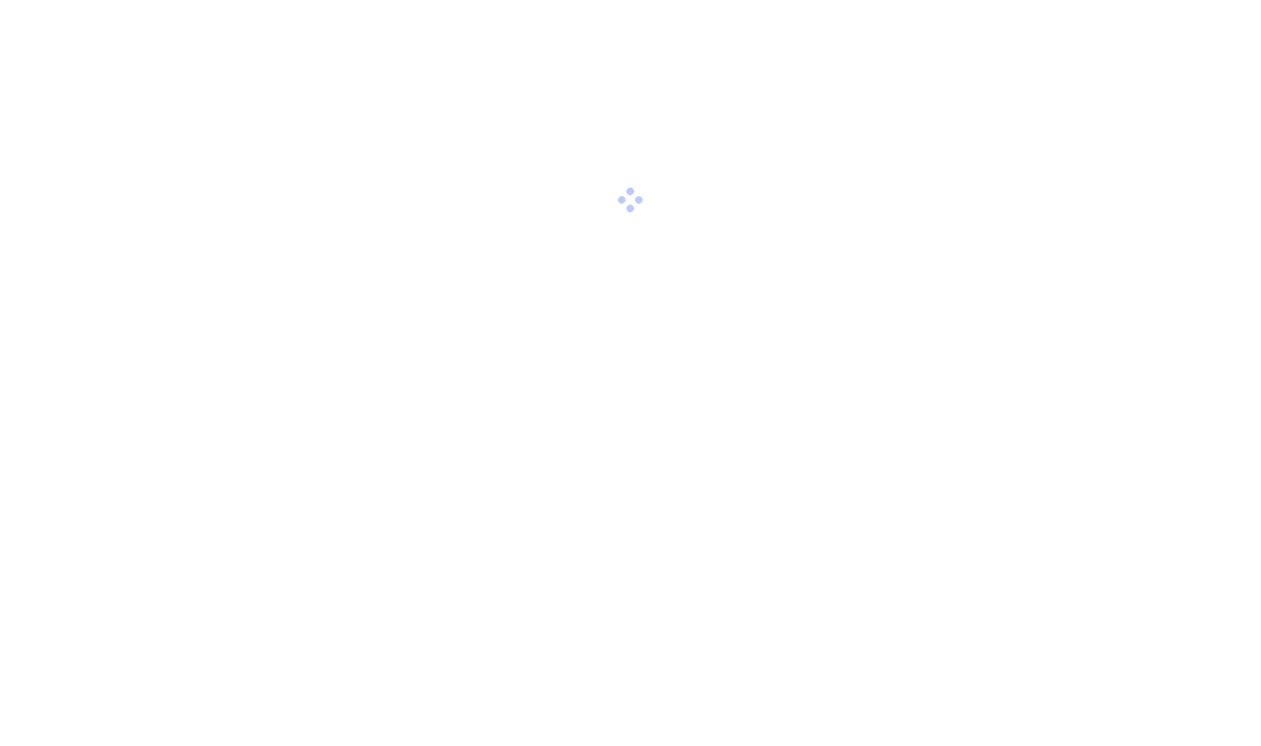 scroll, scrollTop: 0, scrollLeft: 0, axis: both 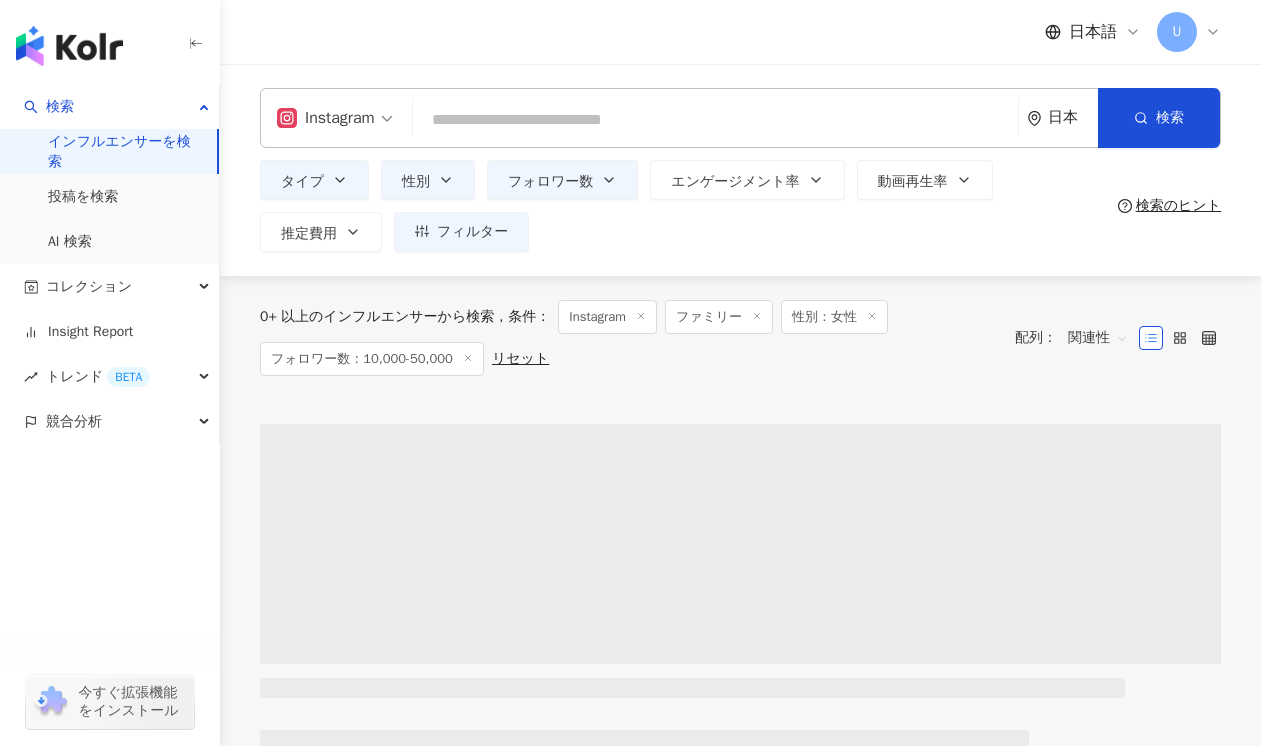 type on "**********" 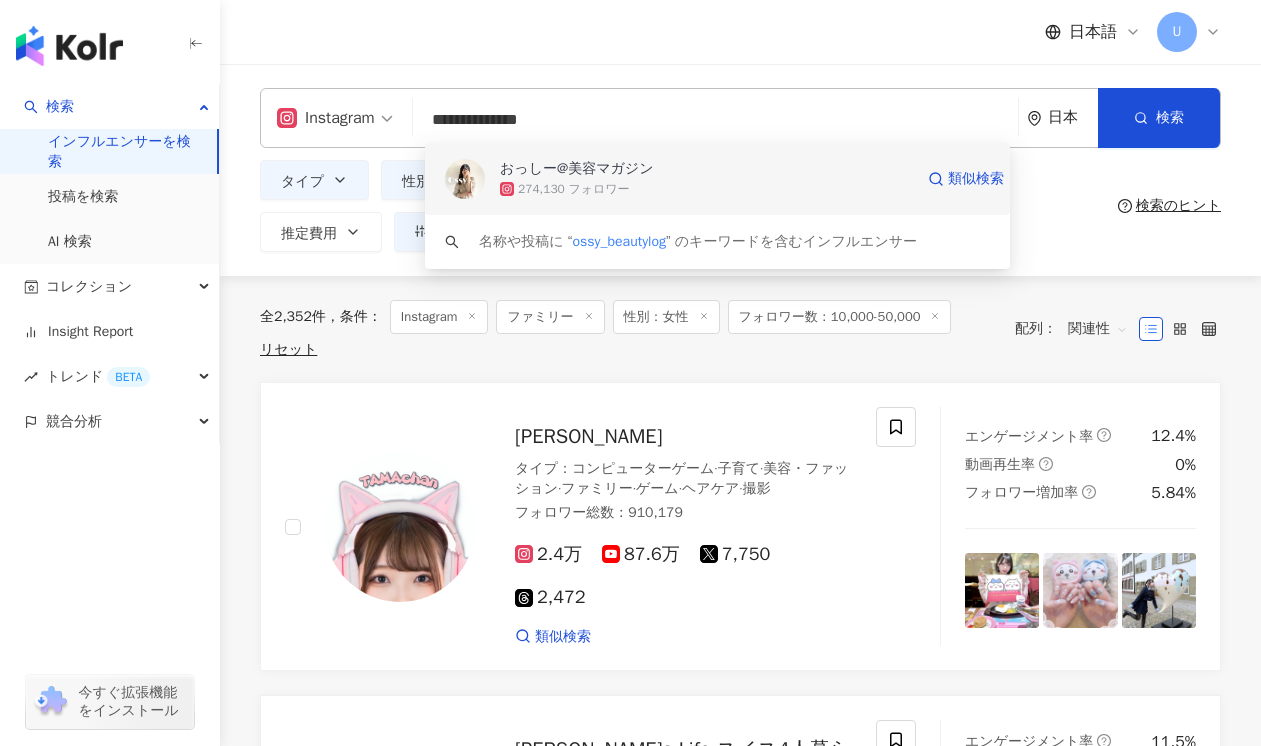 click on "おっしー@美容マガジン" at bounding box center (577, 169) 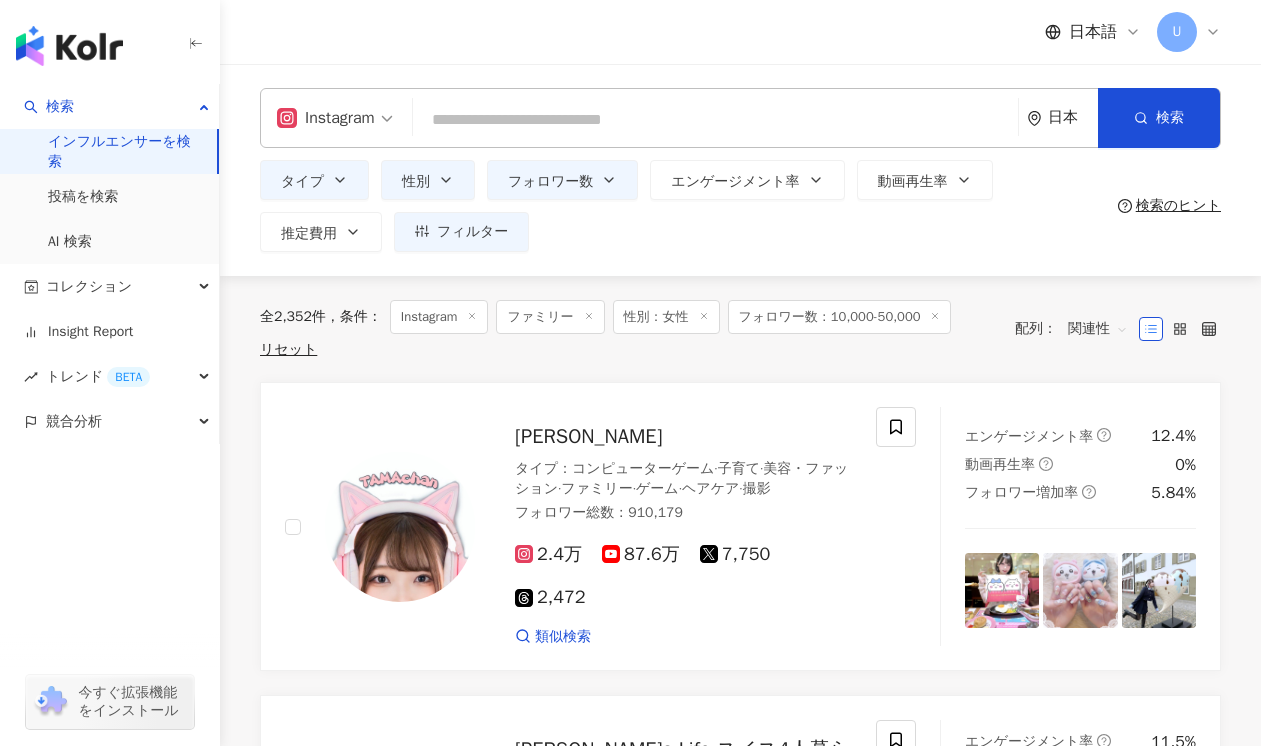 click at bounding box center [715, 120] 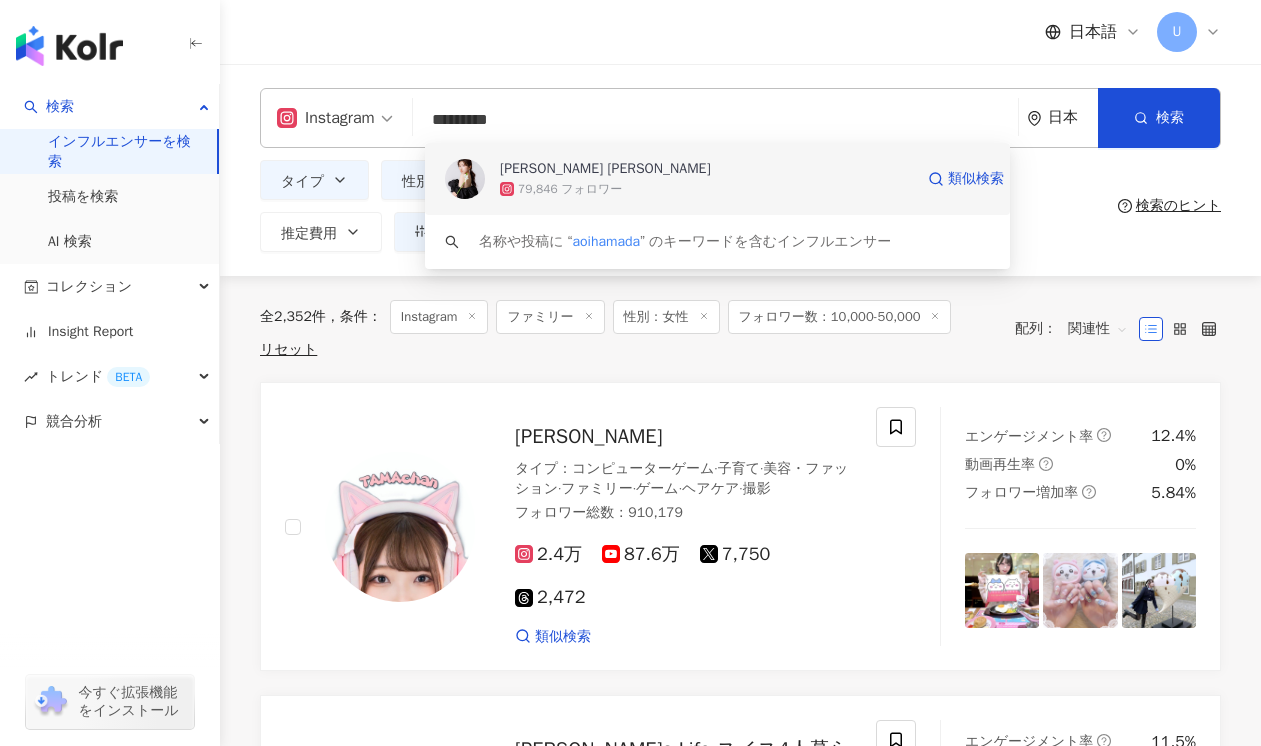 click on "79,846   フォロワー" at bounding box center (570, 189) 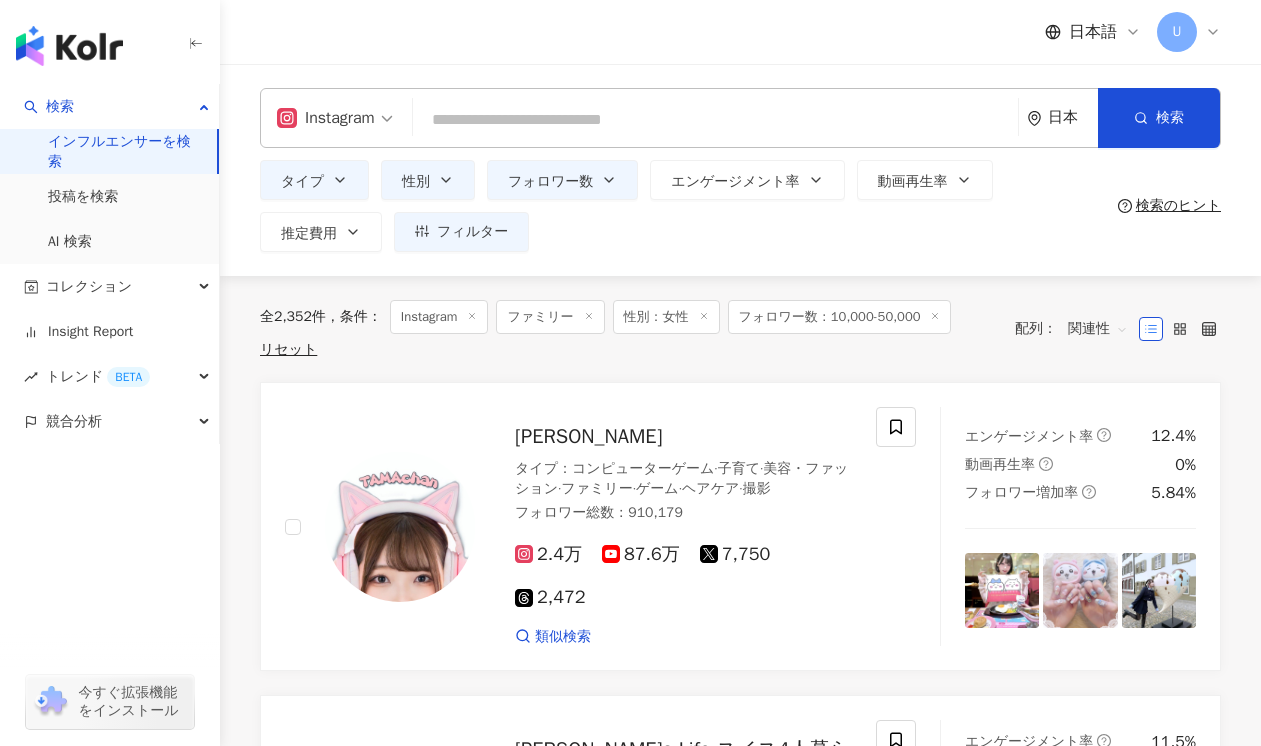 click at bounding box center (715, 120) 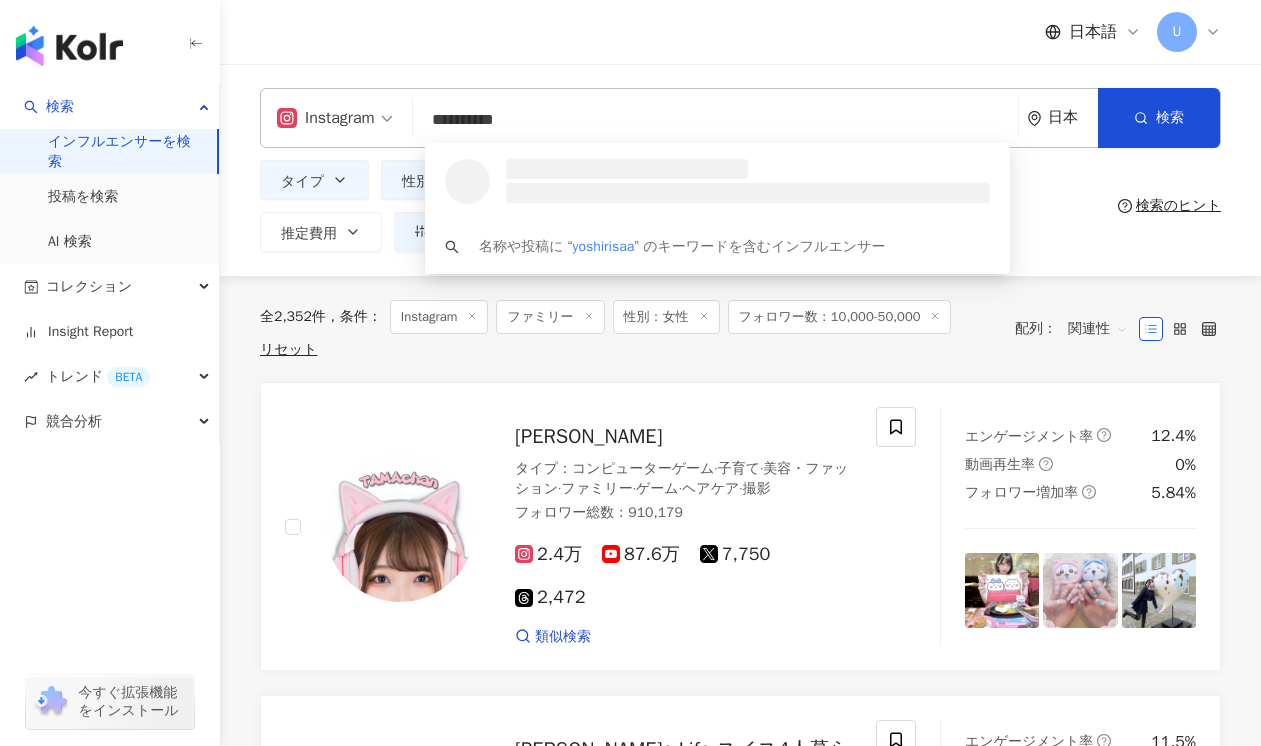 click on "**********" at bounding box center [715, 120] 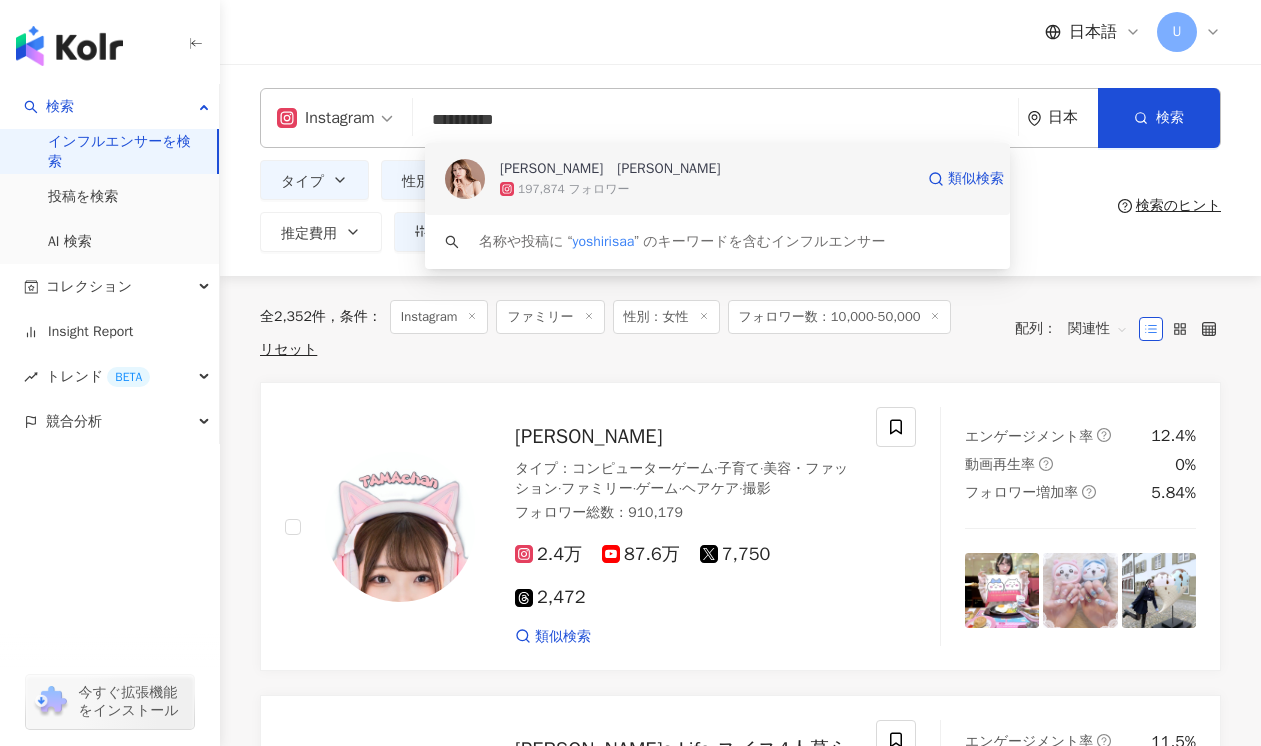 click on "吉田理紗　Risa Yoshida" at bounding box center (610, 169) 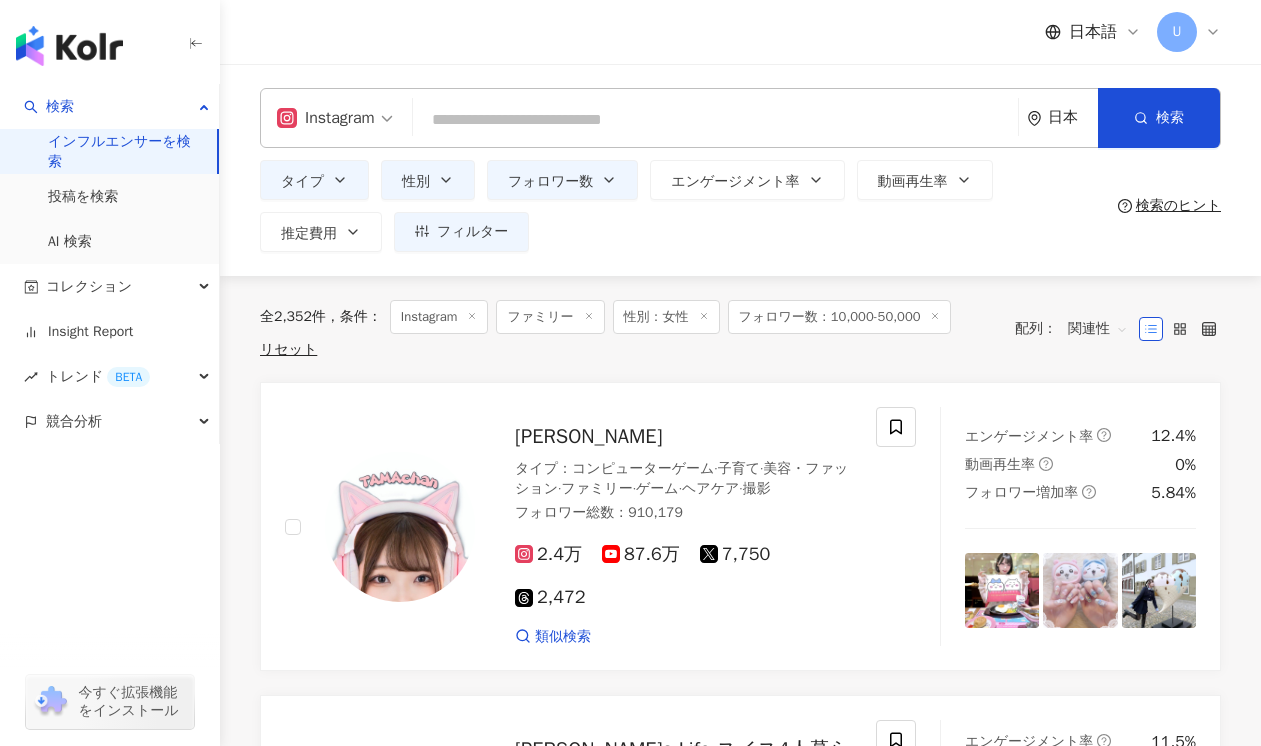 paste on "**********" 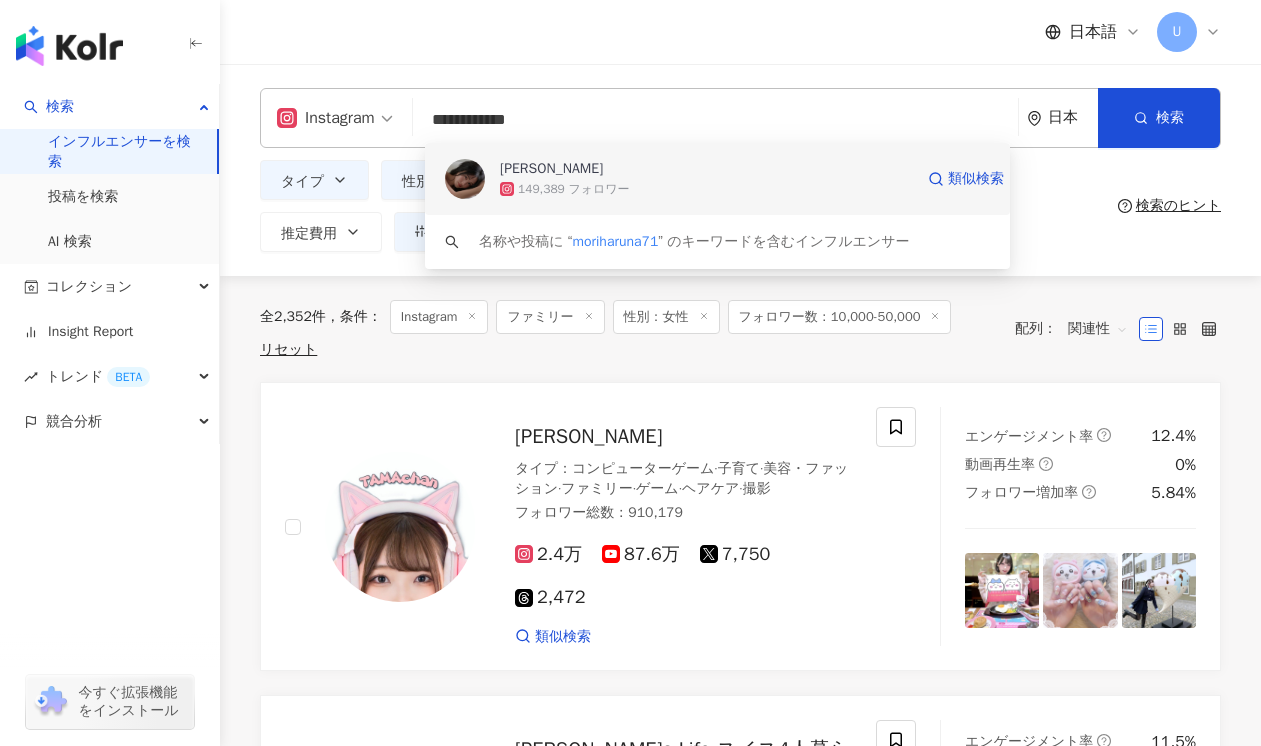 click on "森暖奈 149,389   フォロワー 類似検索" at bounding box center (717, 179) 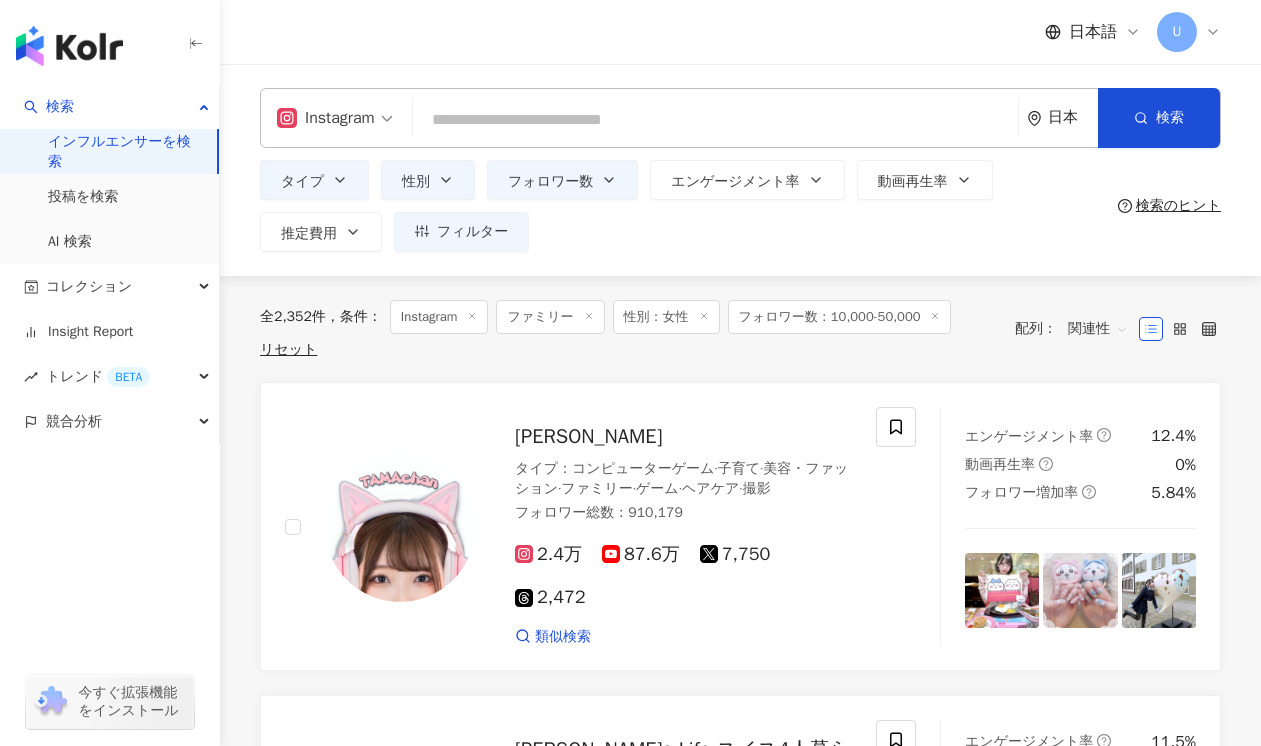 paste on "**********" 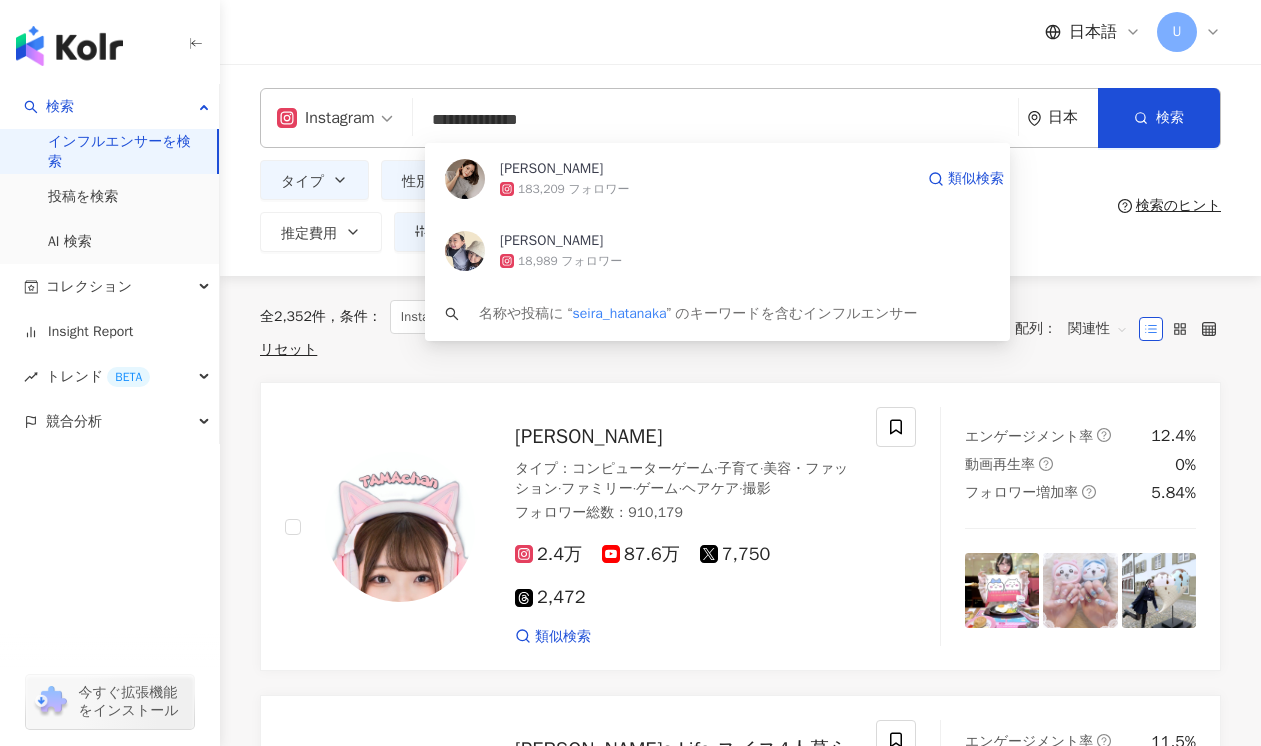 click on "畠中清羅" at bounding box center (706, 169) 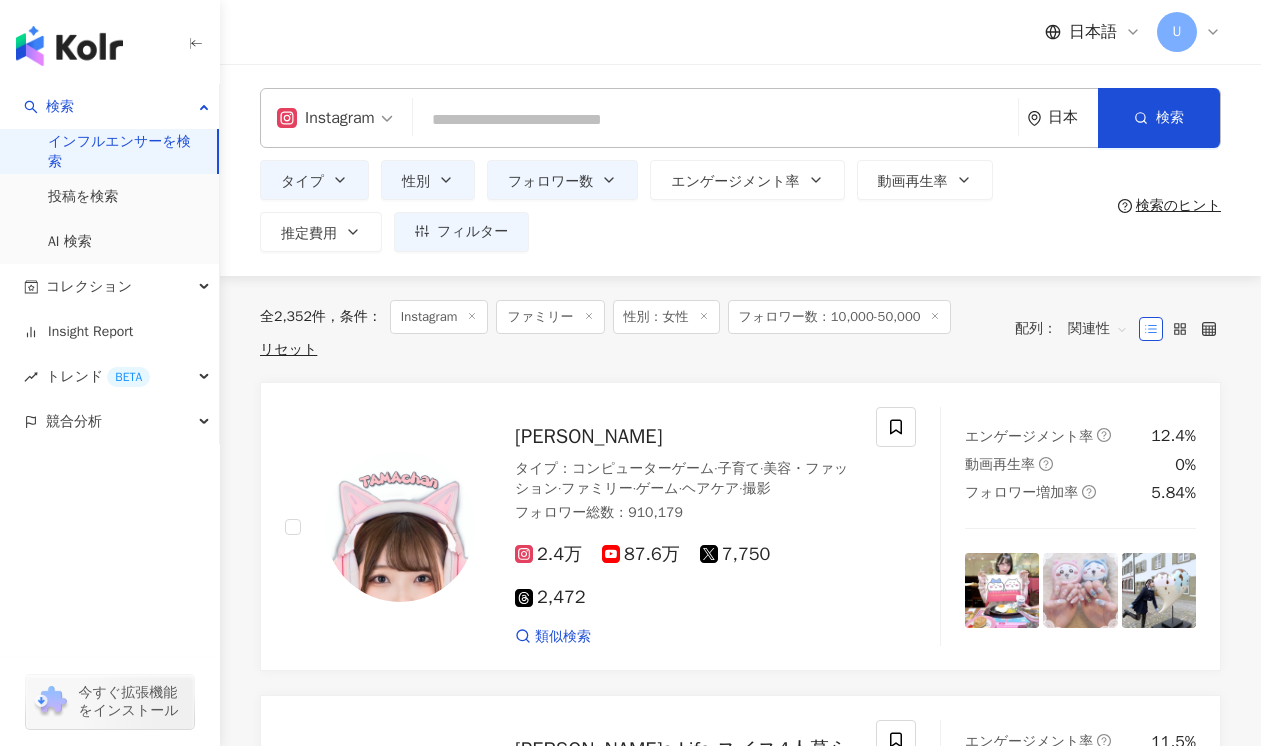 click at bounding box center (715, 120) 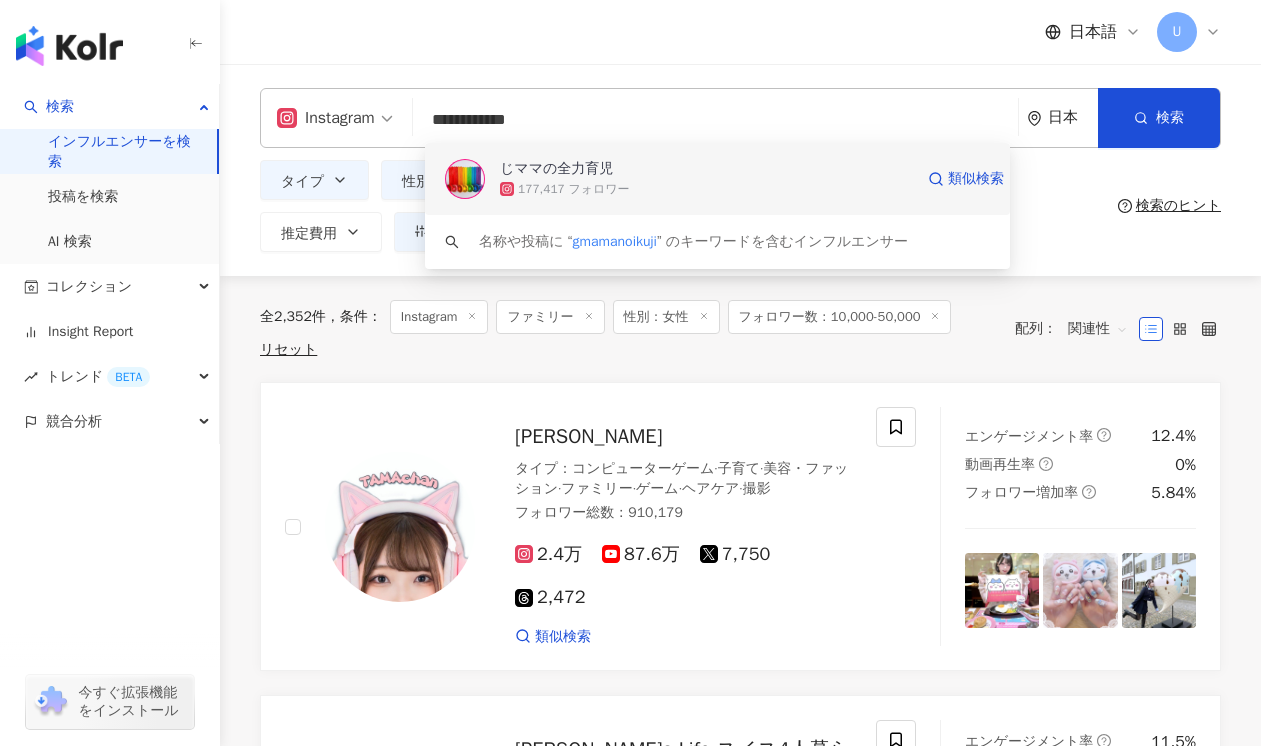 click on "じママの全力育児" at bounding box center [556, 169] 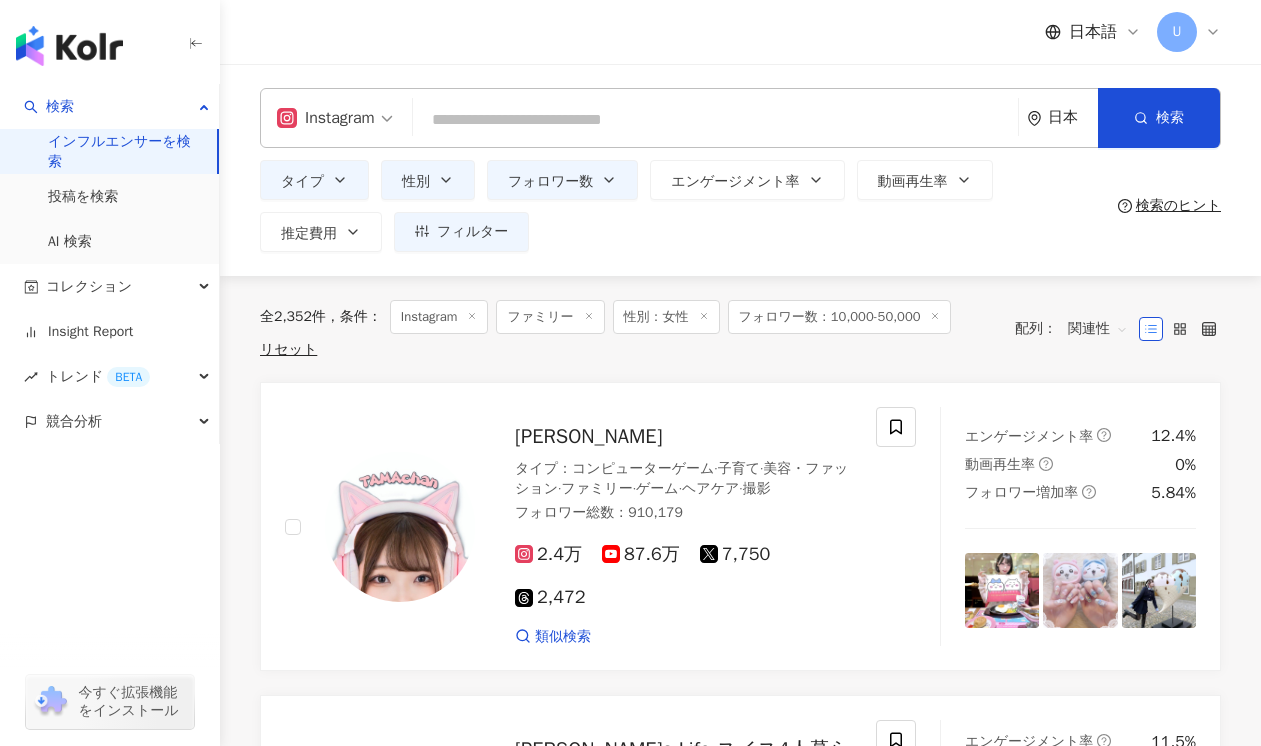 click at bounding box center (715, 120) 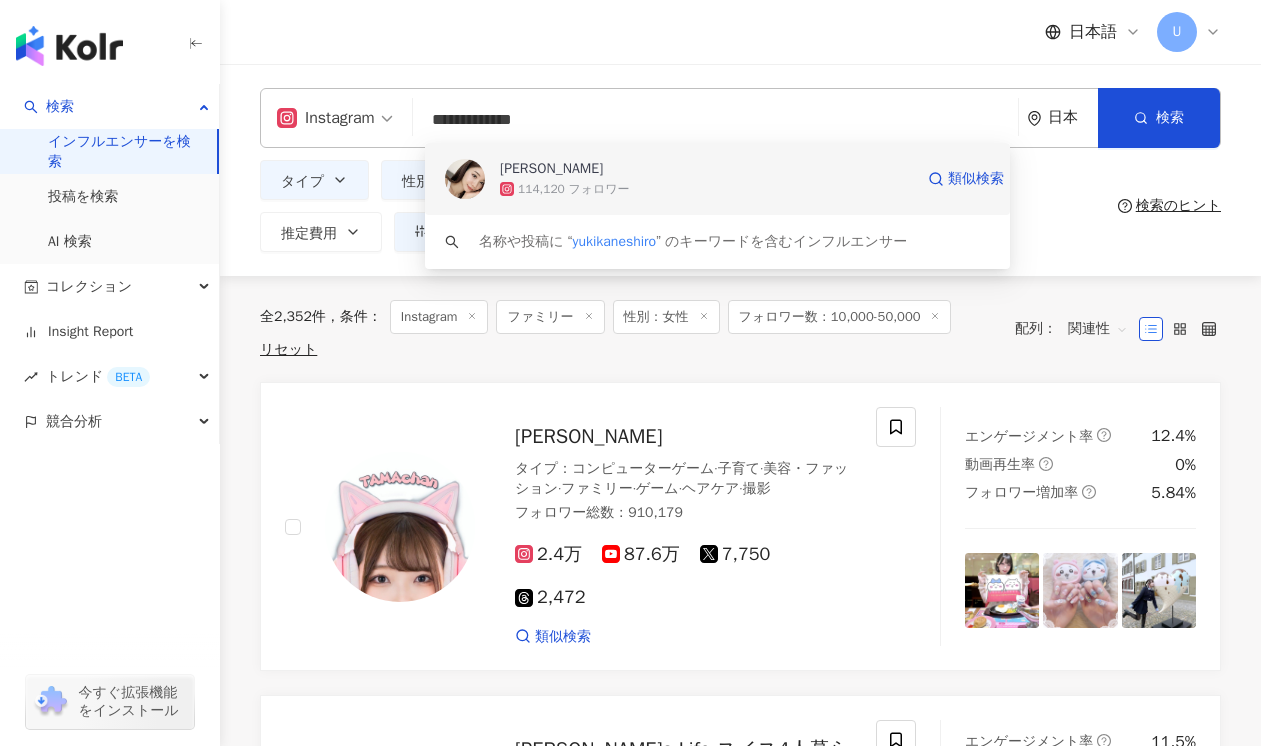 click on "114,120   フォロワー" at bounding box center [574, 189] 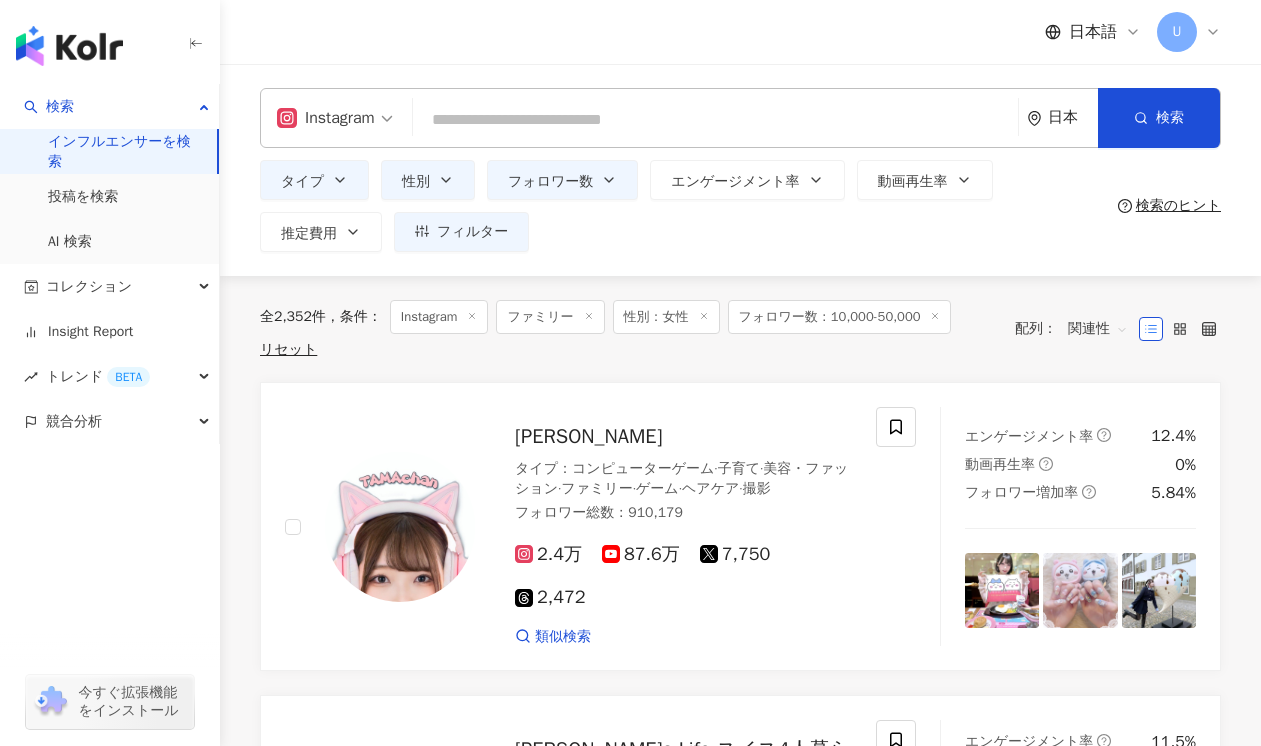 paste on "*********" 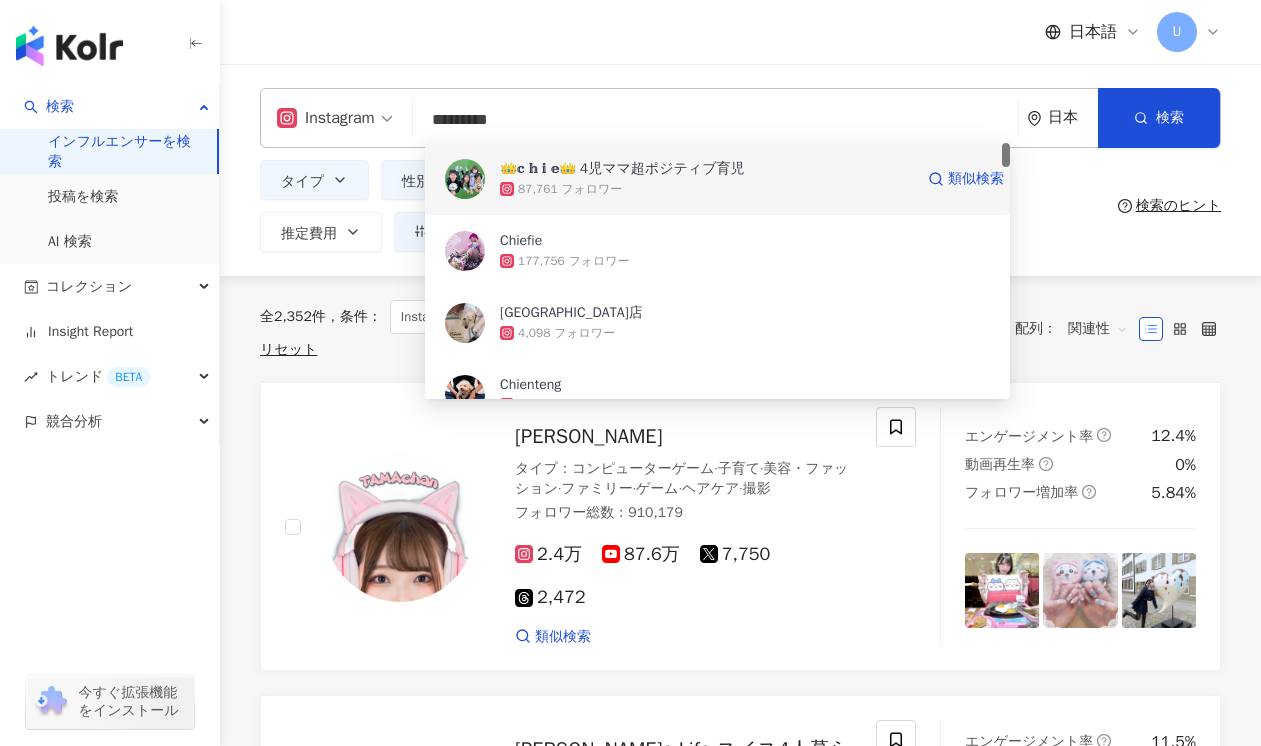 click on "87,761   フォロワー" at bounding box center [570, 189] 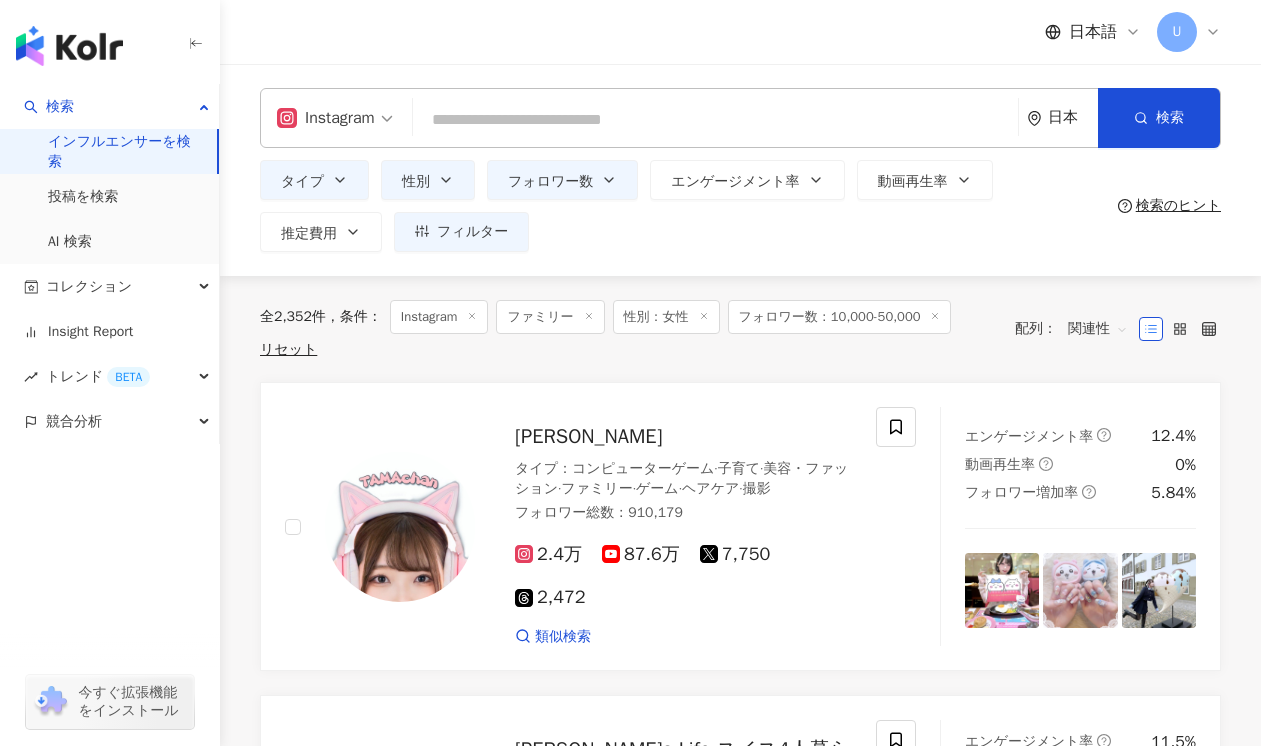click at bounding box center [715, 120] 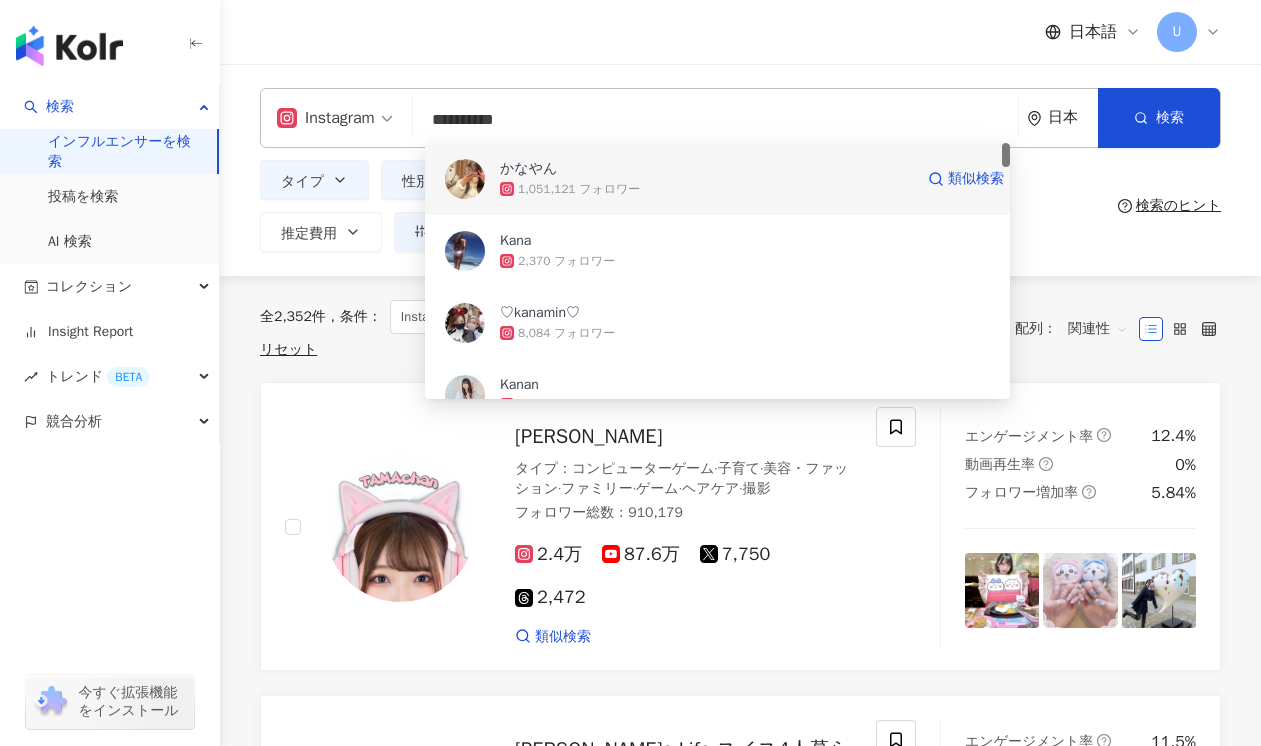 click on "1,051,121   フォロワー" at bounding box center (579, 189) 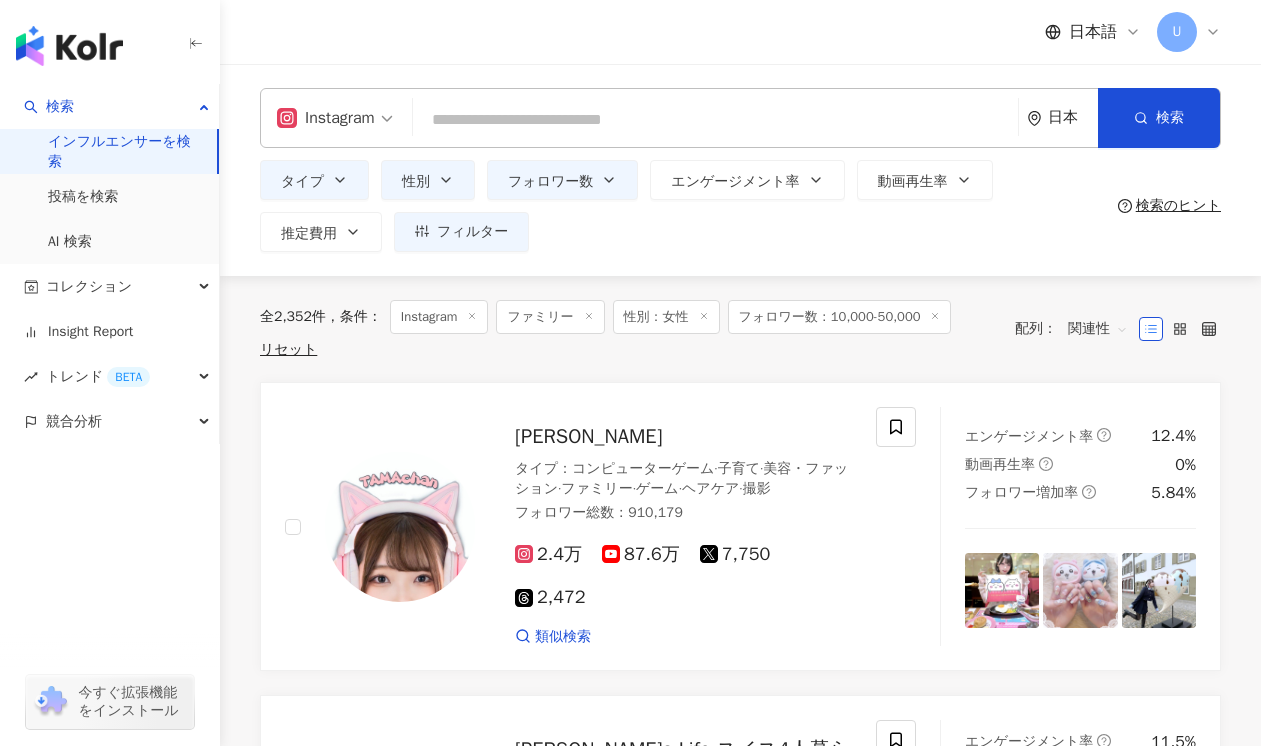 click at bounding box center [715, 120] 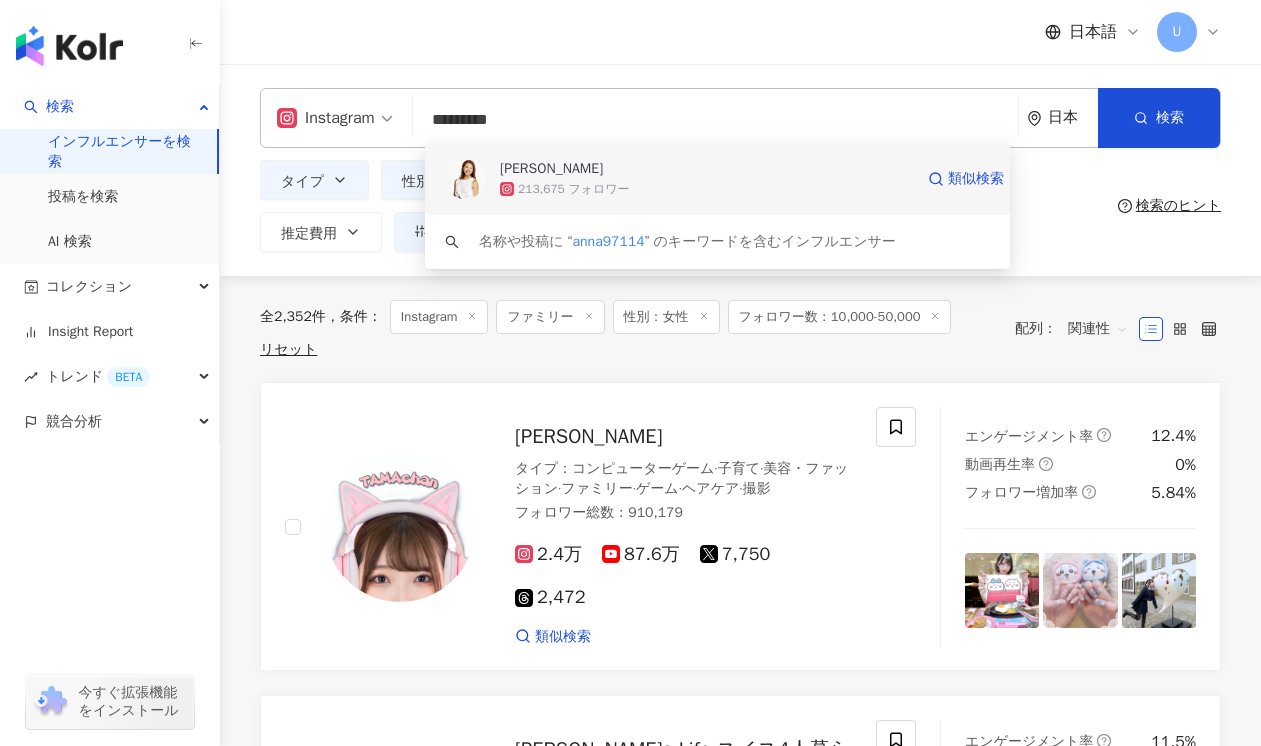 click on "213,675   フォロワー" at bounding box center (574, 189) 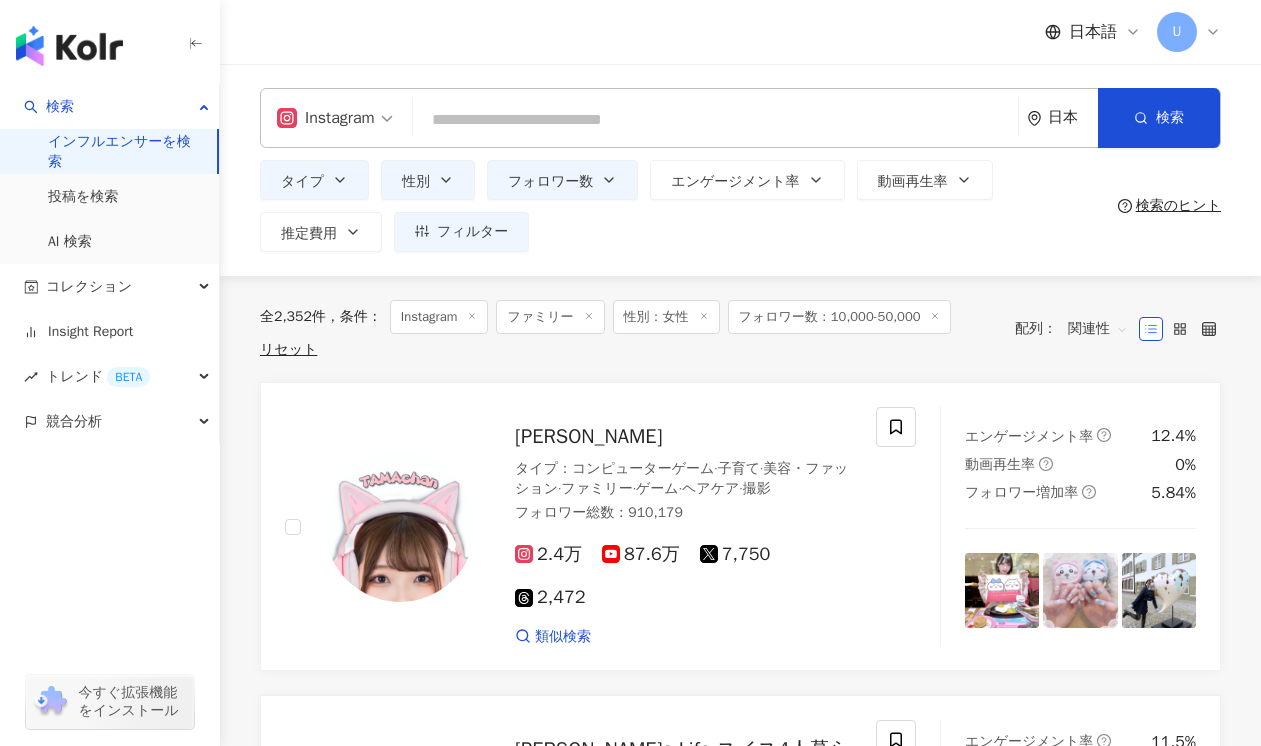 paste on "**********" 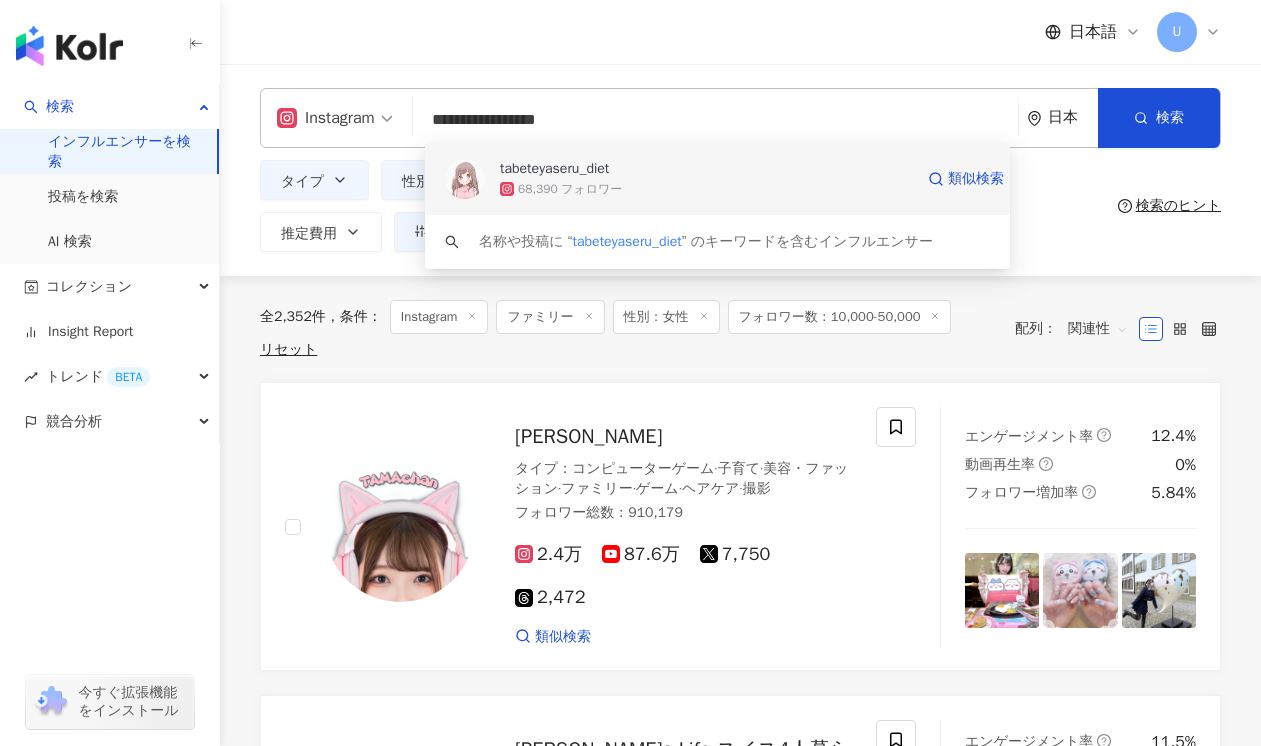 click on "68,390   フォロワー" at bounding box center (570, 189) 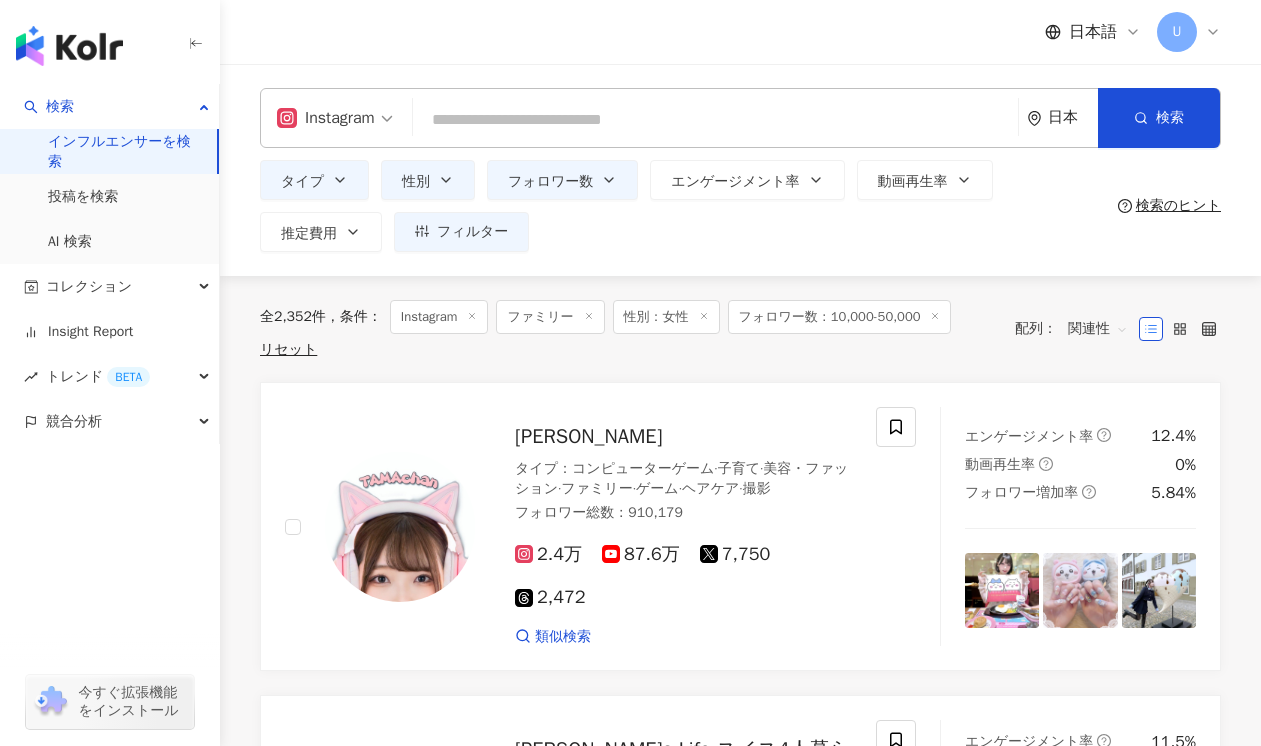 click at bounding box center (715, 120) 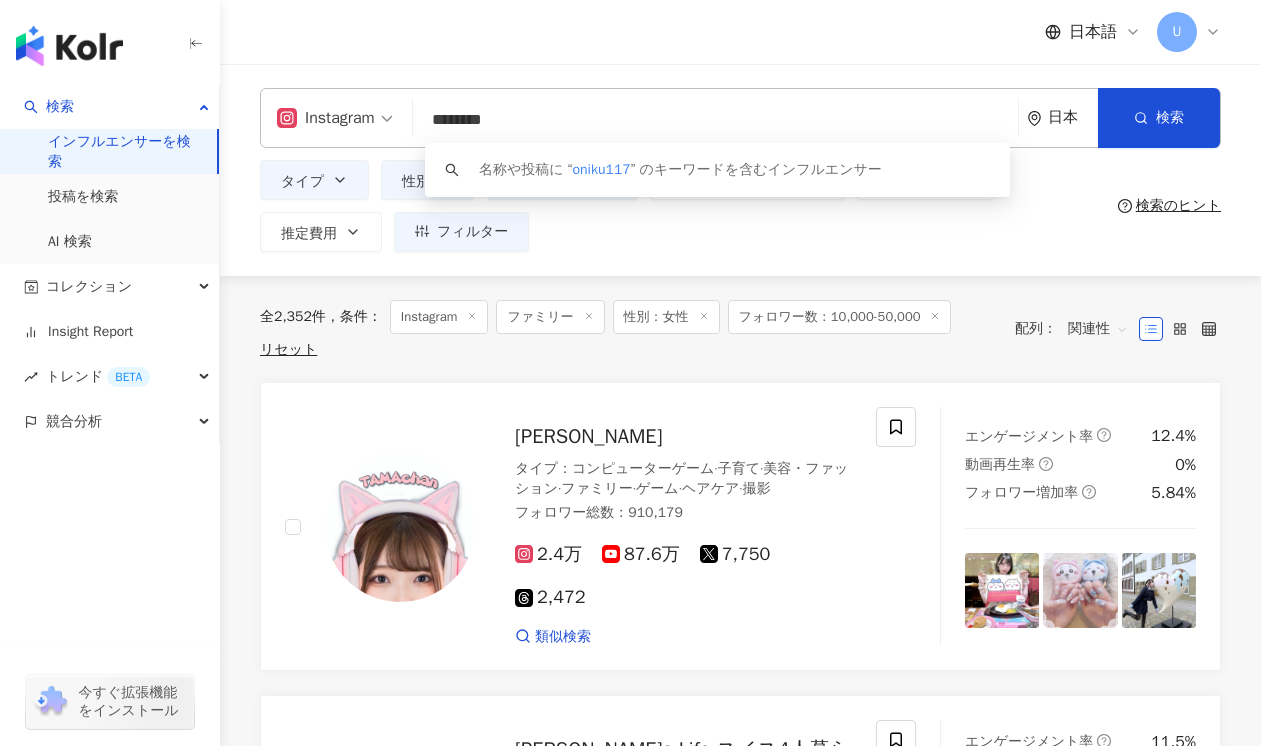 click on "Instagram" at bounding box center [335, 118] 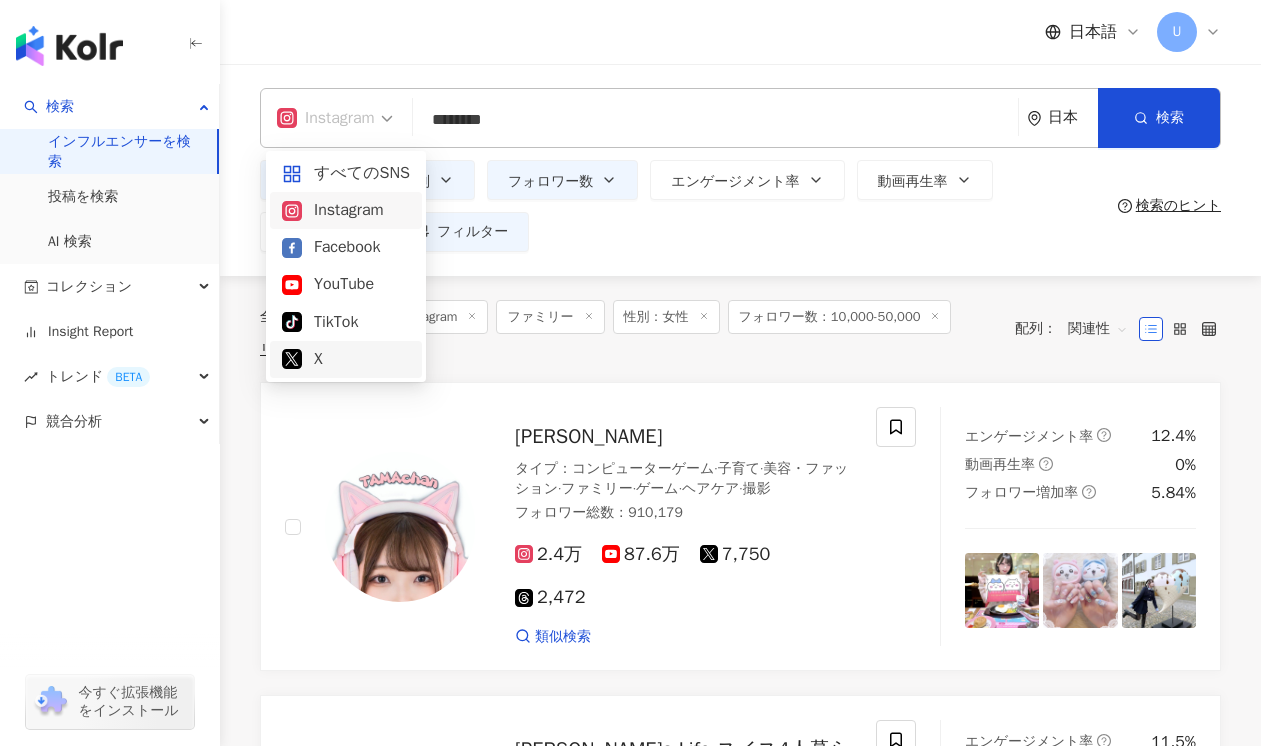 click on "X" at bounding box center [346, 359] 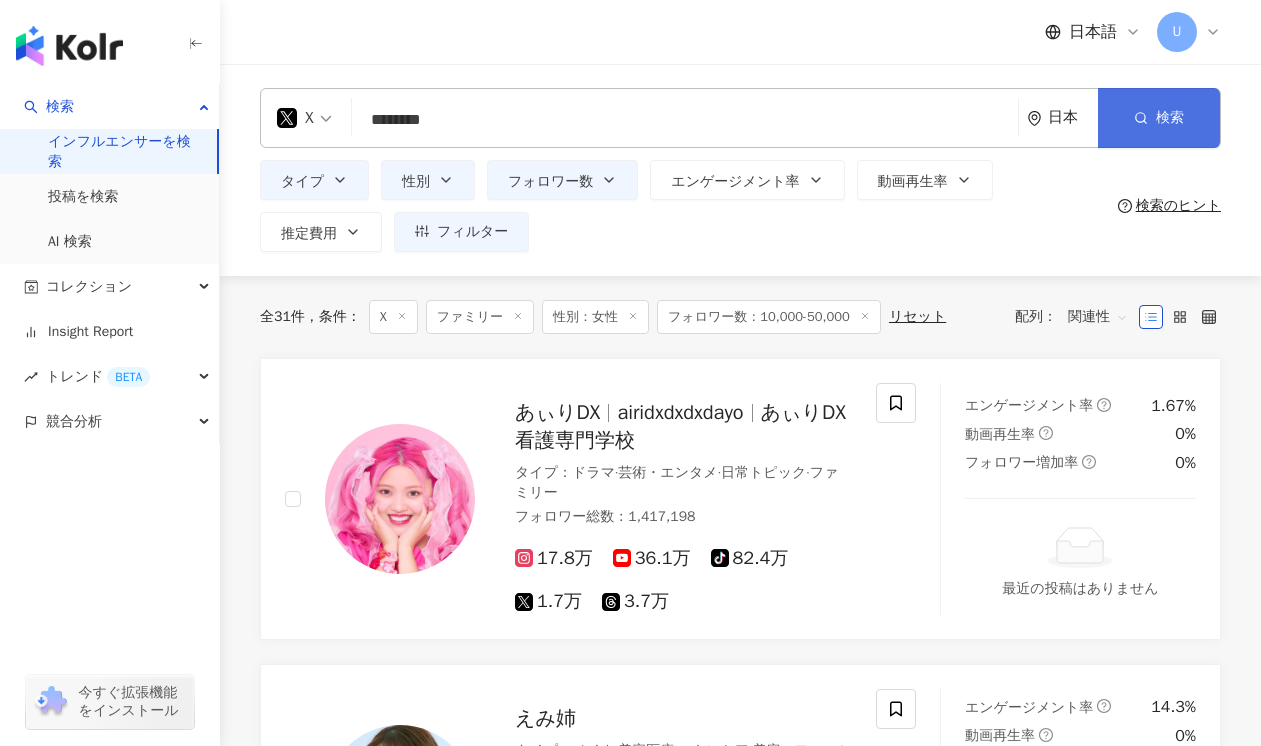 click on "検索" at bounding box center (1159, 118) 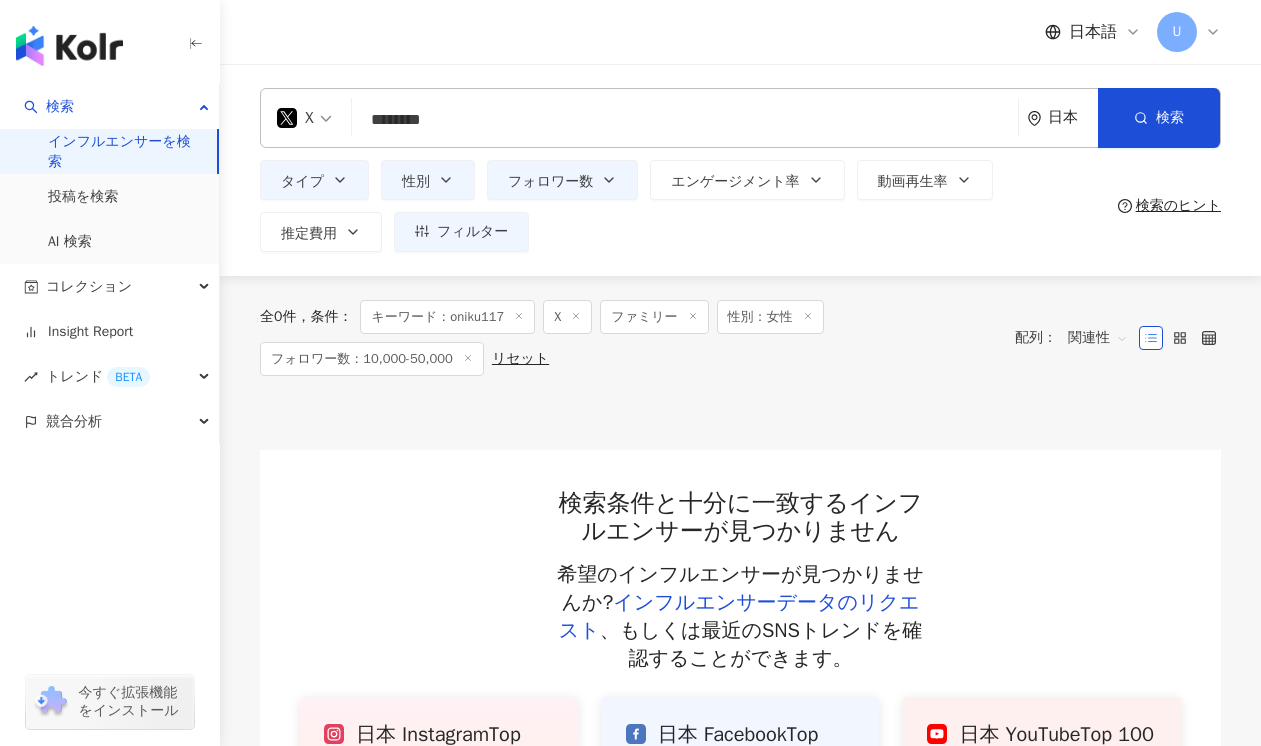 click on "********" at bounding box center [685, 120] 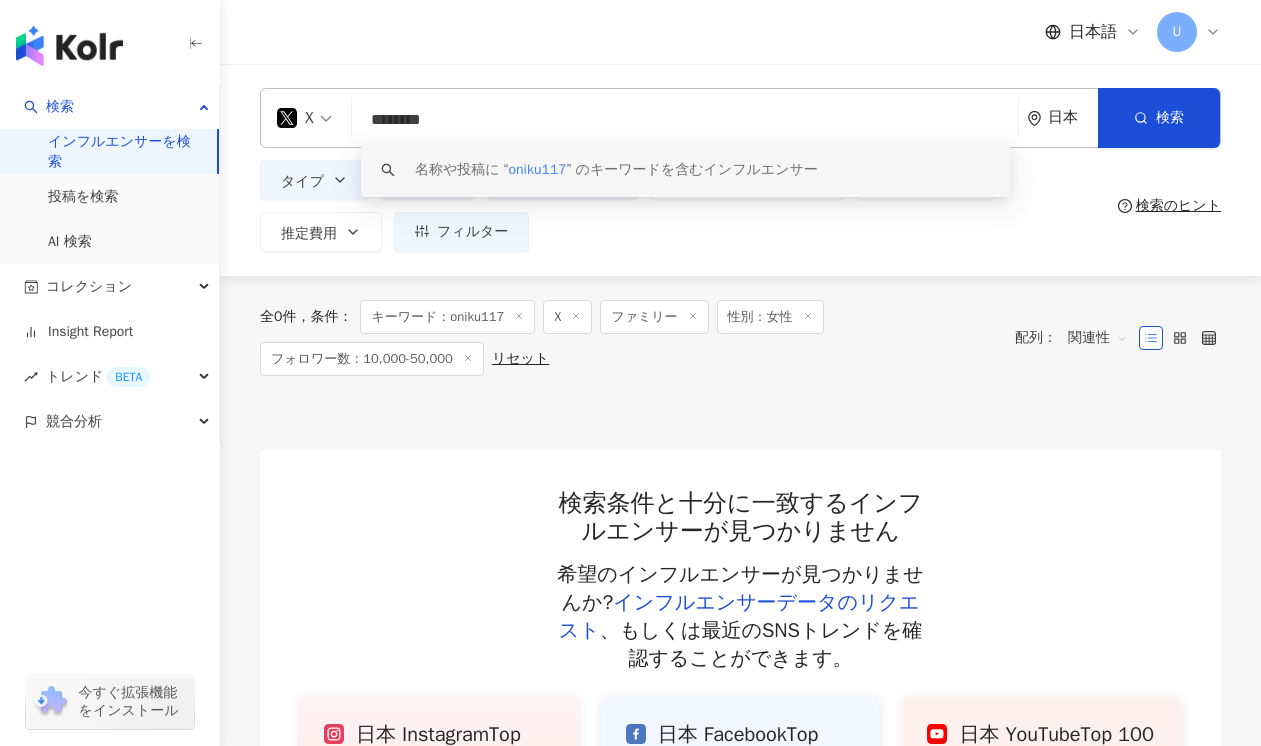 drag, startPoint x: 569, startPoint y: 116, endPoint x: 209, endPoint y: 76, distance: 362.2154 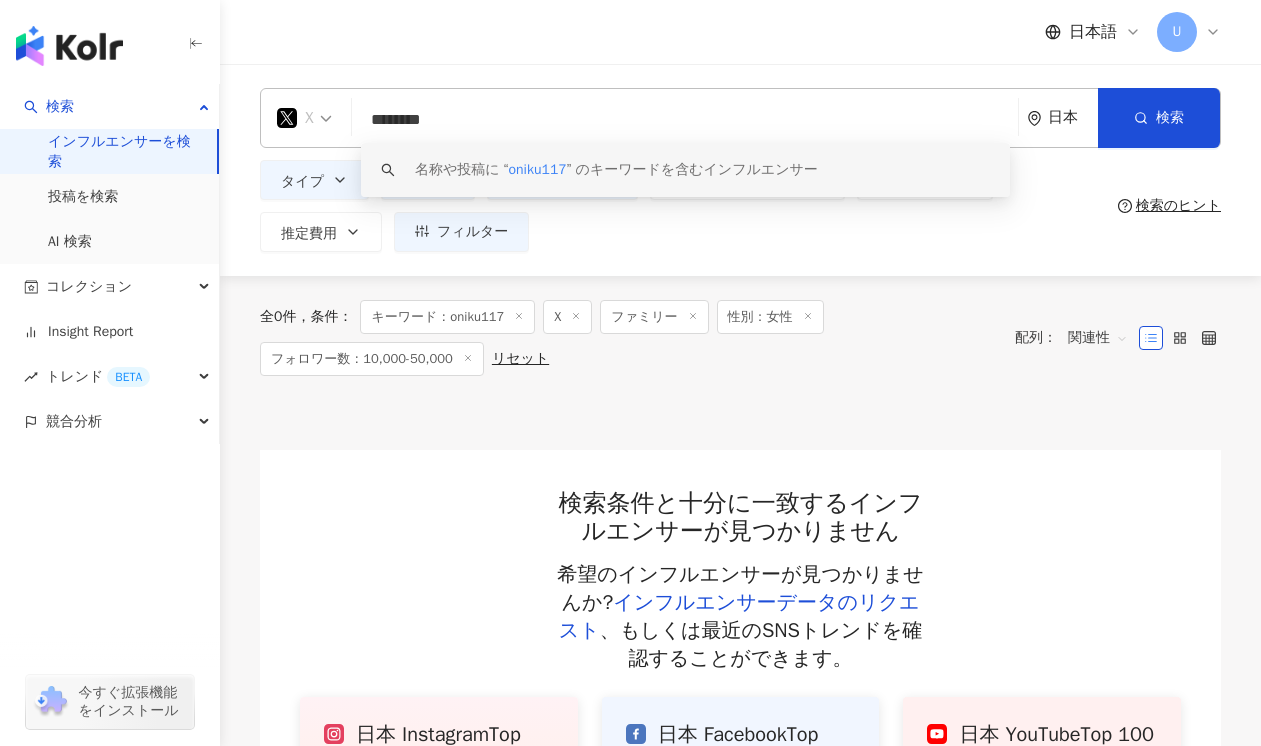 click 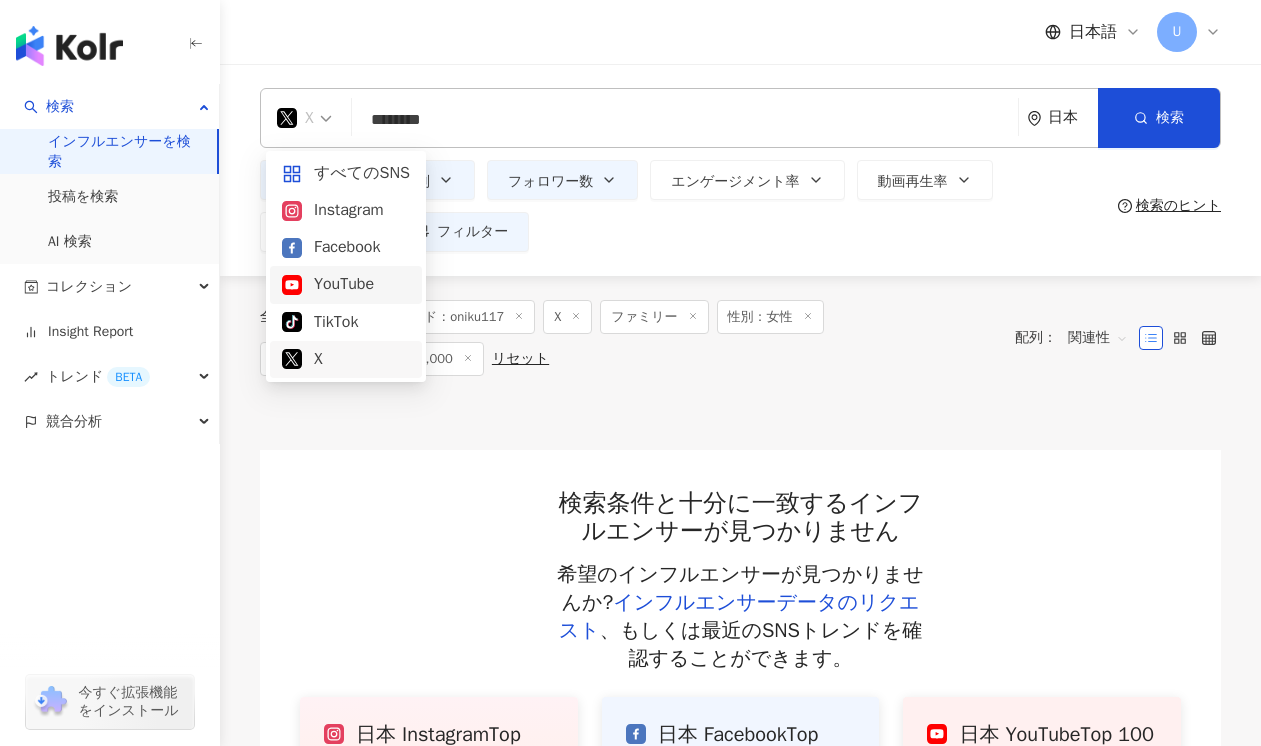 click on "YouTube" at bounding box center [346, 284] 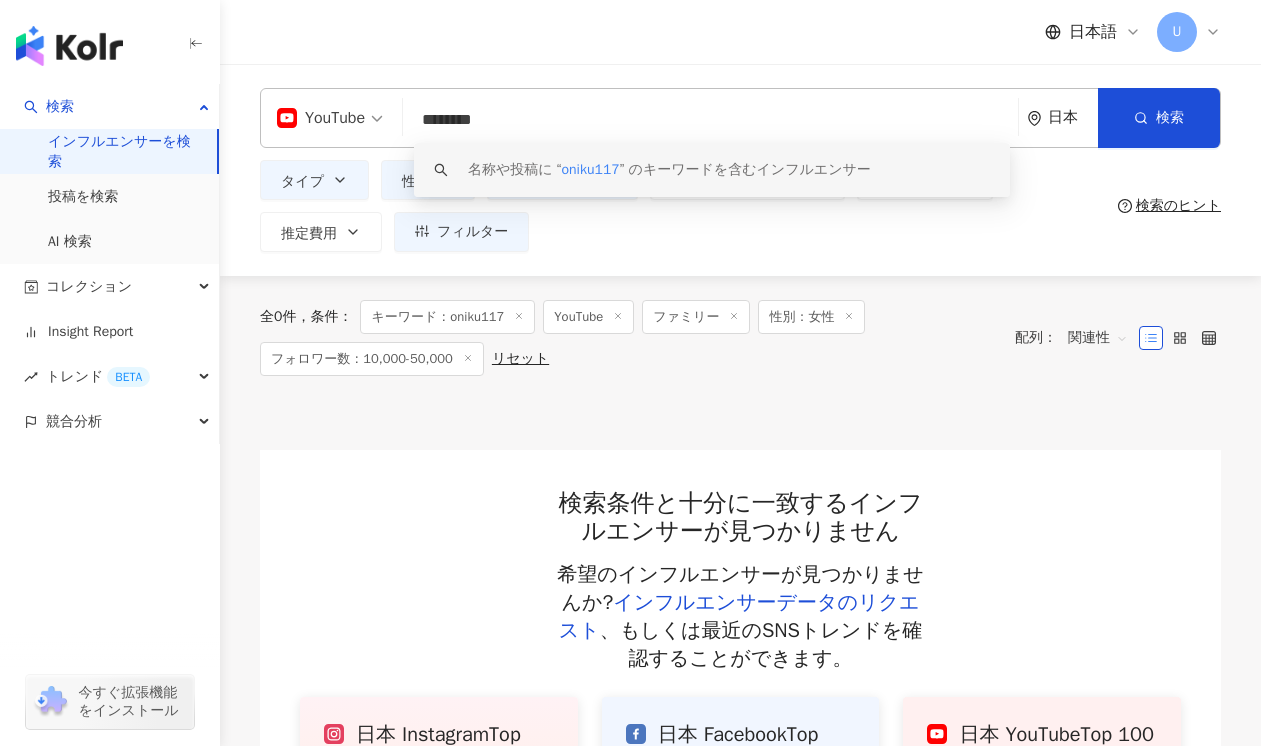drag, startPoint x: 517, startPoint y: 119, endPoint x: 271, endPoint y: 118, distance: 246.00203 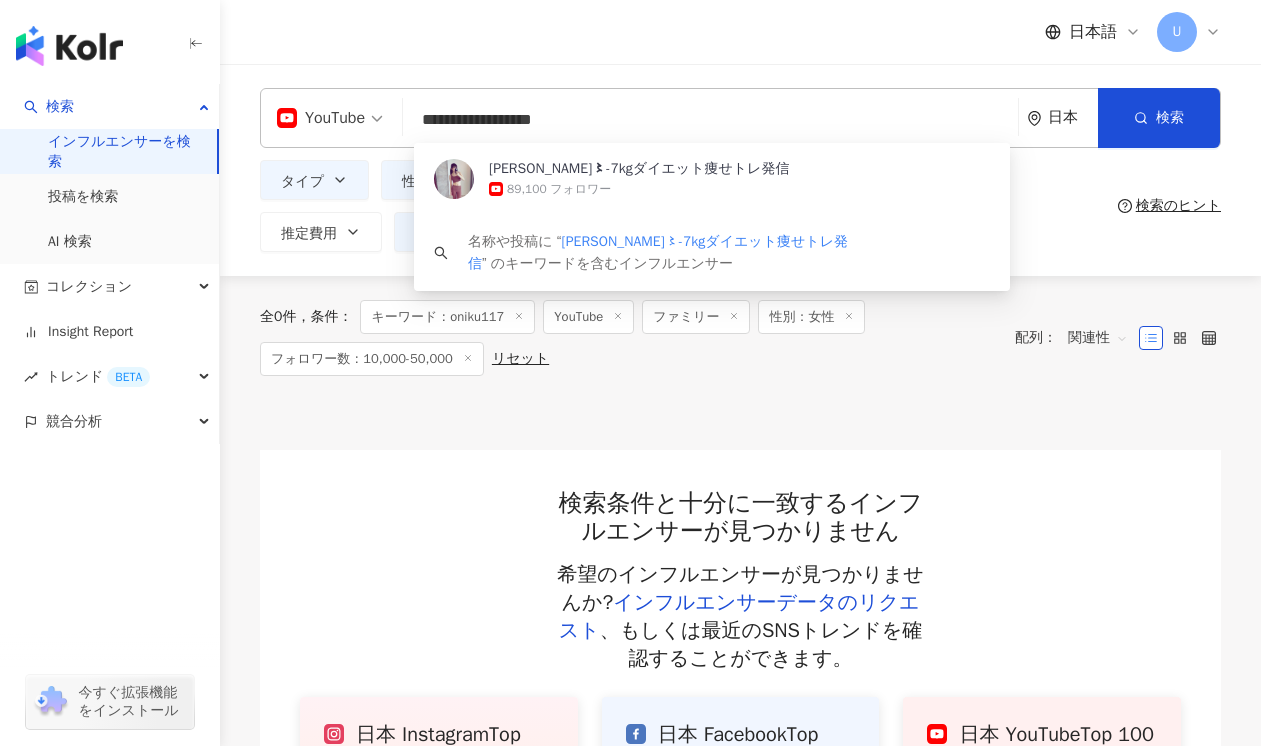 click on "89,100   フォロワー" at bounding box center (559, 189) 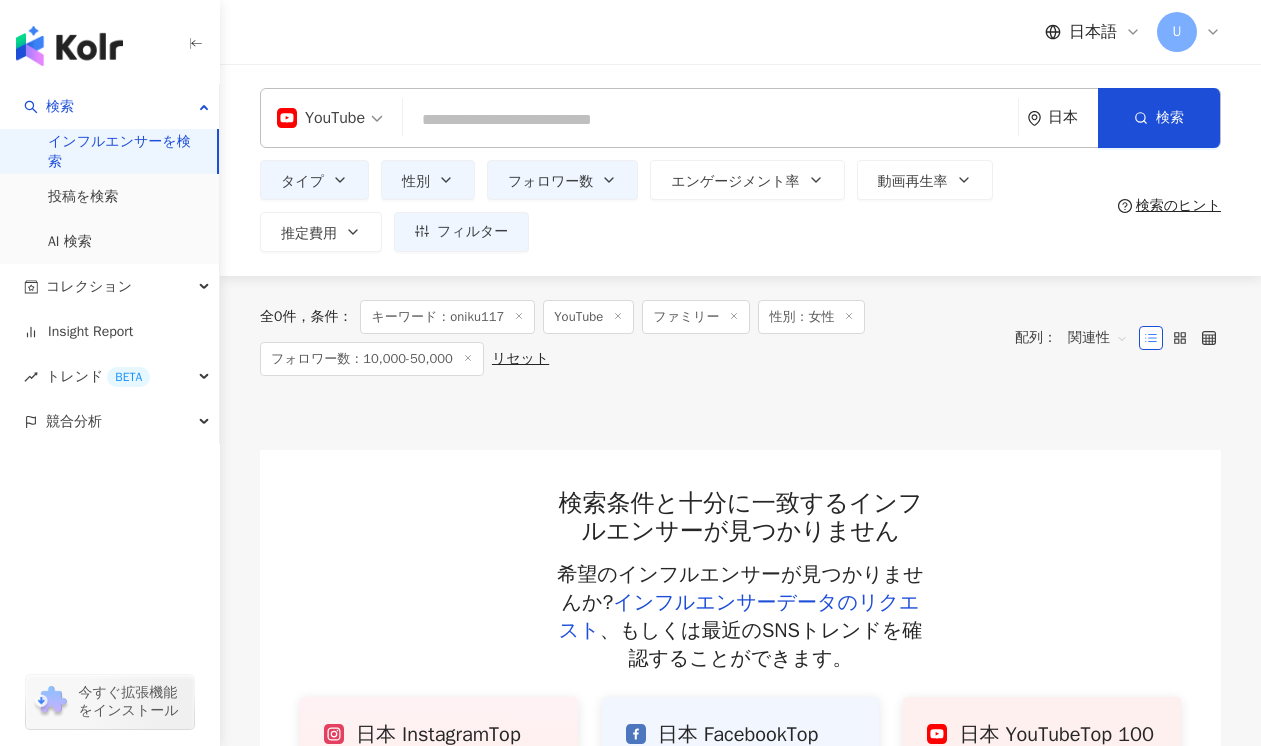 paste on "**********" 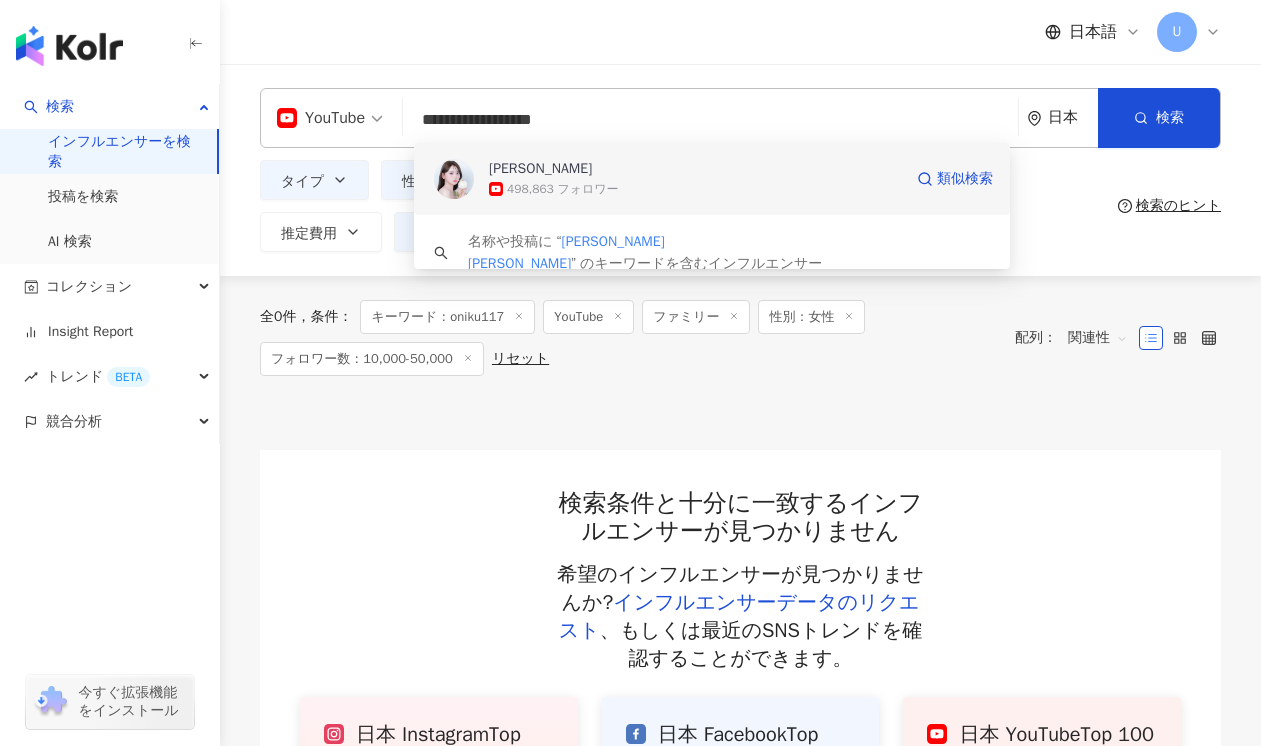 click on "黒崎みさ" at bounding box center (540, 169) 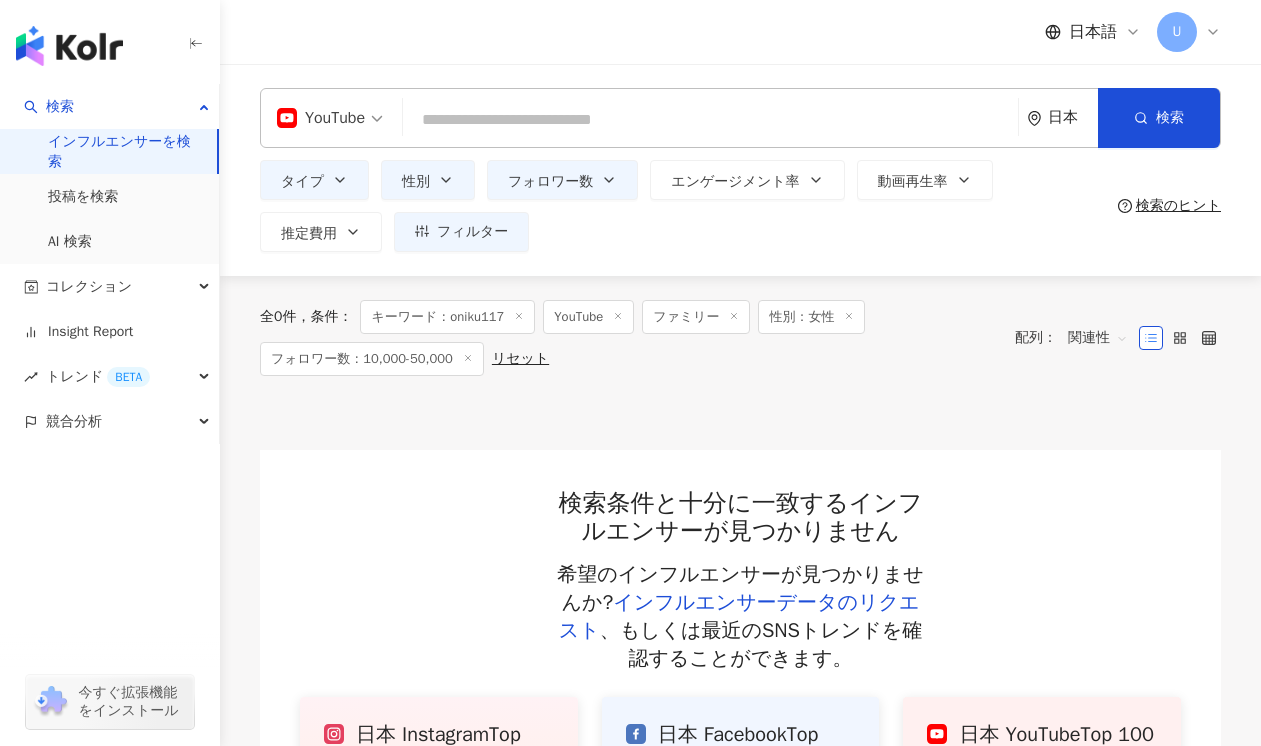 click at bounding box center (710, 120) 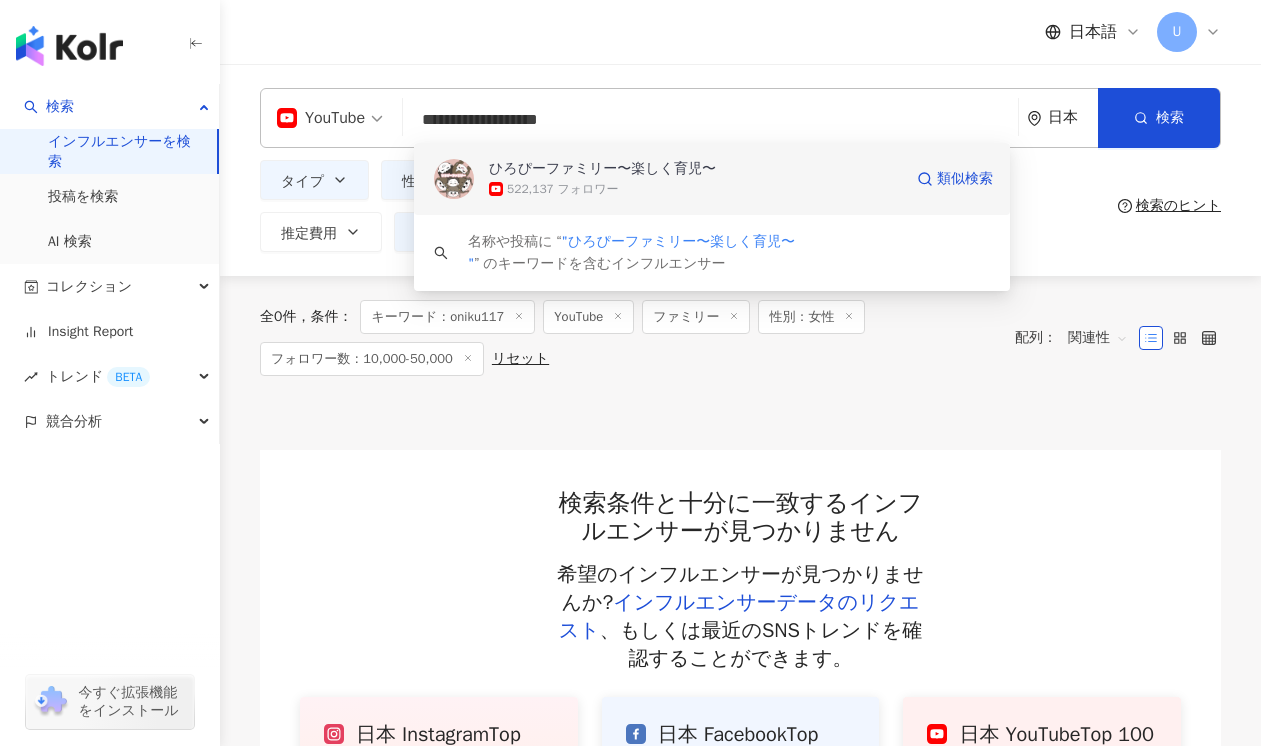 click on "ひろぴーファミリー〜楽しく育児〜" at bounding box center (602, 169) 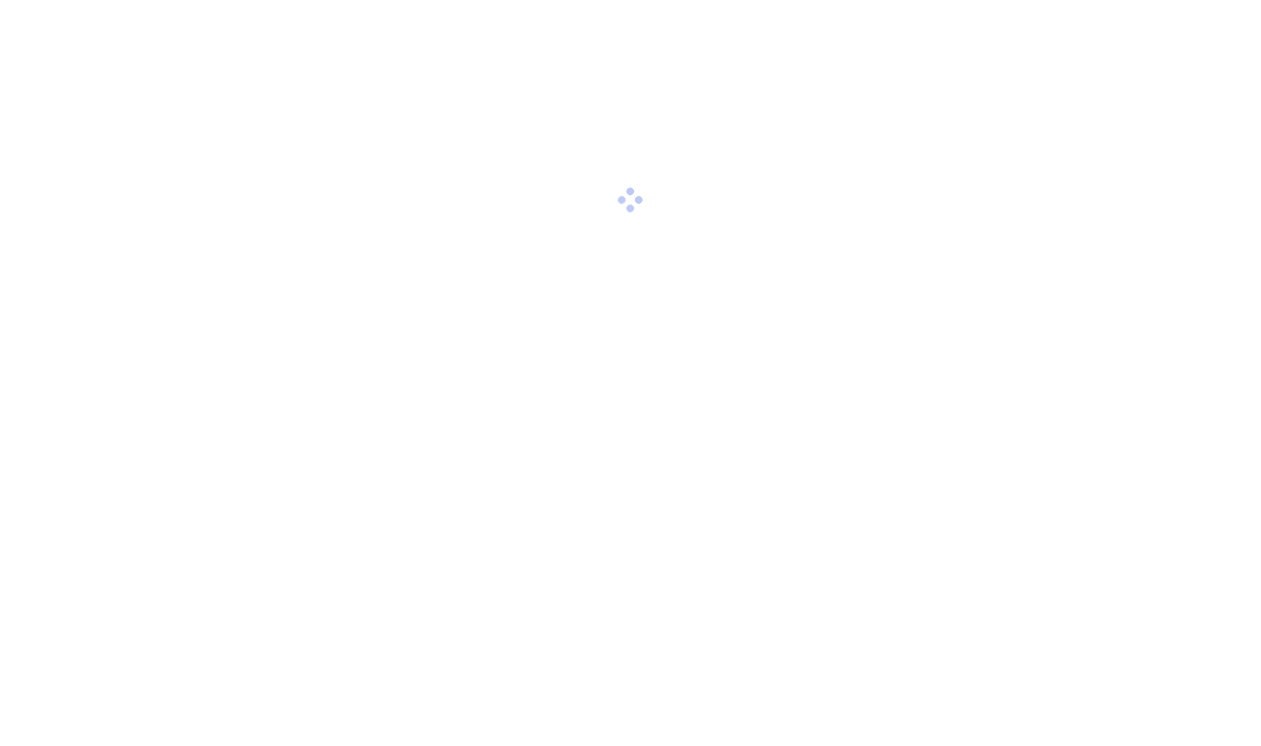 scroll, scrollTop: 0, scrollLeft: 0, axis: both 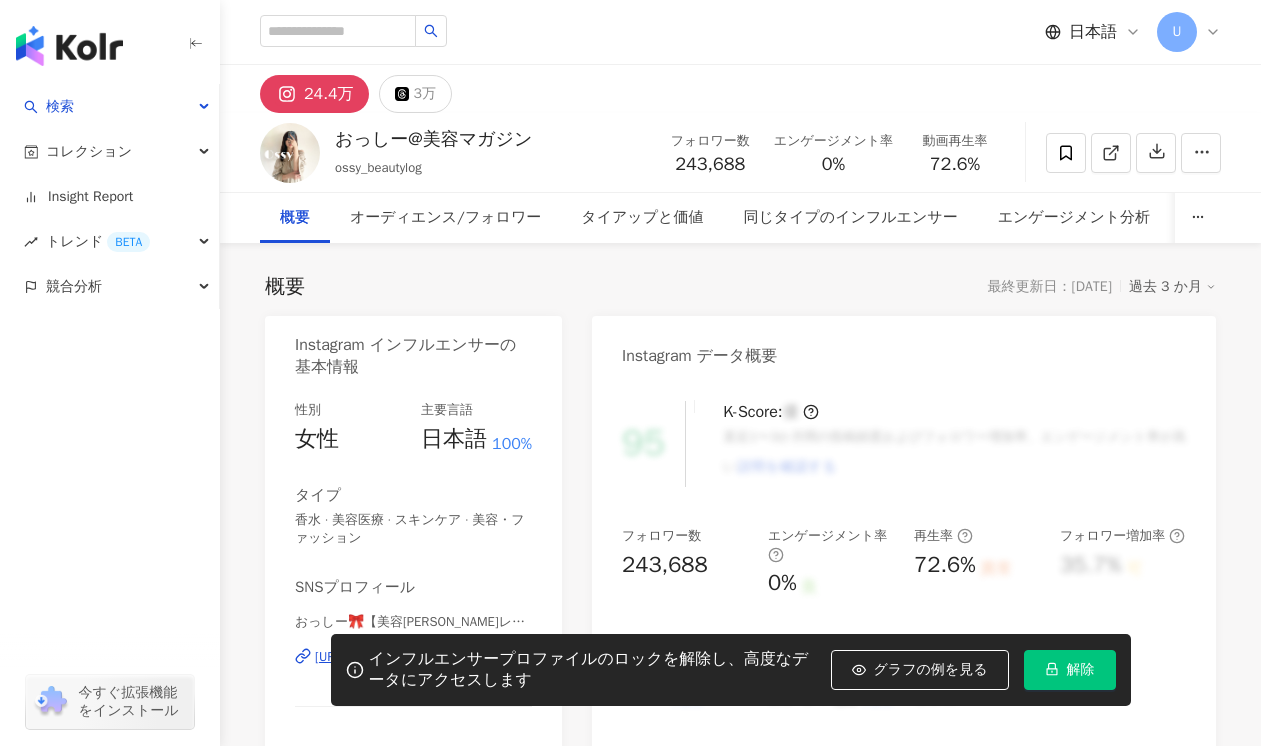 click on "解除" at bounding box center (1070, 670) 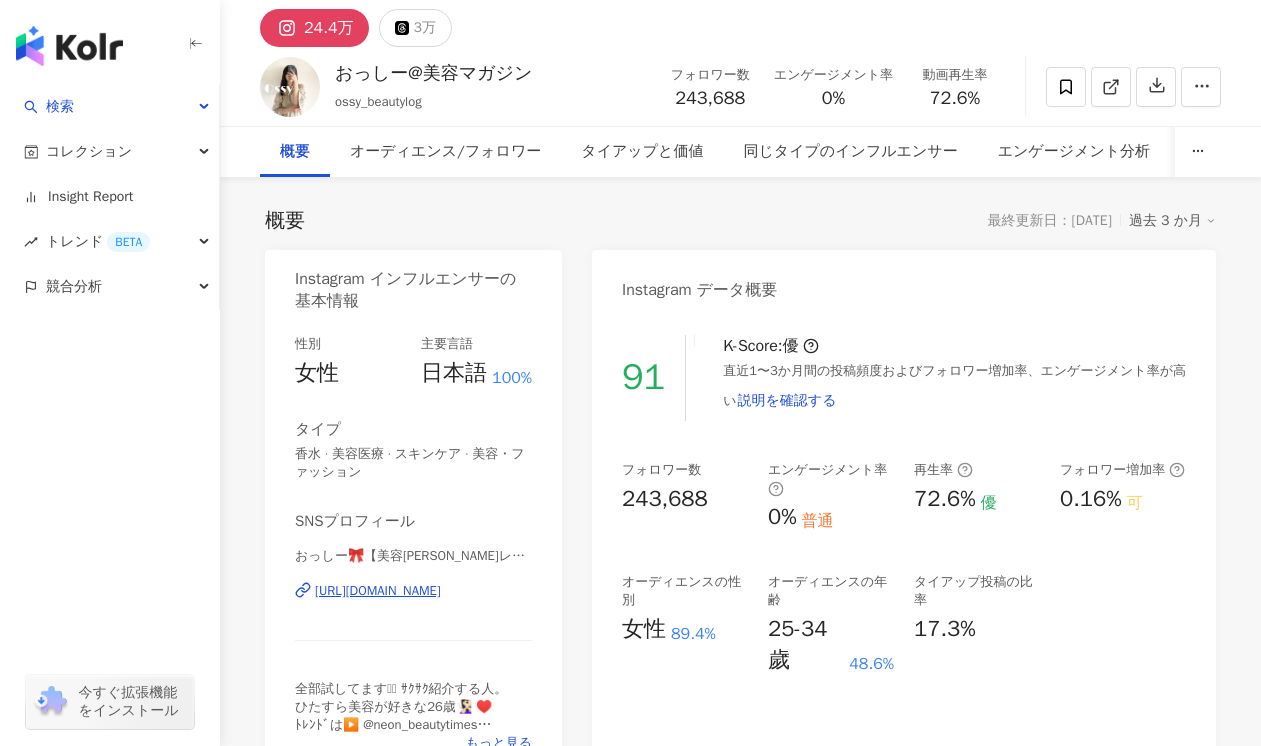 scroll, scrollTop: 0, scrollLeft: 0, axis: both 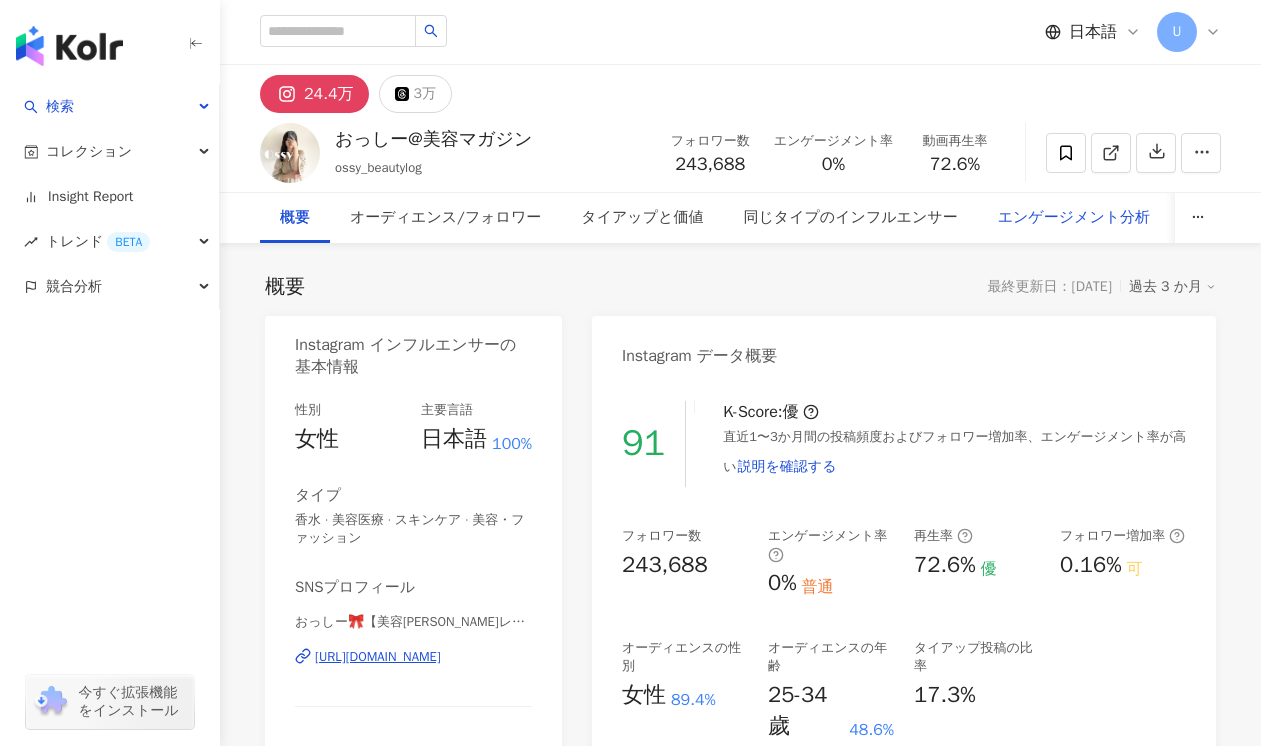 click on "エンゲージメント分析" at bounding box center (1074, 218) 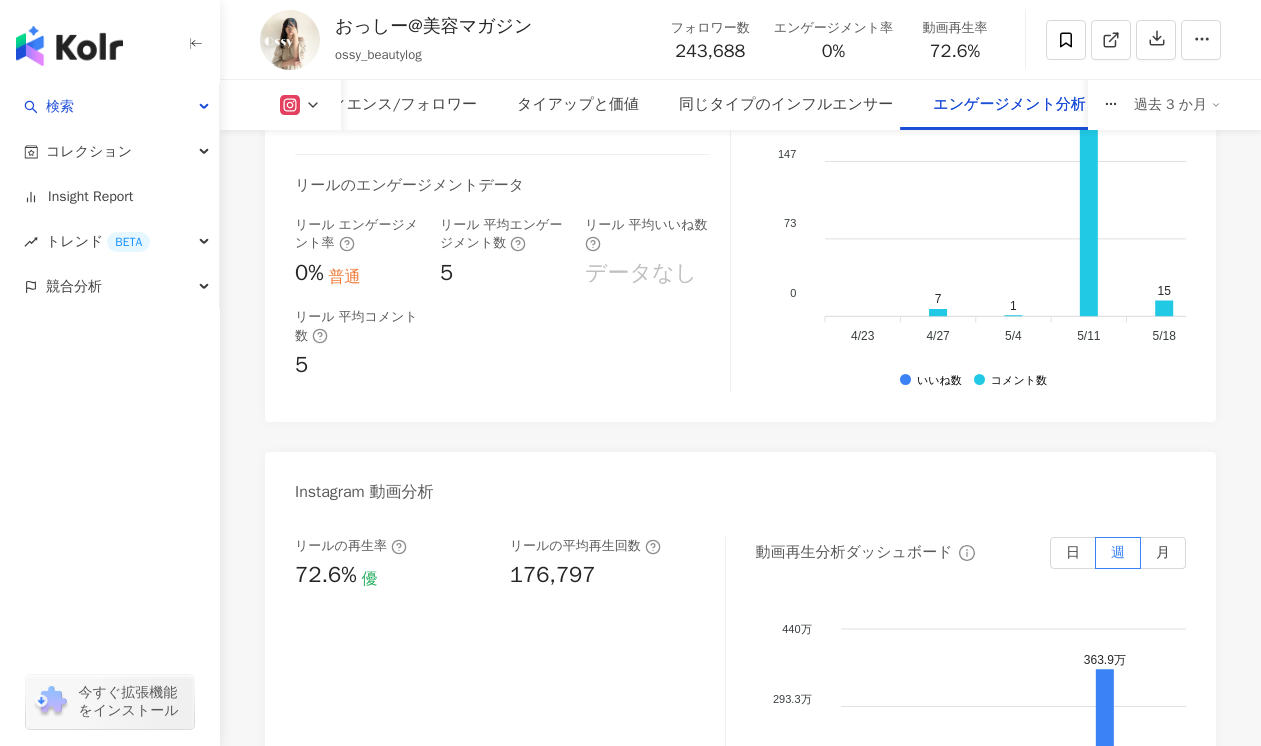 scroll, scrollTop: 4612, scrollLeft: 0, axis: vertical 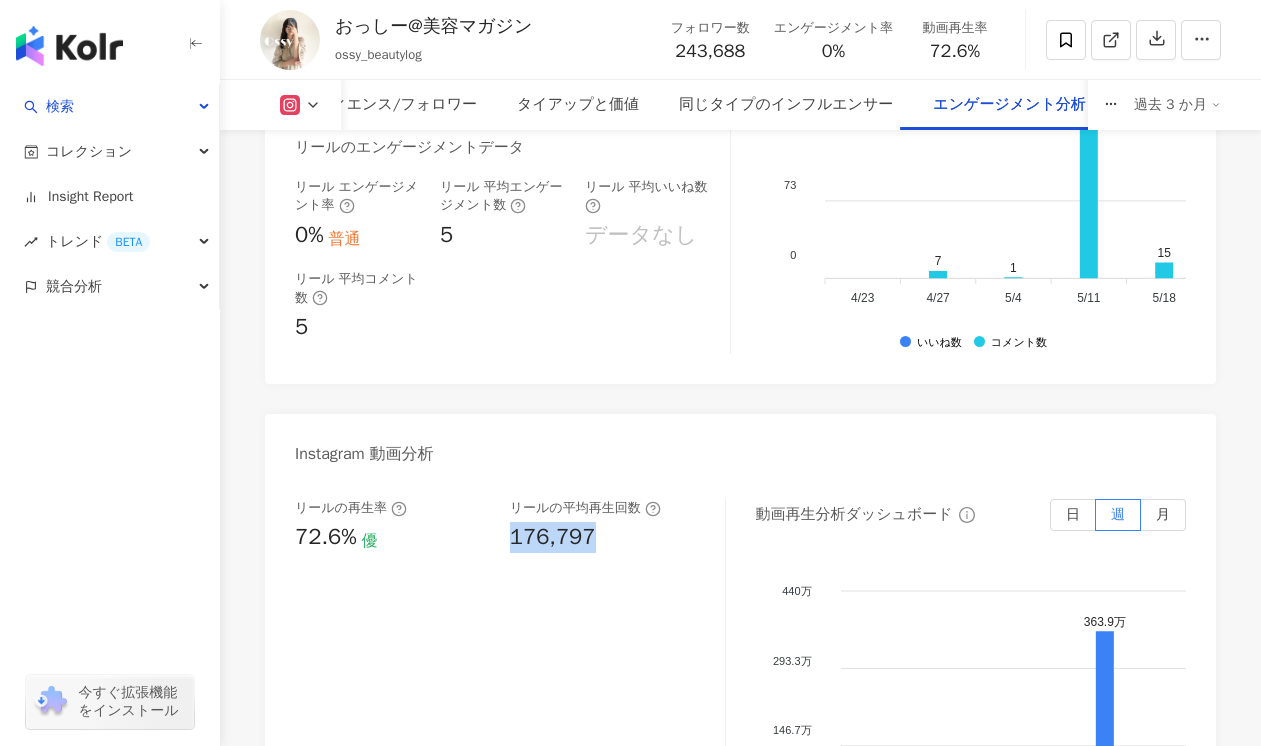 drag, startPoint x: 503, startPoint y: 470, endPoint x: 595, endPoint y: 470, distance: 92 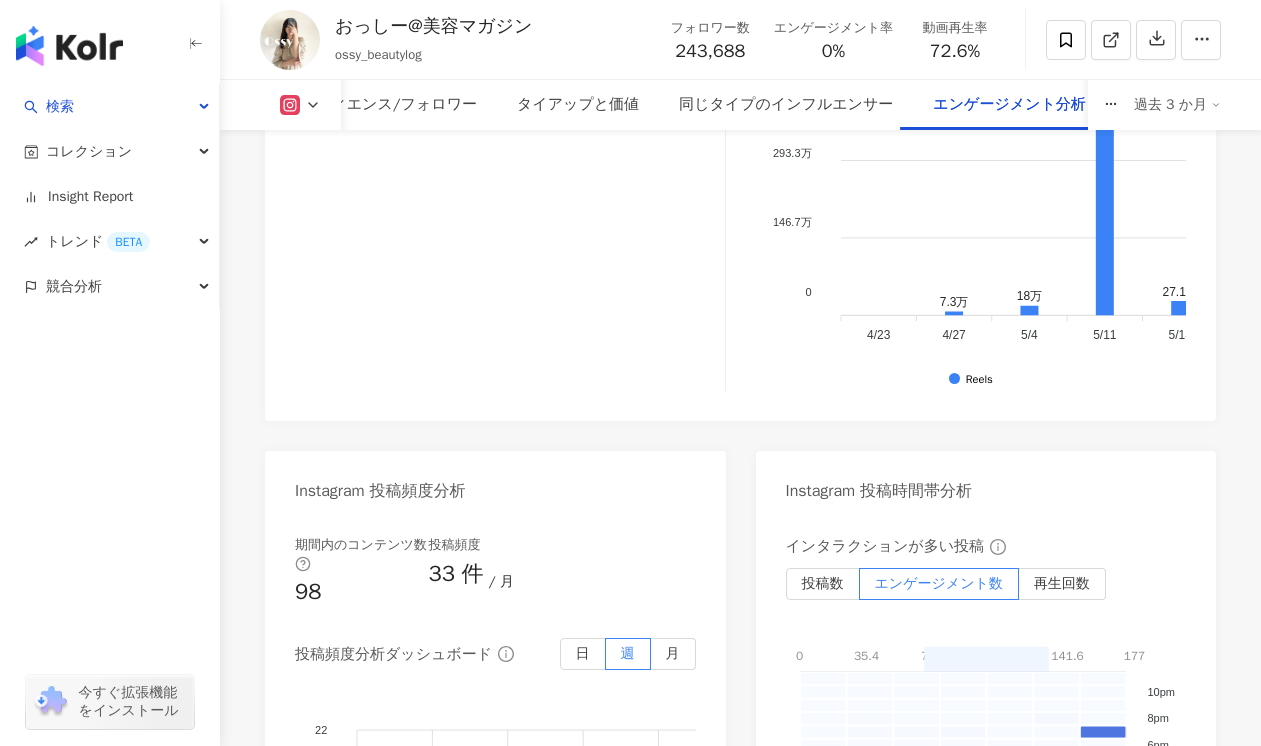 scroll, scrollTop: 5331, scrollLeft: 0, axis: vertical 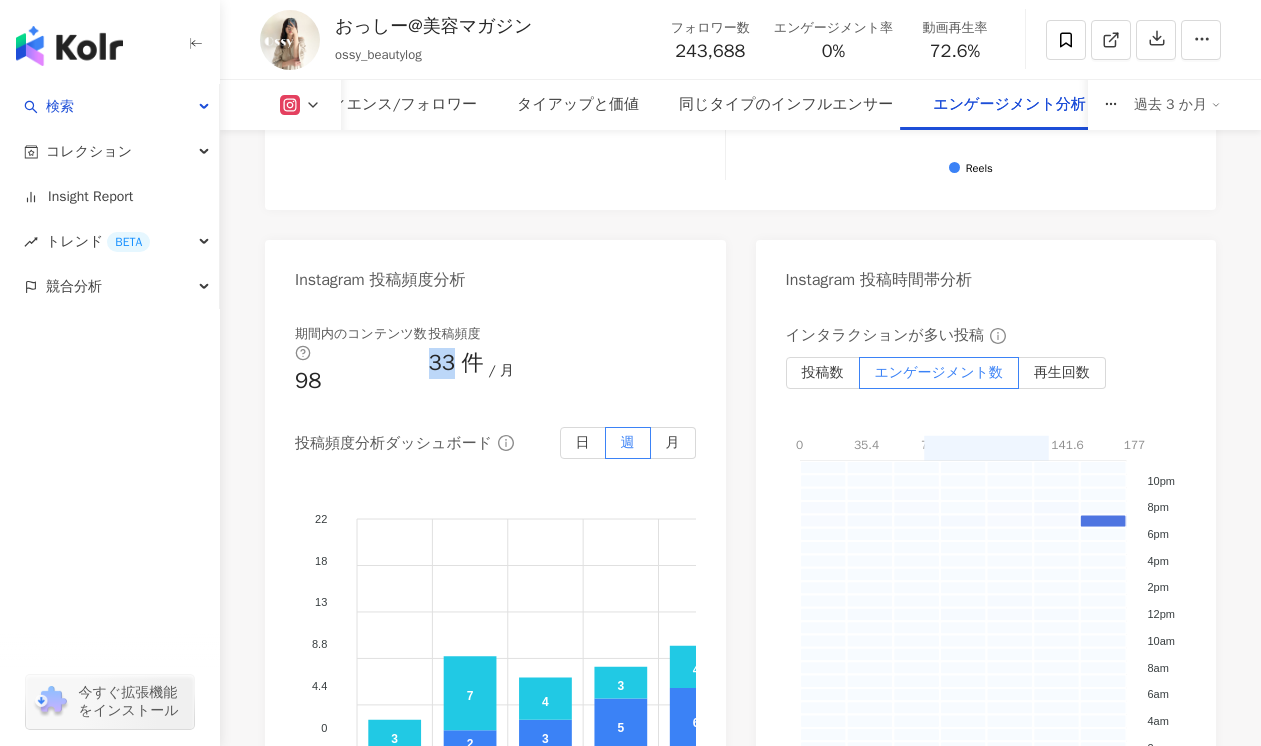 drag, startPoint x: 431, startPoint y: 291, endPoint x: 448, endPoint y: 291, distance: 17 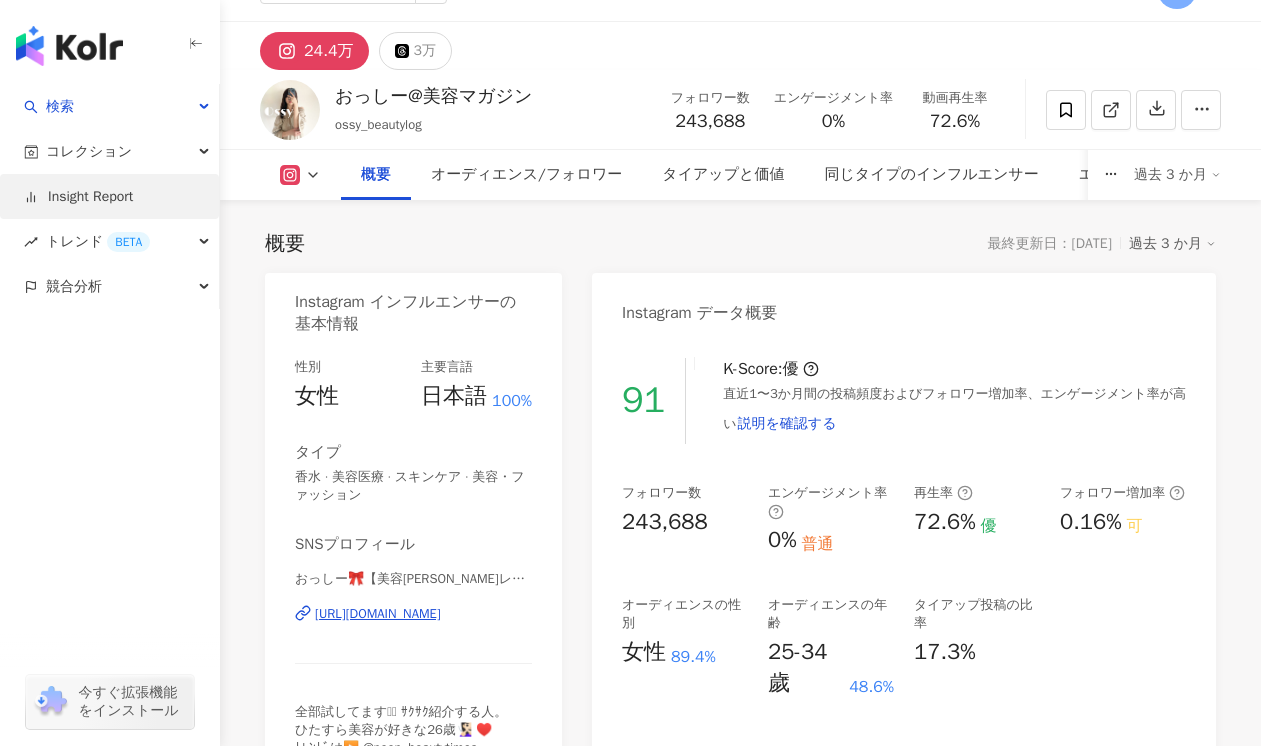 scroll, scrollTop: 0, scrollLeft: 0, axis: both 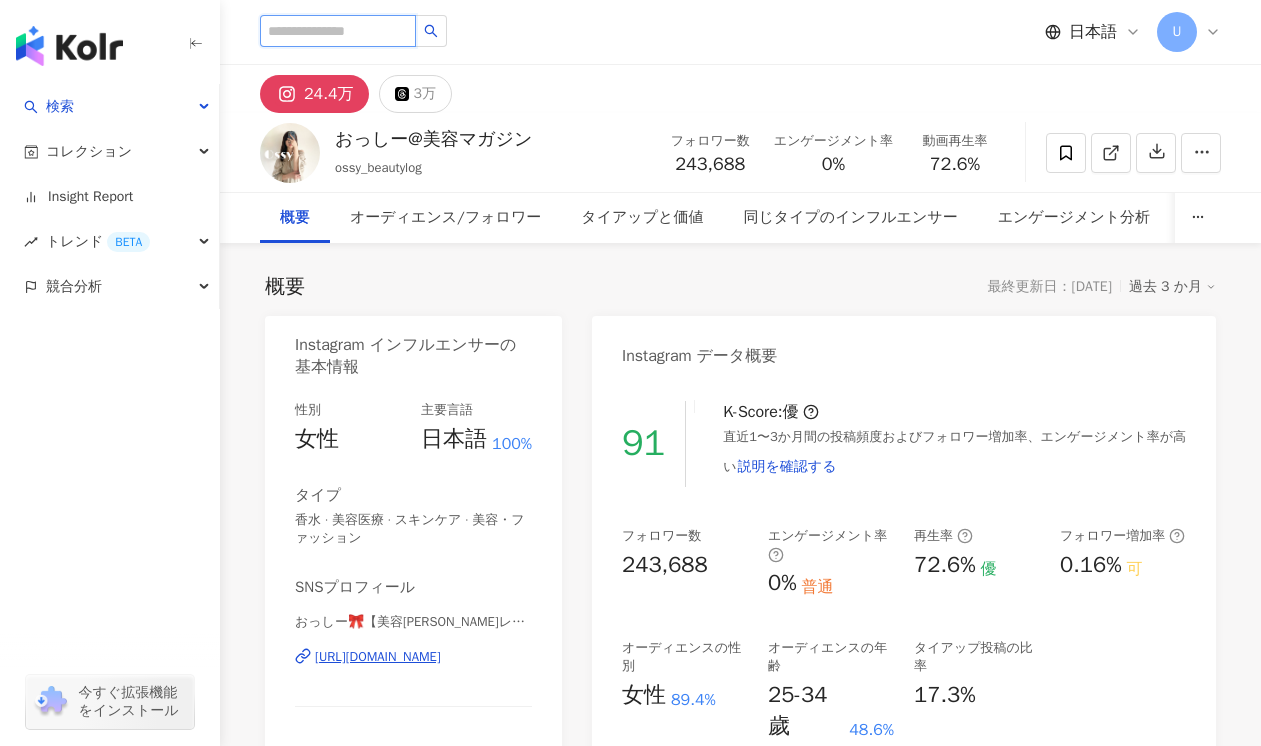 click at bounding box center [338, 31] 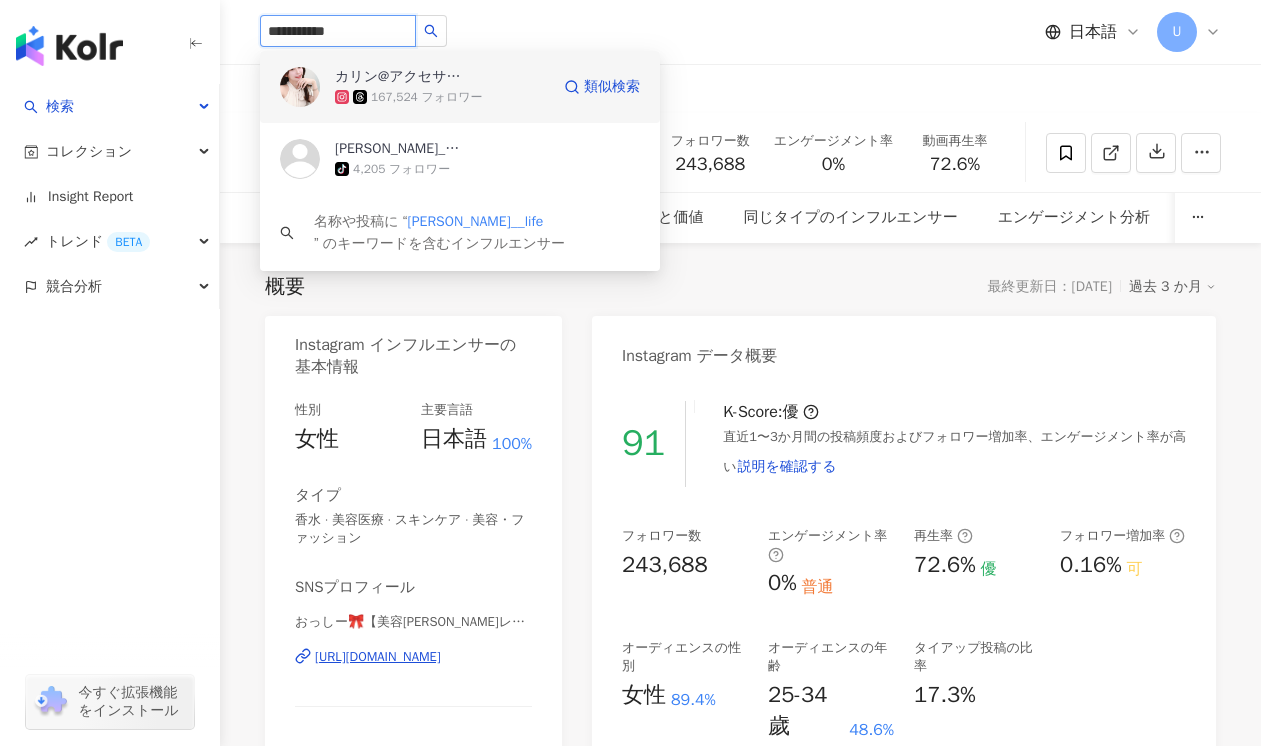 click on "カリン@アクセサリー・プレゼント・美容医療" at bounding box center (400, 77) 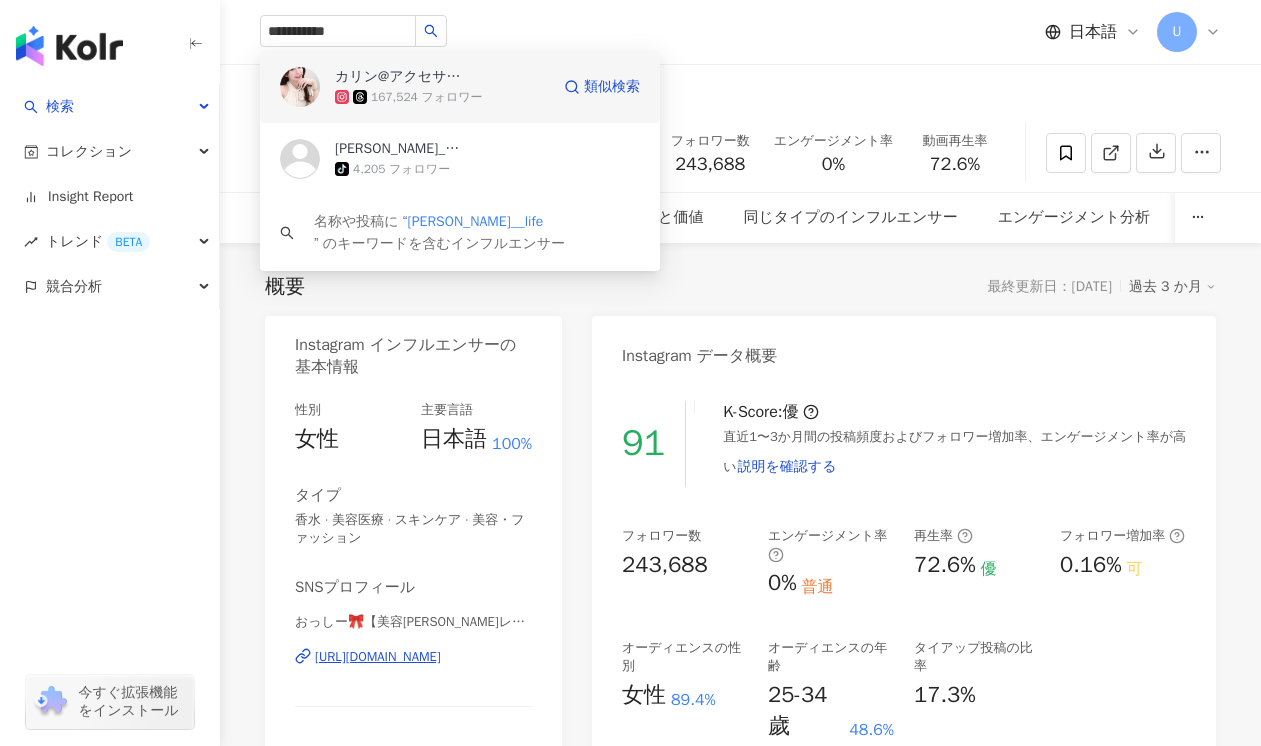 type 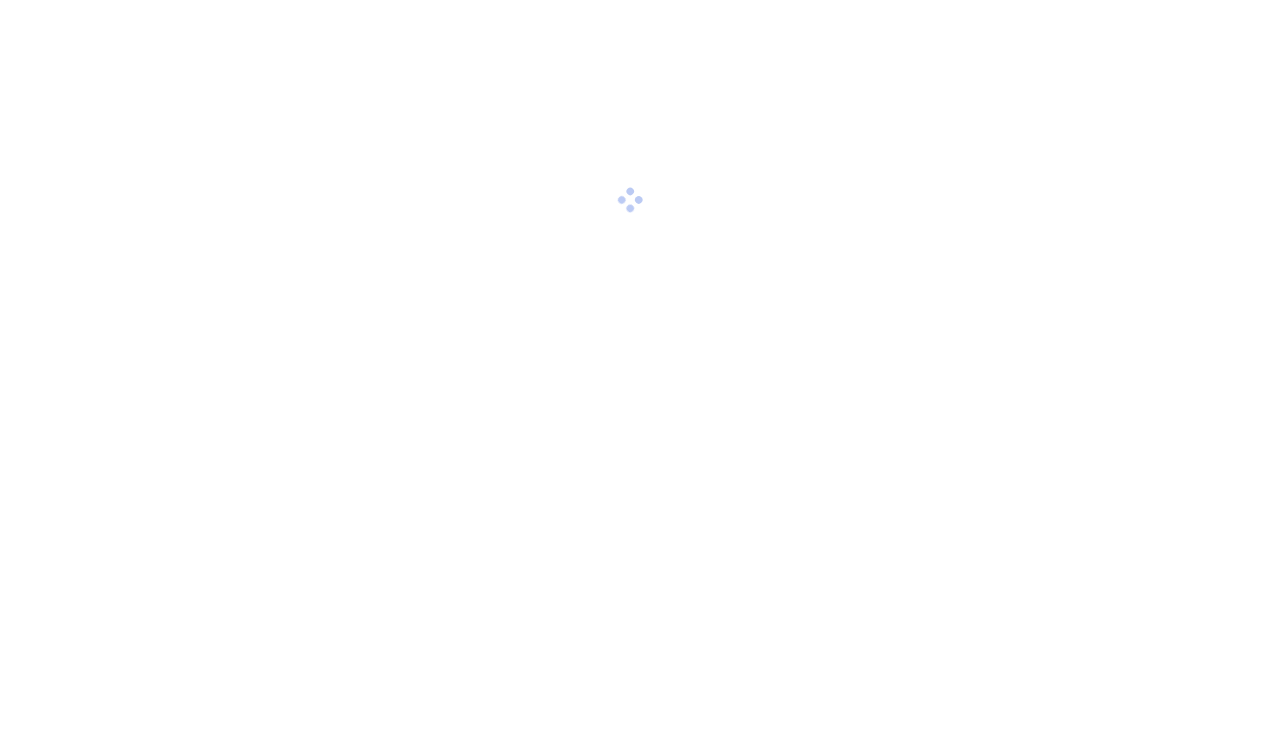 scroll, scrollTop: 0, scrollLeft: 0, axis: both 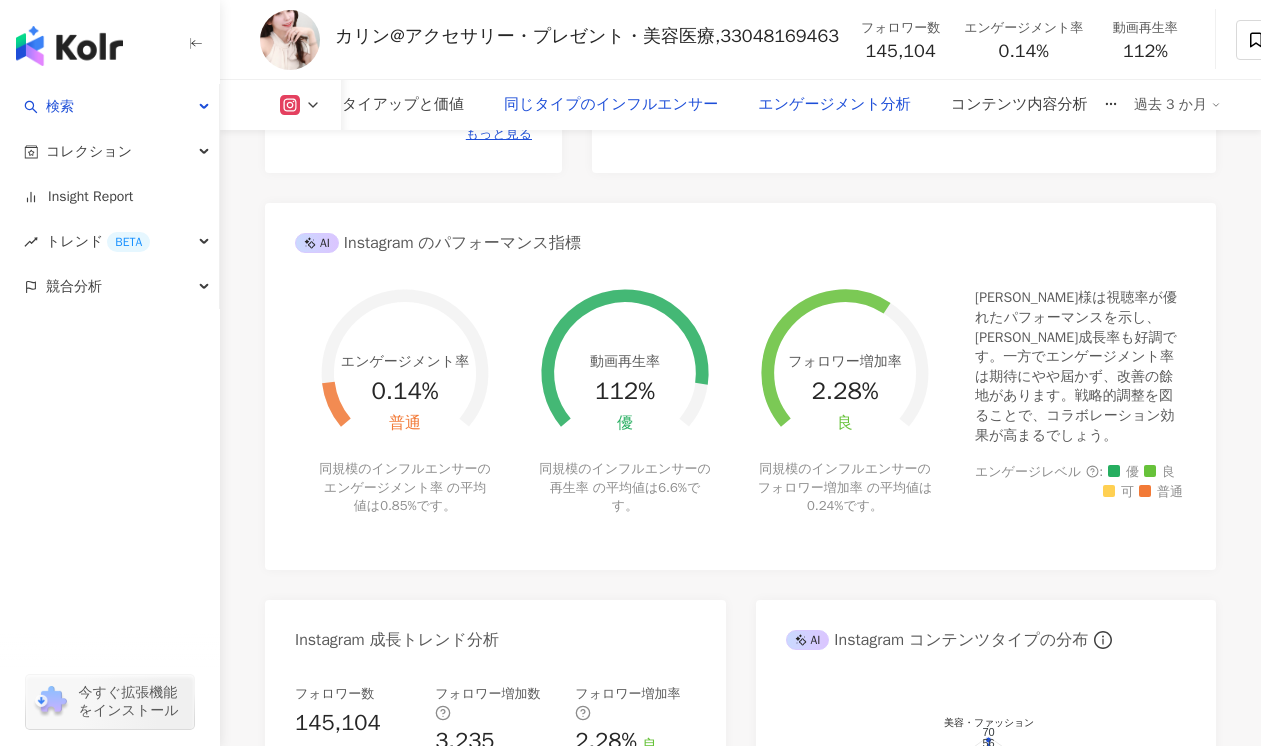 click on "エンゲージメント分析" at bounding box center (834, 105) 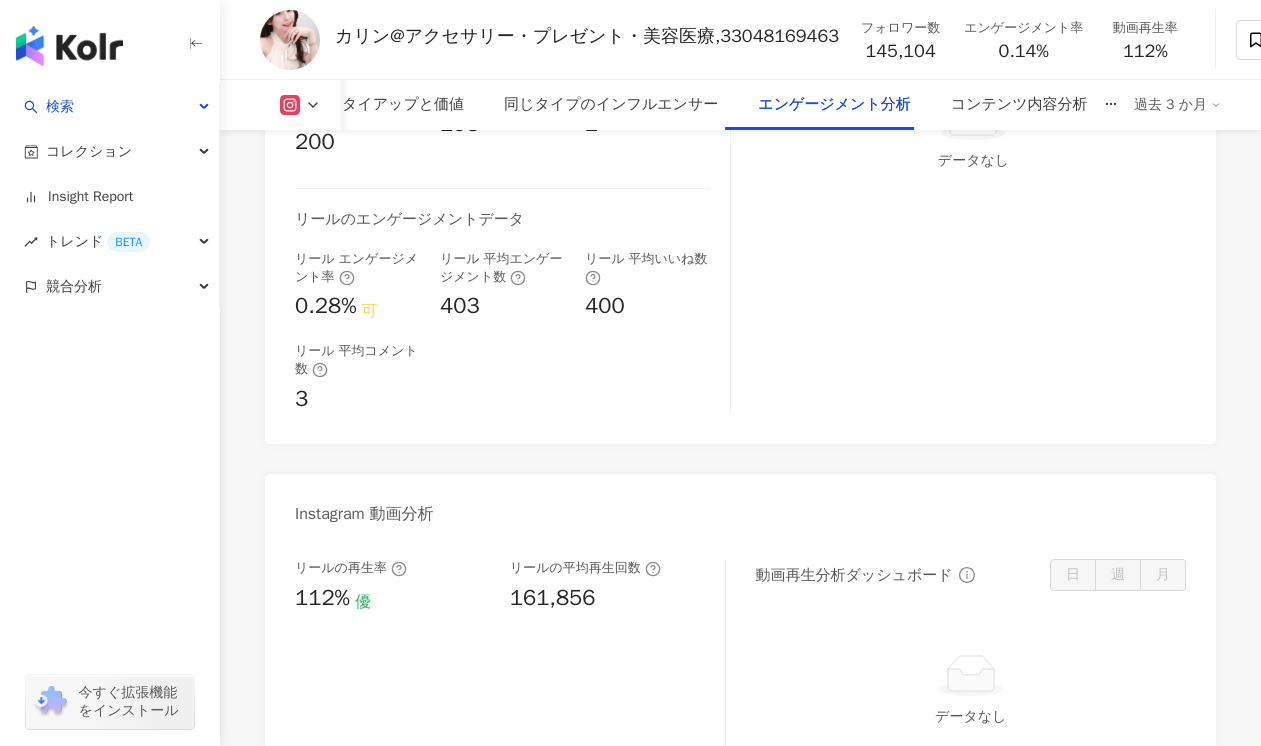 scroll, scrollTop: 4359, scrollLeft: 0, axis: vertical 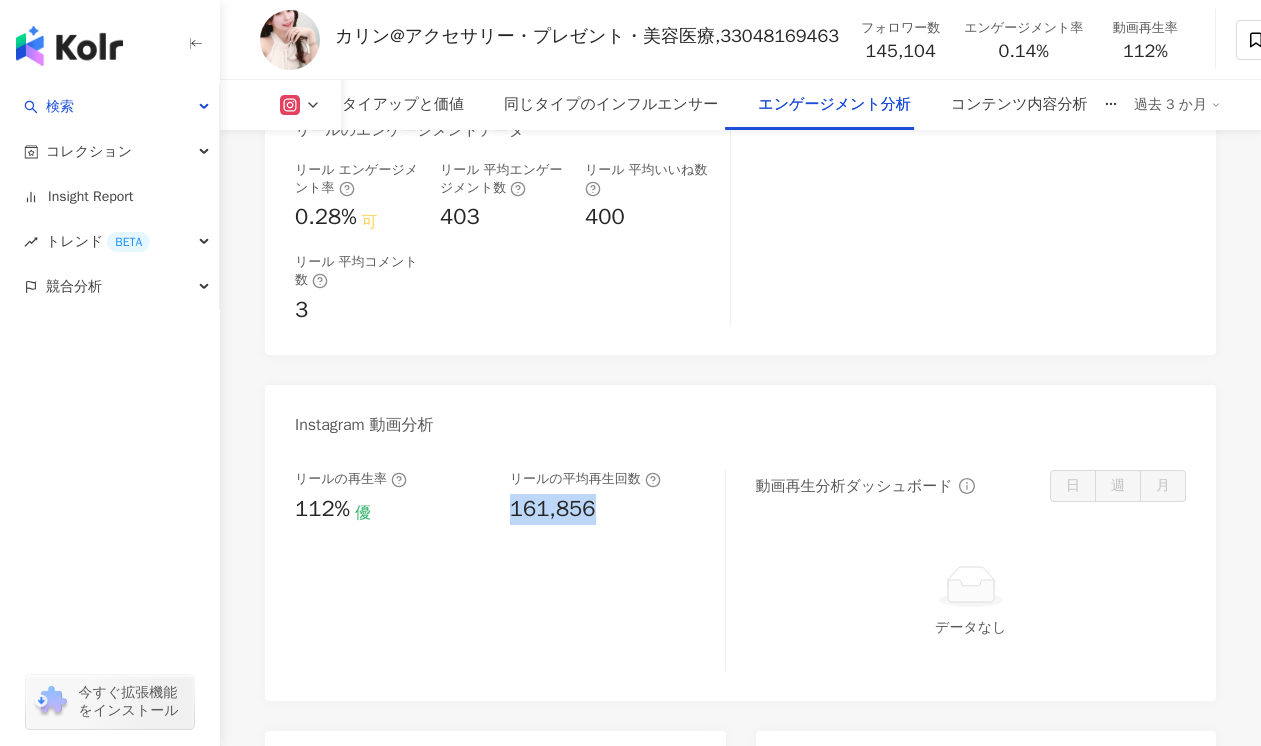 drag, startPoint x: 513, startPoint y: 515, endPoint x: 596, endPoint y: 516, distance: 83.00603 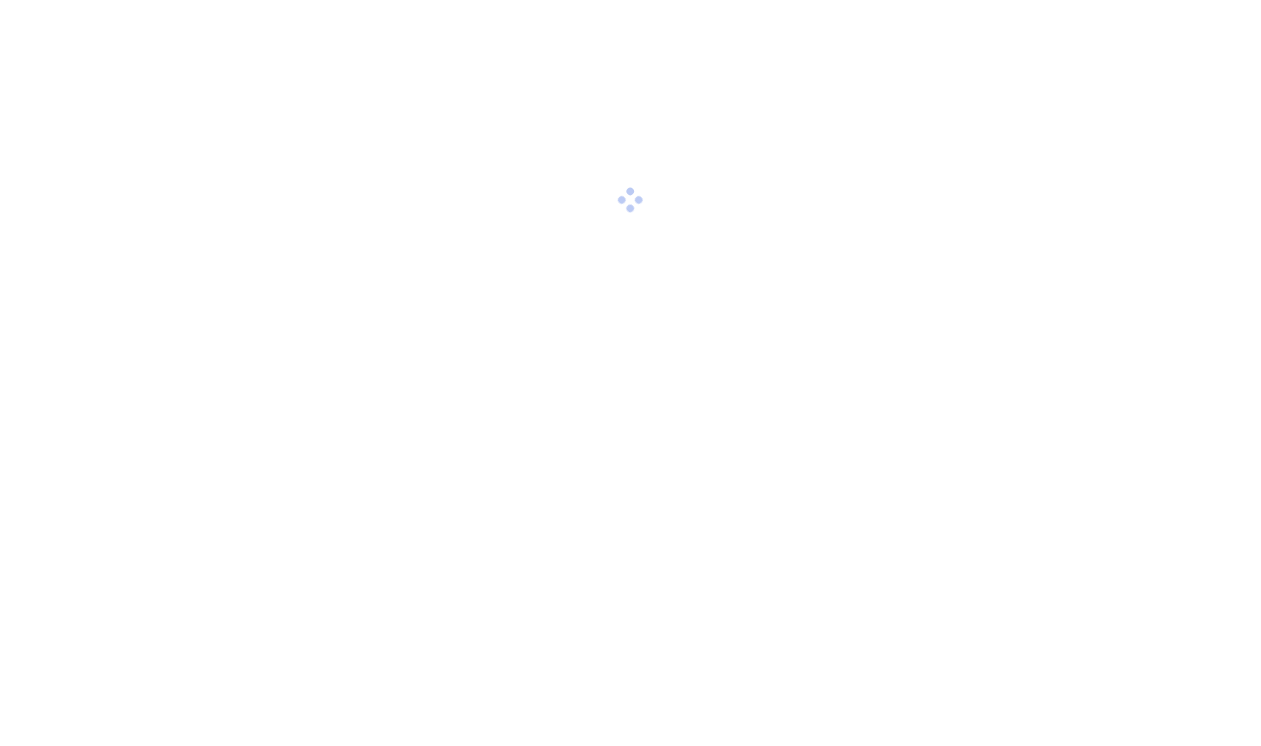 scroll, scrollTop: 0, scrollLeft: 0, axis: both 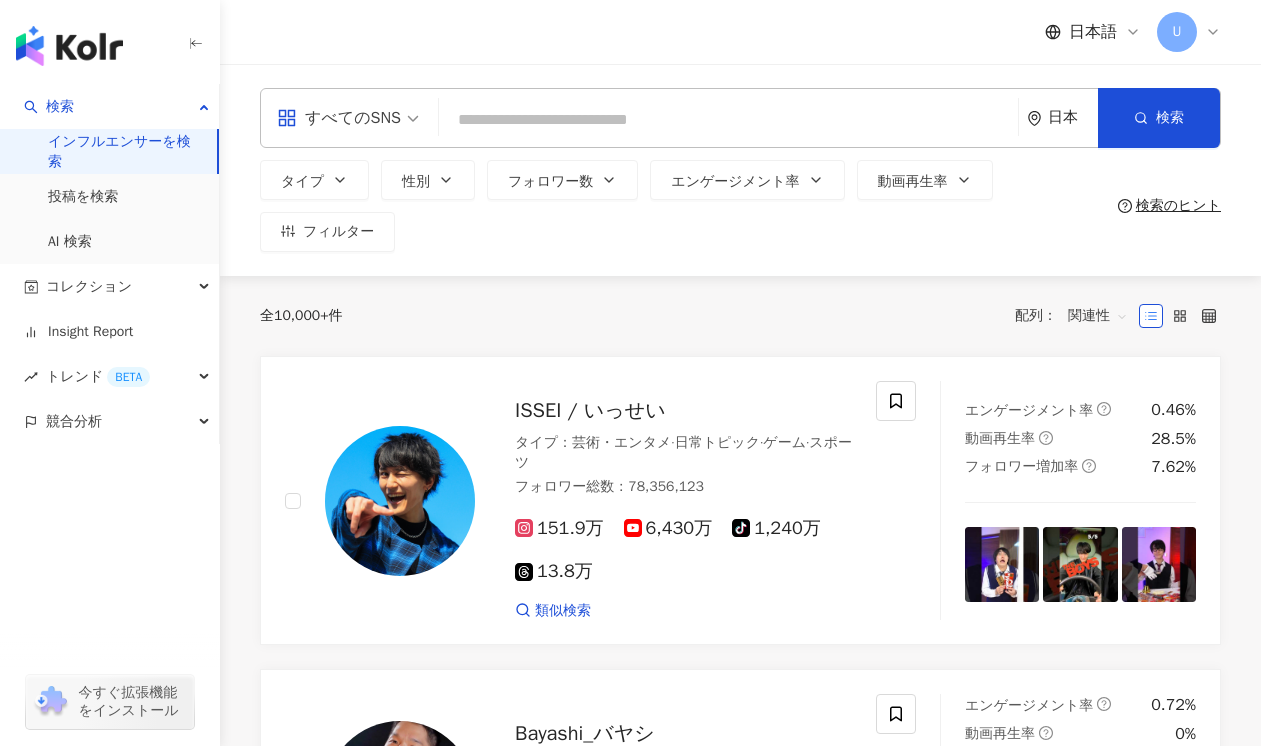 click at bounding box center [728, 120] 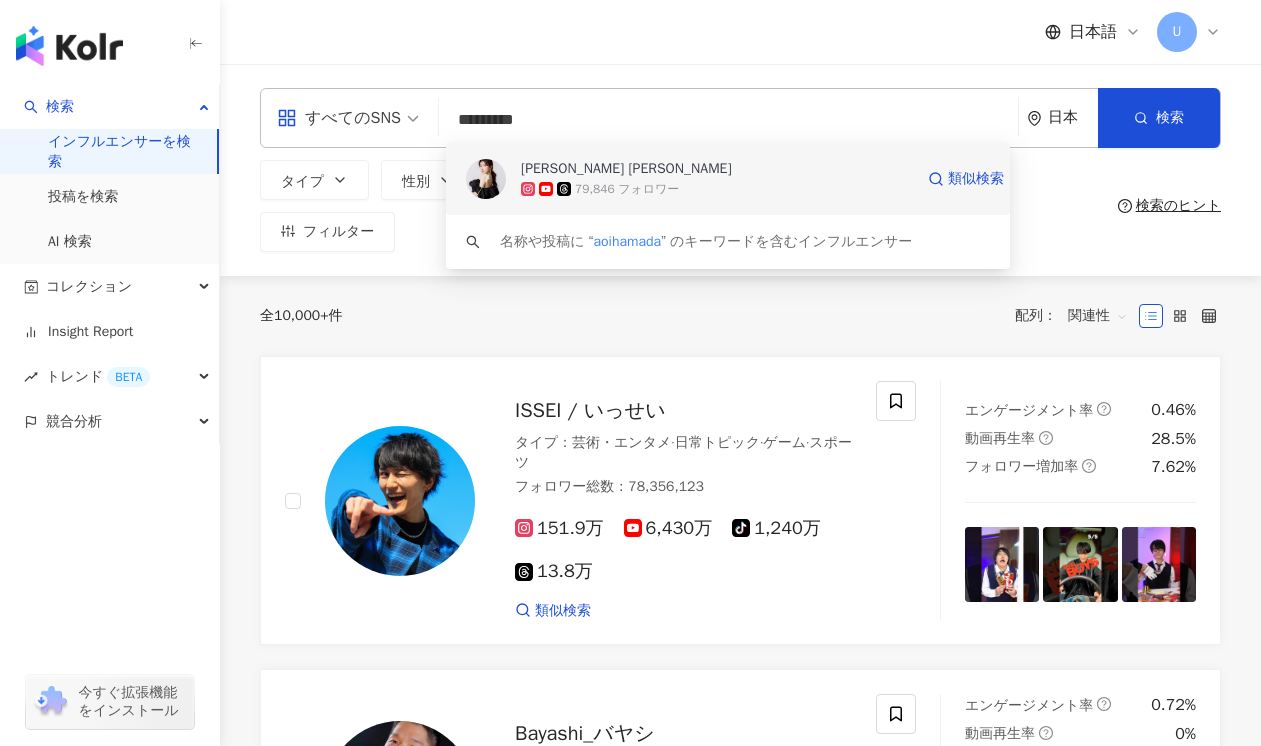 click on "79,846   フォロワー" at bounding box center (717, 189) 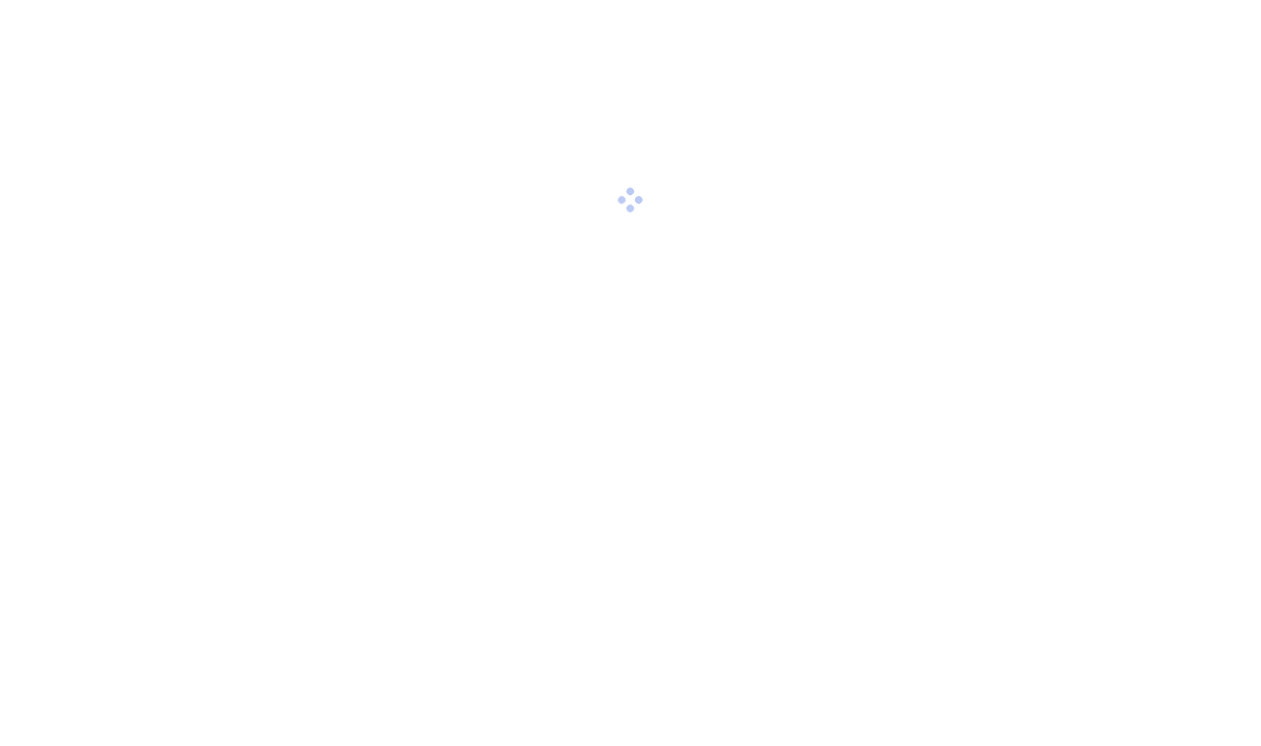 scroll, scrollTop: 0, scrollLeft: 0, axis: both 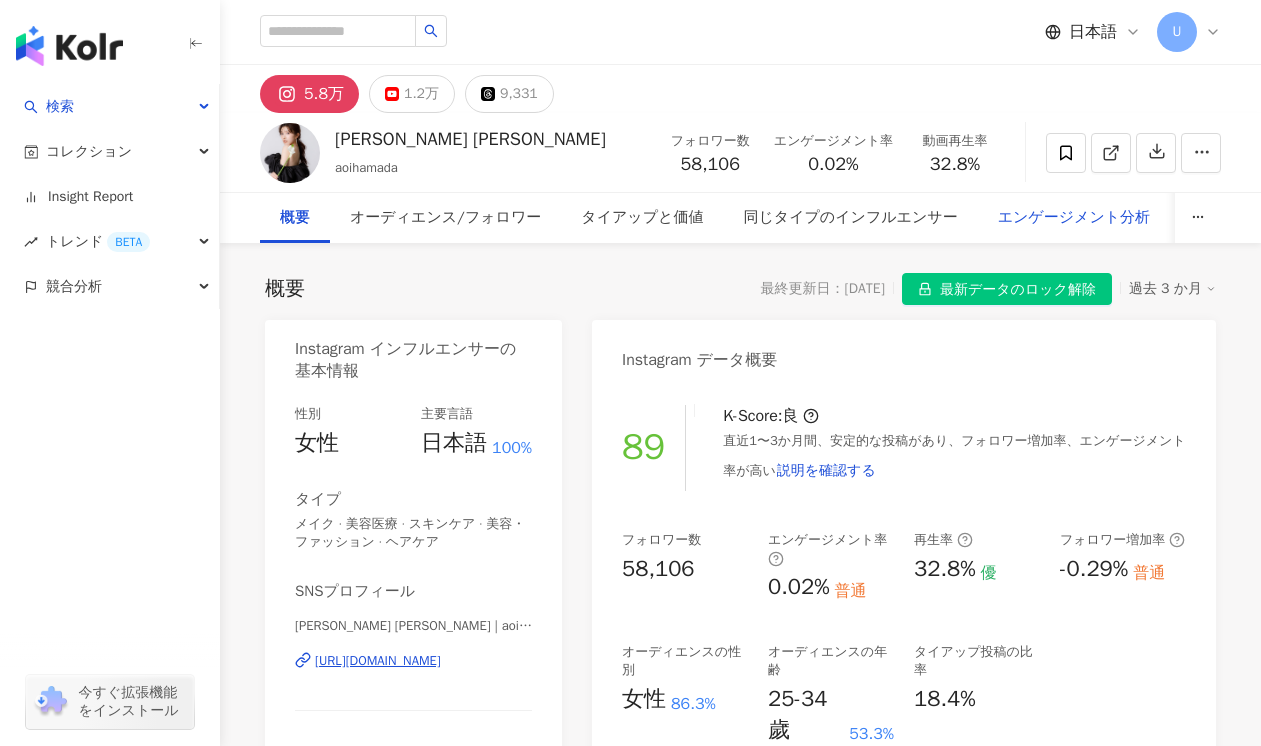 click on "エンゲージメント分析" at bounding box center [1074, 218] 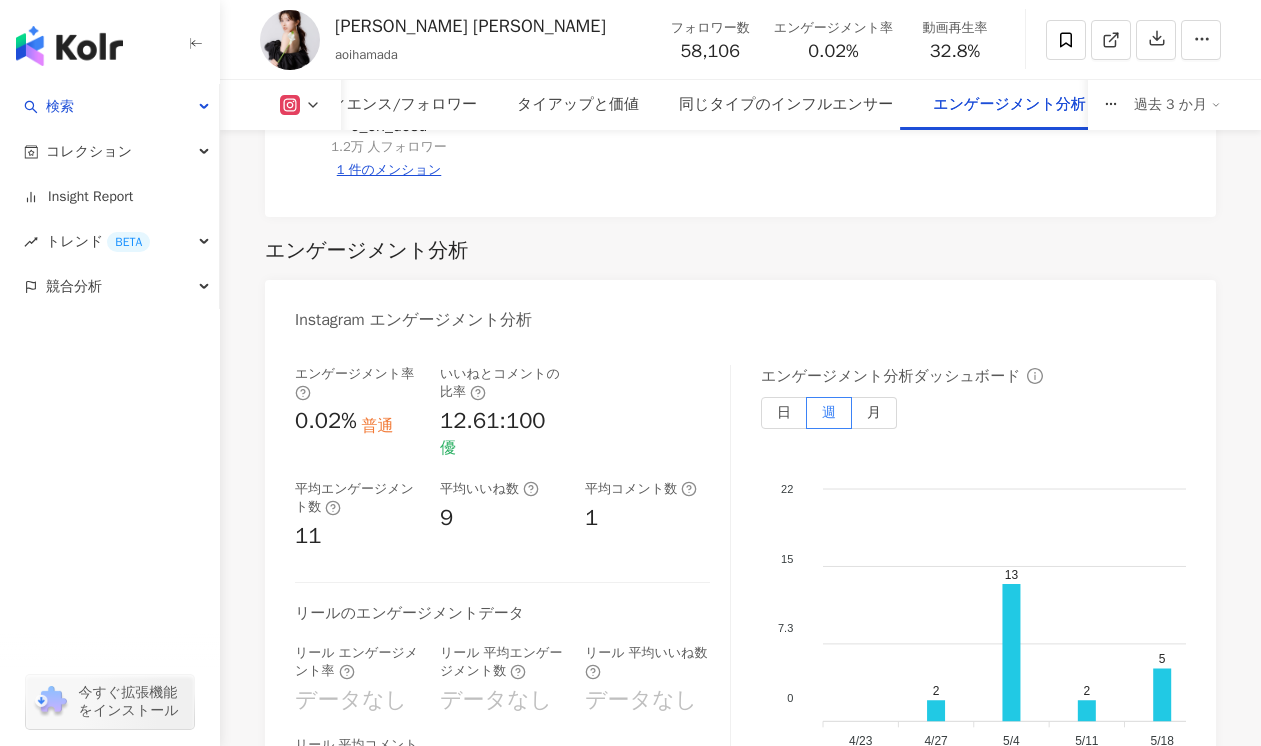 scroll, scrollTop: 4438, scrollLeft: 0, axis: vertical 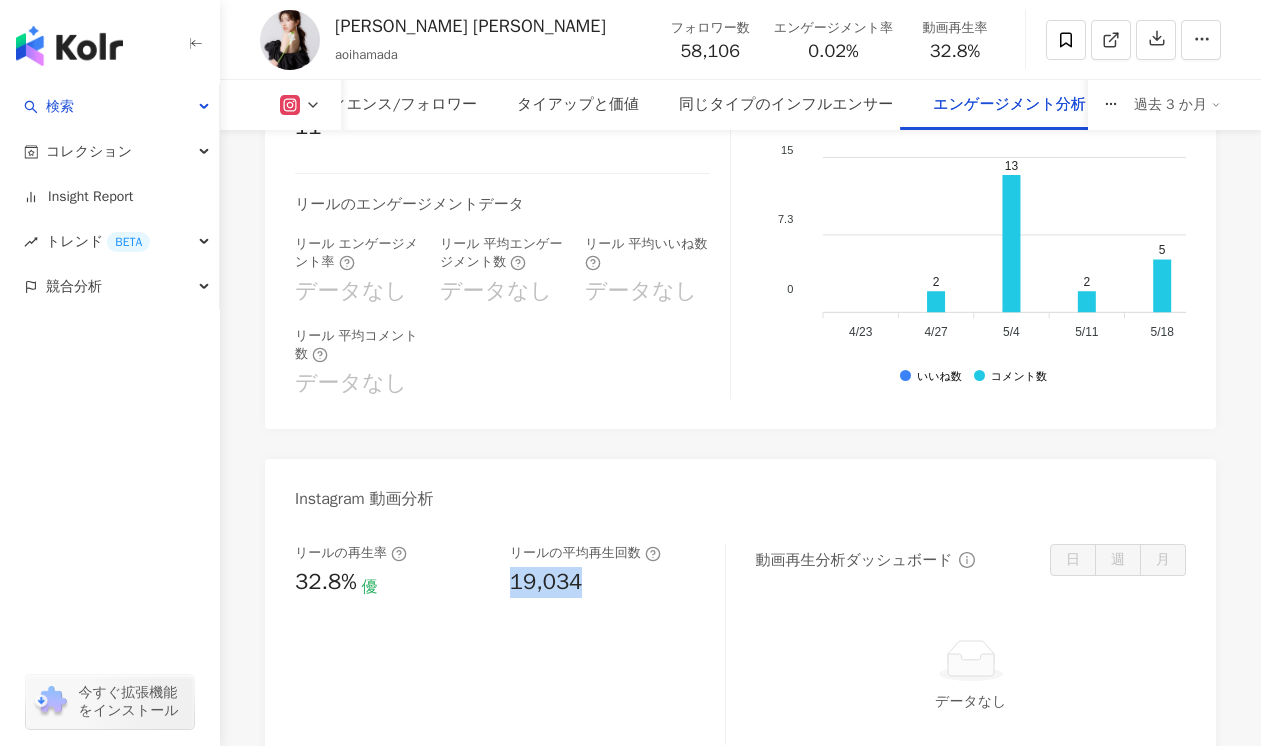 drag, startPoint x: 501, startPoint y: 476, endPoint x: 582, endPoint y: 476, distance: 81 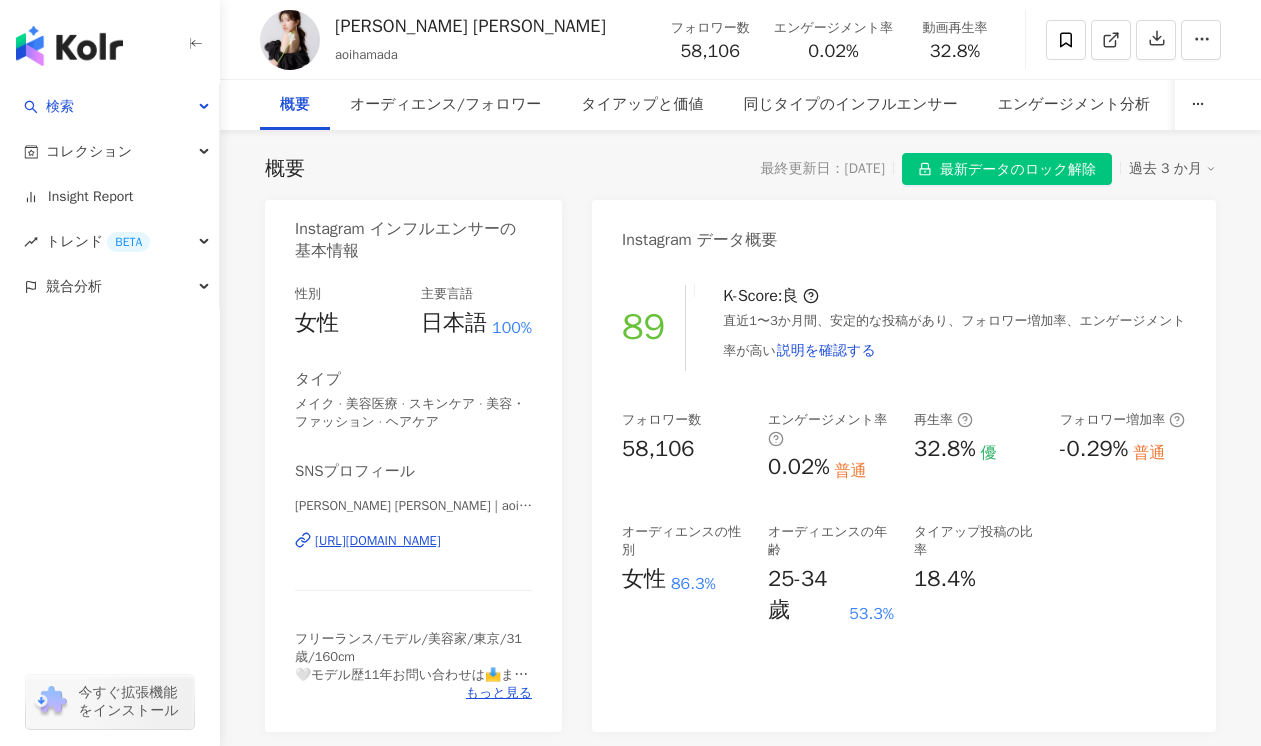 scroll, scrollTop: 0, scrollLeft: 0, axis: both 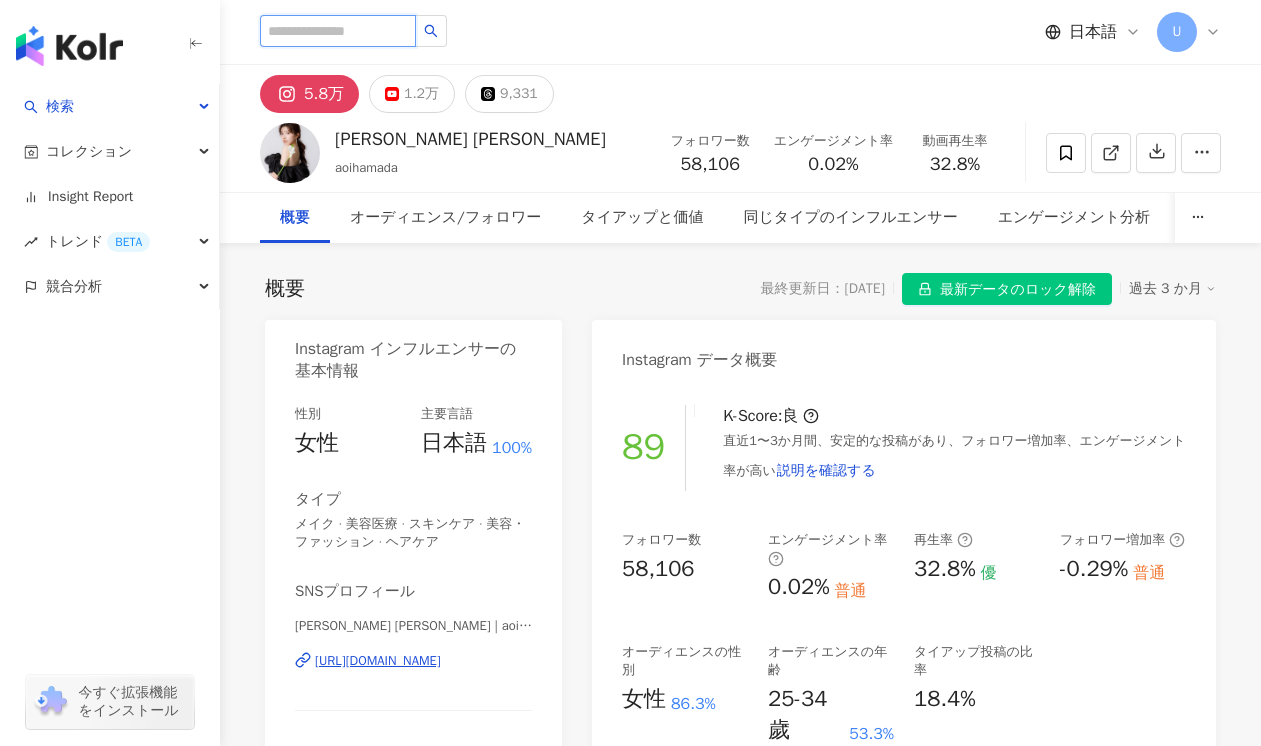 click at bounding box center (338, 31) 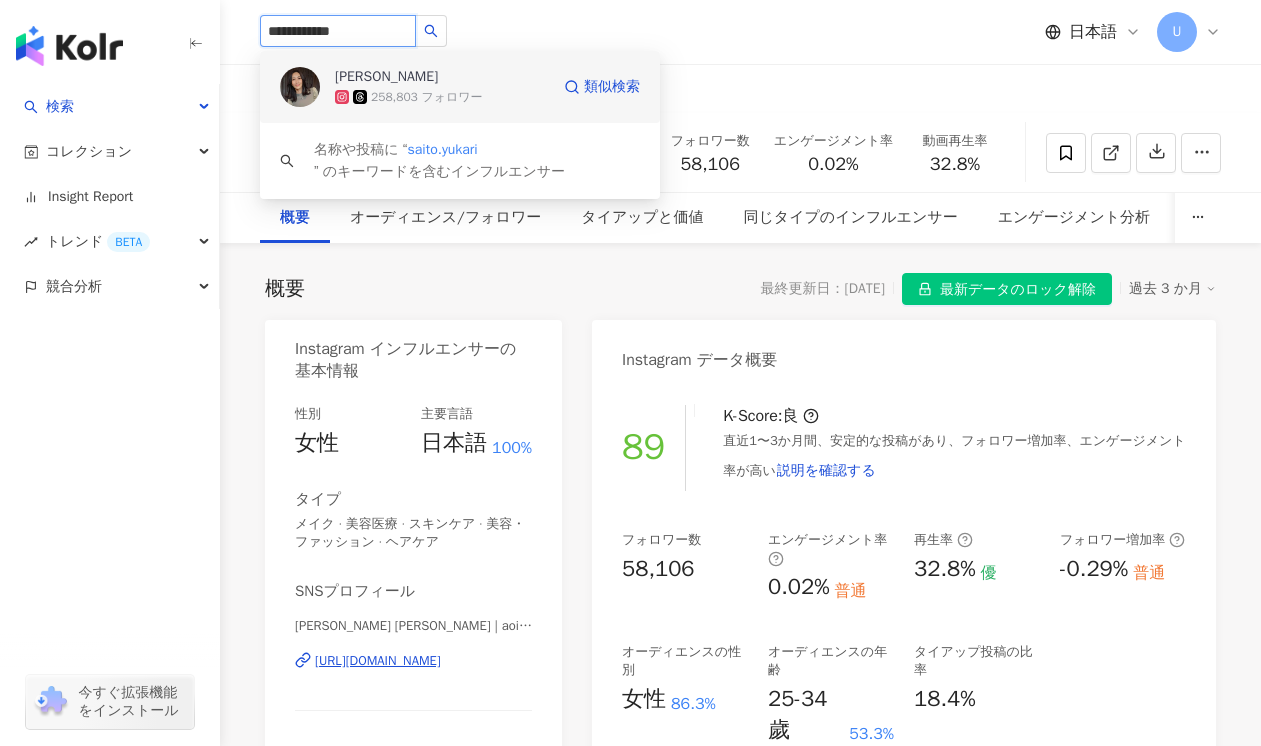 click on "[PERSON_NAME]" at bounding box center [386, 77] 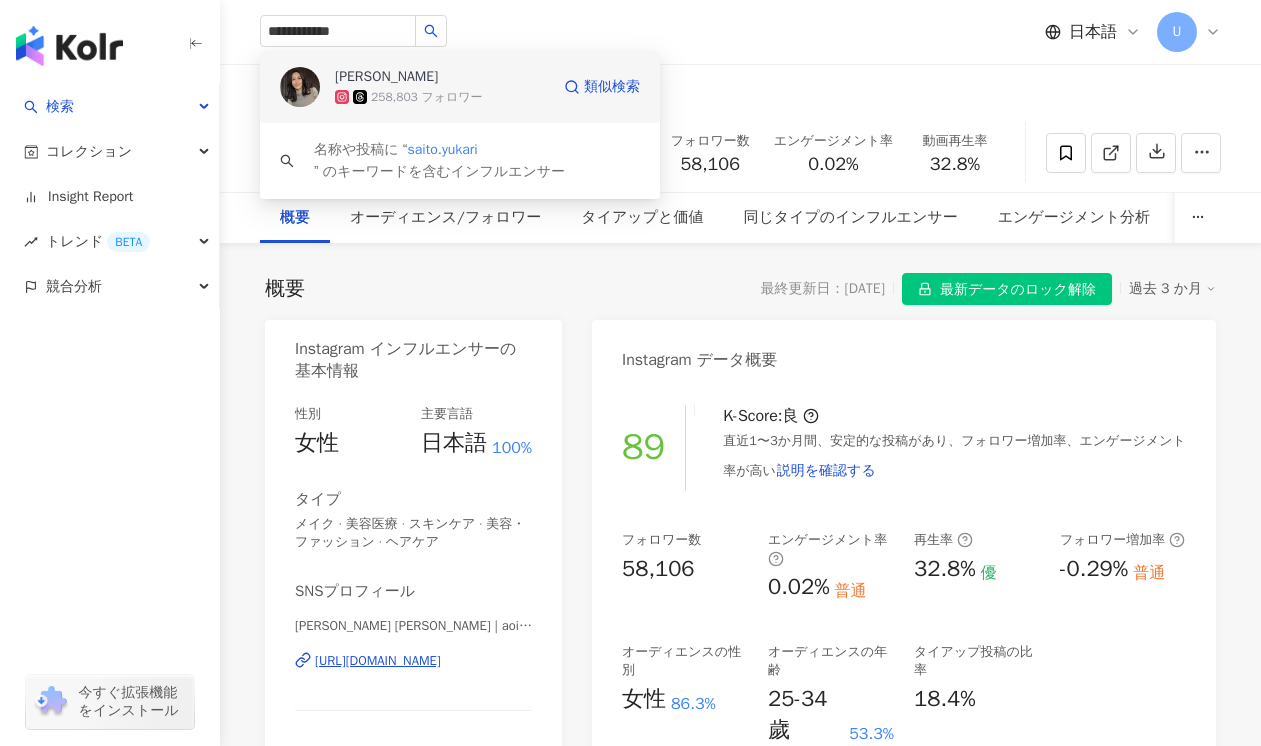 type 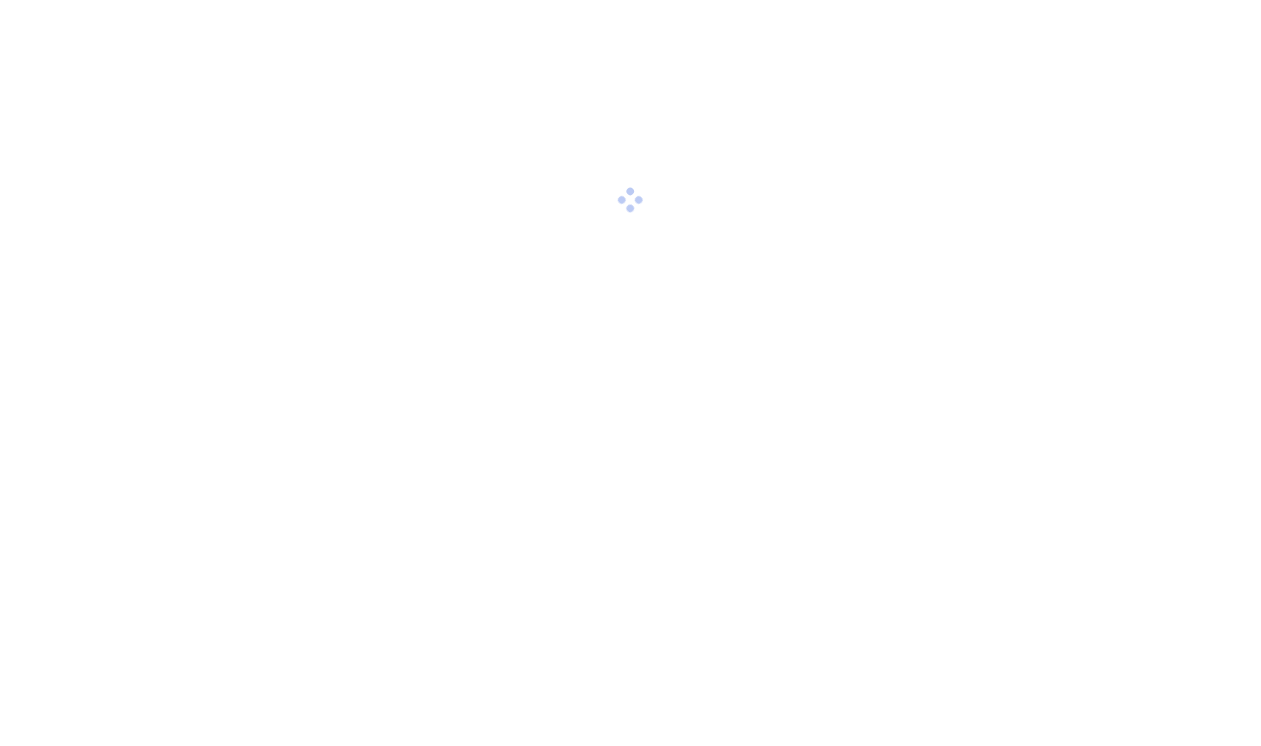 scroll, scrollTop: 0, scrollLeft: 0, axis: both 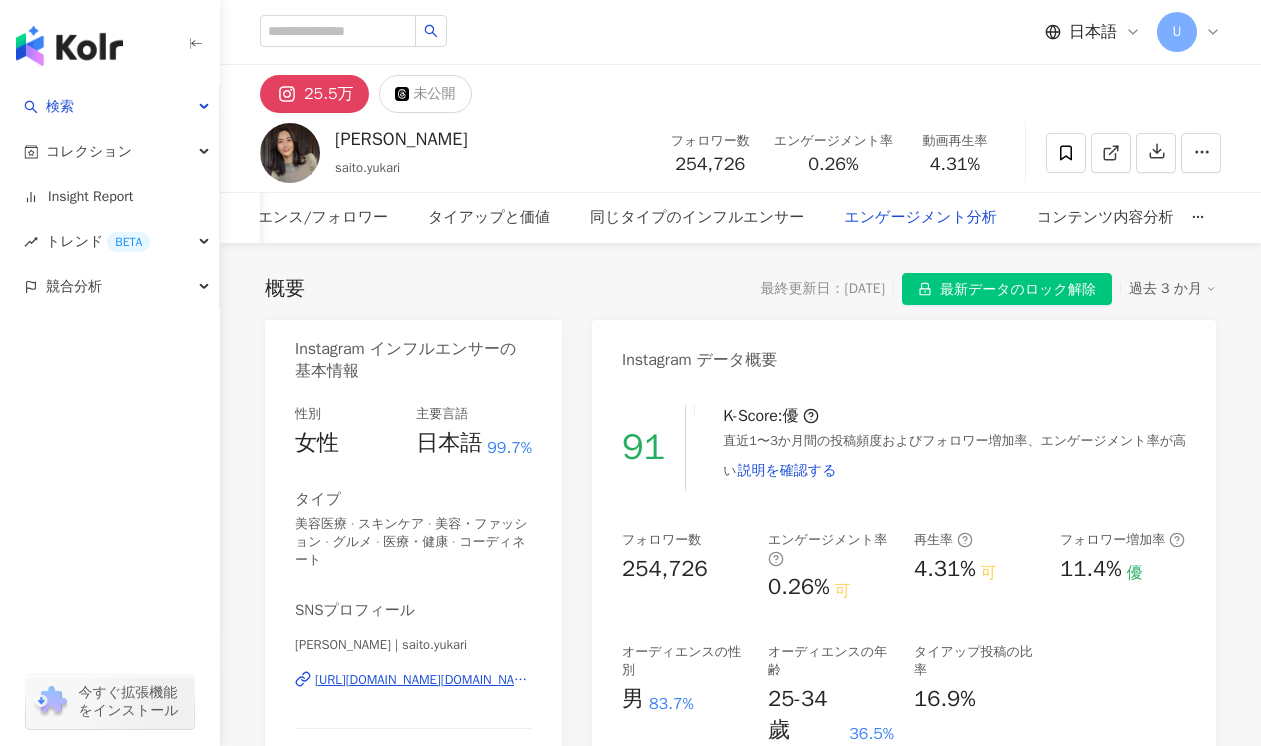 click on "エンゲージメント分析" at bounding box center [920, 218] 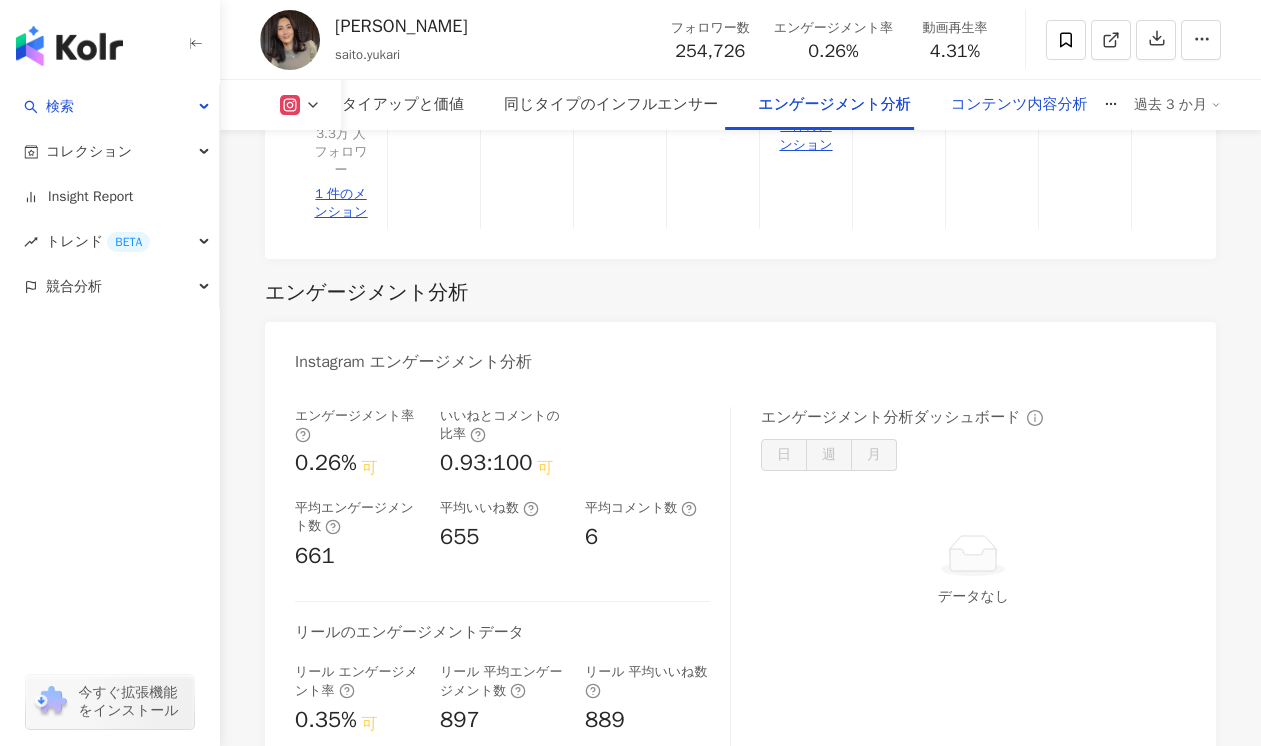 click on "コンテンツ内容分析" at bounding box center [1019, 105] 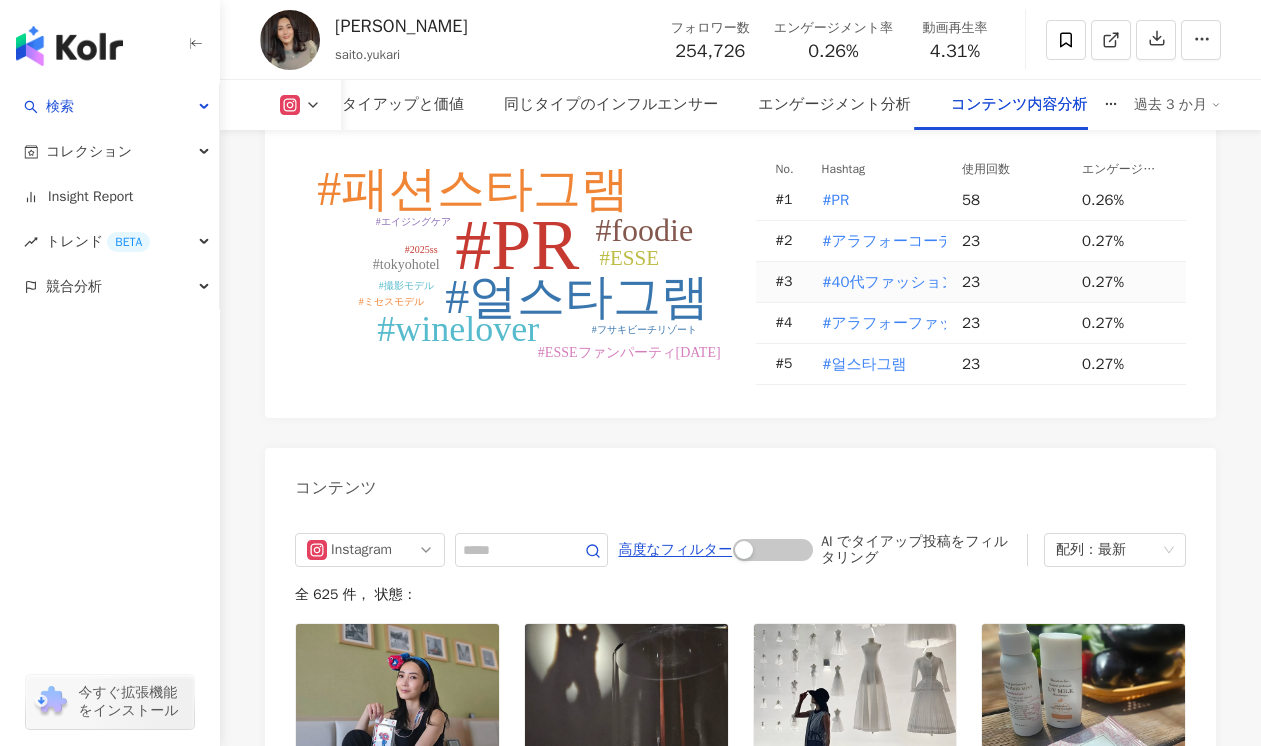 scroll, scrollTop: 5899, scrollLeft: 0, axis: vertical 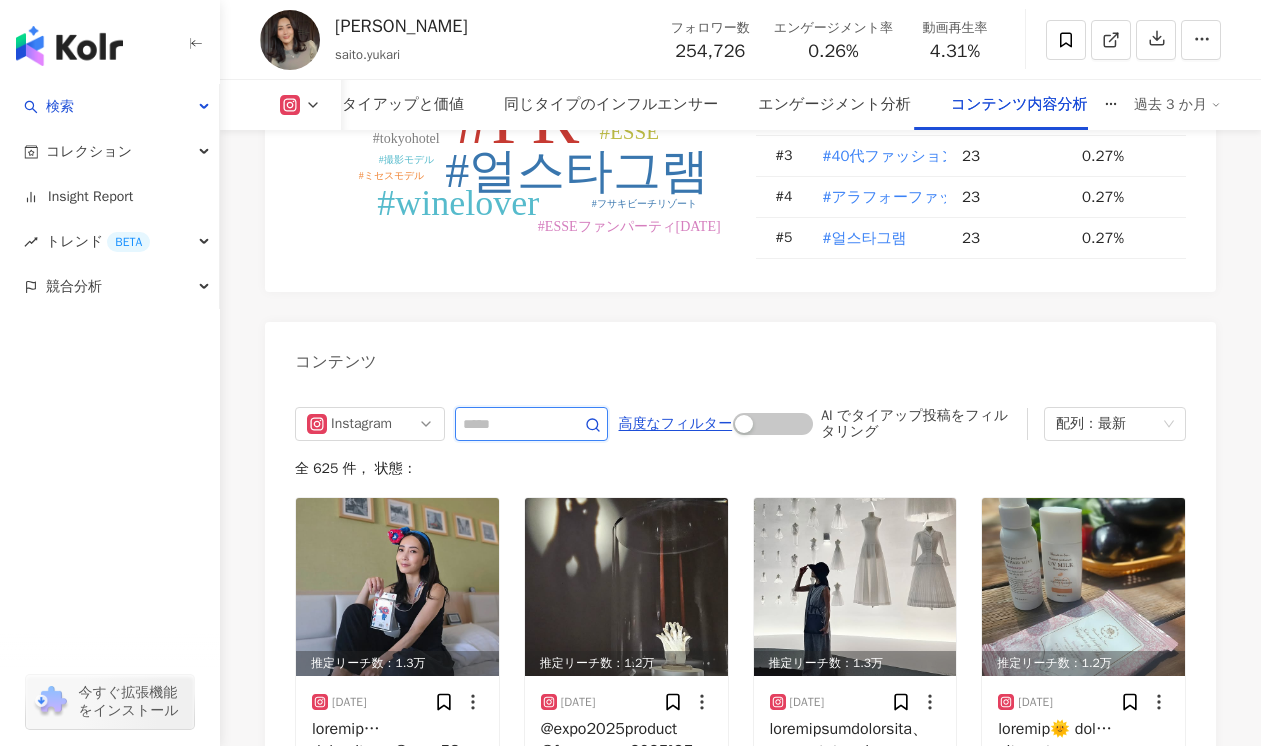 click at bounding box center [509, 424] 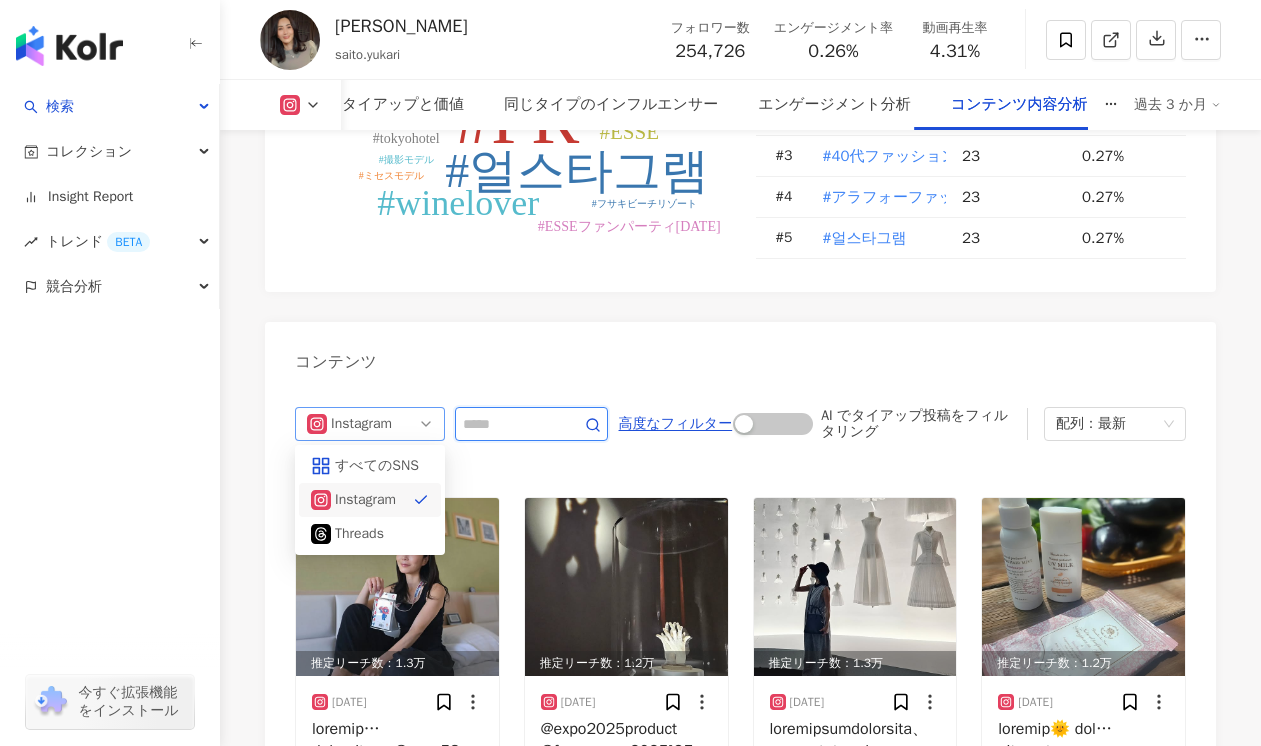 click on "Instagram" at bounding box center (370, 424) 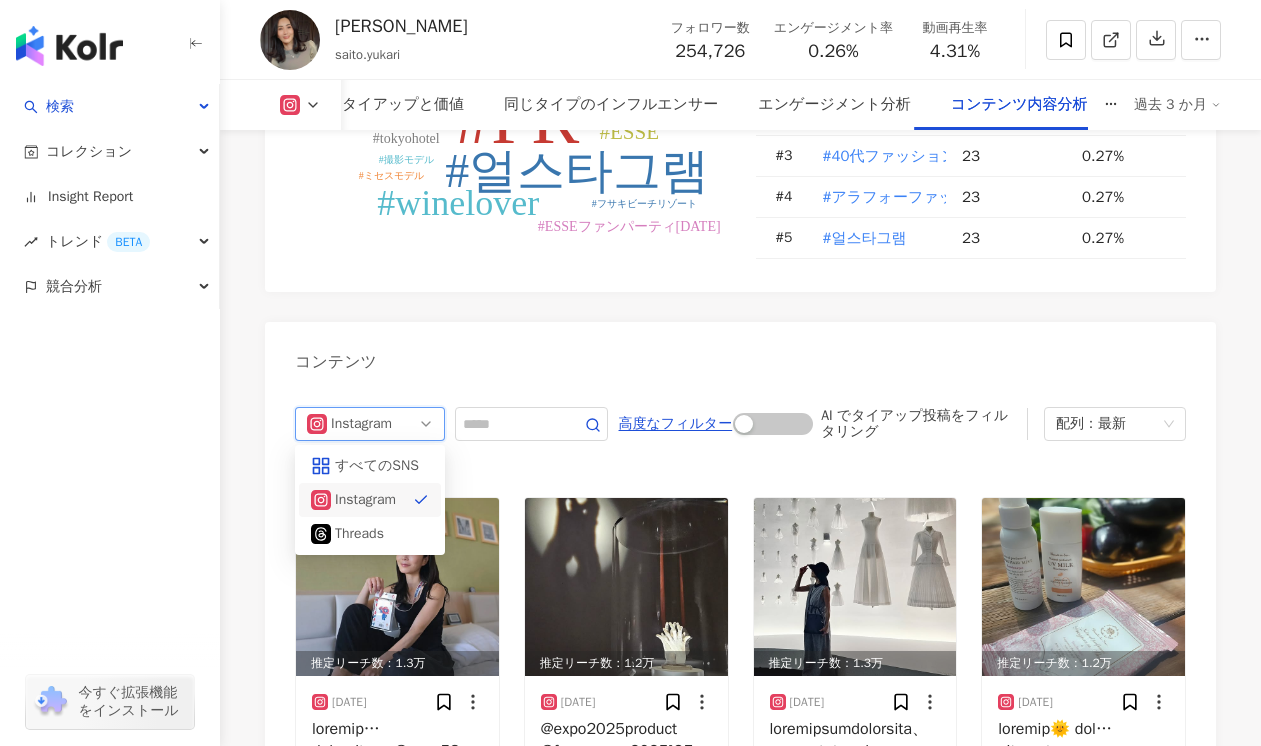 click on "Instagram" at bounding box center (370, 424) 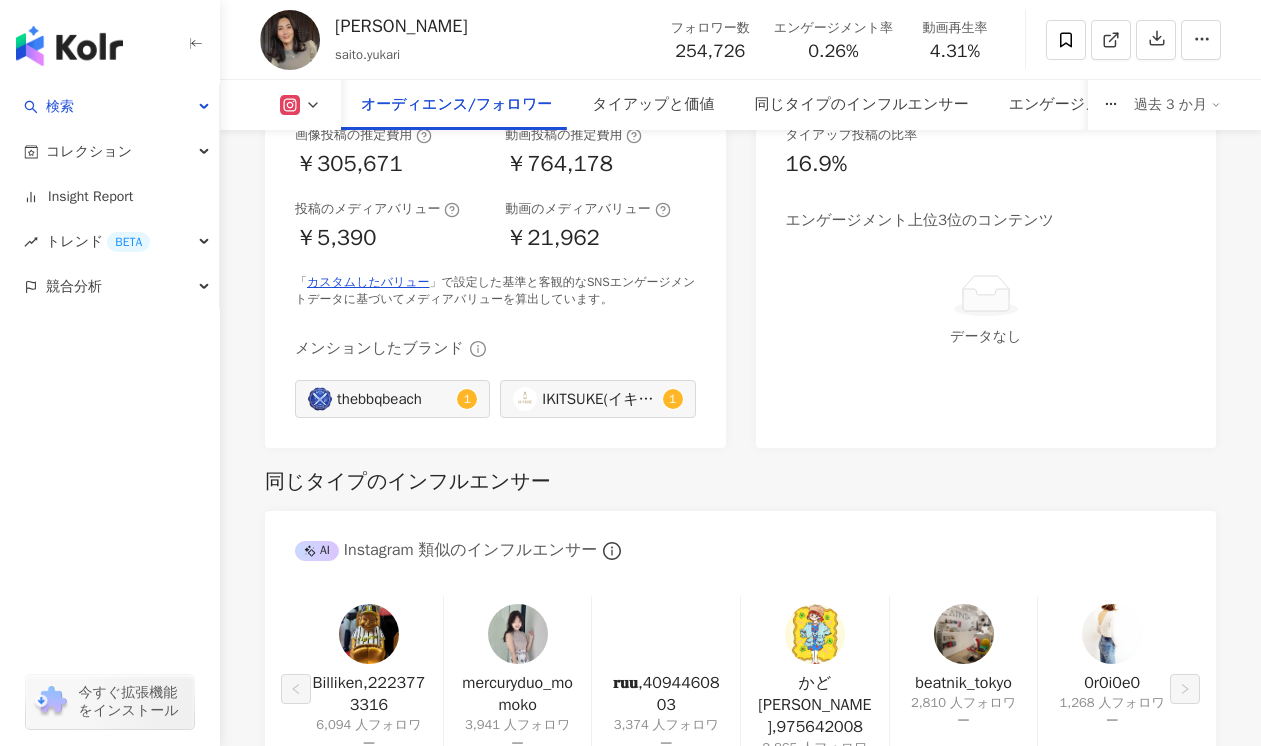 scroll, scrollTop: 2348, scrollLeft: 0, axis: vertical 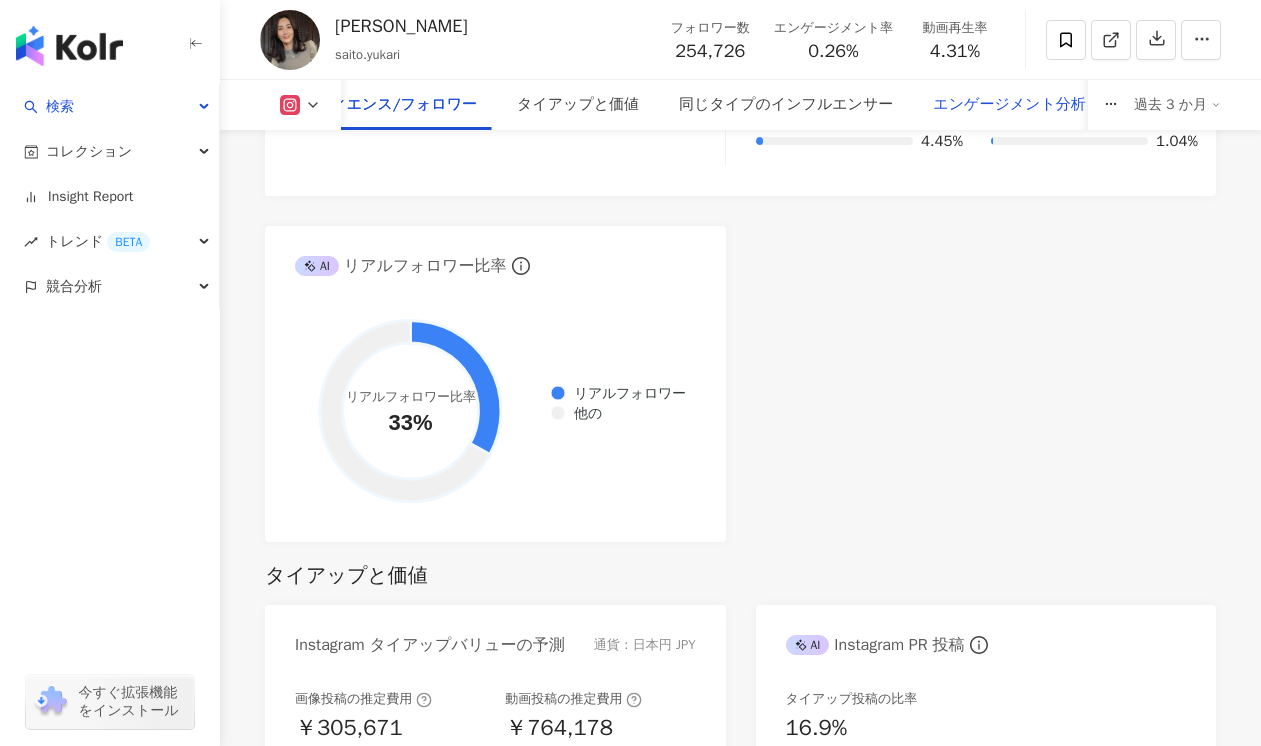 click on "エンゲージメント分析" at bounding box center (1009, 105) 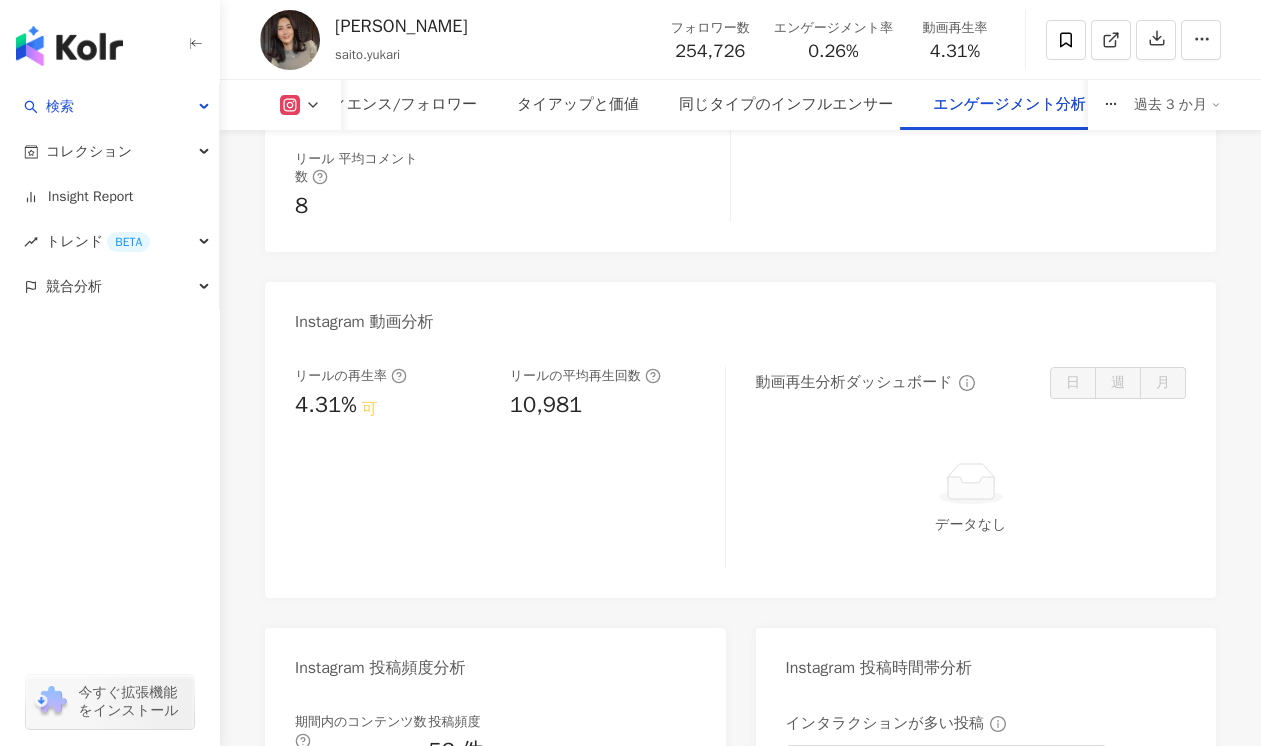 scroll, scrollTop: 4673, scrollLeft: 0, axis: vertical 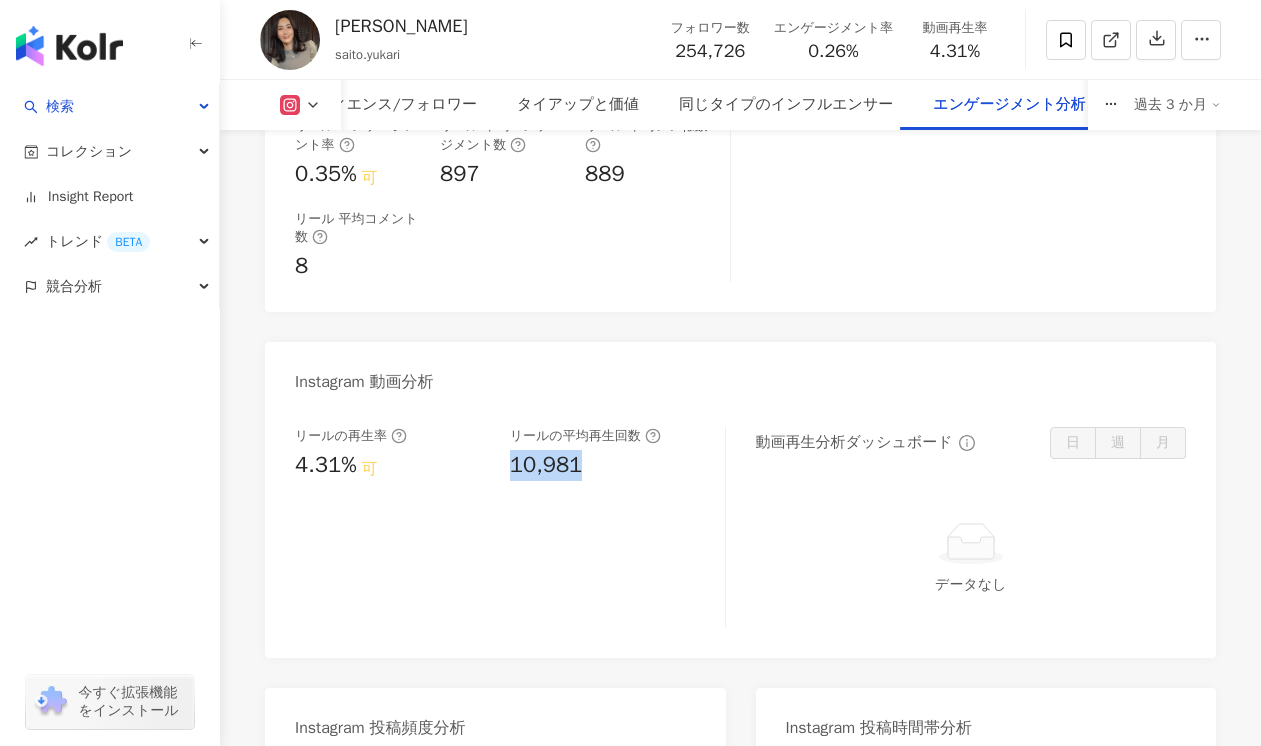 drag, startPoint x: 502, startPoint y: 335, endPoint x: 577, endPoint y: 335, distance: 75 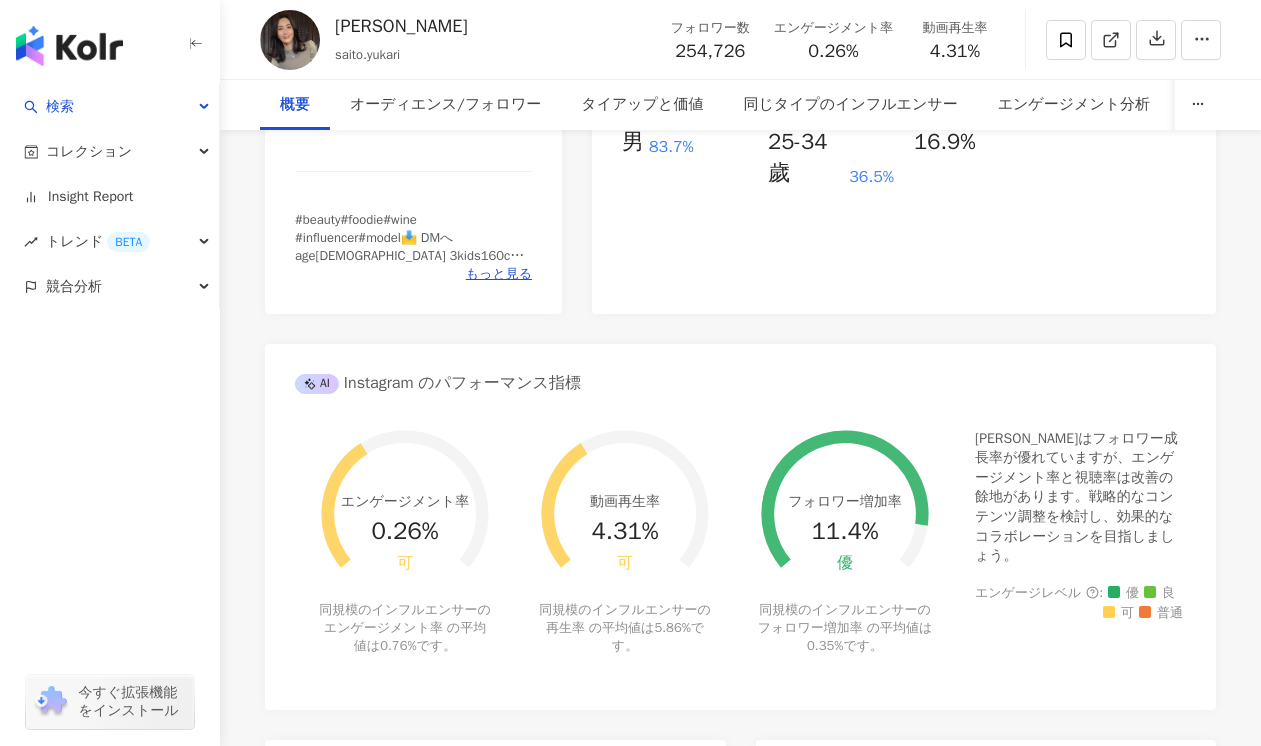 scroll, scrollTop: 0, scrollLeft: 0, axis: both 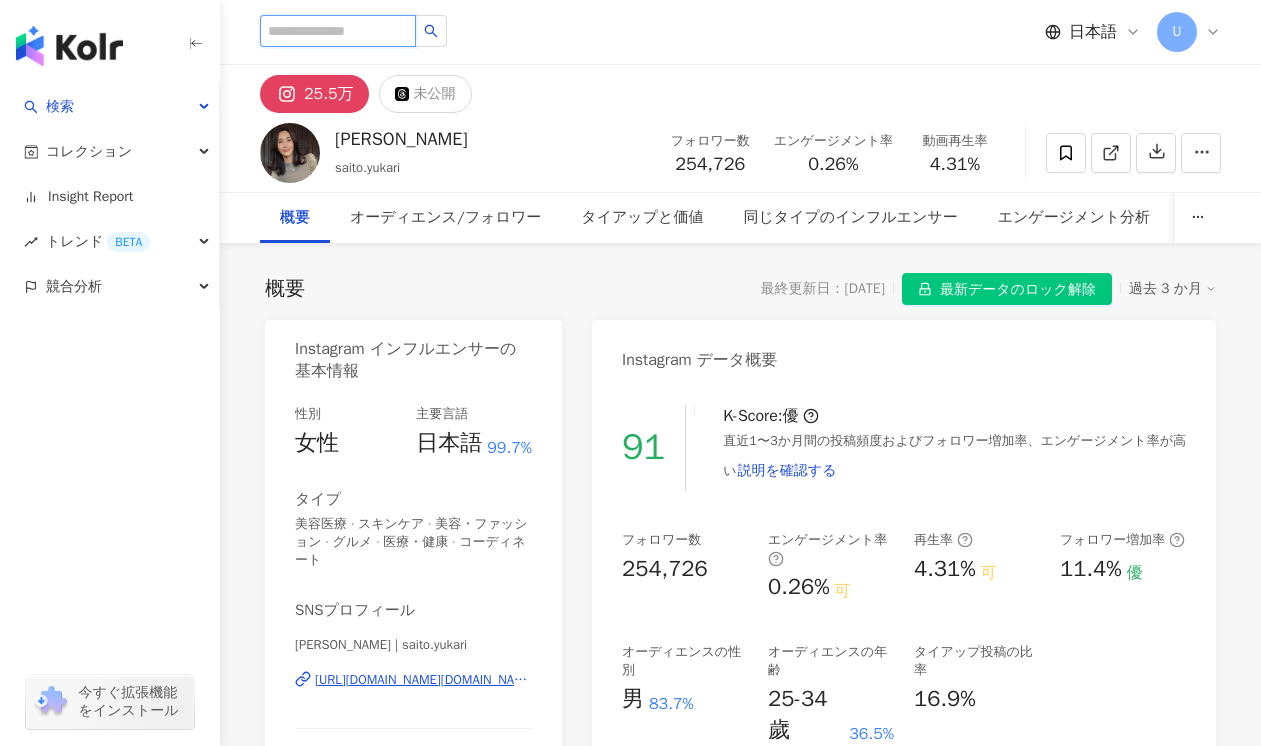 click at bounding box center (338, 31) 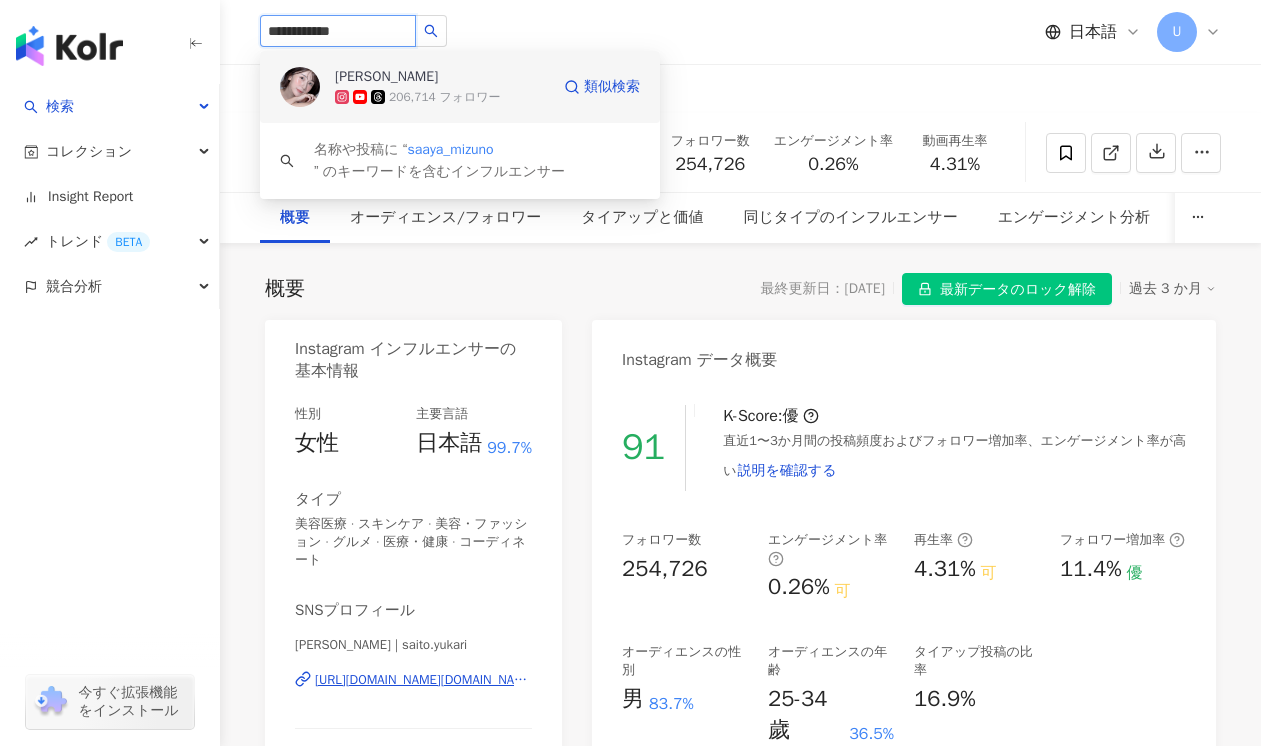 click 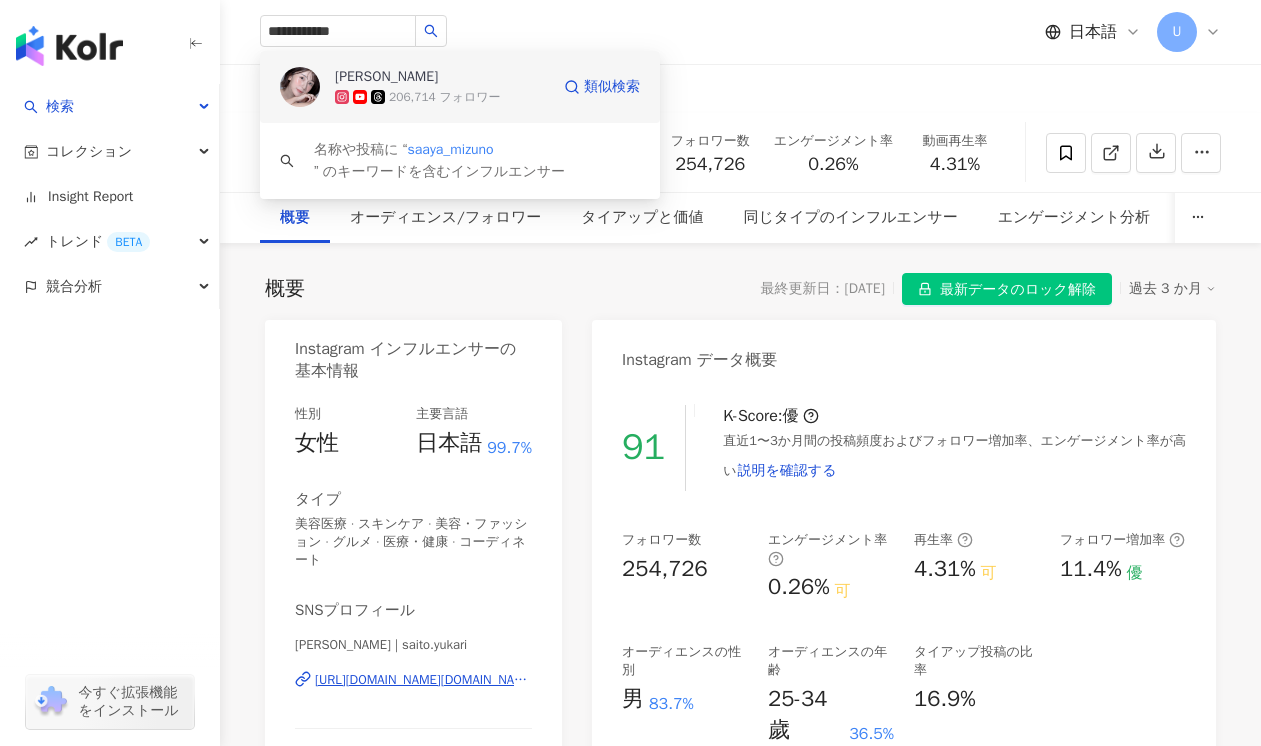 type 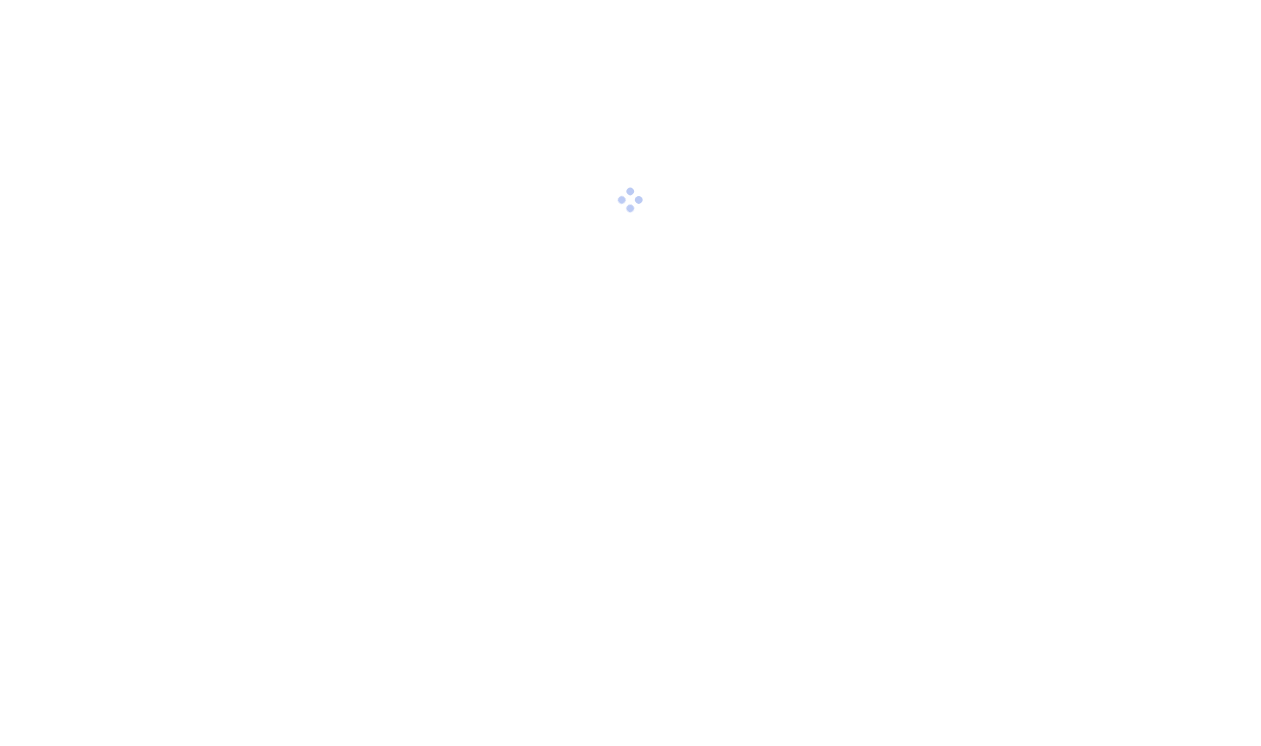 scroll, scrollTop: 0, scrollLeft: 0, axis: both 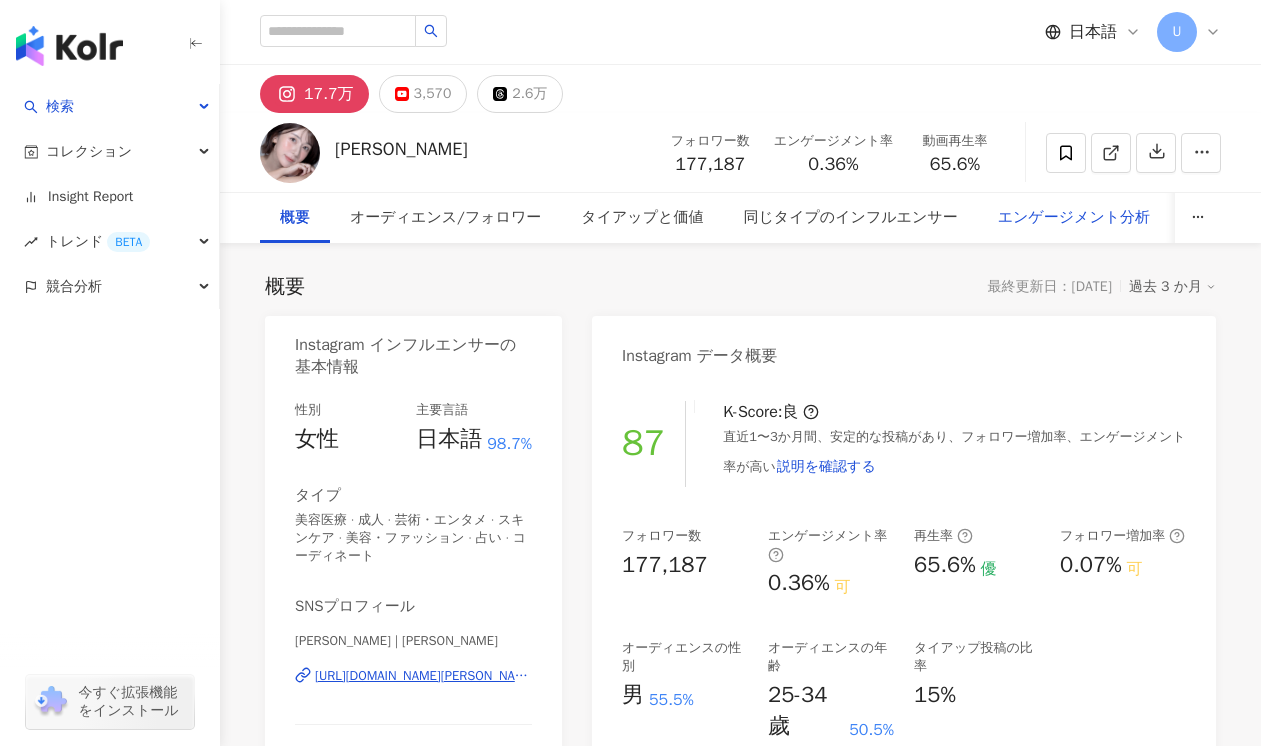 click on "エンゲージメント分析" at bounding box center (1074, 218) 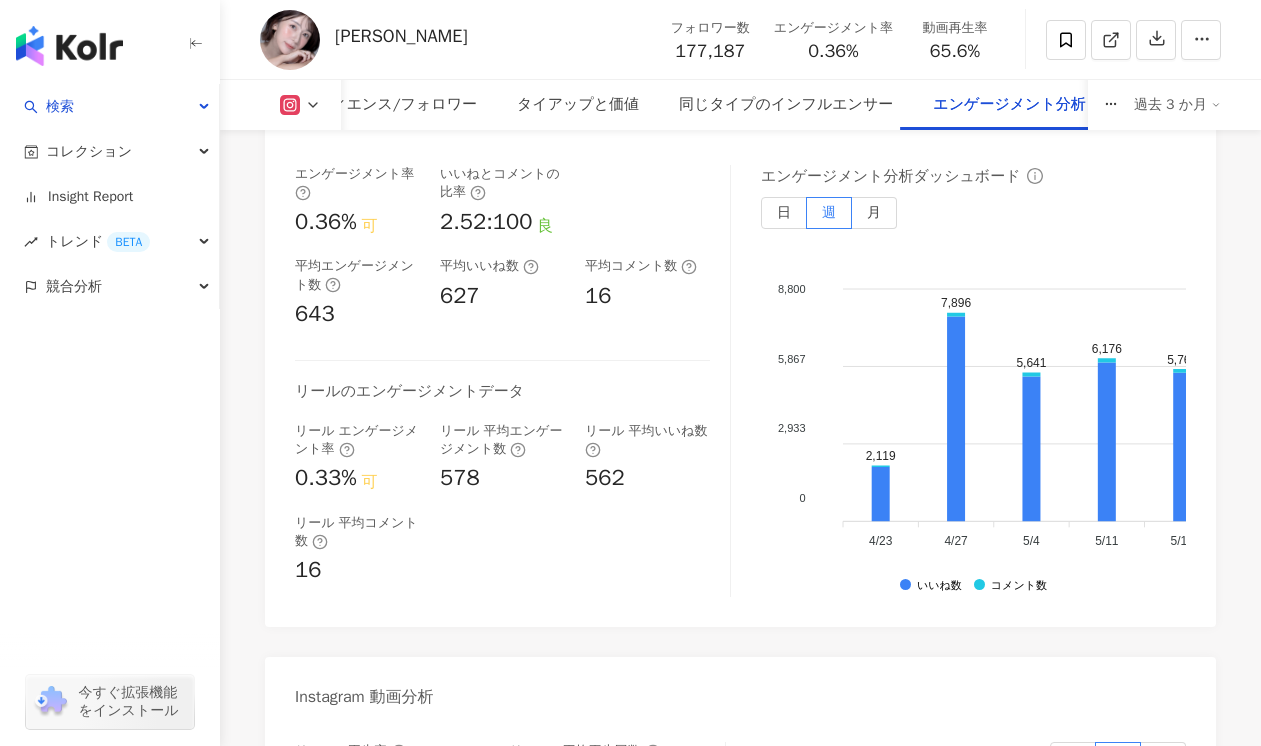 scroll, scrollTop: 4636, scrollLeft: 0, axis: vertical 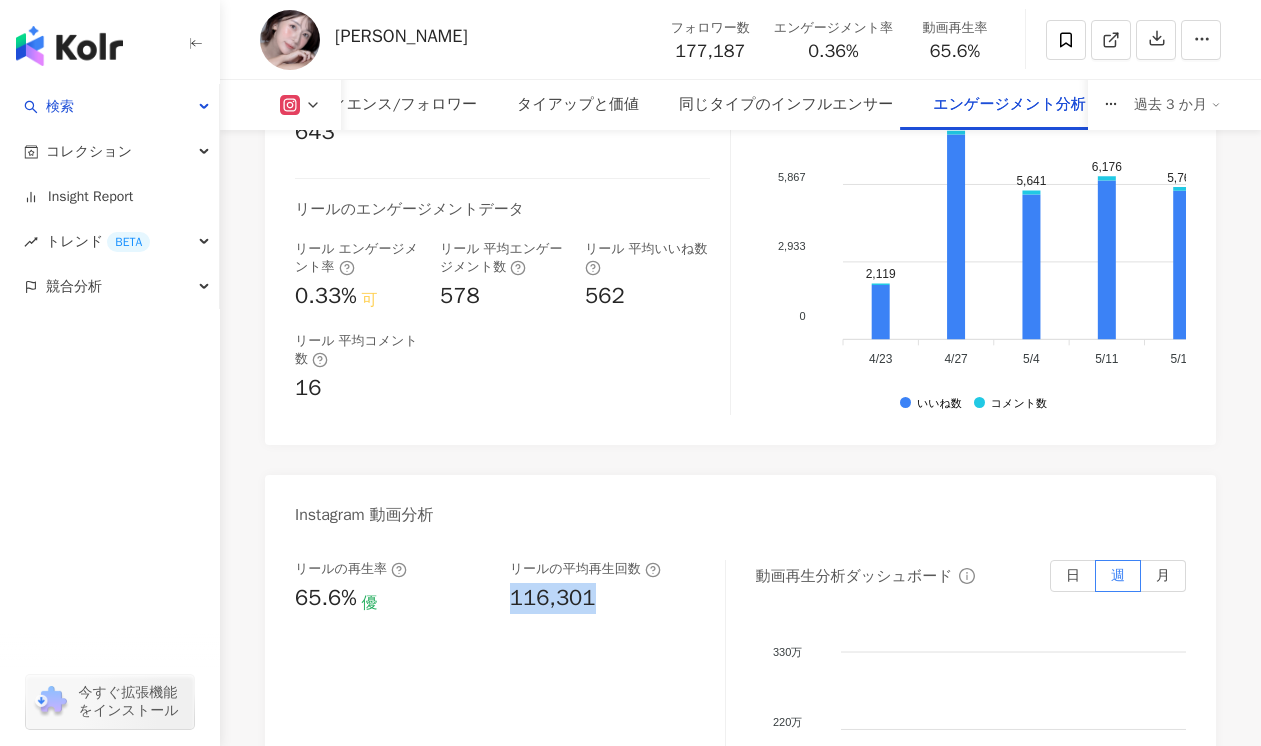 drag, startPoint x: 507, startPoint y: 534, endPoint x: 593, endPoint y: 534, distance: 86 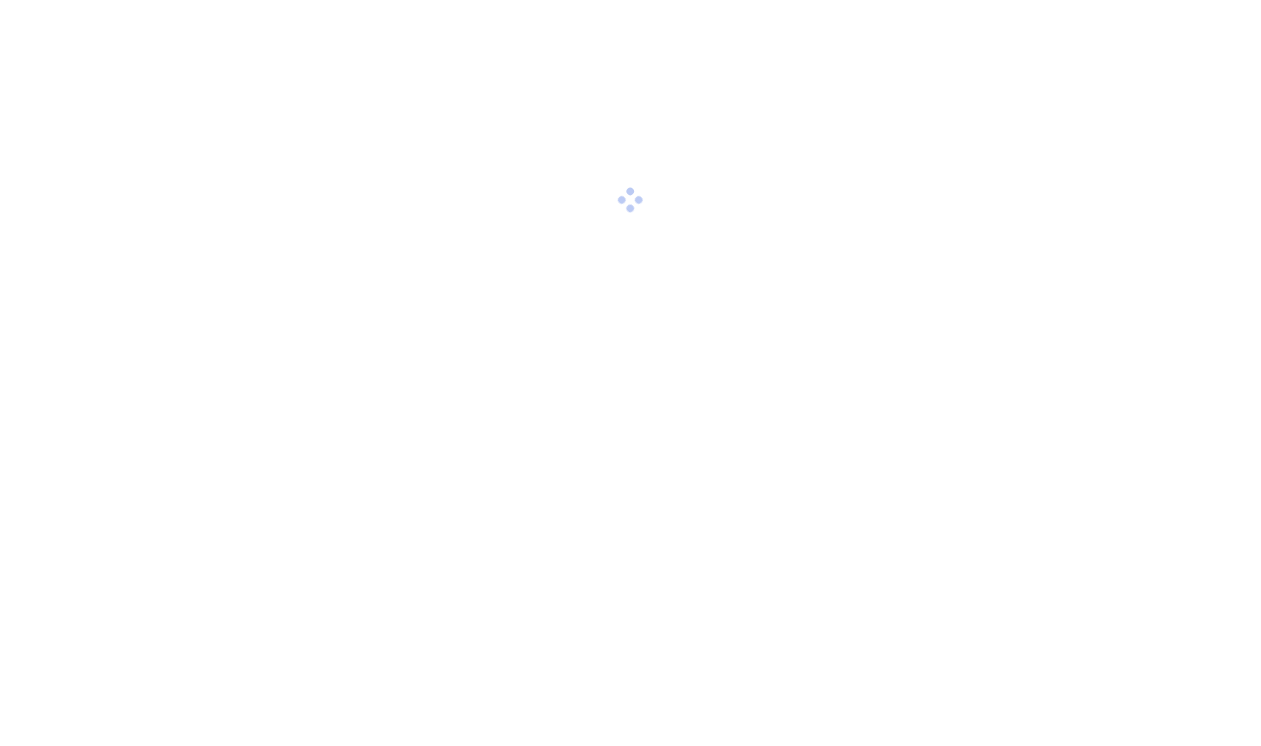 scroll, scrollTop: 0, scrollLeft: 0, axis: both 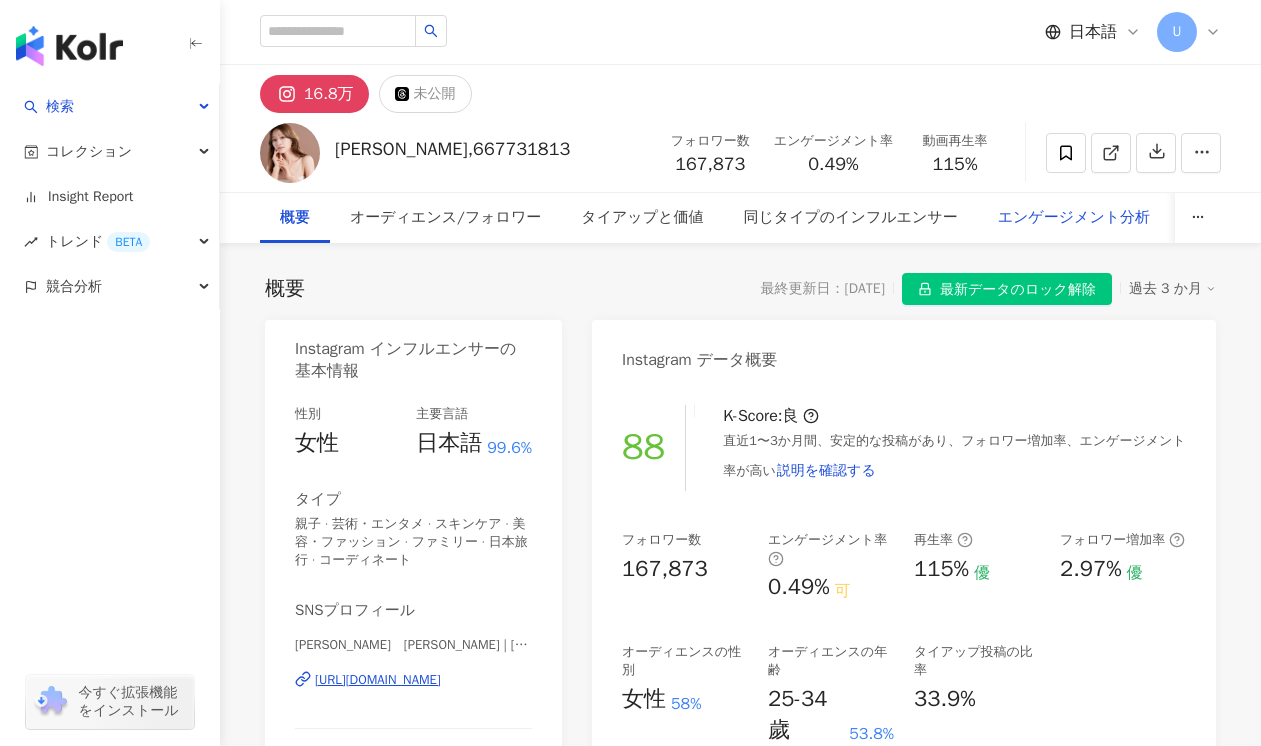 click on "エンゲージメント分析" at bounding box center [1074, 218] 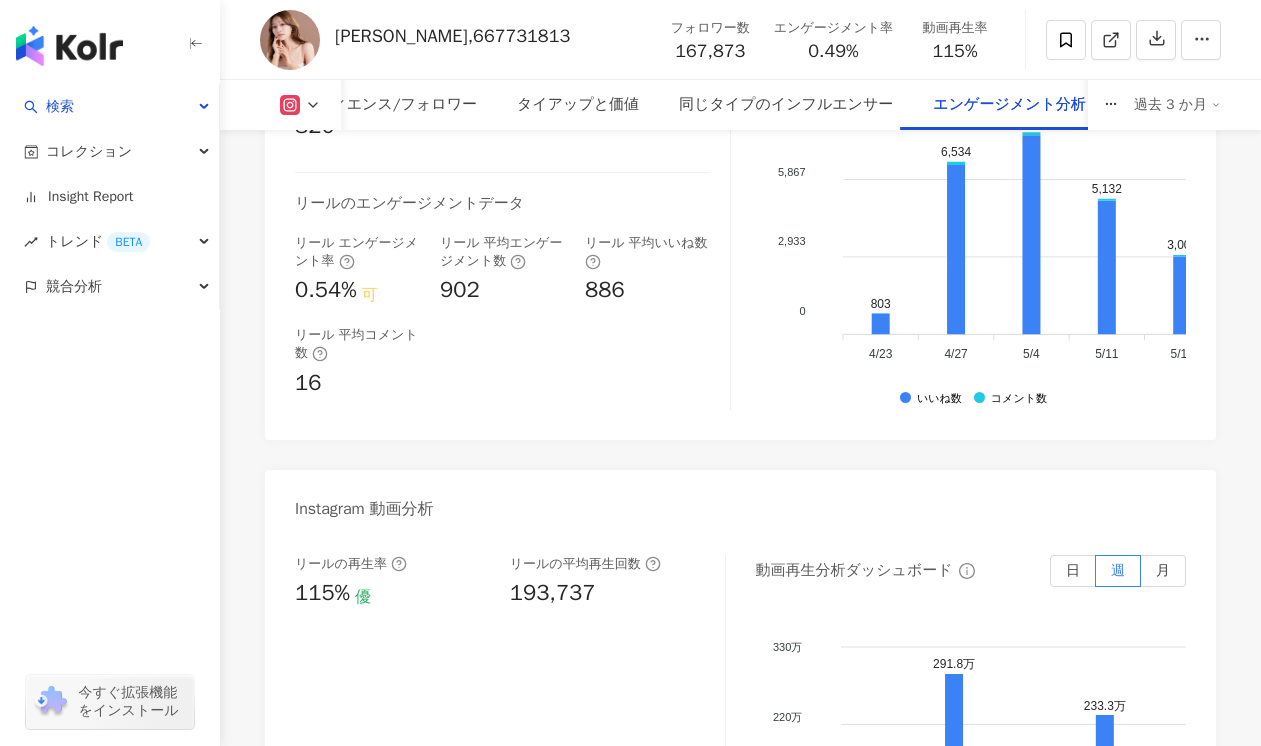 scroll, scrollTop: 4445, scrollLeft: 0, axis: vertical 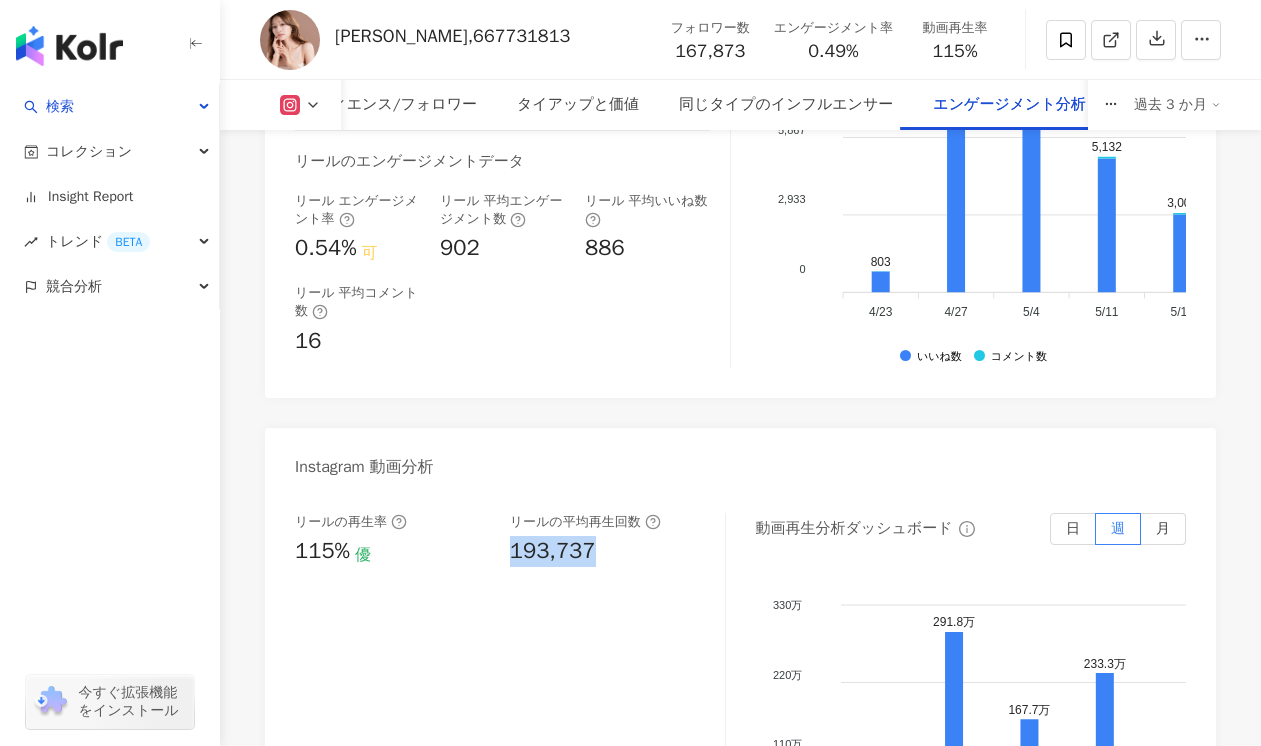 drag, startPoint x: 507, startPoint y: 527, endPoint x: 630, endPoint y: 527, distance: 123 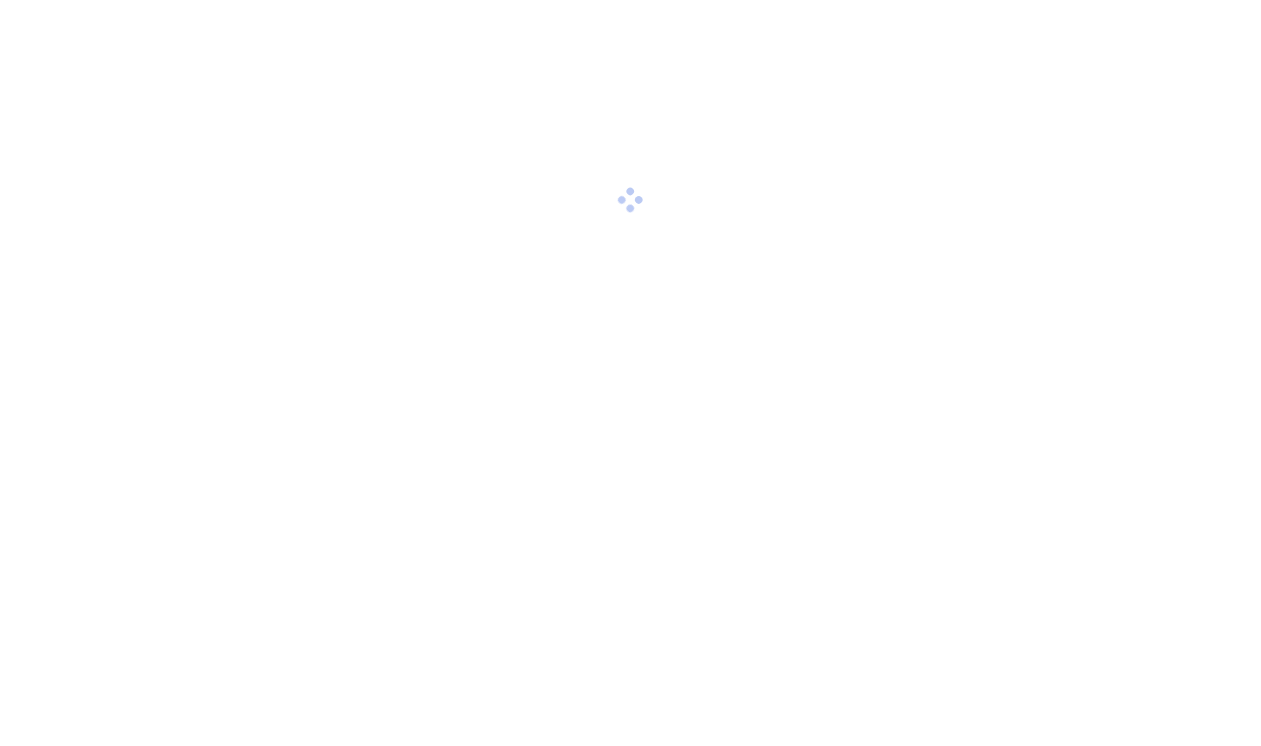 scroll, scrollTop: 0, scrollLeft: 0, axis: both 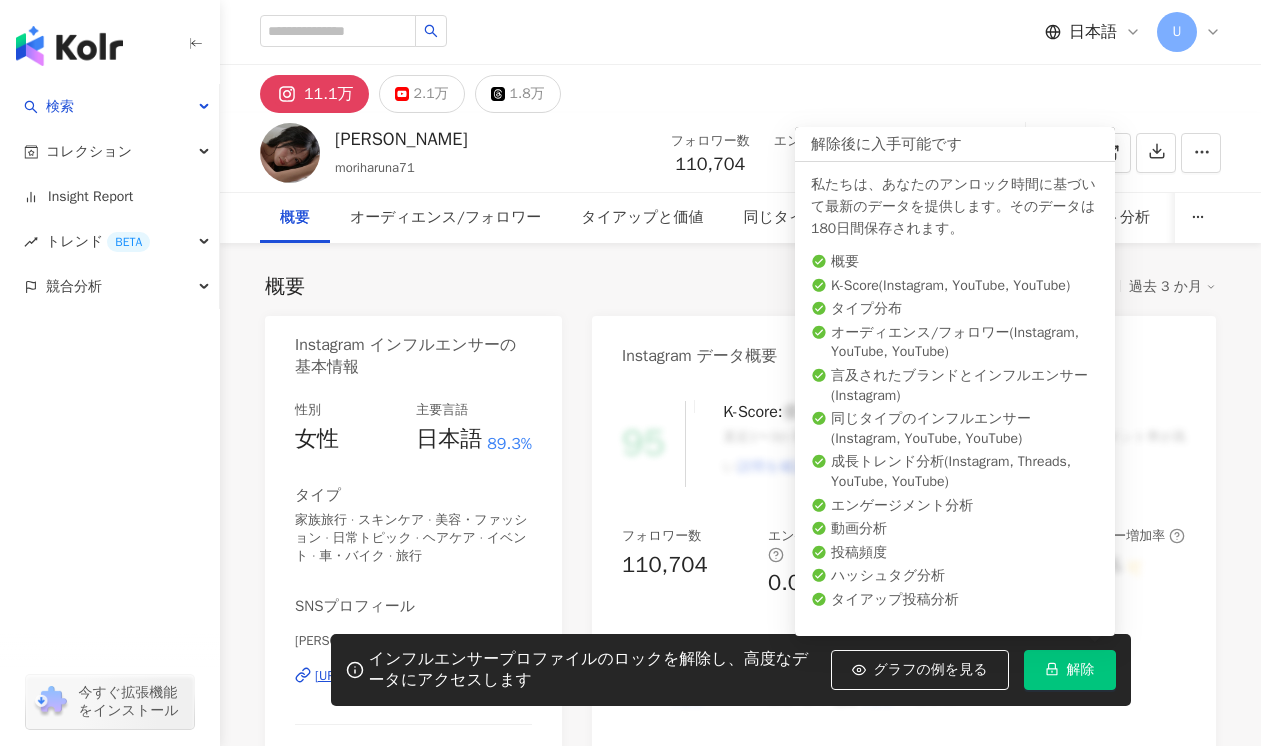 click on "解除" at bounding box center [1070, 670] 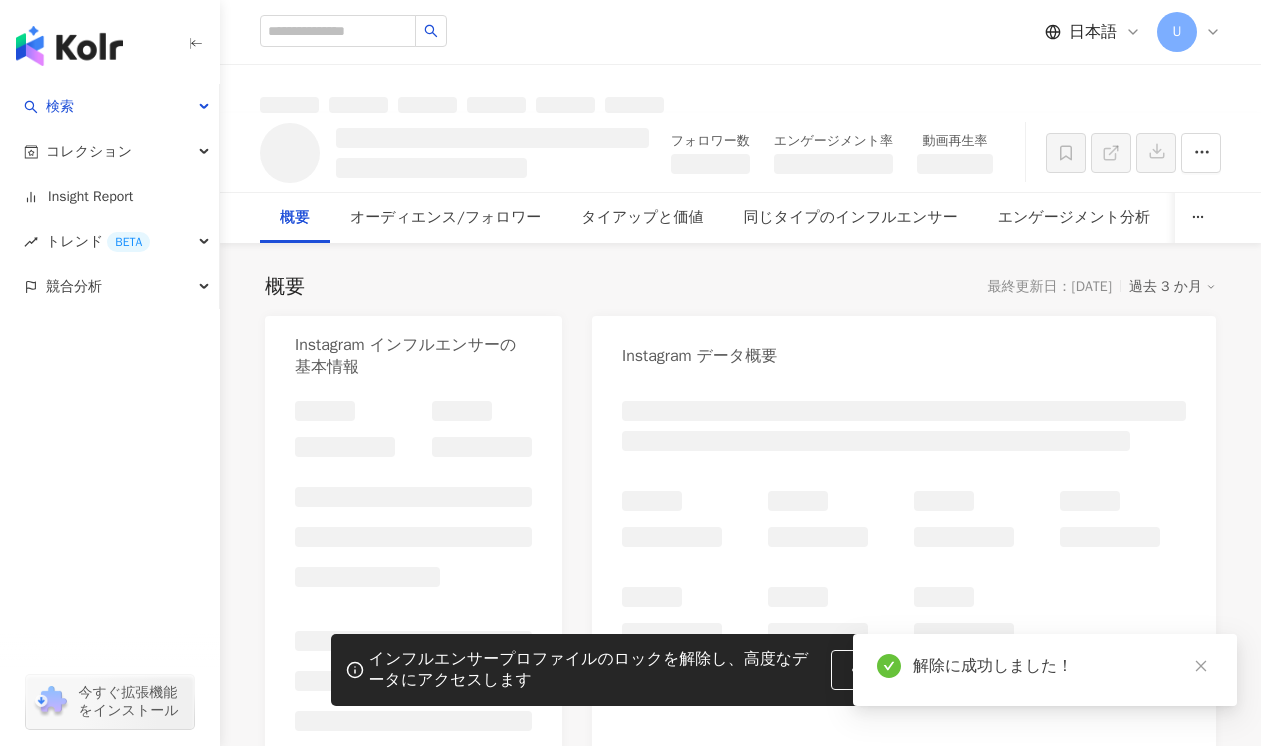 click on "Instagram データ概要" at bounding box center [904, 348] 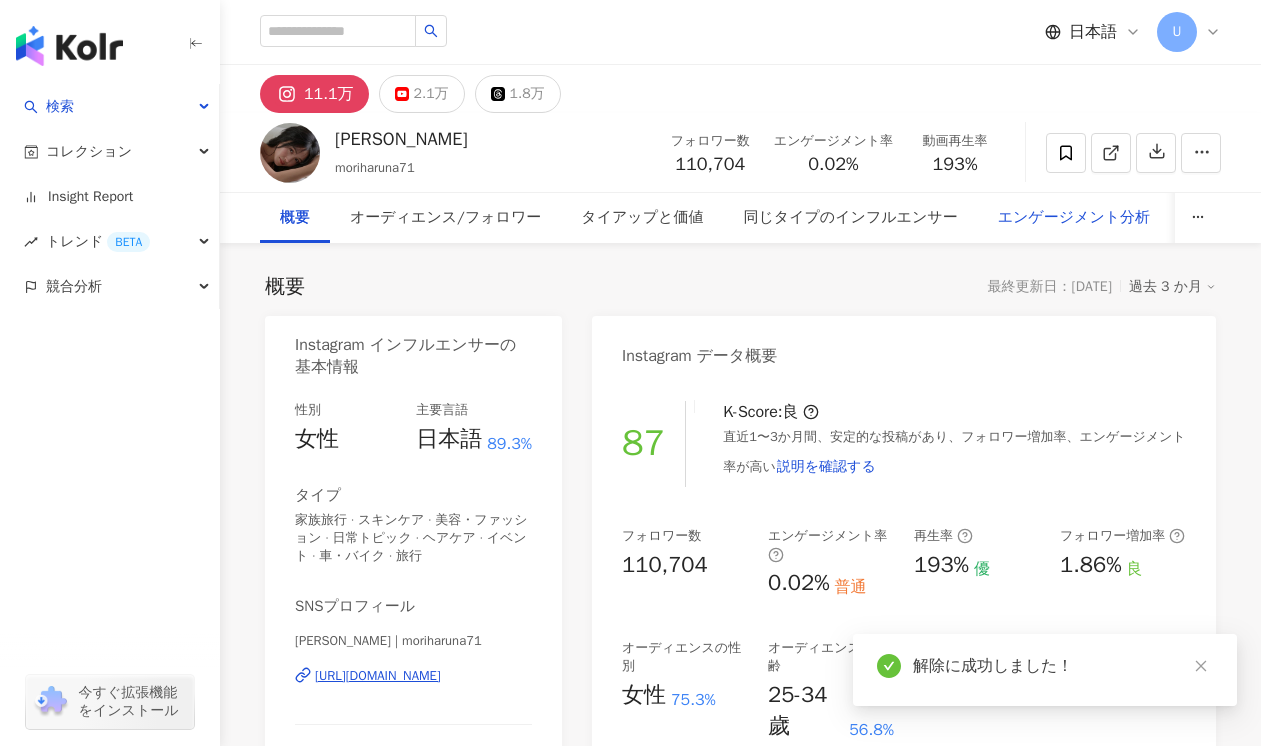 click on "エンゲージメント分析" at bounding box center (1074, 218) 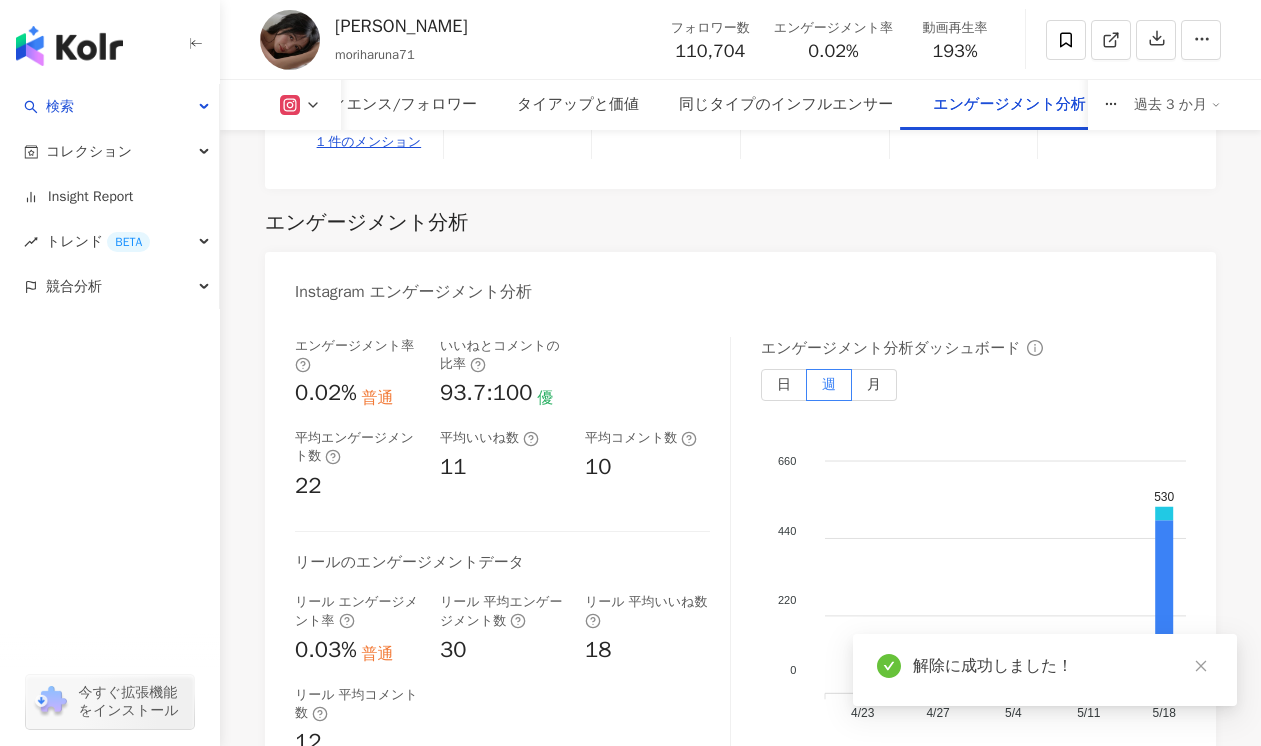 scroll, scrollTop: 4711, scrollLeft: 0, axis: vertical 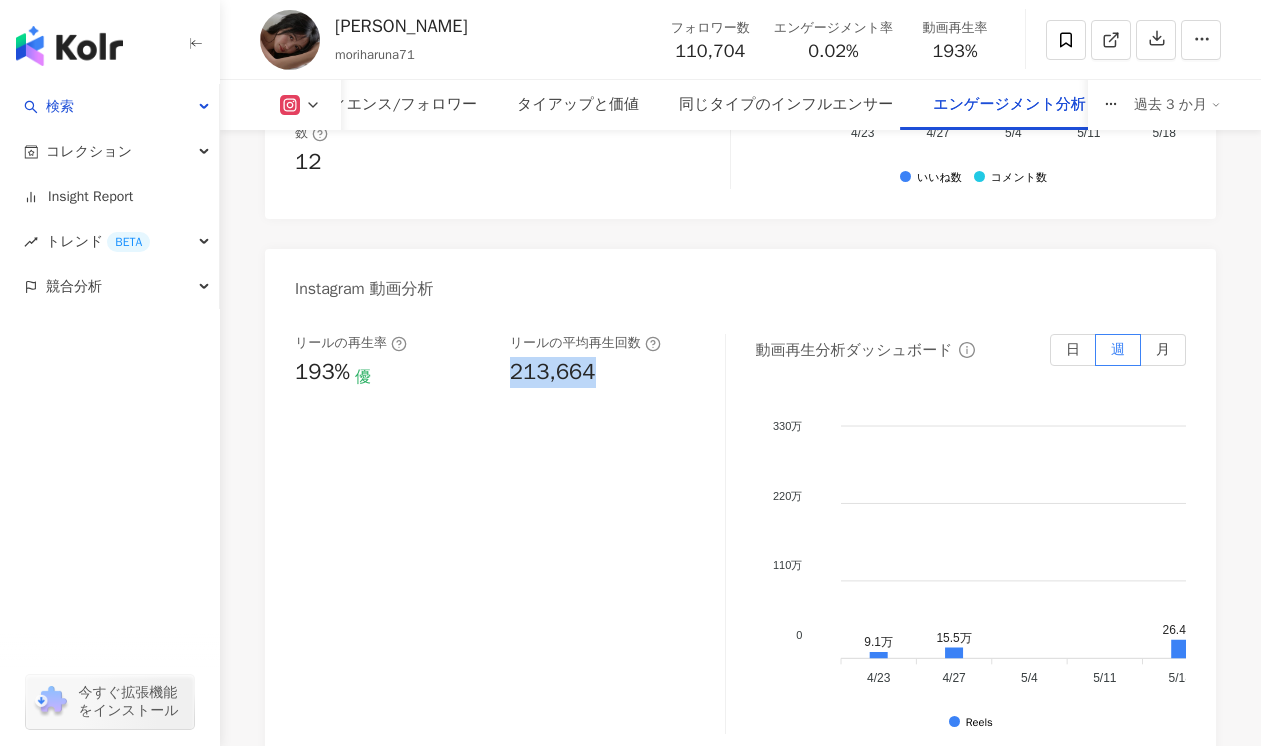 drag, startPoint x: 509, startPoint y: 312, endPoint x: 611, endPoint y: 312, distance: 102 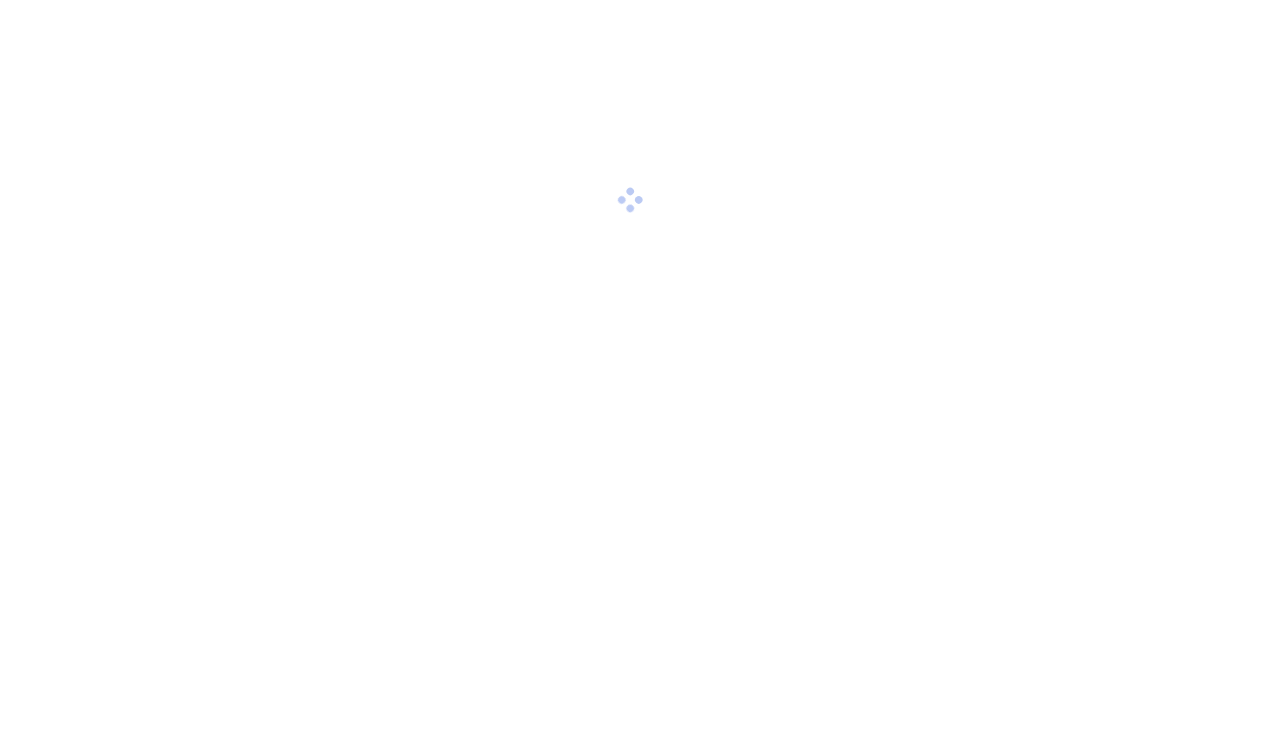 scroll, scrollTop: 0, scrollLeft: 0, axis: both 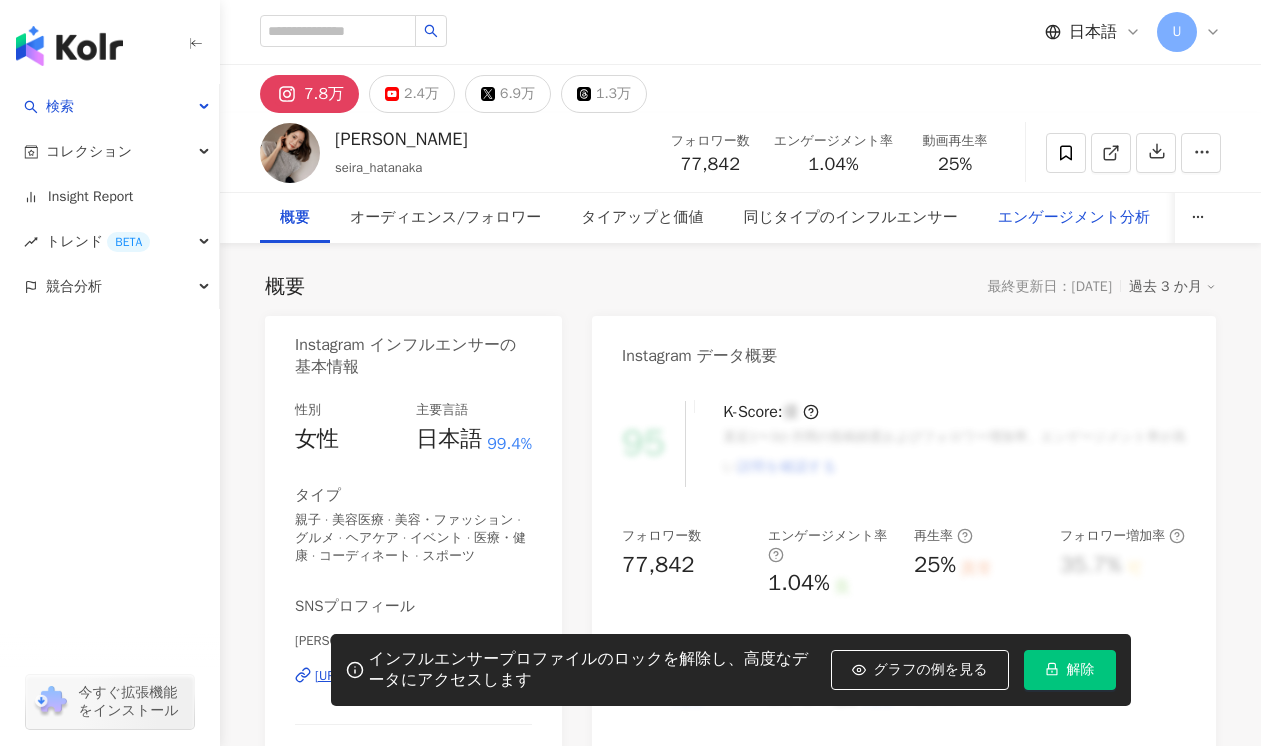click on "エンゲージメント分析" at bounding box center [1074, 218] 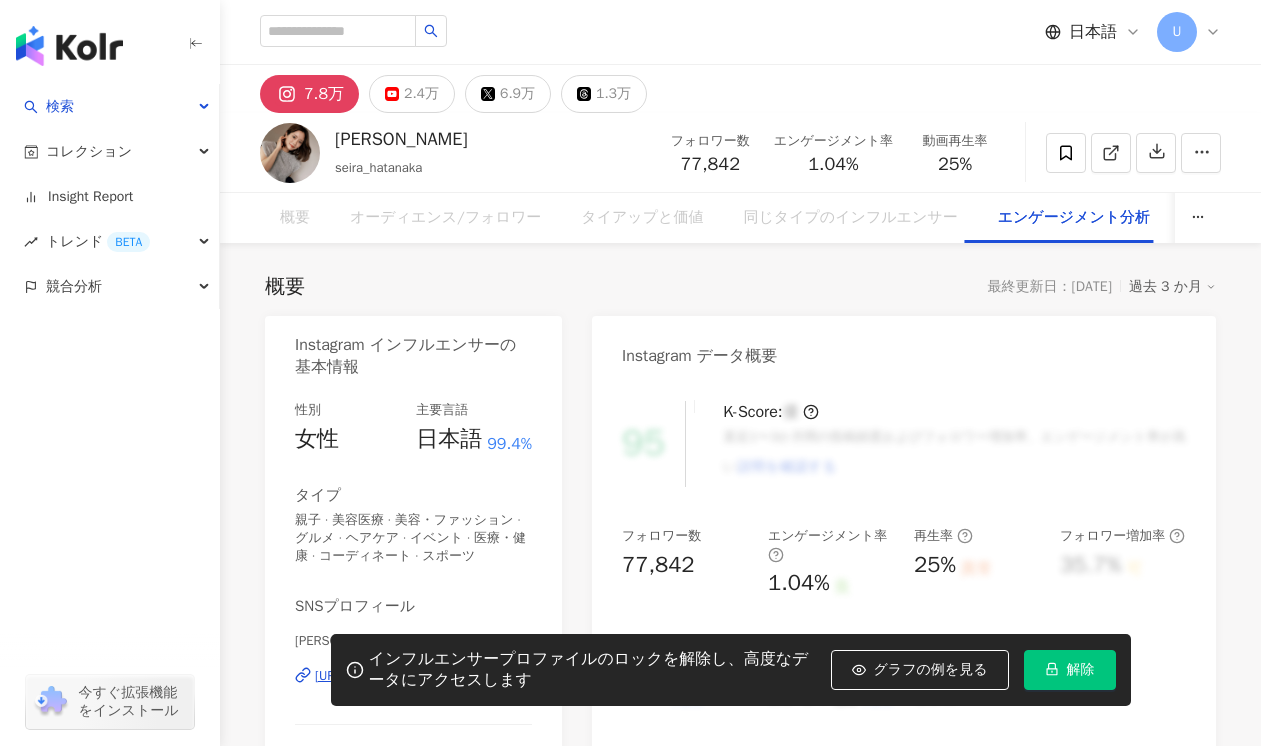scroll, scrollTop: 4024, scrollLeft: 0, axis: vertical 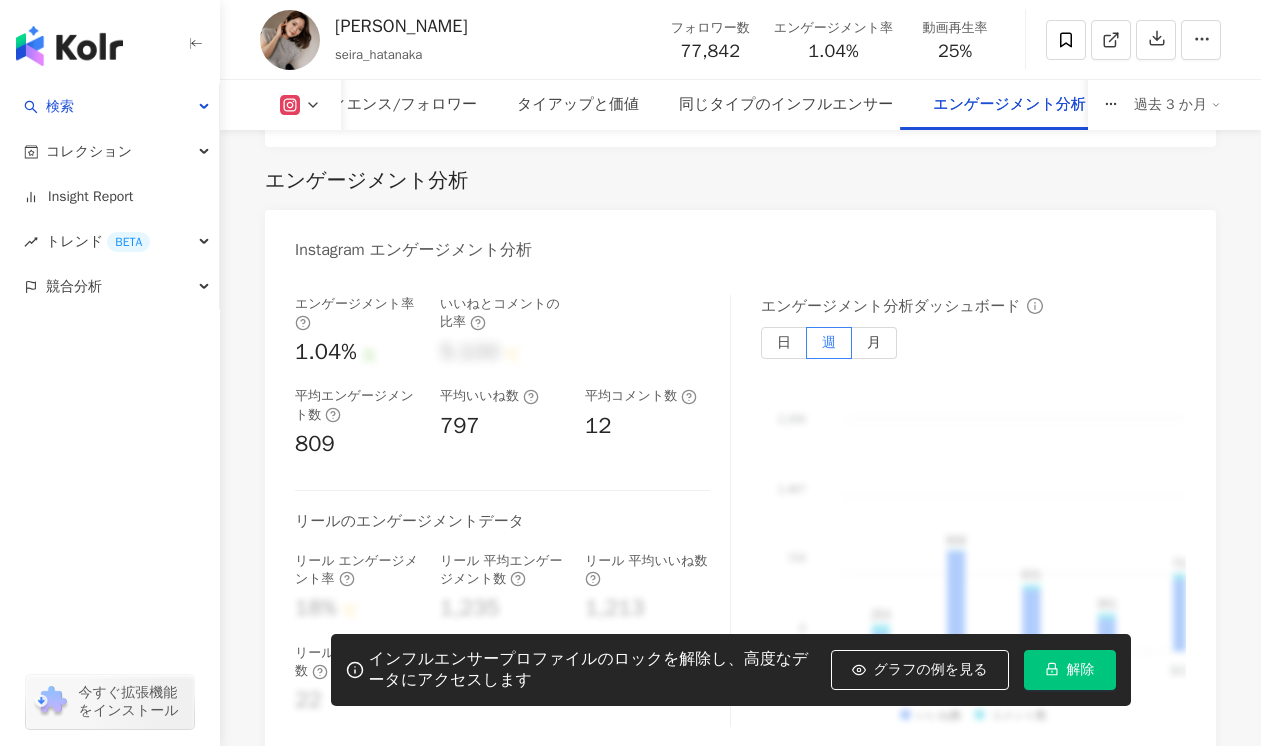 click on "インフルエンサープロファイルのロックを解除し、高度なデータにアクセスします グラフの例を見る クリックすると、サンプルデータが表示されます。プレビューのみの提供で、実データではありません。 解除" at bounding box center (731, 670) 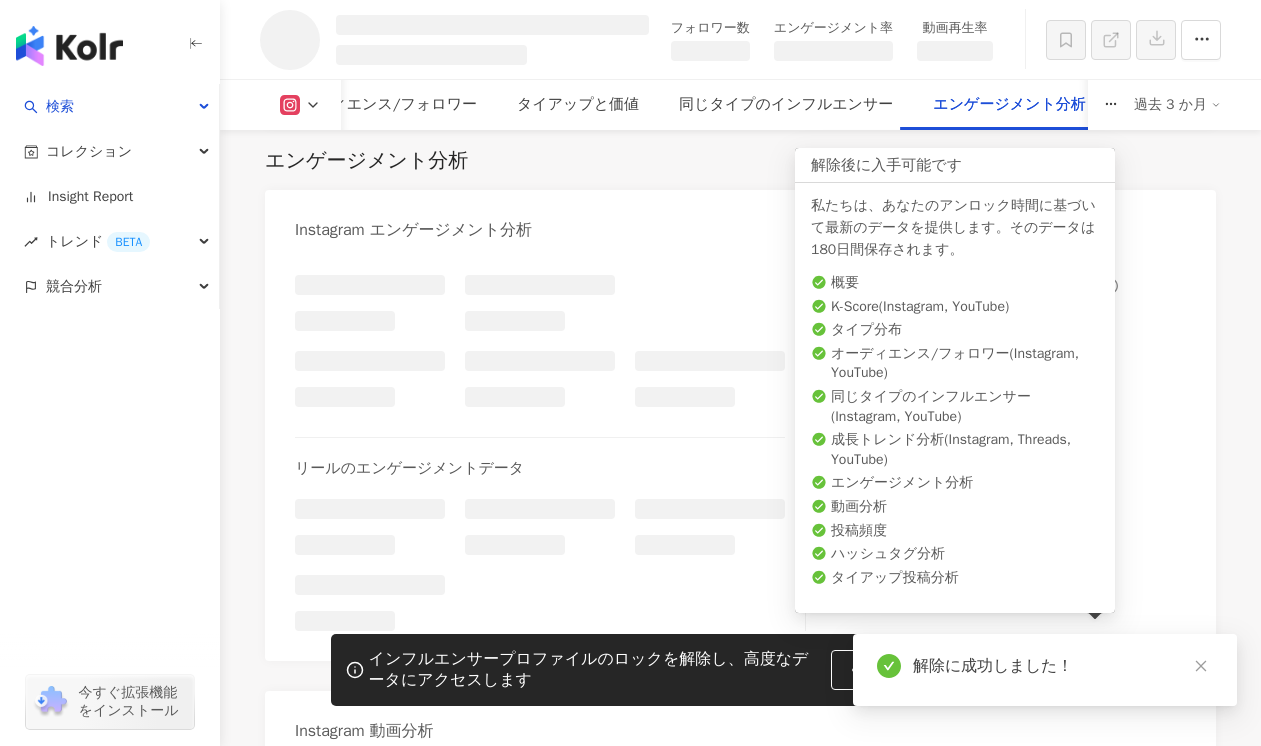 scroll, scrollTop: 3400, scrollLeft: 0, axis: vertical 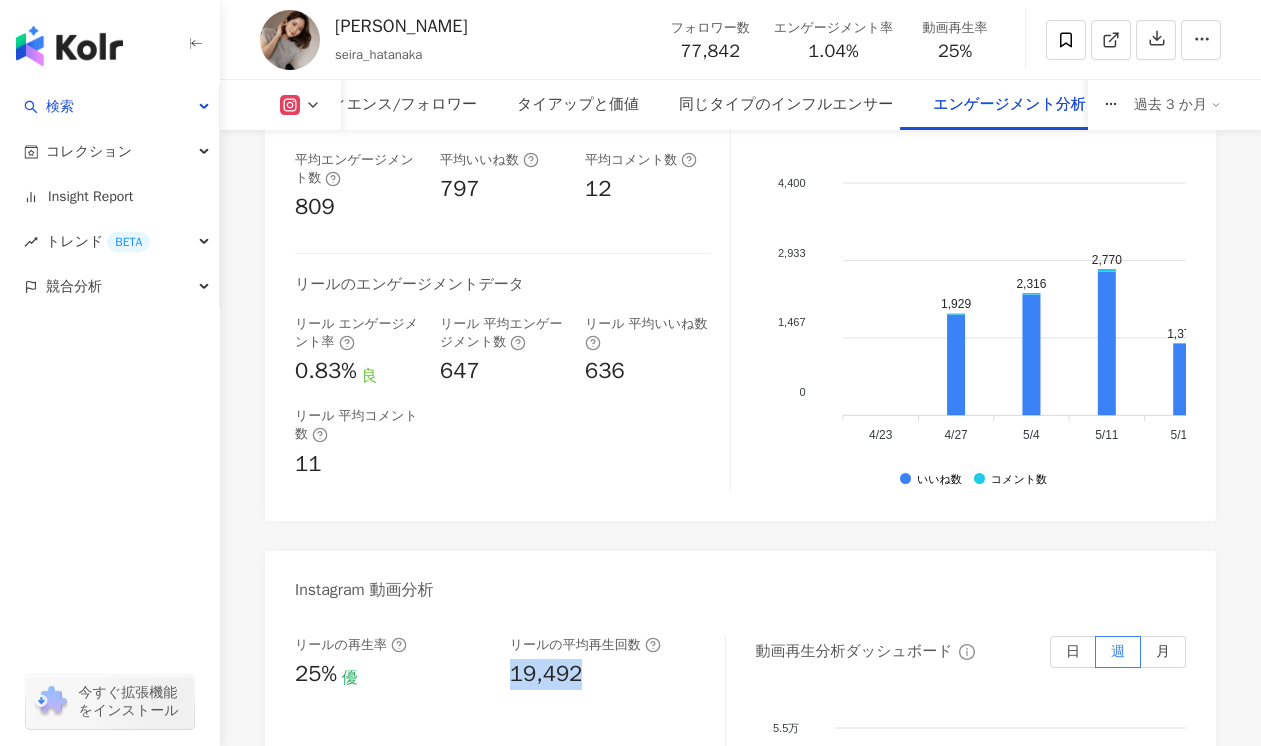 drag, startPoint x: 509, startPoint y: 607, endPoint x: 609, endPoint y: 607, distance: 100 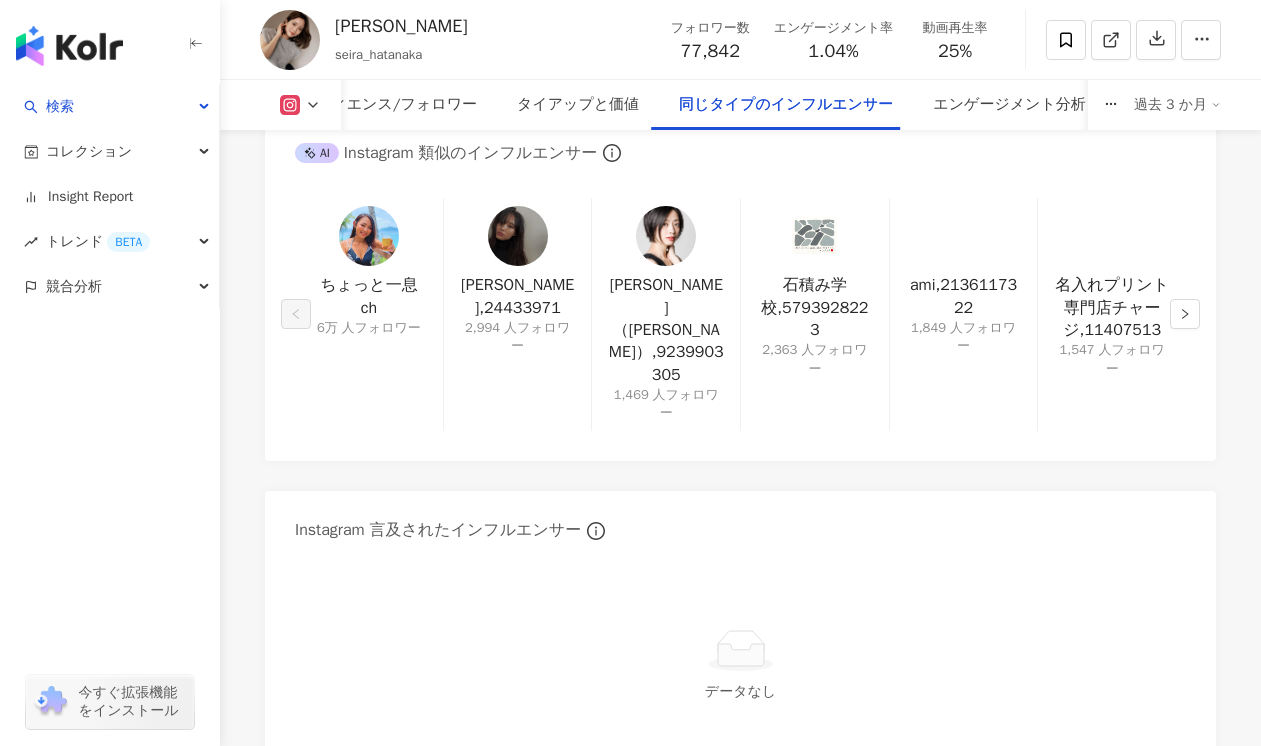 scroll, scrollTop: 3314, scrollLeft: 0, axis: vertical 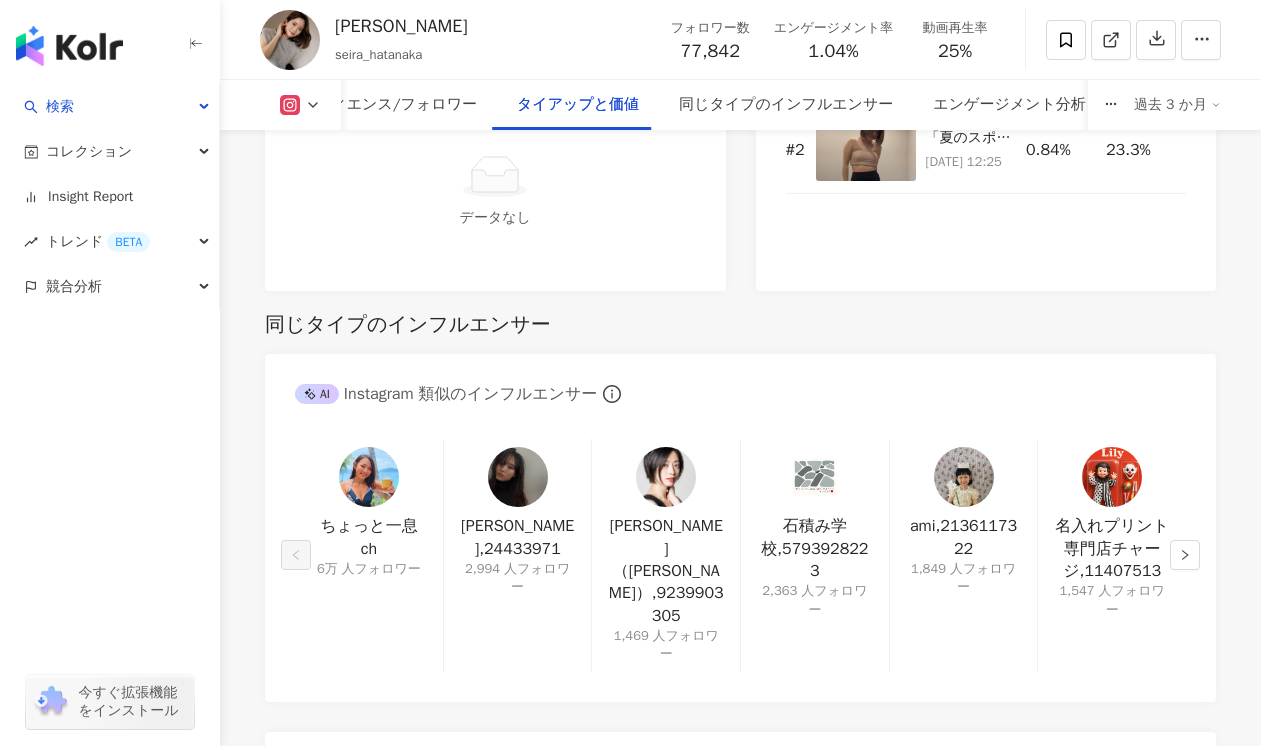 click at bounding box center (290, 40) 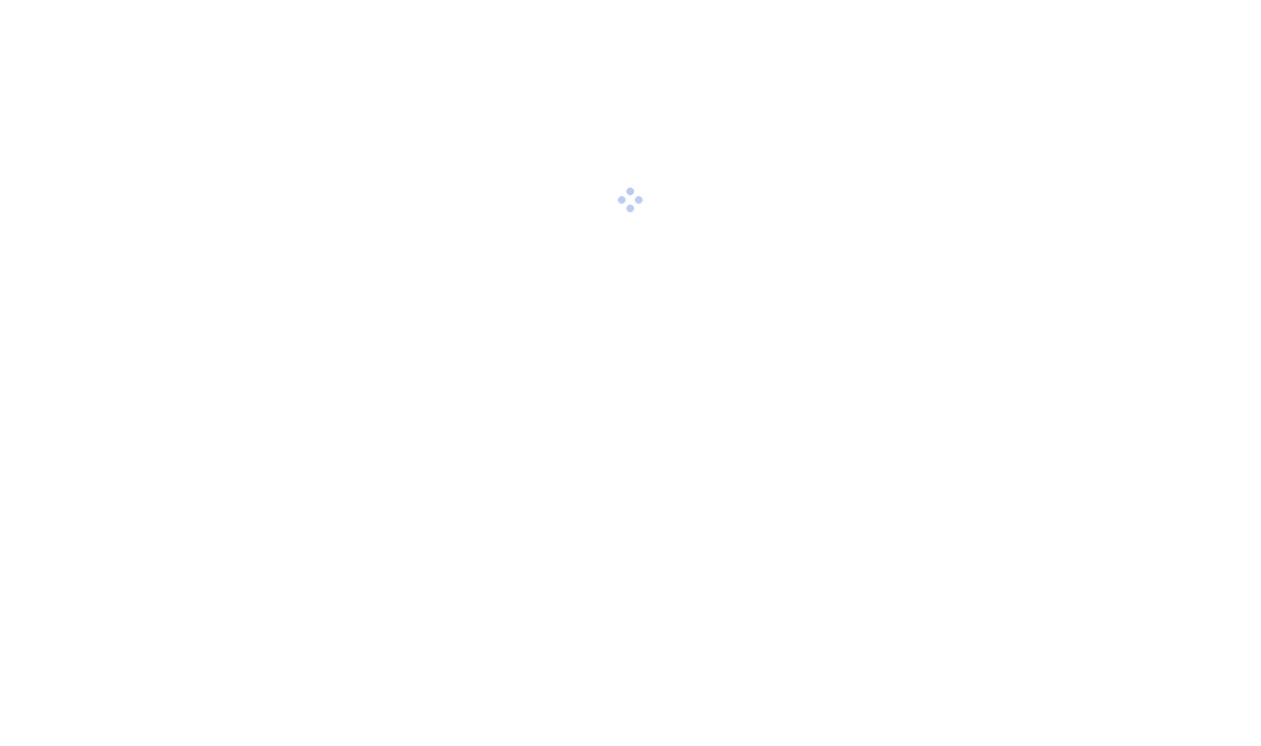 scroll, scrollTop: 0, scrollLeft: 0, axis: both 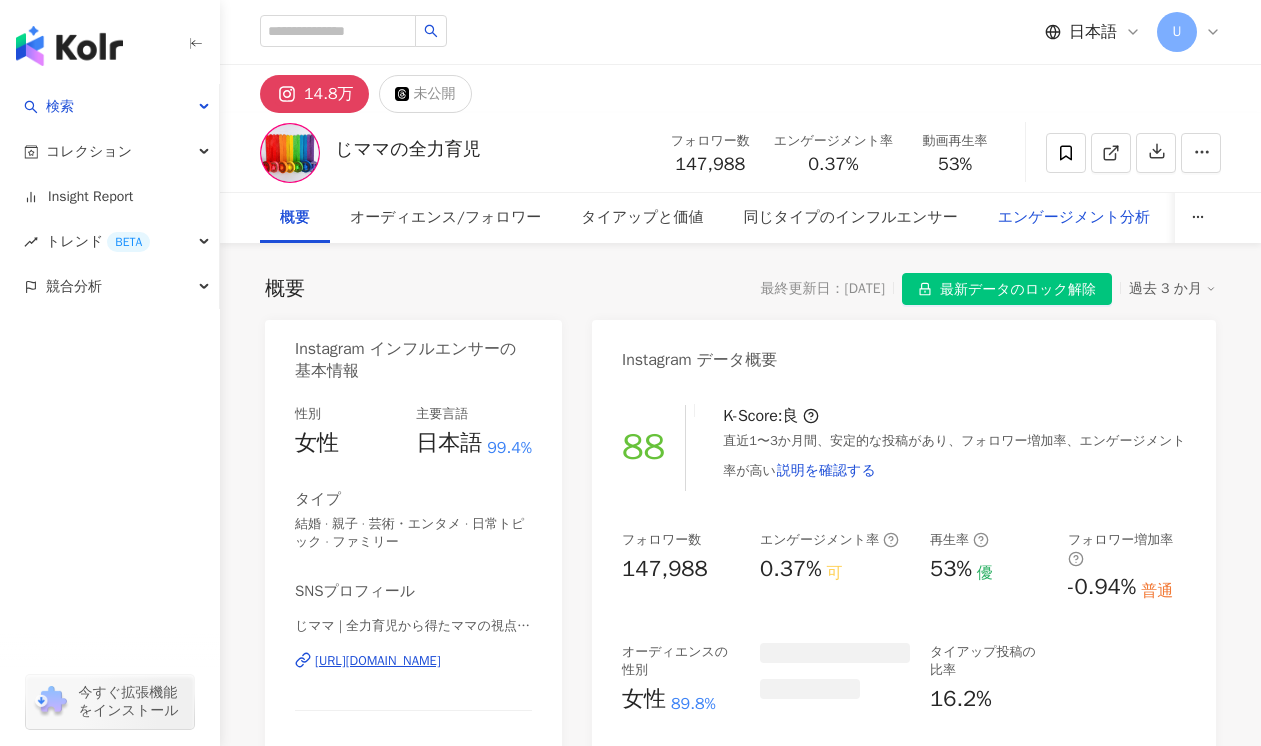 click on "エンゲージメント分析" at bounding box center [1074, 218] 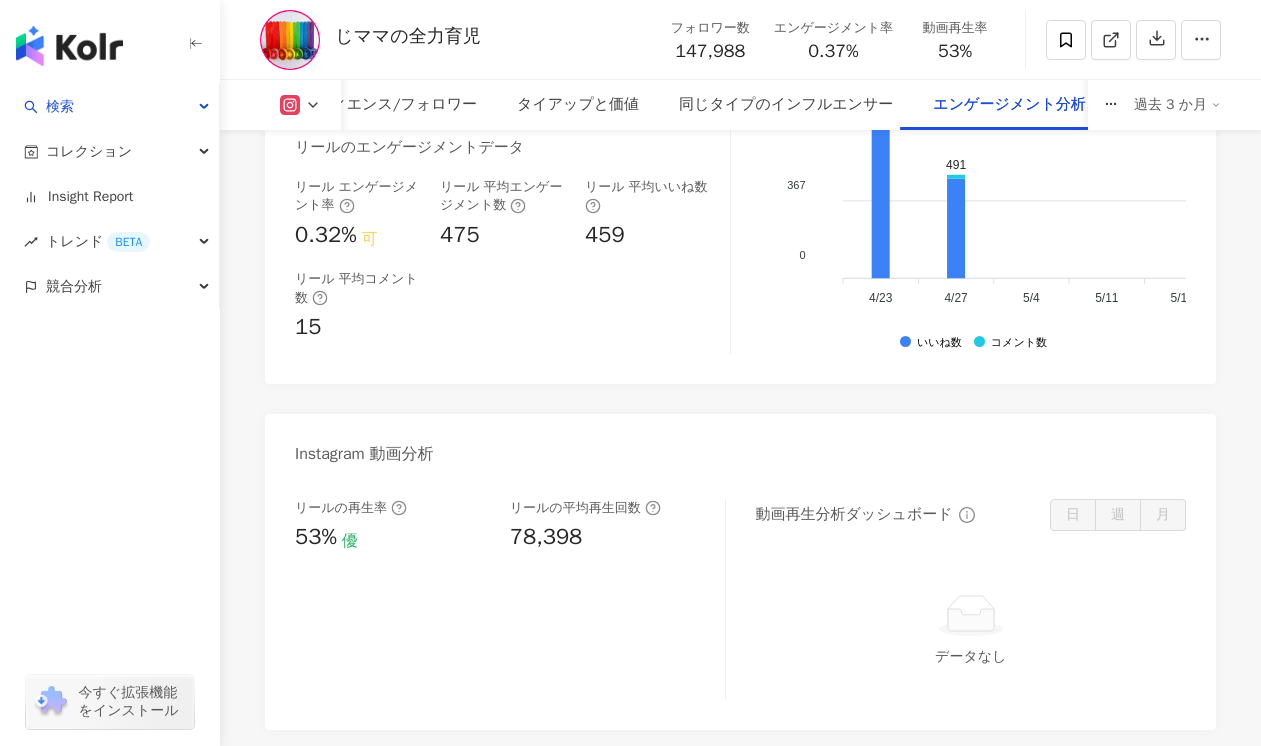 scroll, scrollTop: 4388, scrollLeft: 0, axis: vertical 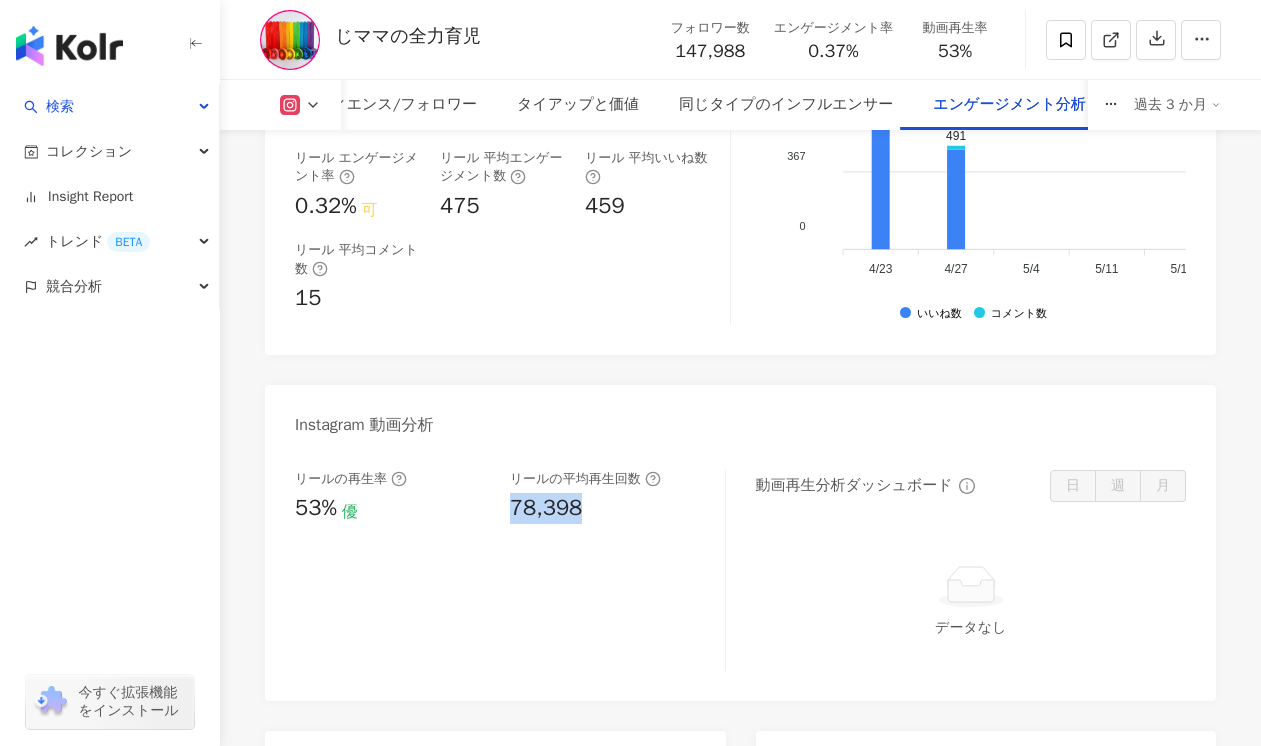 drag, startPoint x: 513, startPoint y: 481, endPoint x: 634, endPoint y: 481, distance: 121 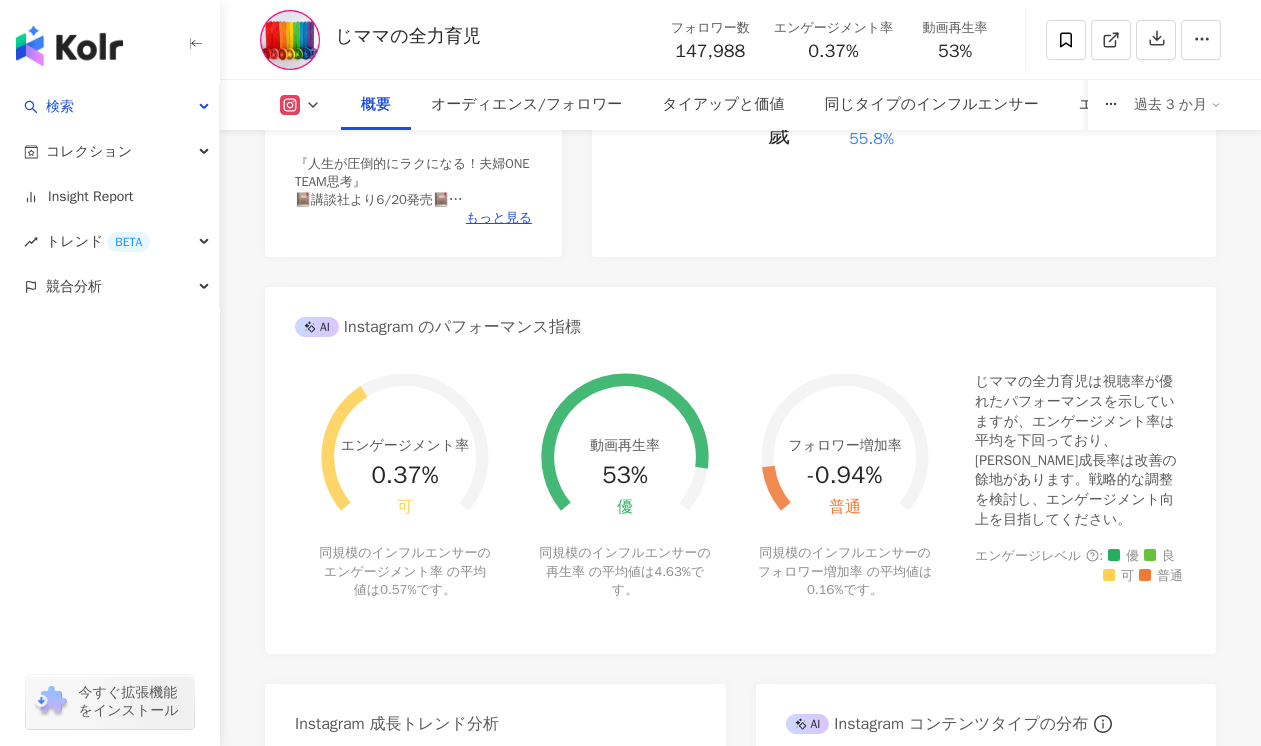 scroll, scrollTop: 0, scrollLeft: 0, axis: both 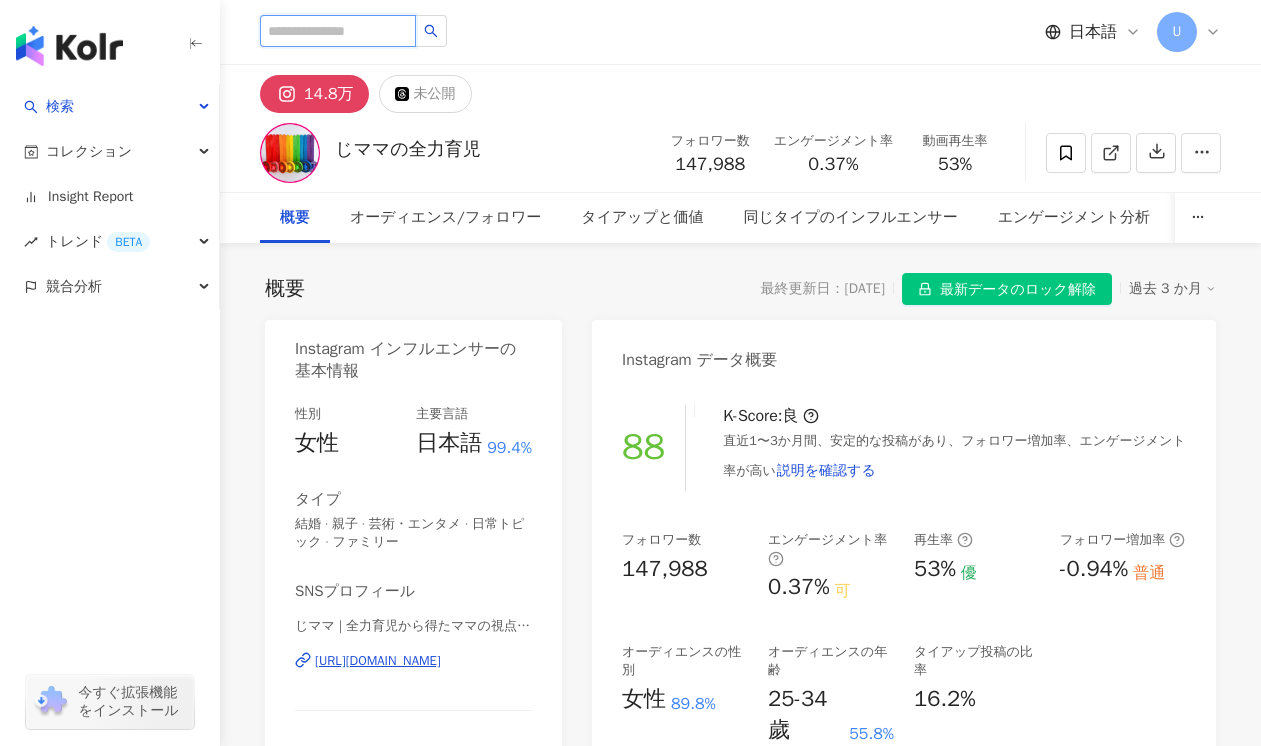click at bounding box center (338, 31) 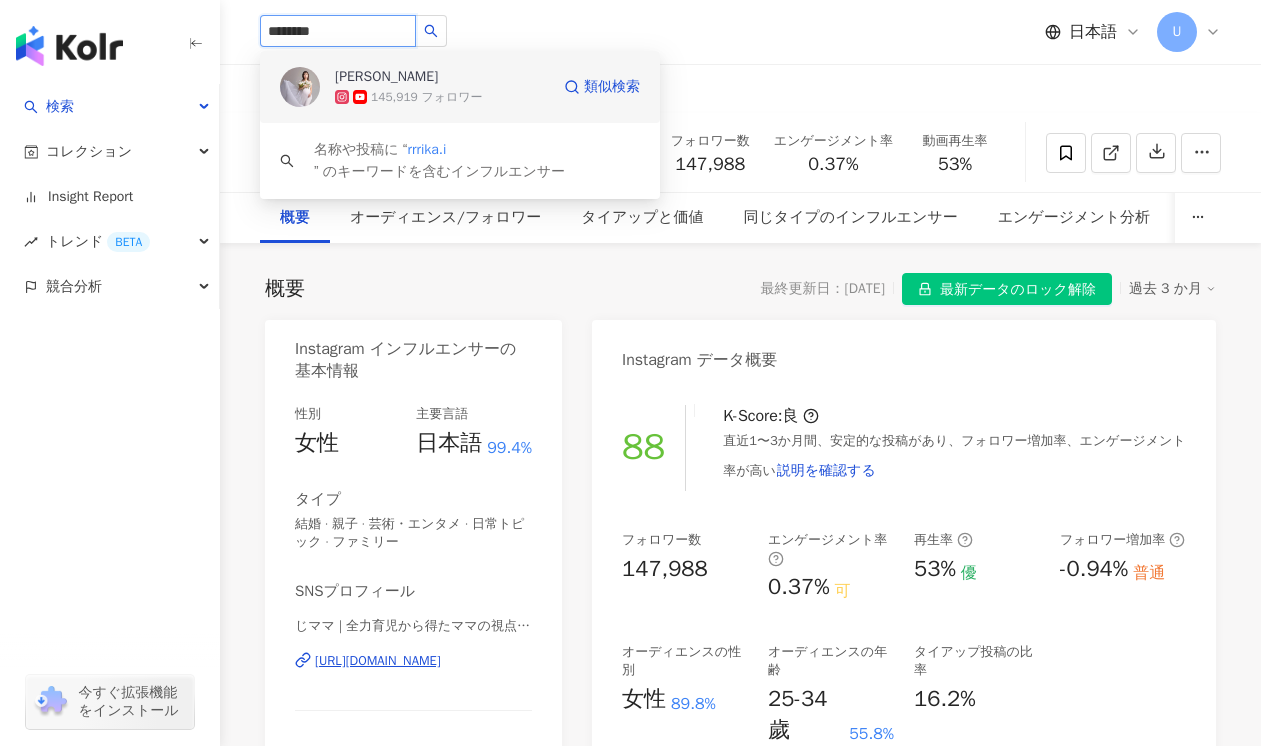 click on "145,919   フォロワー" at bounding box center (427, 97) 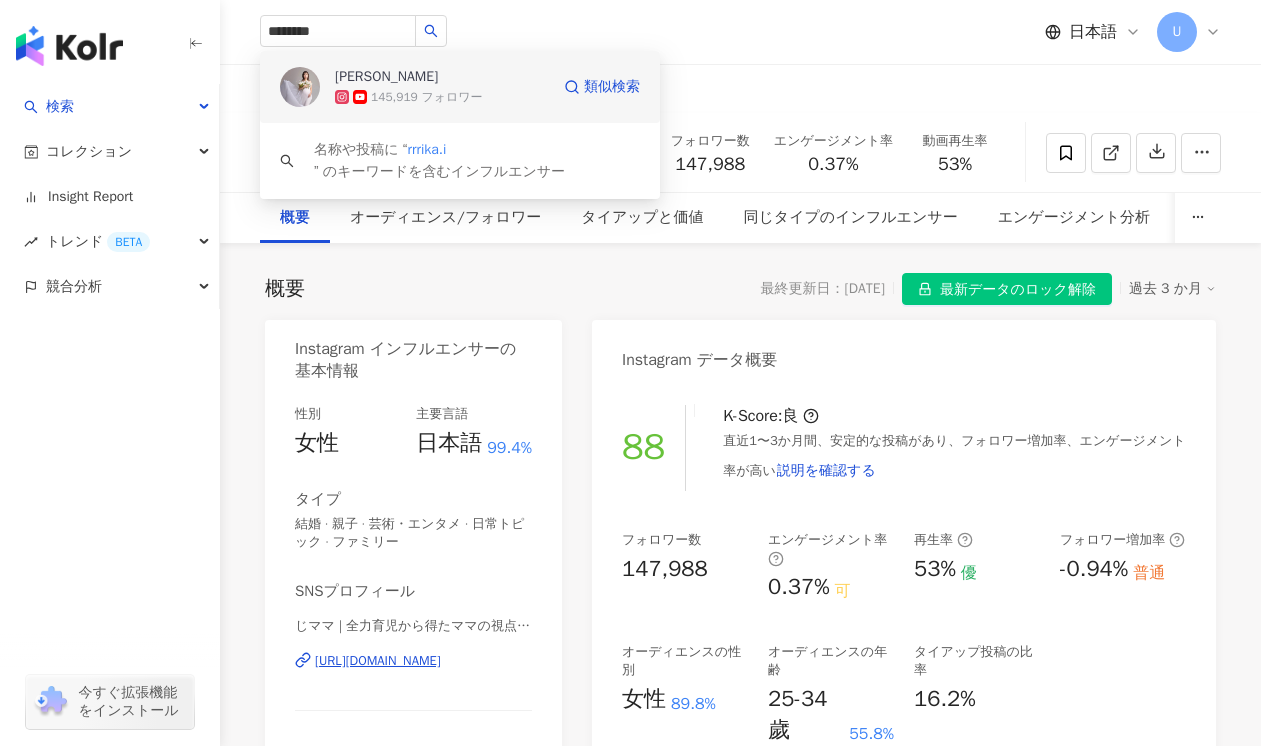 type 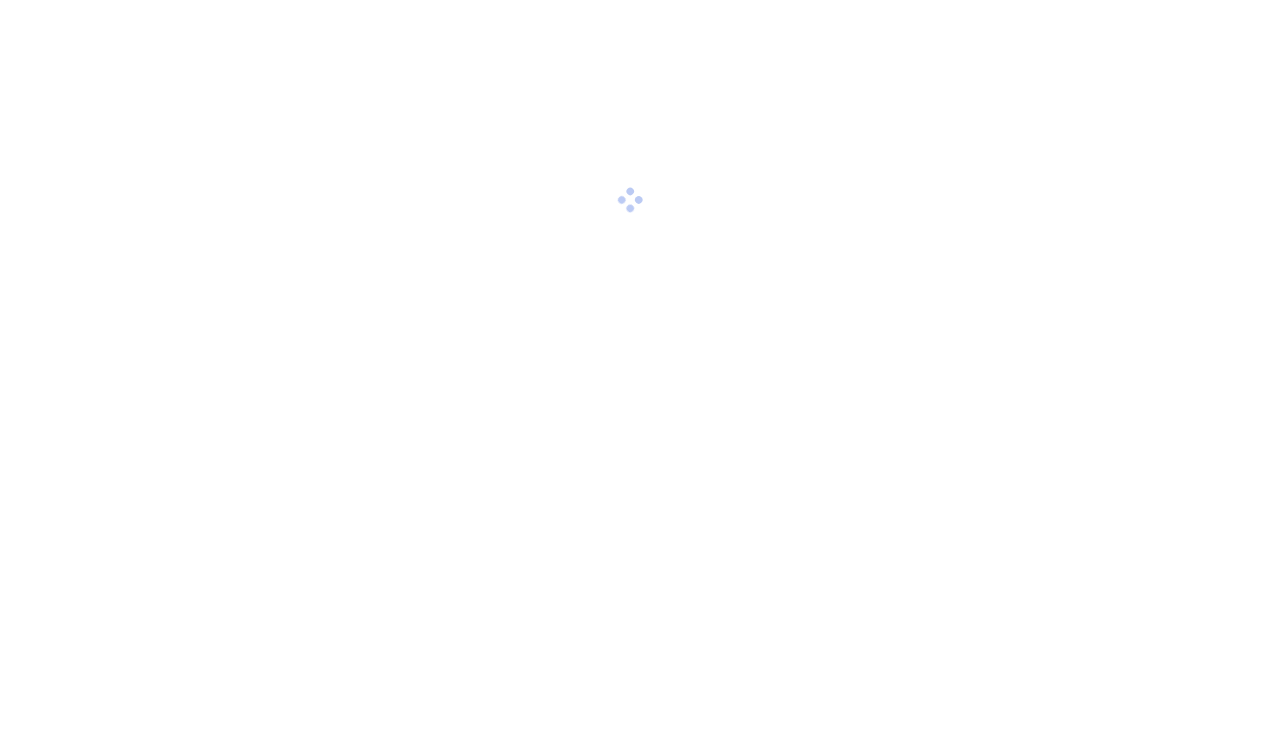 scroll, scrollTop: 0, scrollLeft: 0, axis: both 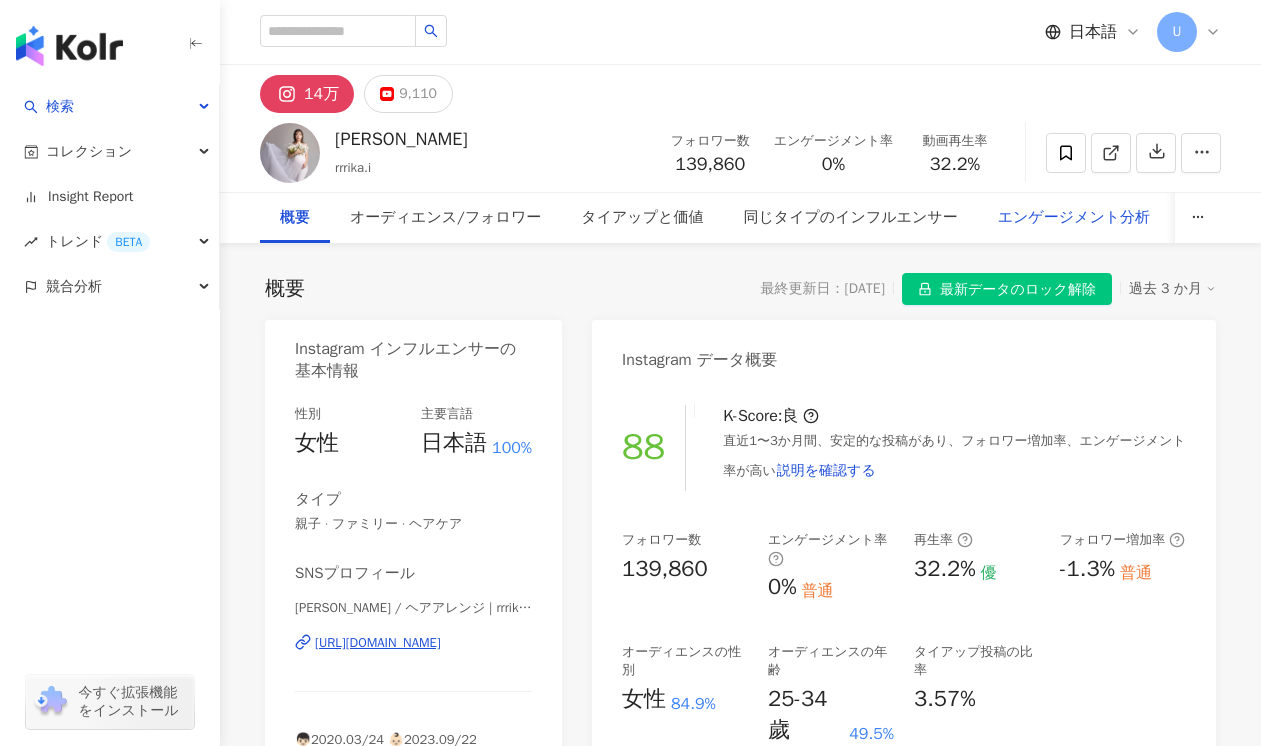 click on "エンゲージメント分析" at bounding box center (1074, 218) 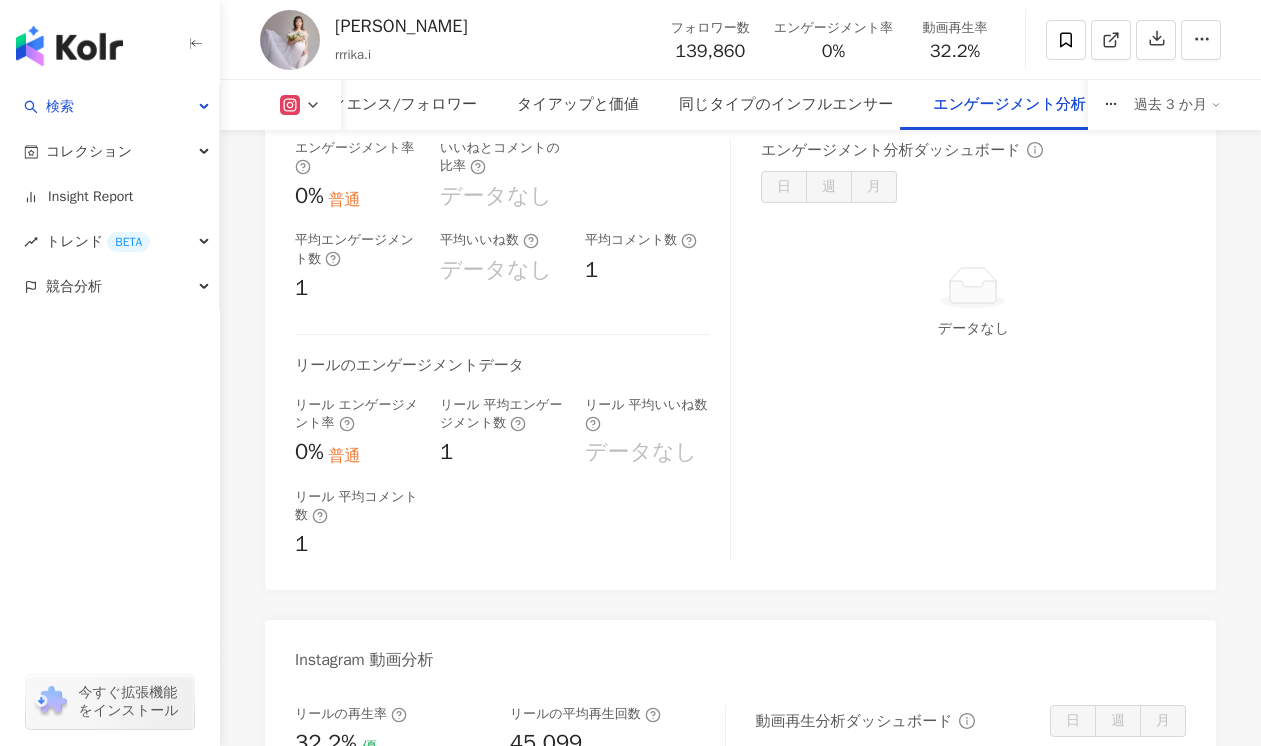 scroll, scrollTop: 4287, scrollLeft: 0, axis: vertical 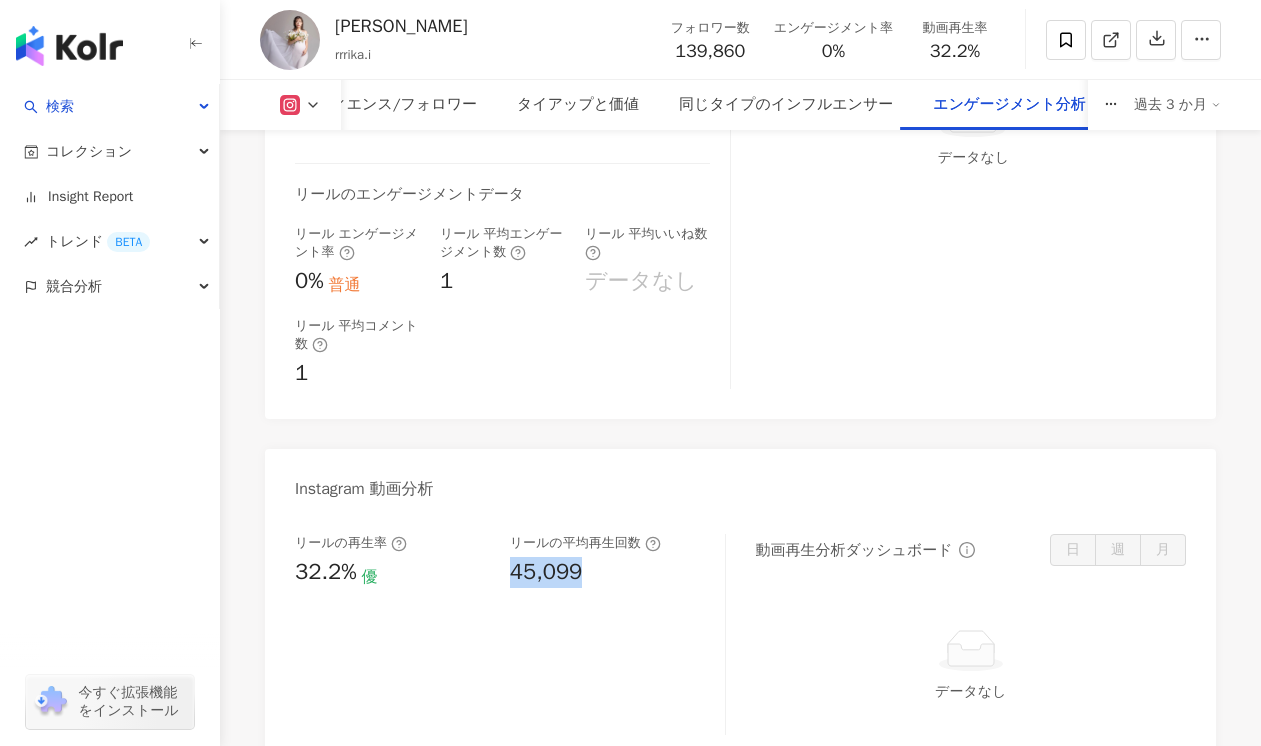 drag, startPoint x: 506, startPoint y: 580, endPoint x: 576, endPoint y: 580, distance: 70 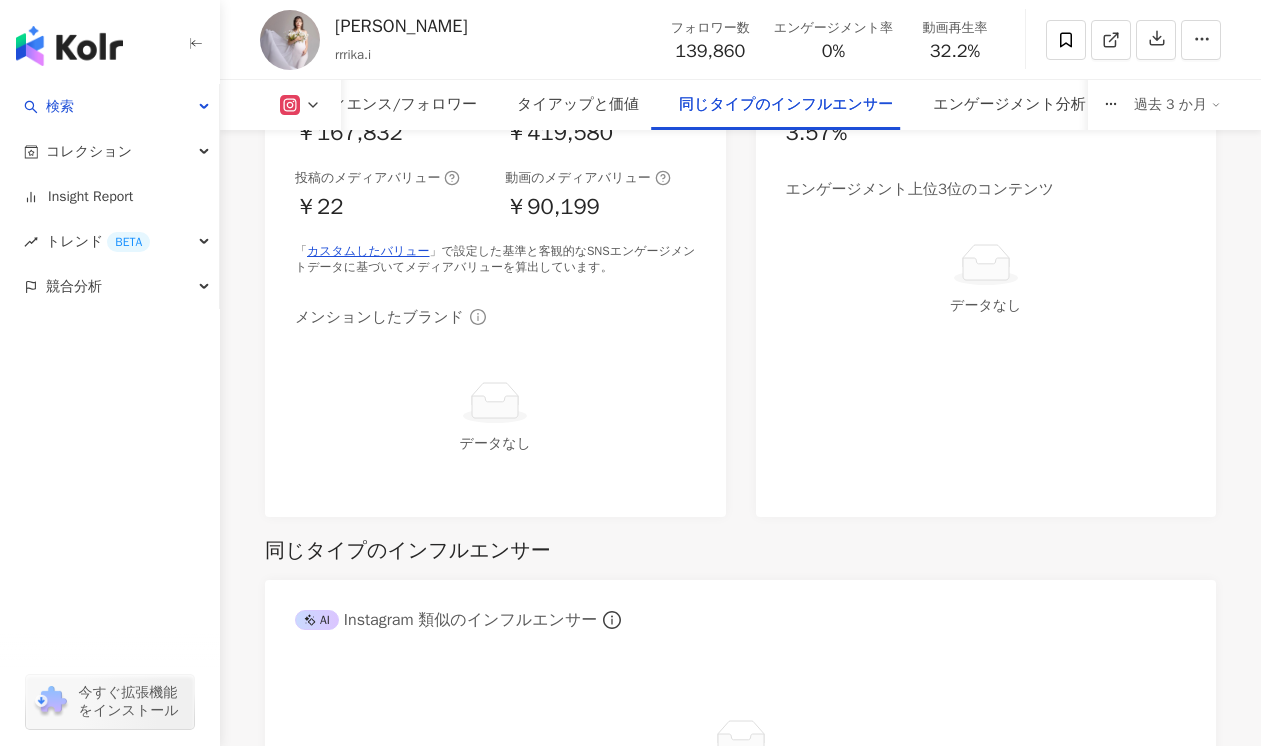 scroll, scrollTop: 2763, scrollLeft: 0, axis: vertical 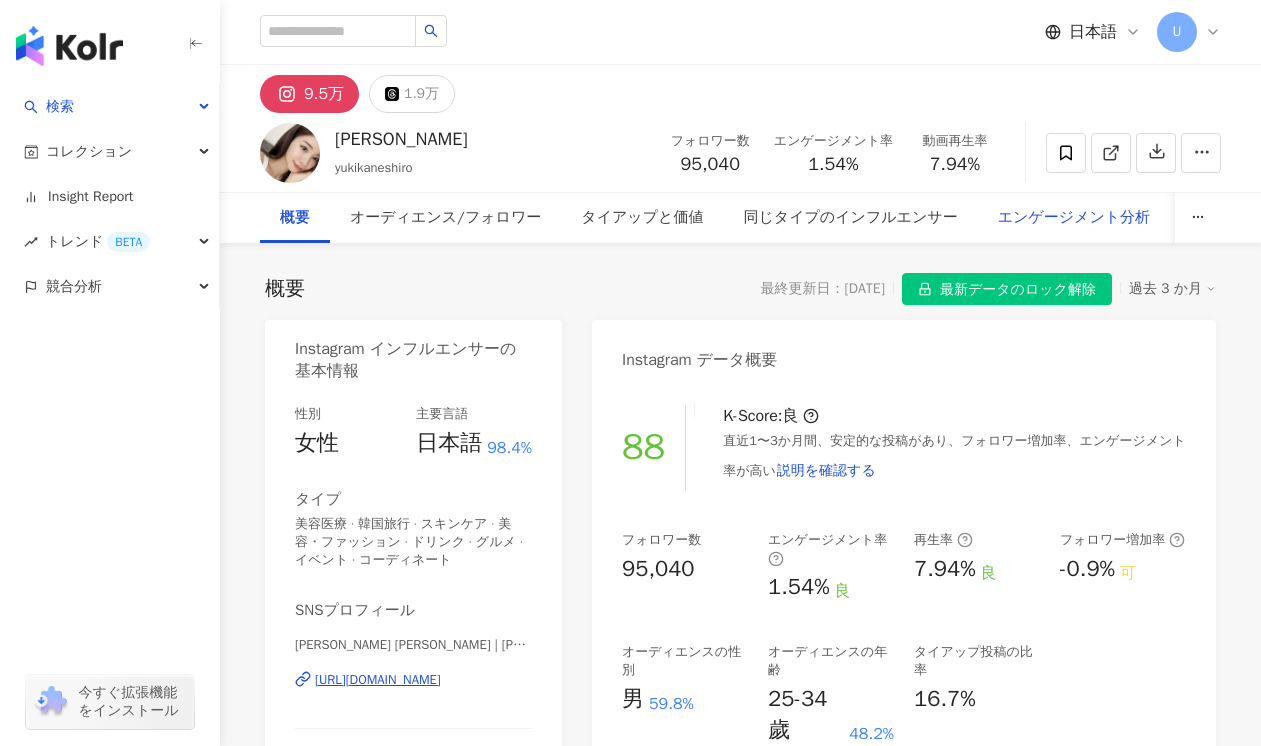 click on "エンゲージメント分析" at bounding box center (1074, 218) 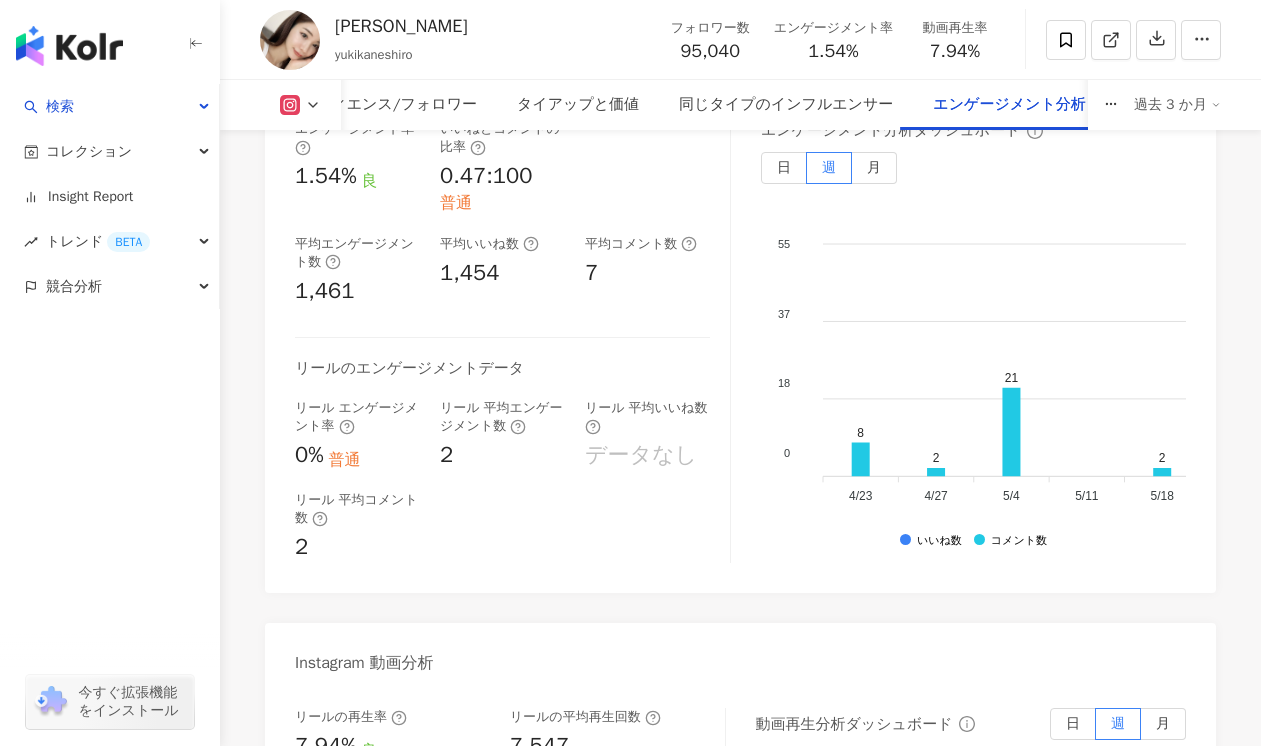 scroll, scrollTop: 4556, scrollLeft: 0, axis: vertical 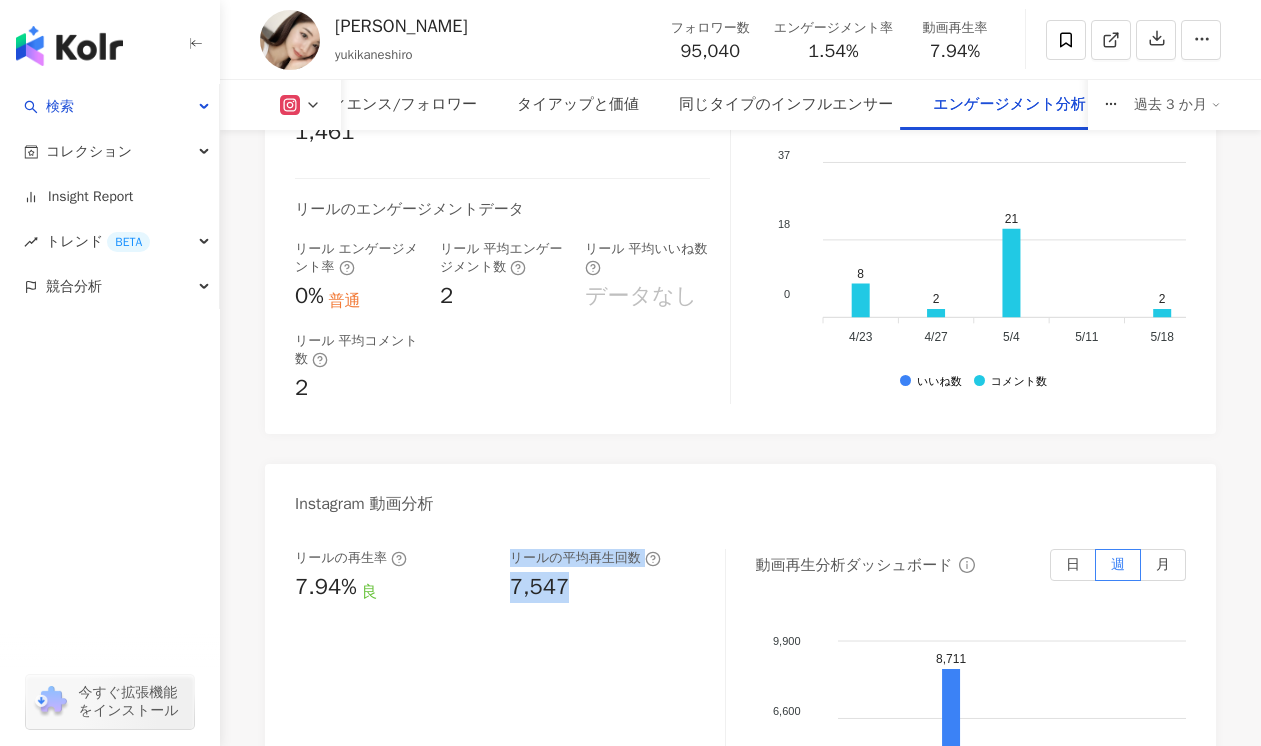 drag, startPoint x: 496, startPoint y: 550, endPoint x: 588, endPoint y: 550, distance: 92 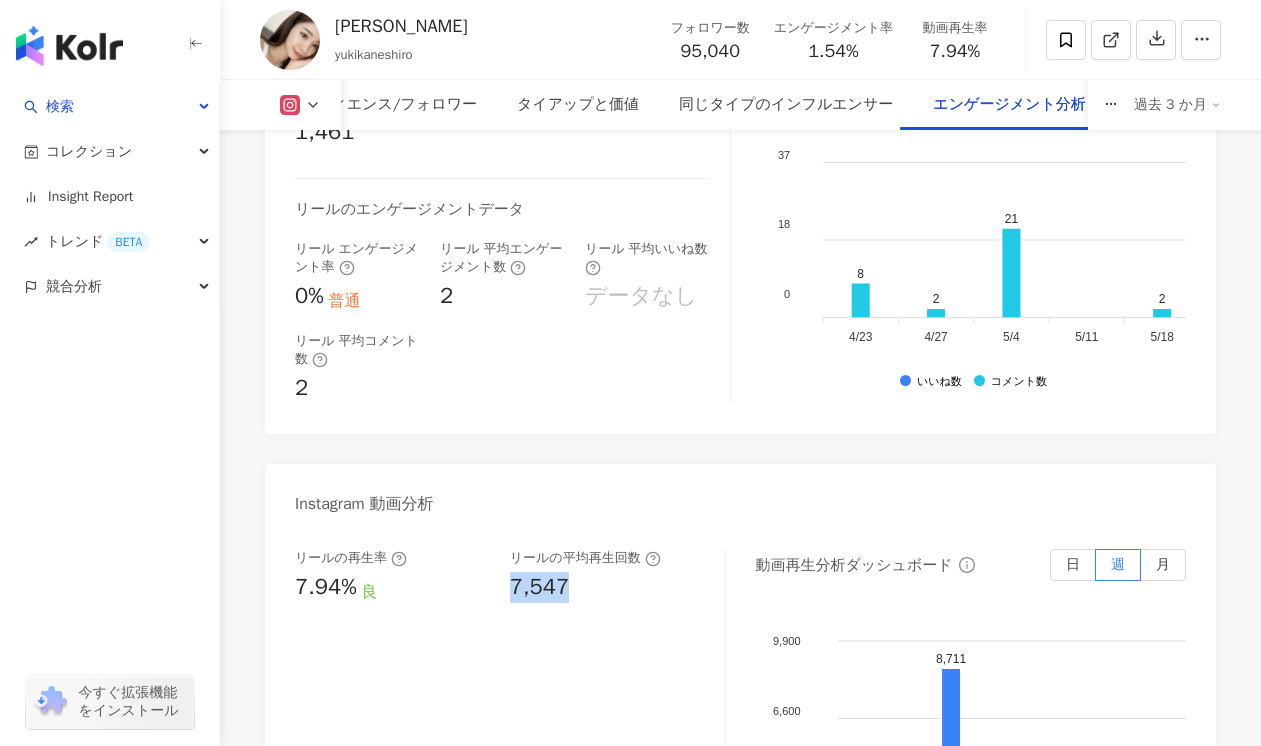 drag, startPoint x: 512, startPoint y: 551, endPoint x: 574, endPoint y: 551, distance: 62 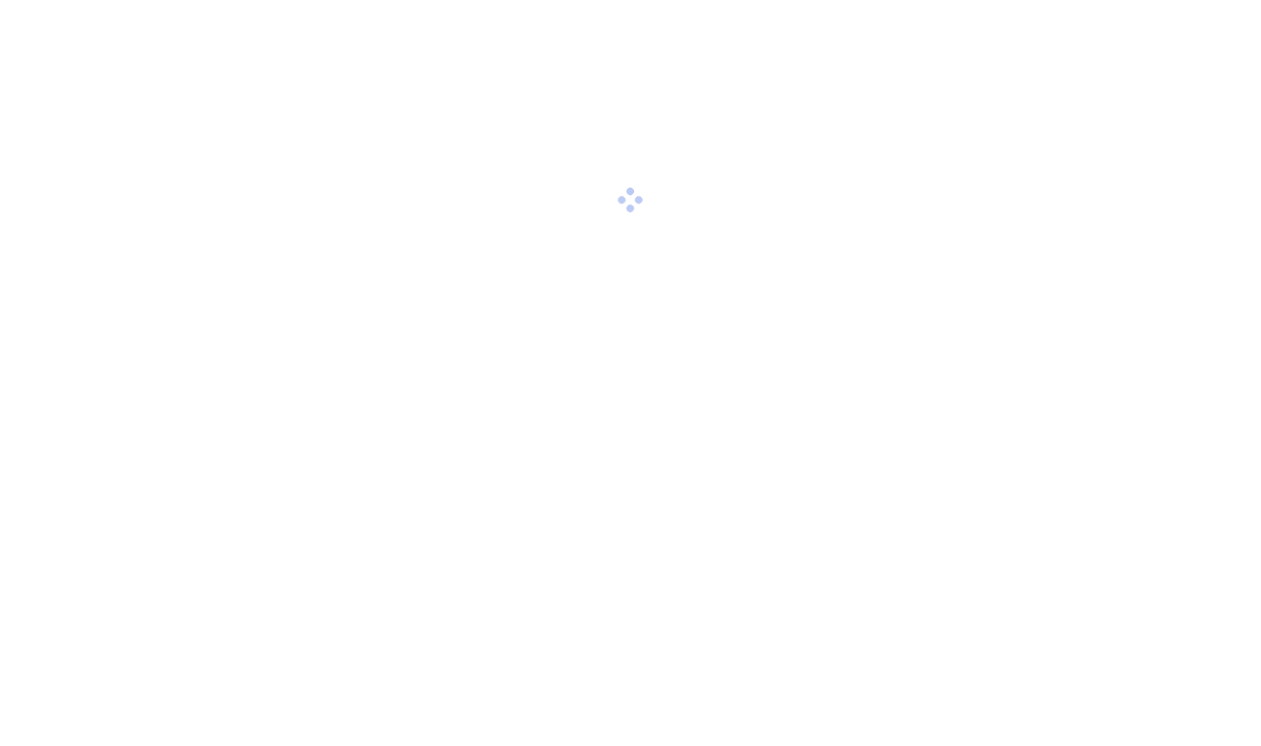 scroll, scrollTop: 0, scrollLeft: 0, axis: both 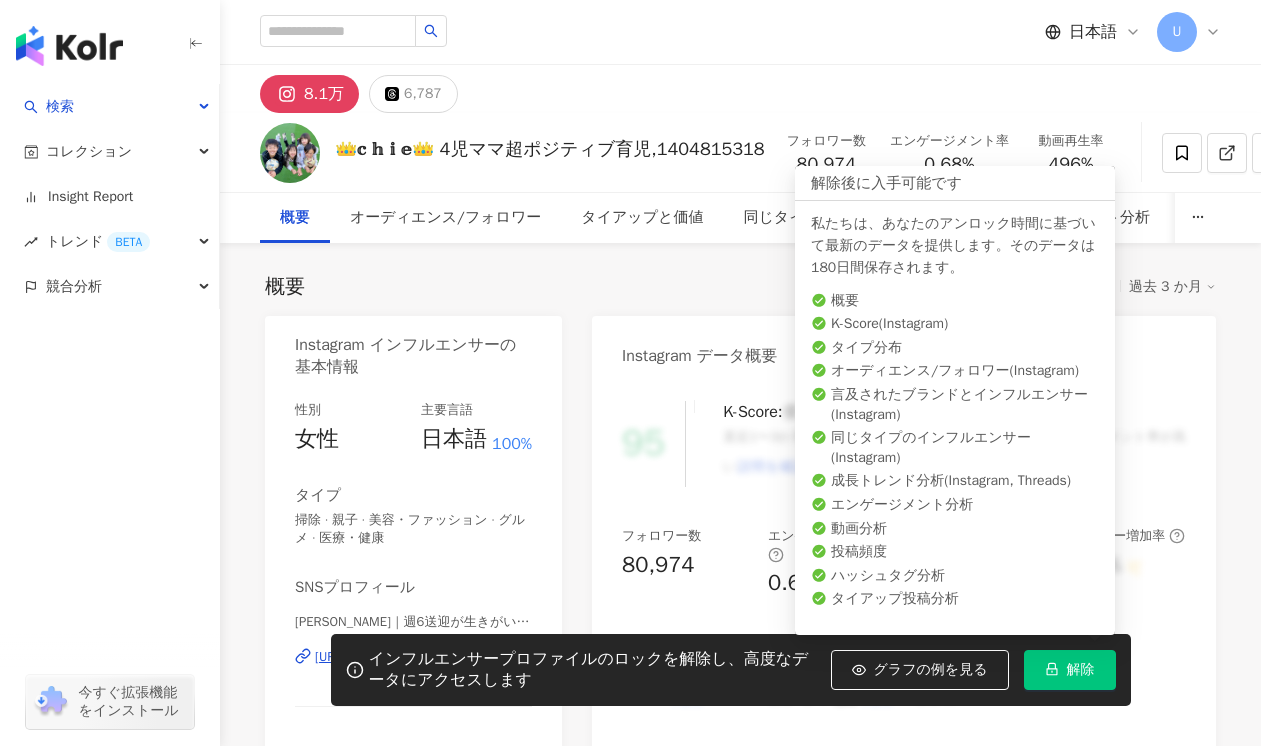 click 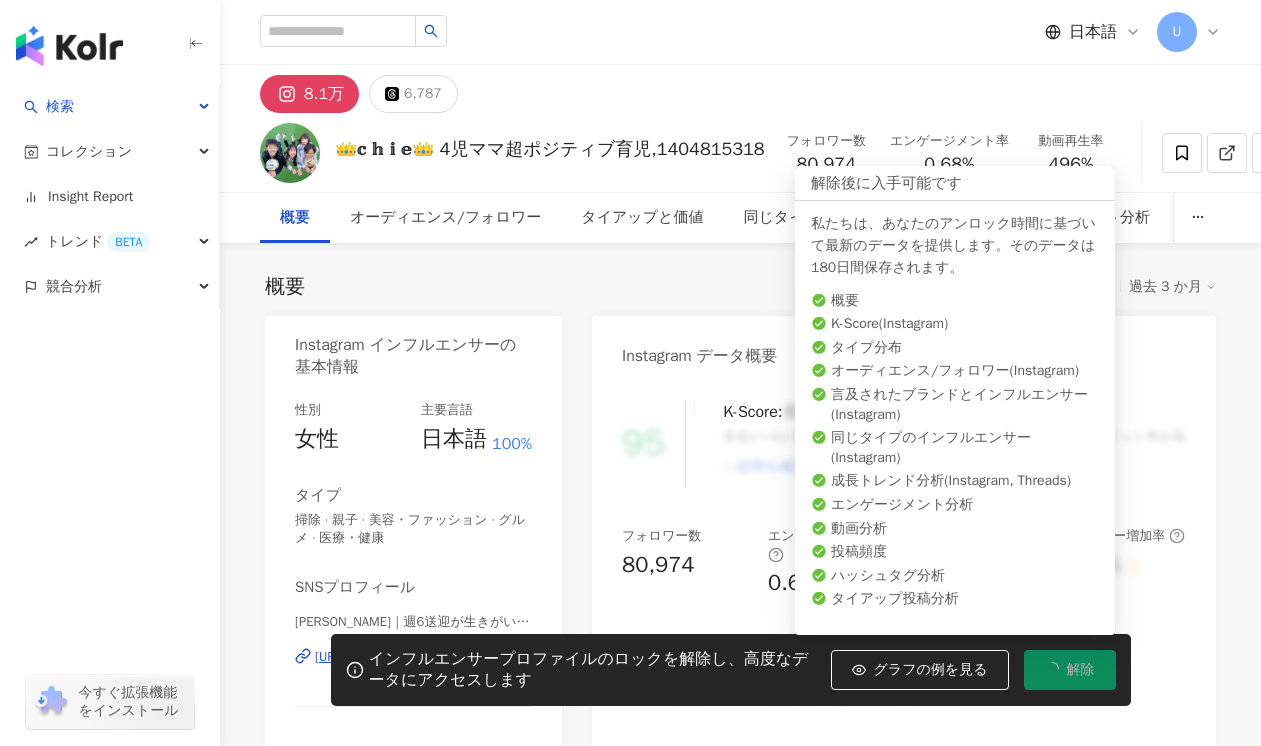 scroll, scrollTop: 0, scrollLeft: 0, axis: both 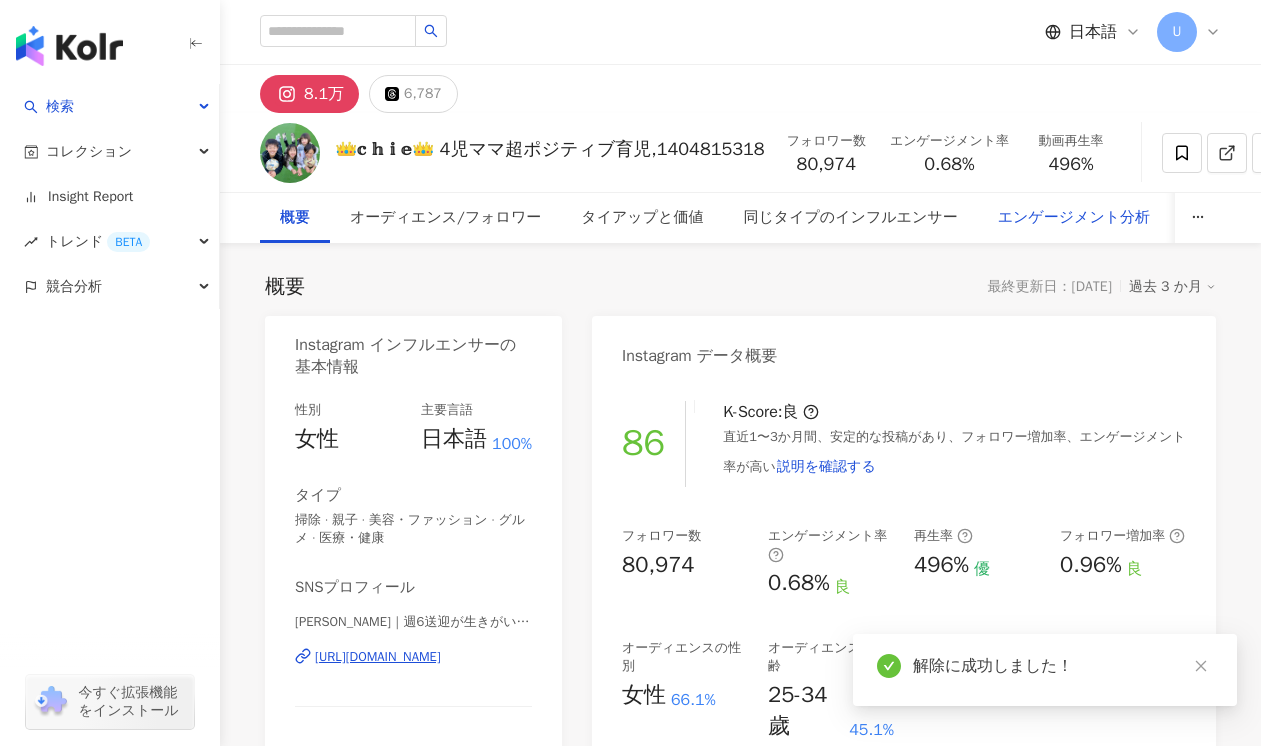 click on "エンゲージメント分析" at bounding box center (1074, 218) 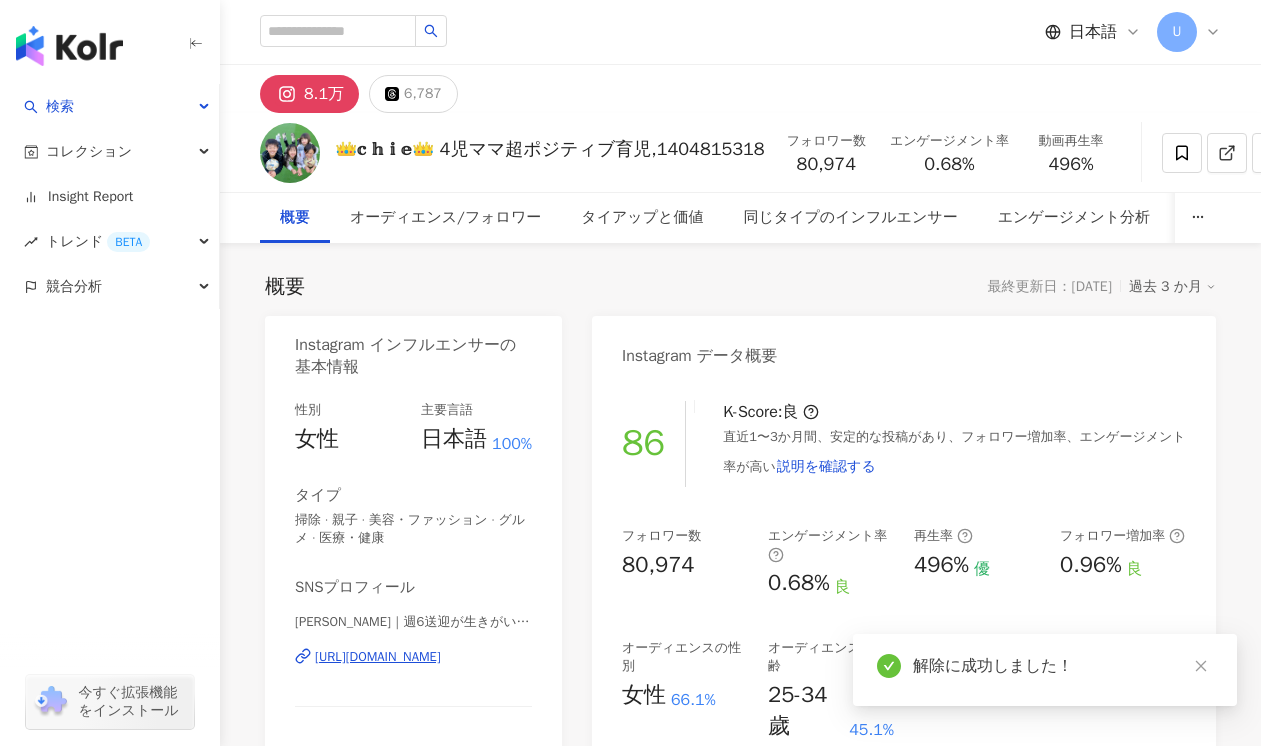 scroll, scrollTop: 4314, scrollLeft: 0, axis: vertical 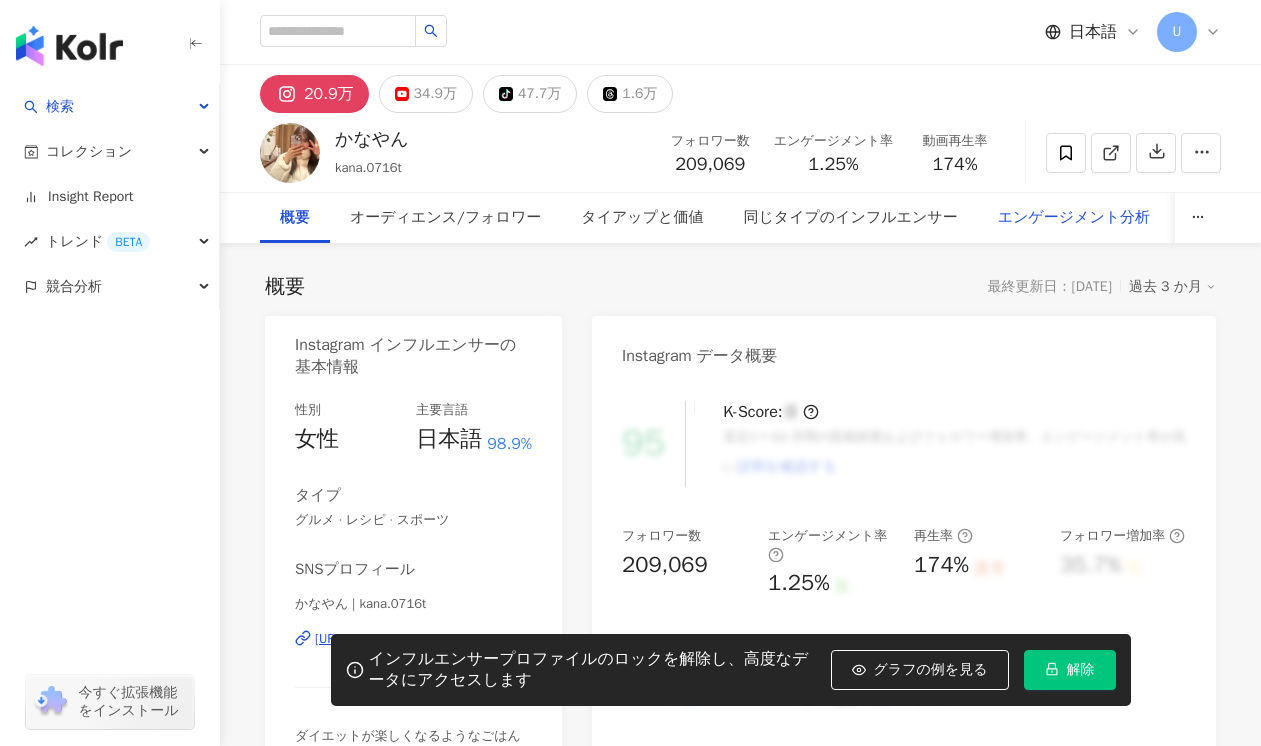 click on "エンゲージメント分析" at bounding box center (1074, 218) 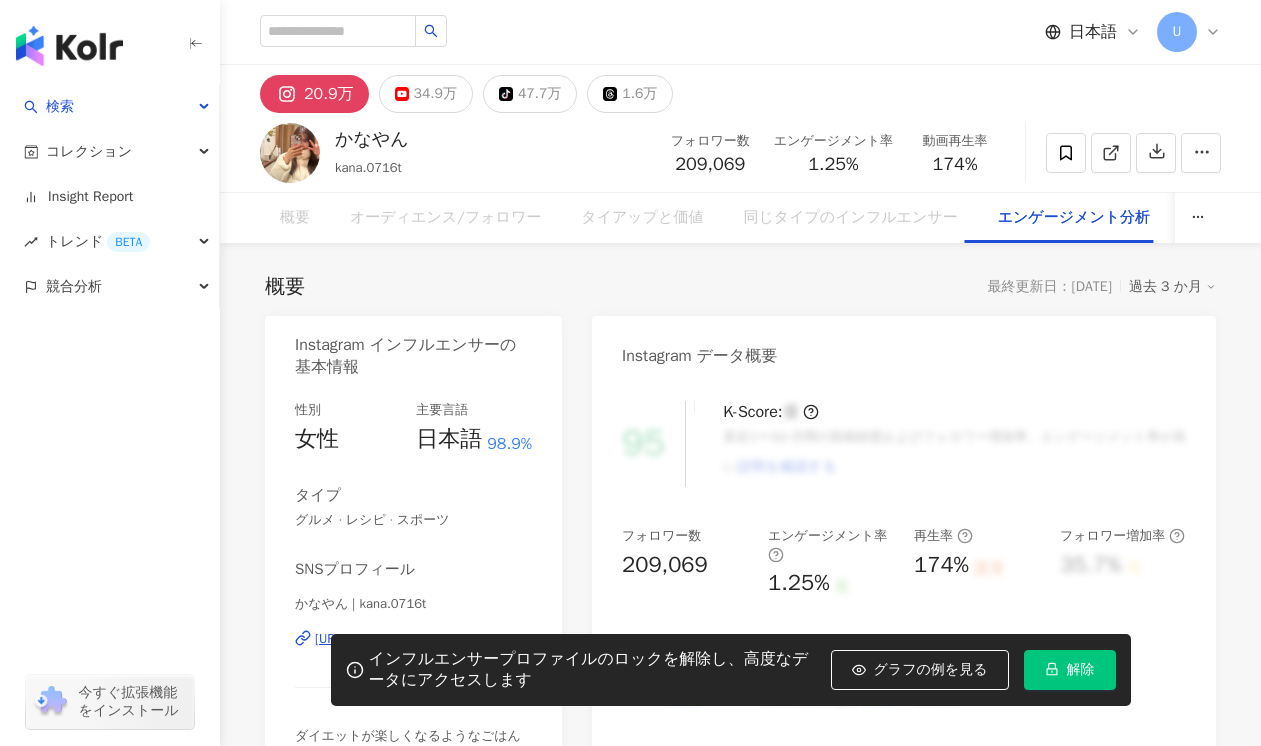 scroll, scrollTop: 4032, scrollLeft: 0, axis: vertical 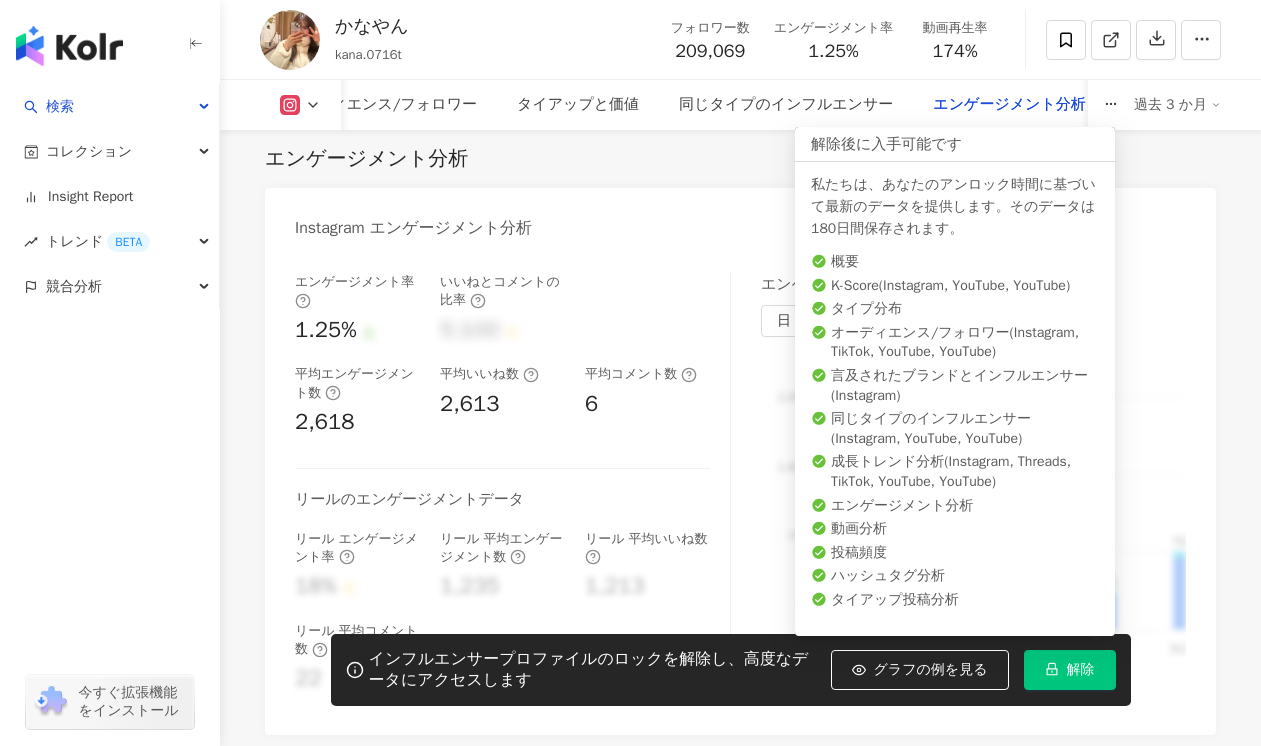 click on "解除" at bounding box center [1081, 670] 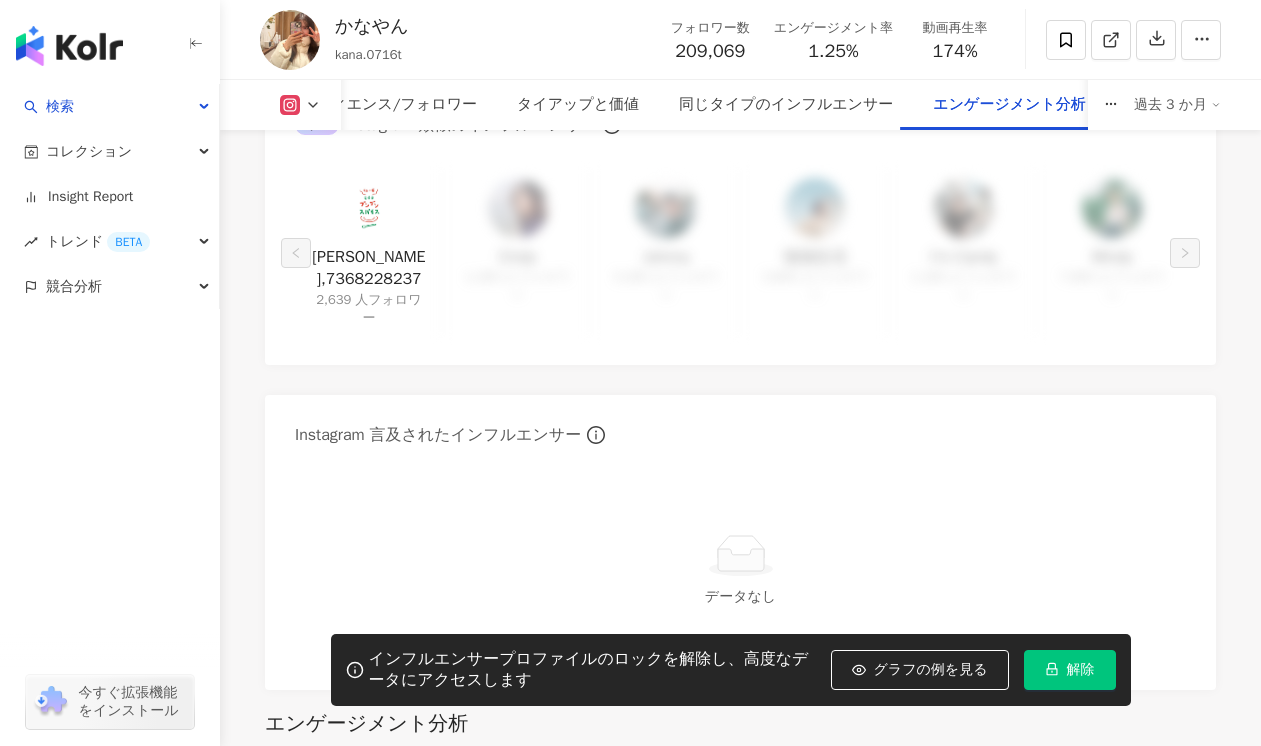 scroll, scrollTop: 4010, scrollLeft: 0, axis: vertical 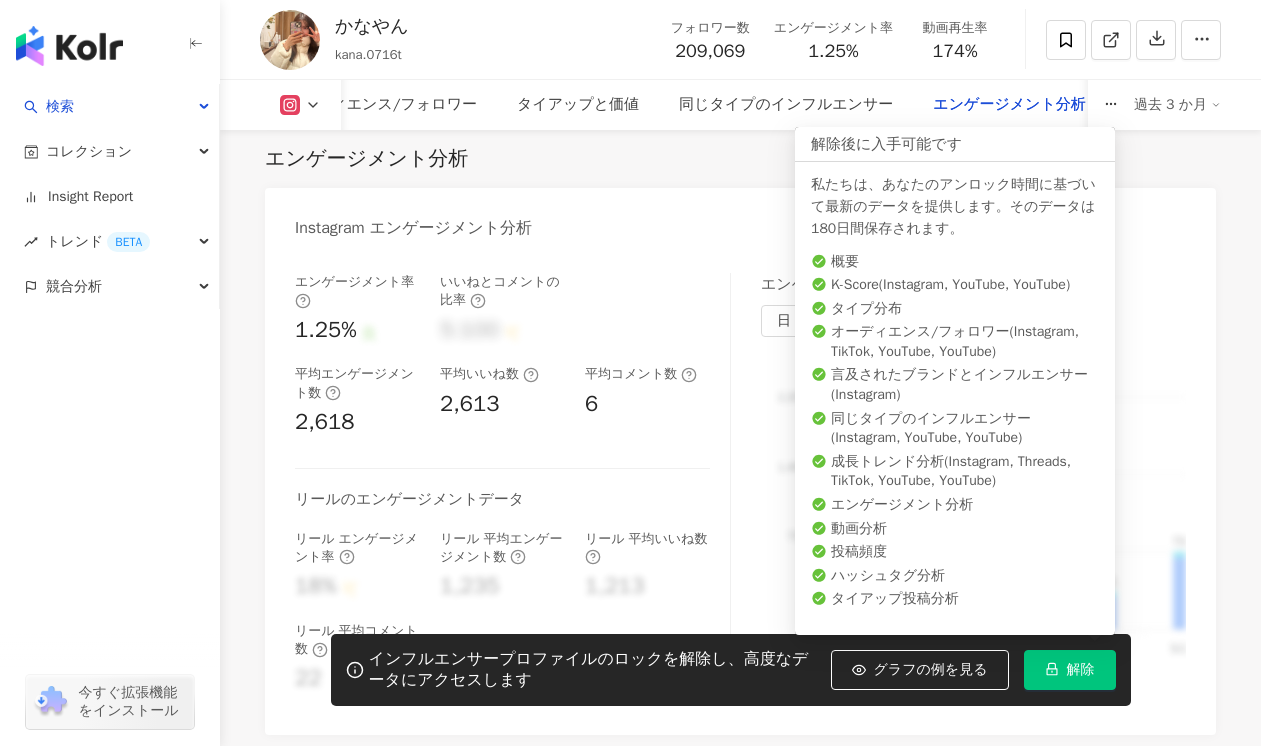 click on "解除" at bounding box center (1081, 670) 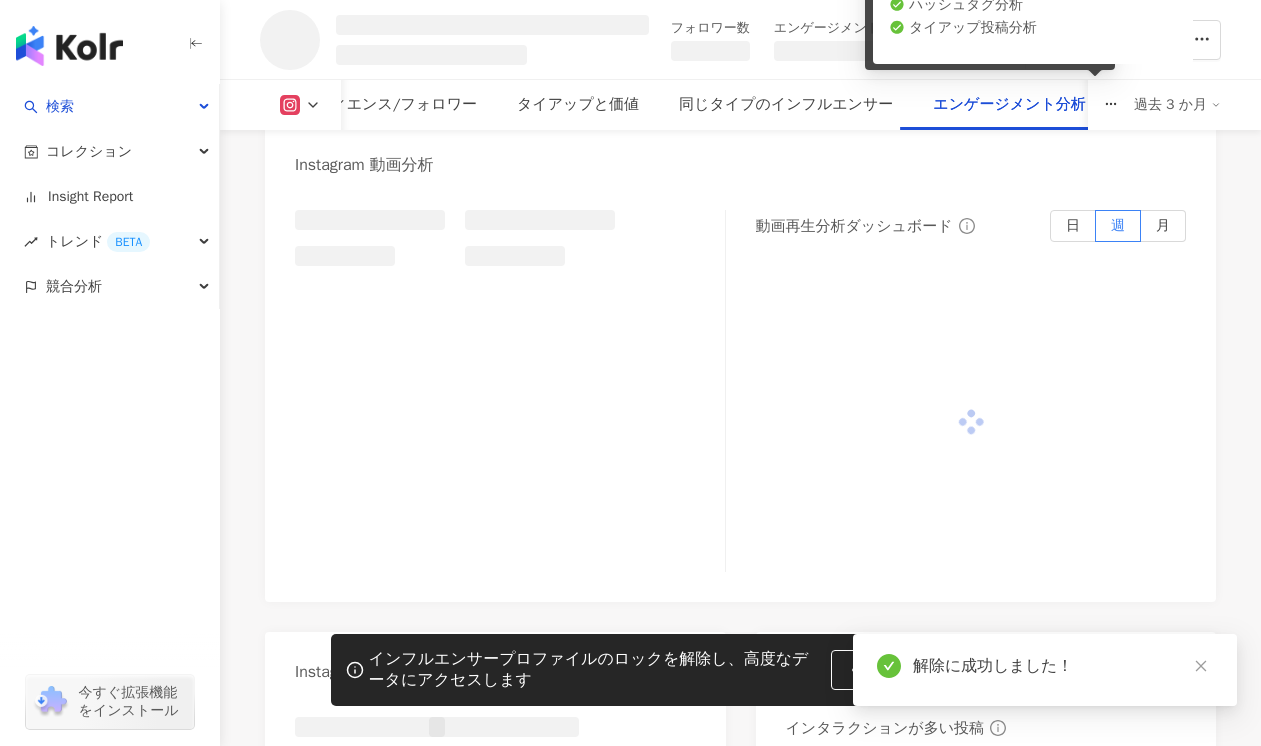 scroll, scrollTop: 3445, scrollLeft: 0, axis: vertical 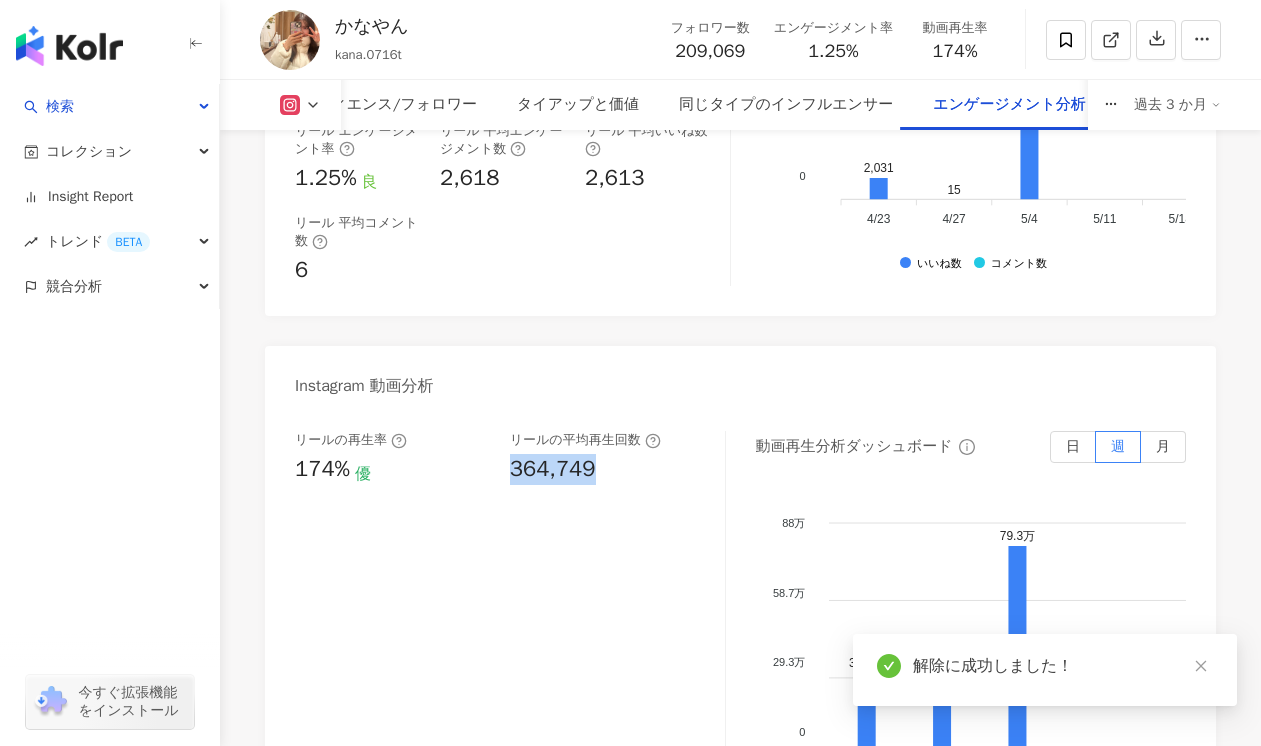 drag, startPoint x: 506, startPoint y: 455, endPoint x: 608, endPoint y: 456, distance: 102.0049 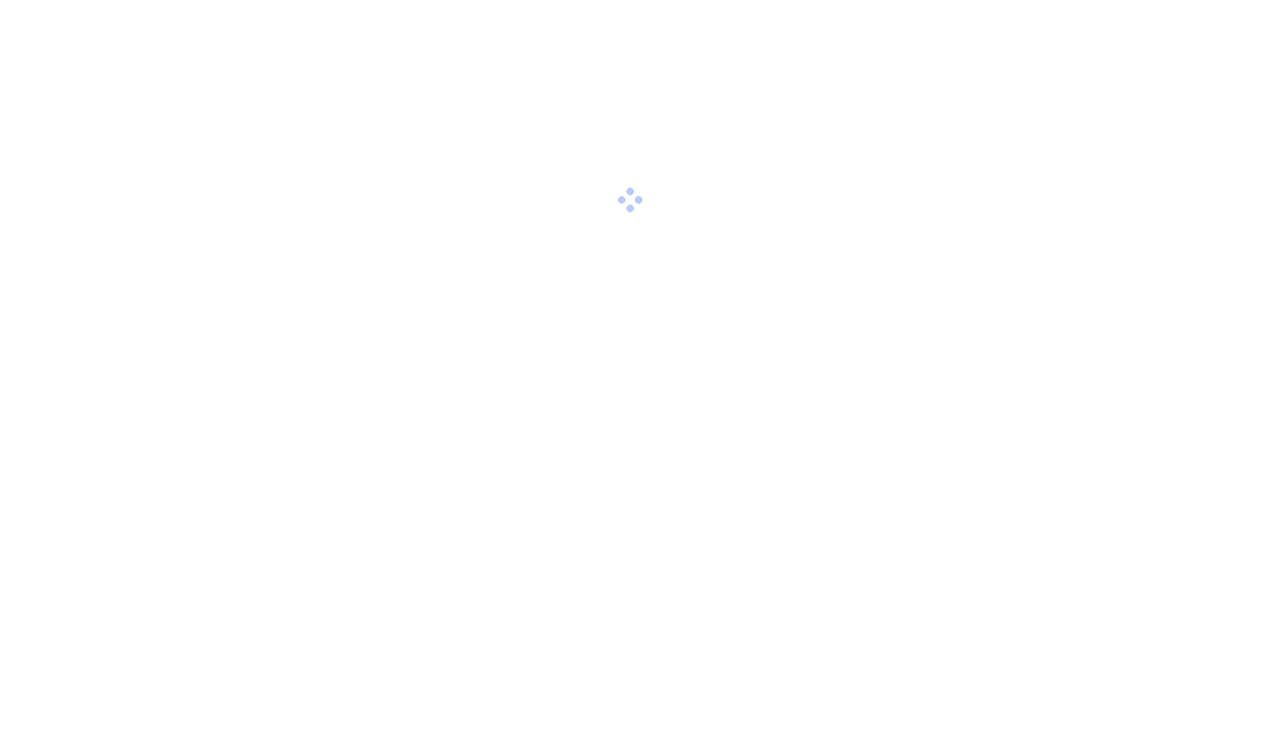scroll, scrollTop: 0, scrollLeft: 0, axis: both 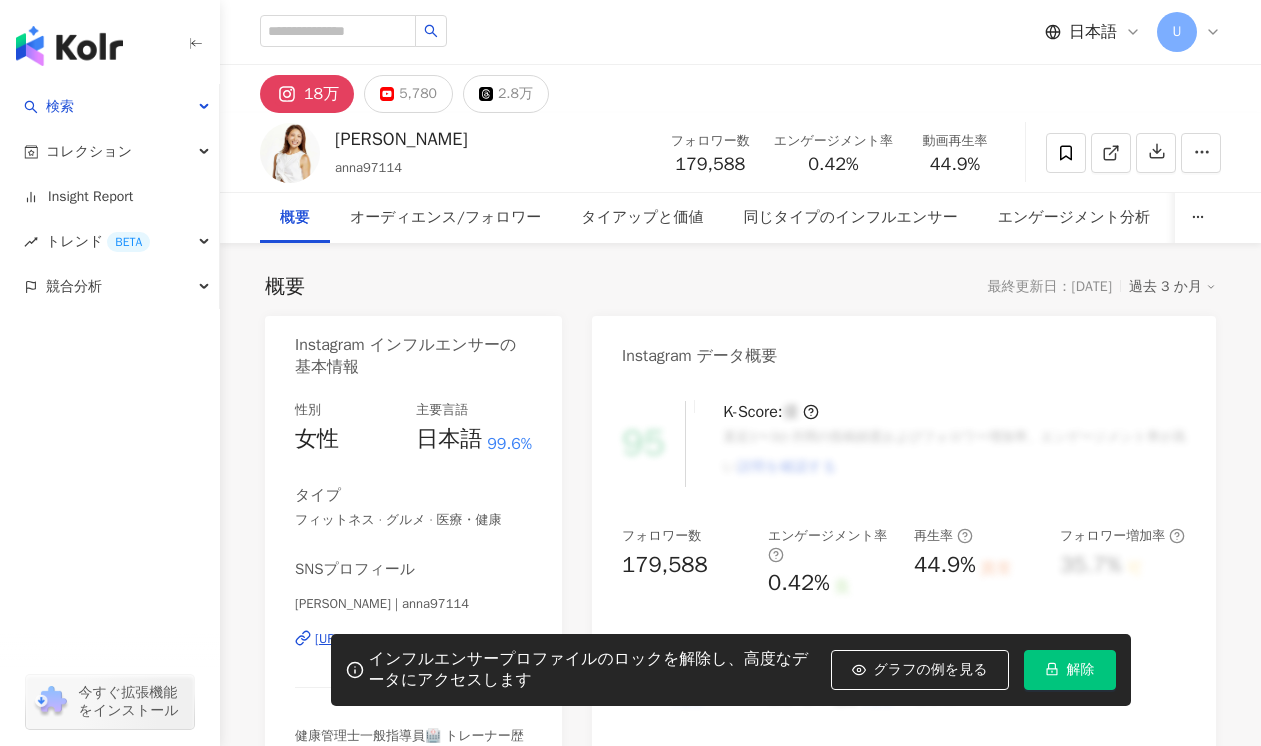 click on "解除" at bounding box center (1081, 670) 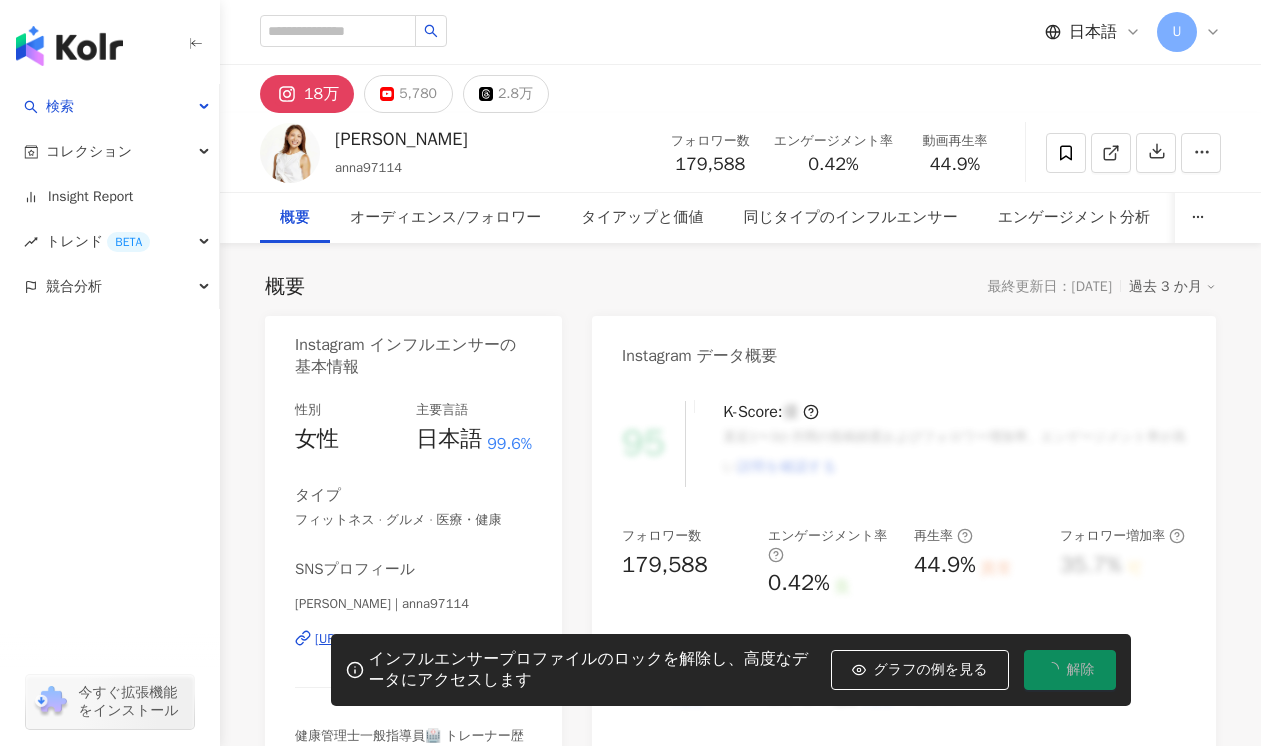 click on "概要 最終更新日：2025/07/20 過去 3 か月 Instagram インフルエンサーの基本情報 性別   女性 主要言語   日本語 99.6% タイプ フィットネス · グルメ · 医療・健康 SNSプロフィール FURUKAWA ANNA | anna97114 https://www.instagram.com/anna97114/ 健康管理士一般指導員🏥 トレーナー歴14年🤸お家で出来る体操と運動習慣の大切さを伝えてます😀 運動嫌いが健康の大切さを知ったら腹筋割れました❤️‍🔥
💻週３レッスン【anna onlinesalon】
🏃‍♂️RUN&かけっこアドバイザー
🧘‍♀️RYT200修得
WoomyInfluencer もっと見る Instagram データ概要 95 K-Score :   優 直近1〜3か月間の投稿頻度およびフォロワー増加率、エンゲージメント率が高い 説明を確認する フォロワー数   179,588 エンゲージメント率   0.42% 良 再生率   44.9% 異常 フォロワー増加率   35.7% 可 オーディエンスの性別   女性 76%   76%   :" at bounding box center [740, 3604] 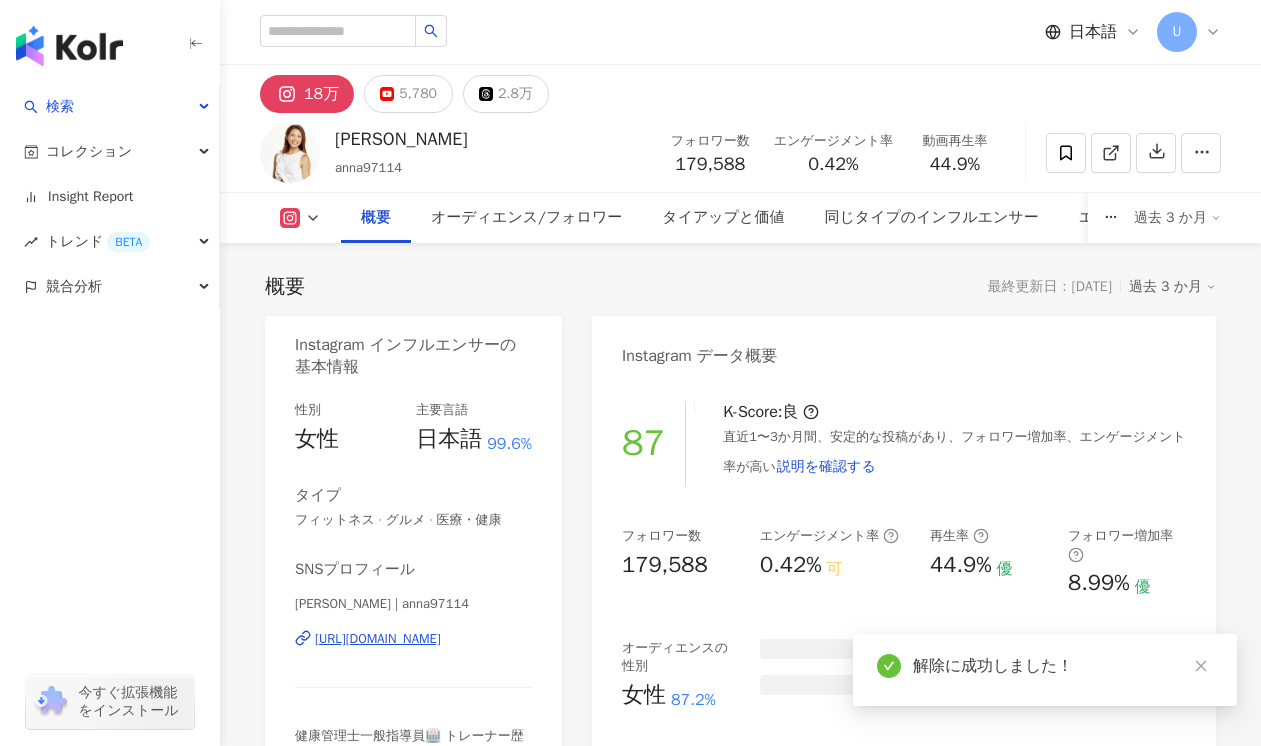 scroll, scrollTop: 260, scrollLeft: 0, axis: vertical 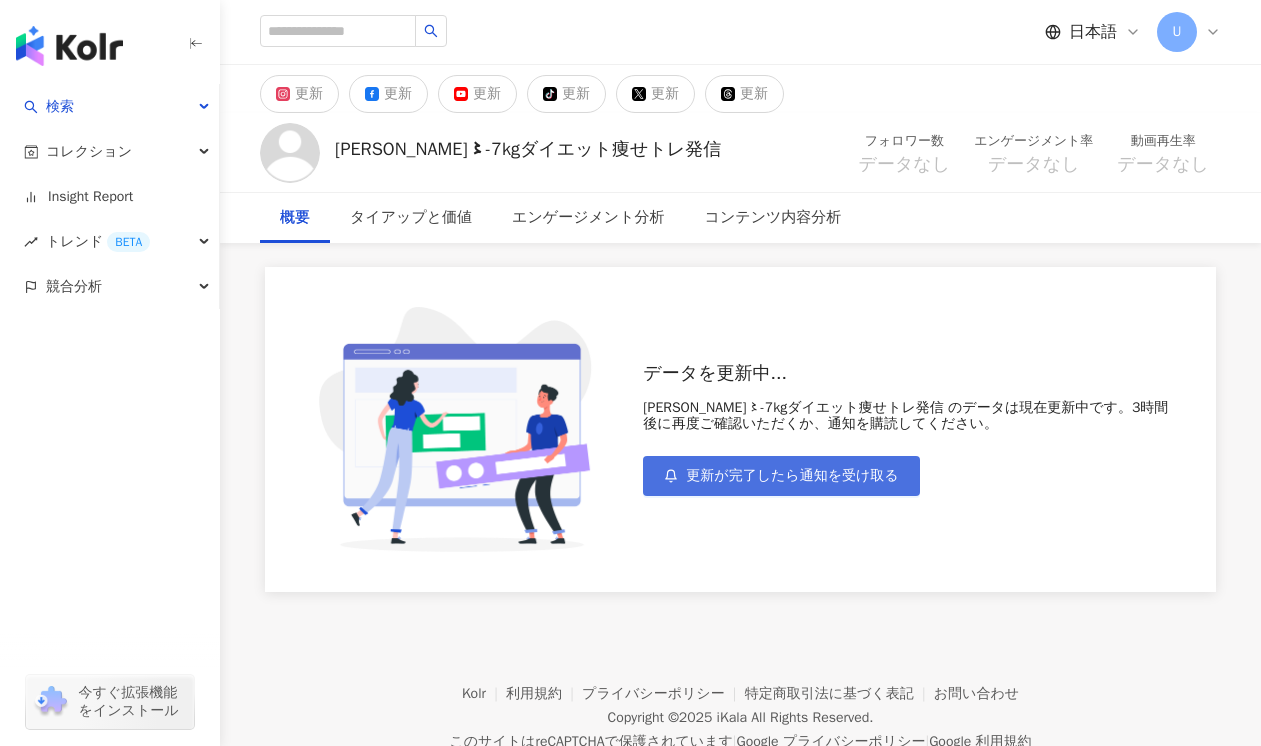 click on "更新が完了したら通知を受け取る" at bounding box center (792, 476) 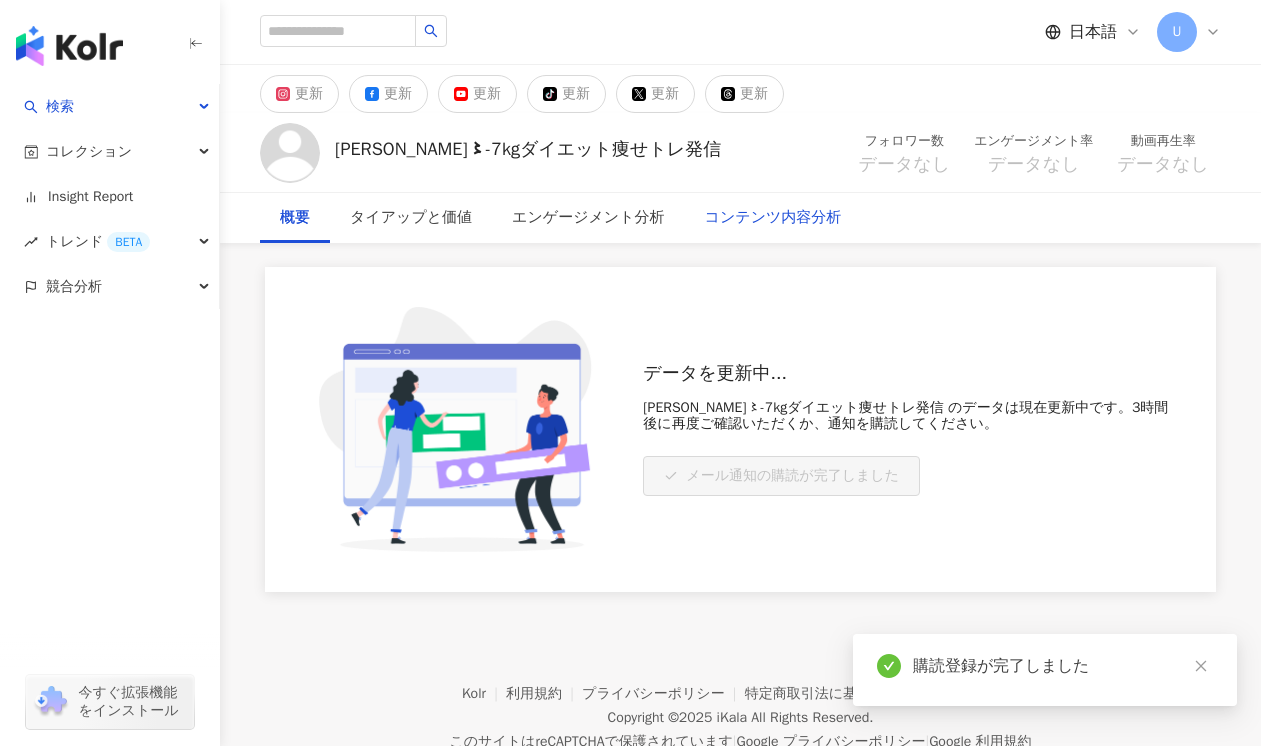 click on "コンテンツ内容分析" at bounding box center [773, 218] 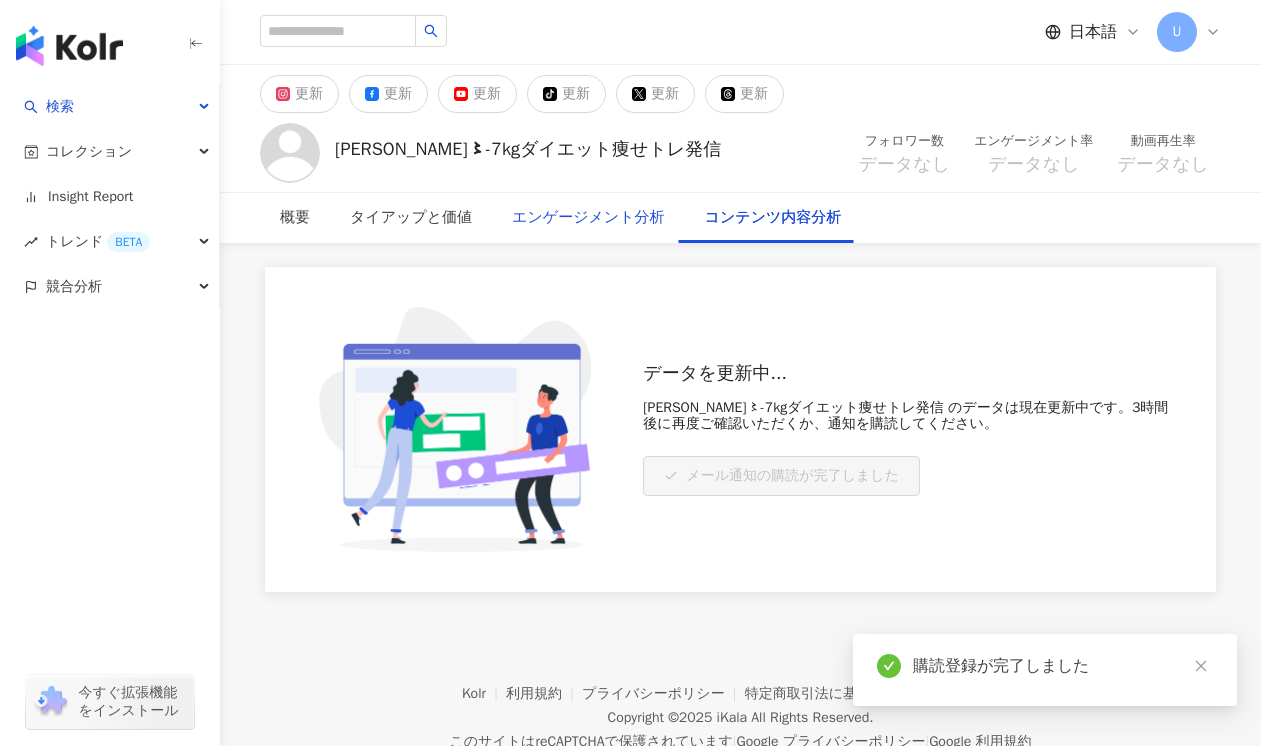 click on "エンゲージメント分析" at bounding box center [588, 218] 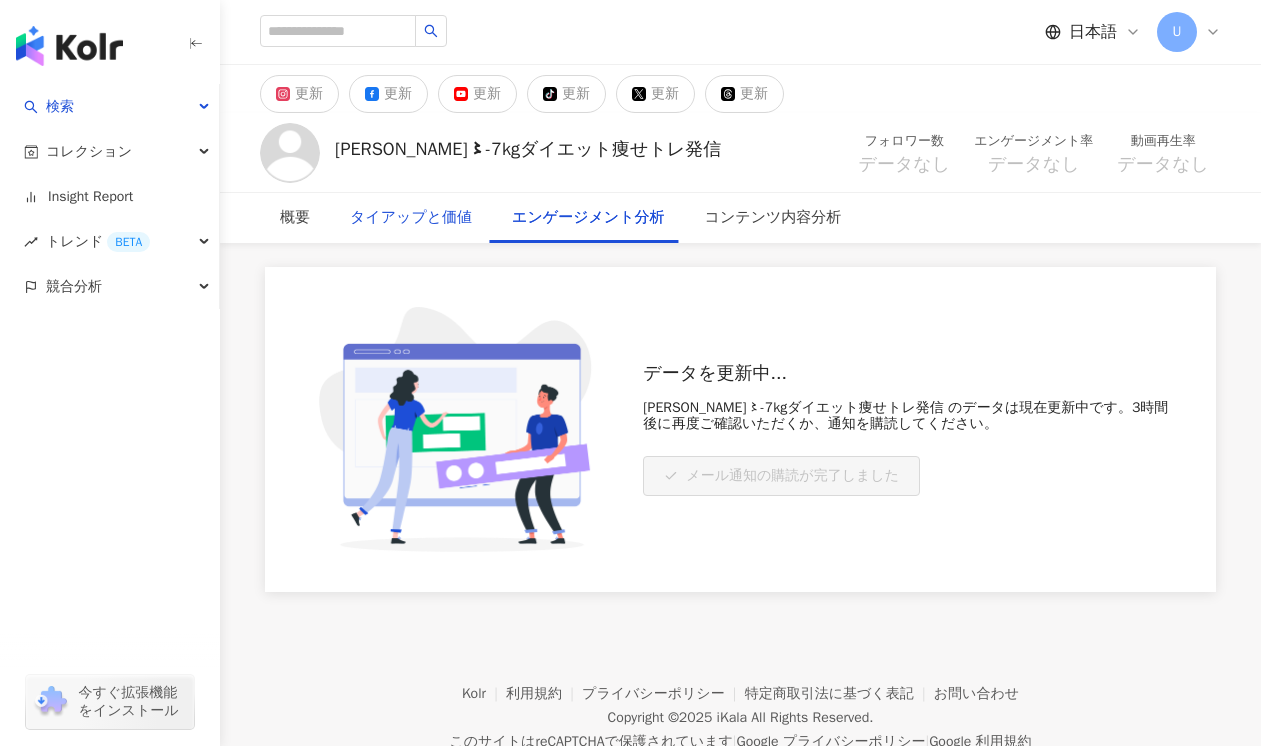 click on "タイアップと価値" at bounding box center (411, 218) 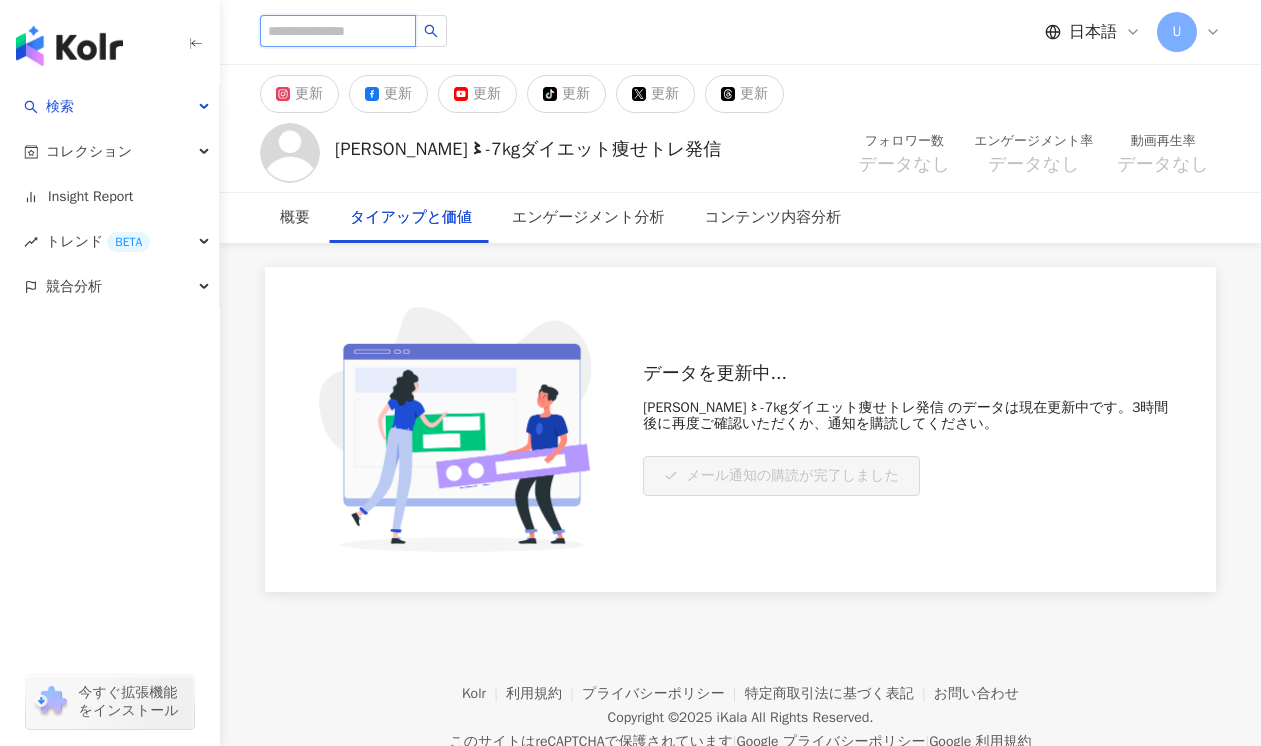 click at bounding box center (338, 31) 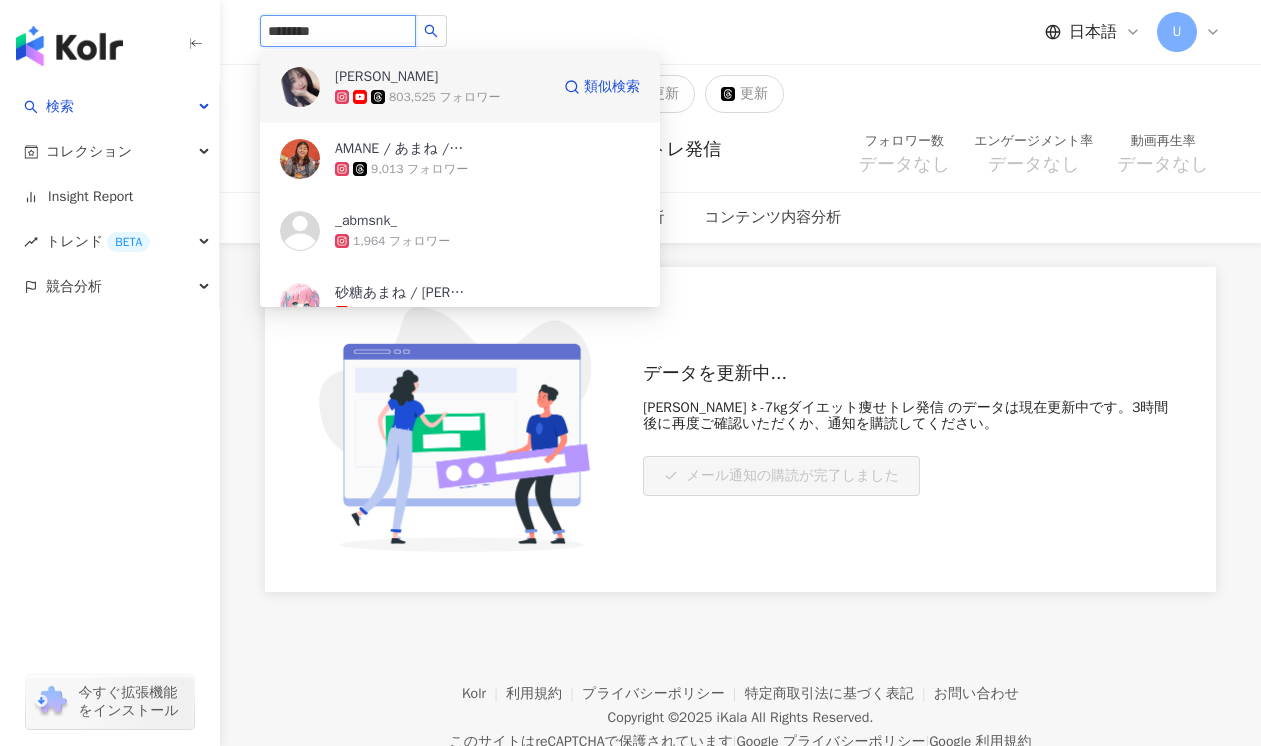 click on "[PERSON_NAME]" at bounding box center (386, 77) 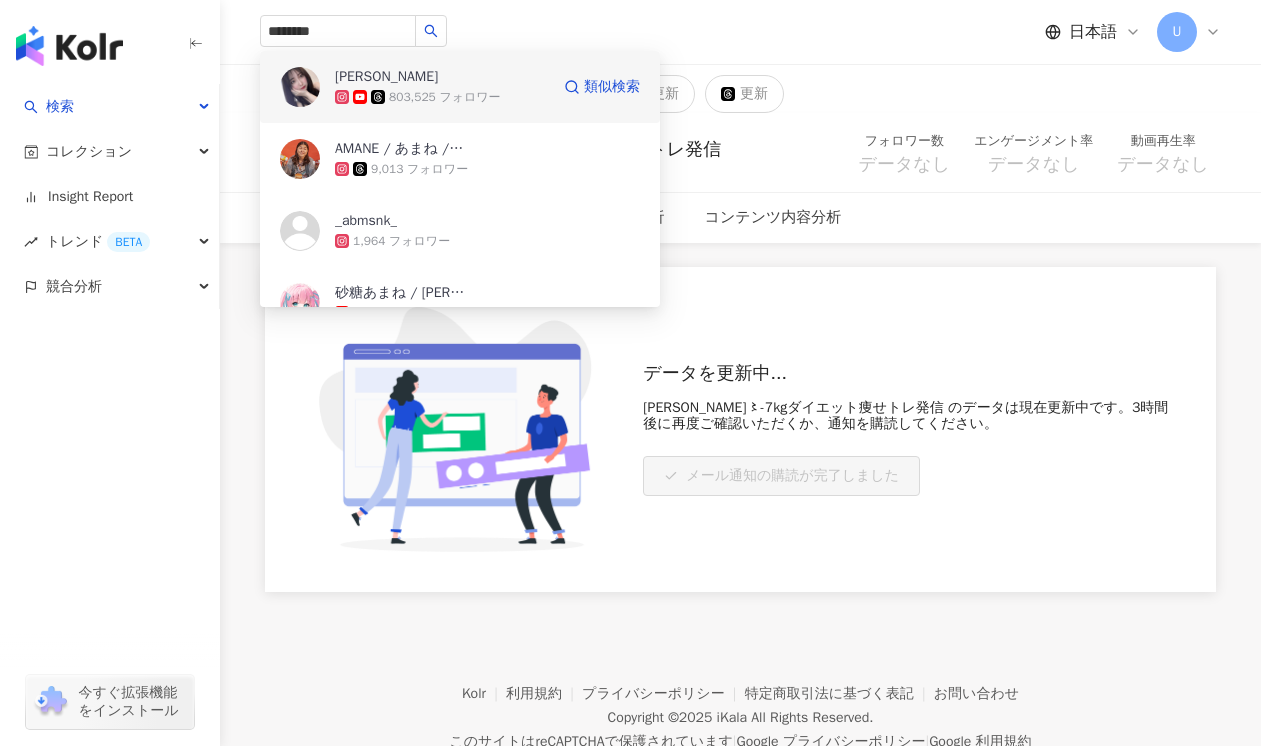 type 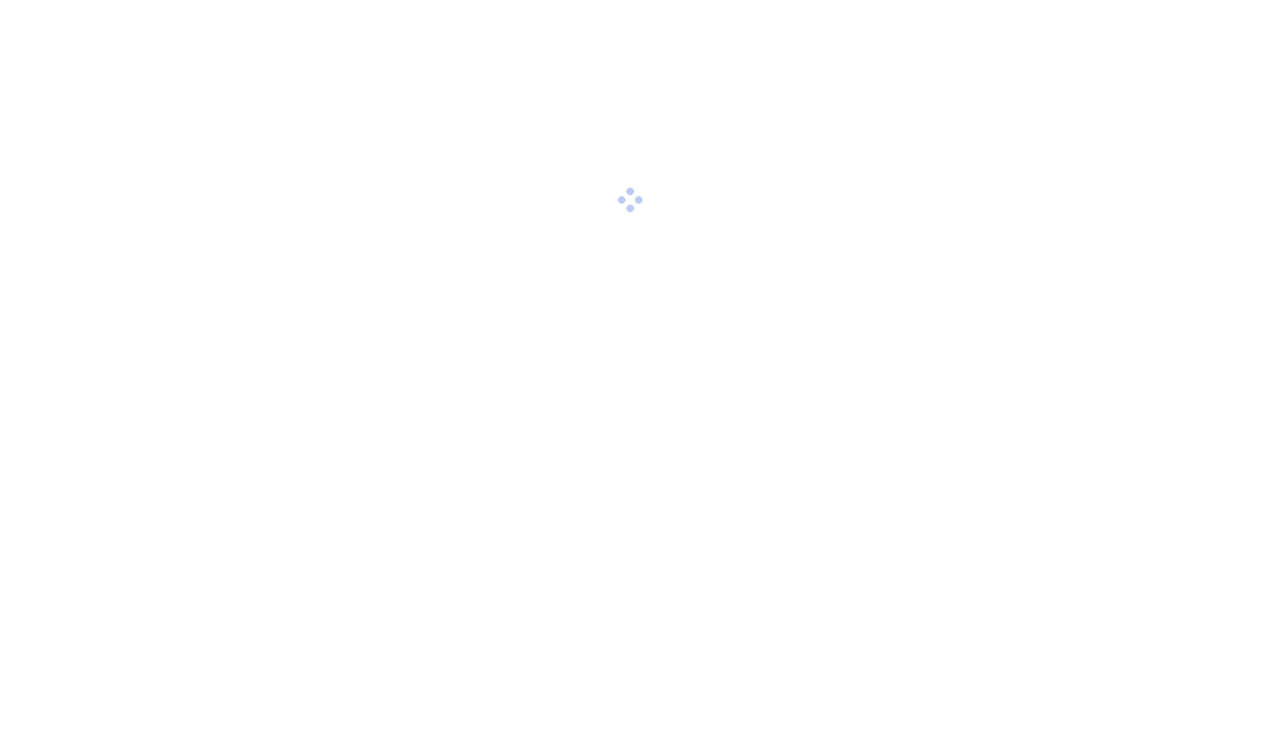 scroll, scrollTop: 0, scrollLeft: 0, axis: both 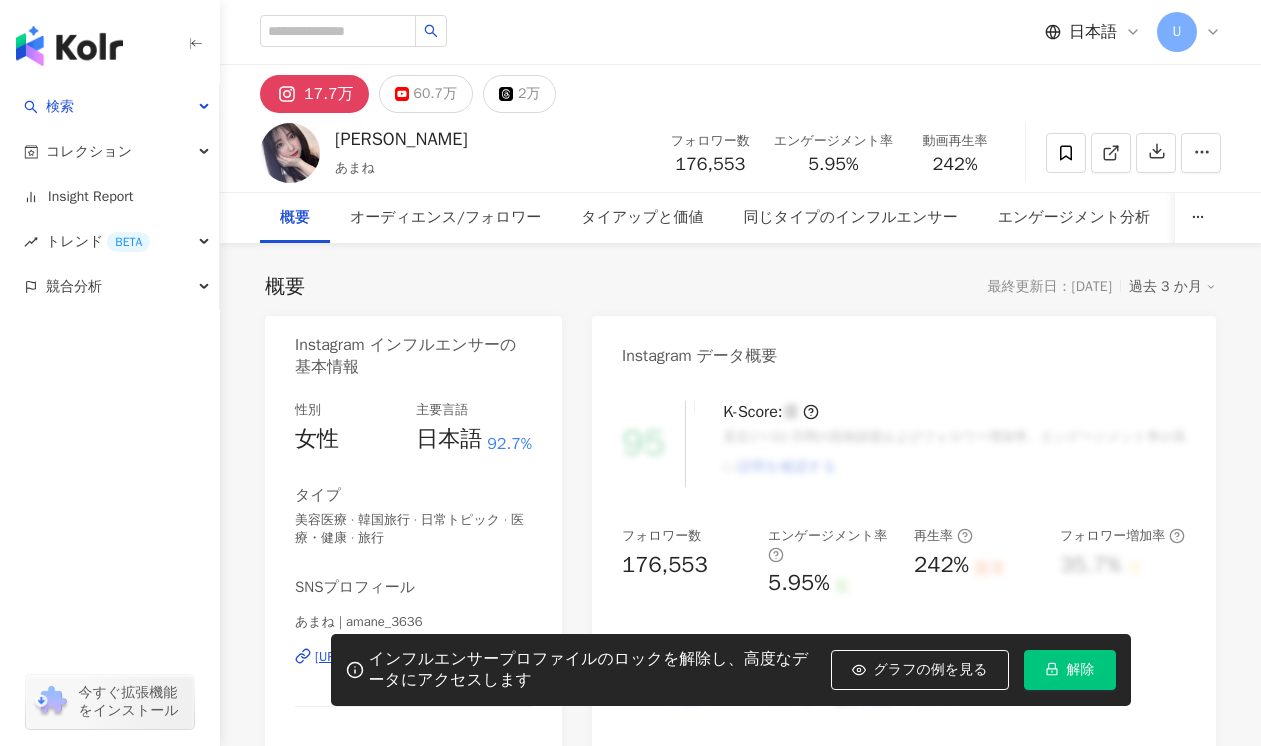 click on "解除" at bounding box center (1081, 670) 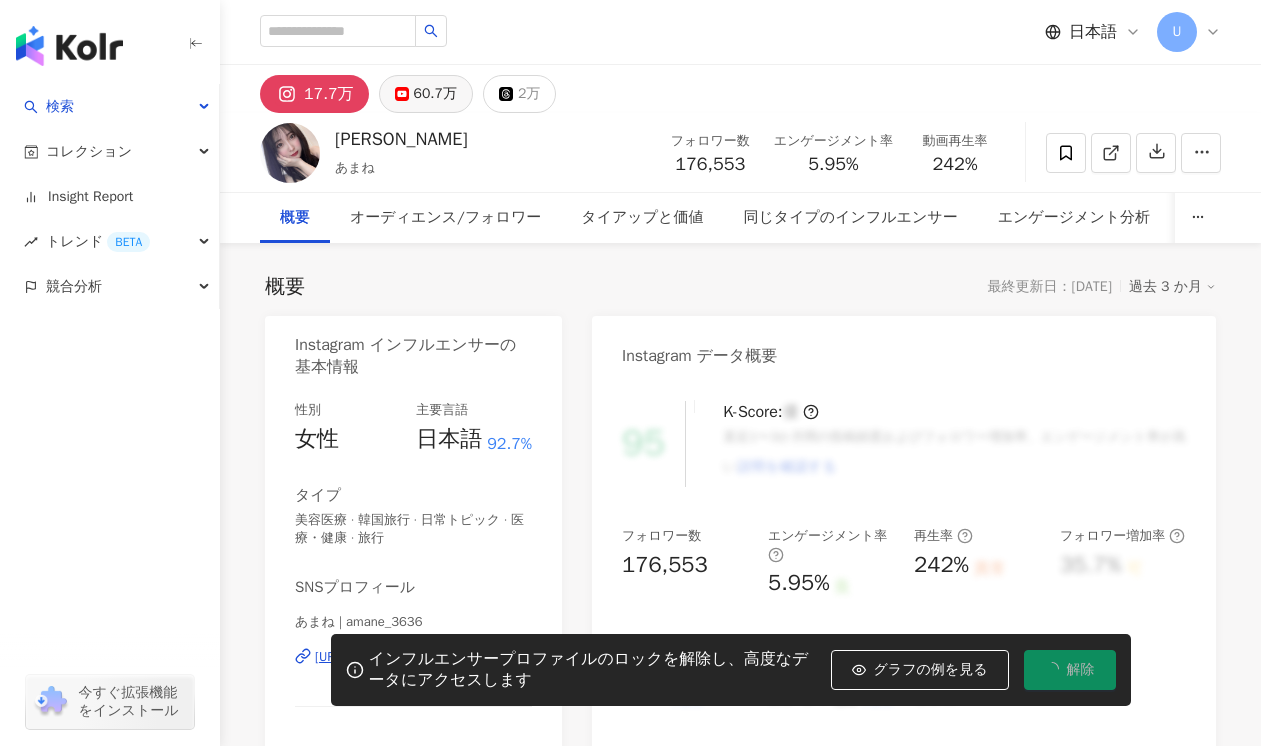 click on "60.7万" at bounding box center (435, 94) 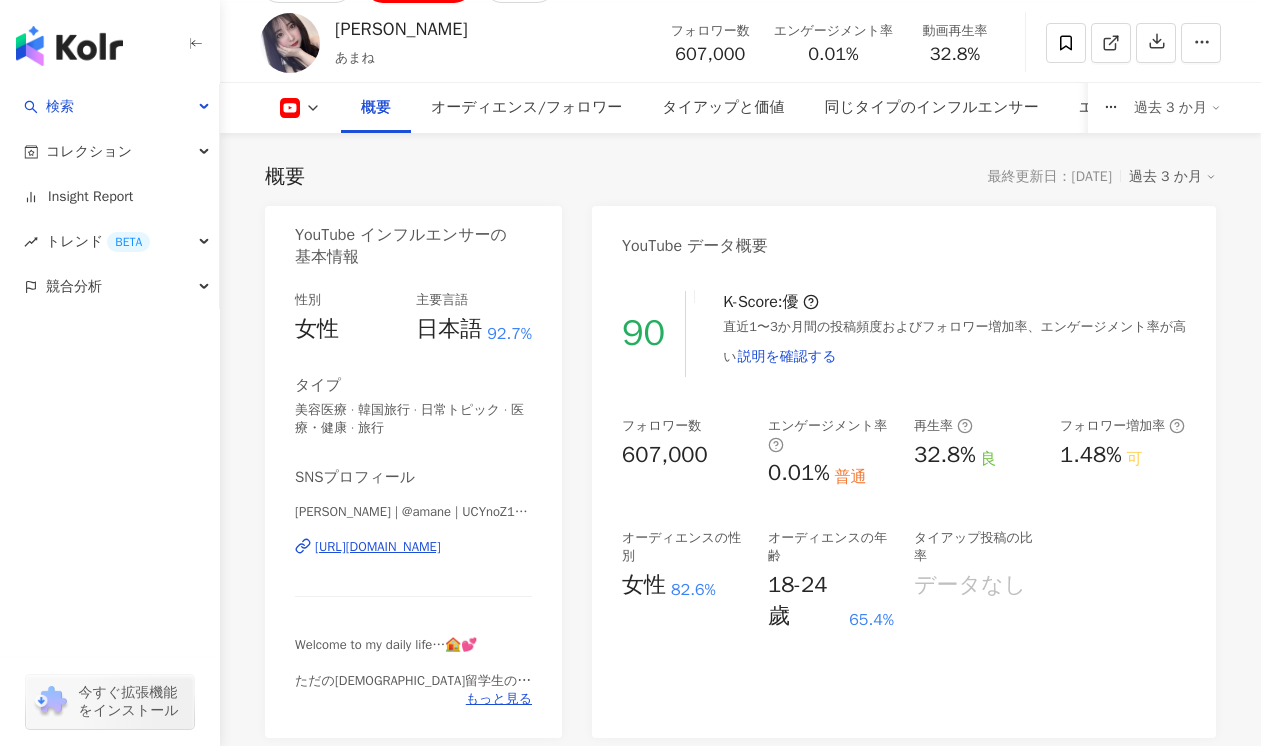 scroll, scrollTop: 98, scrollLeft: 0, axis: vertical 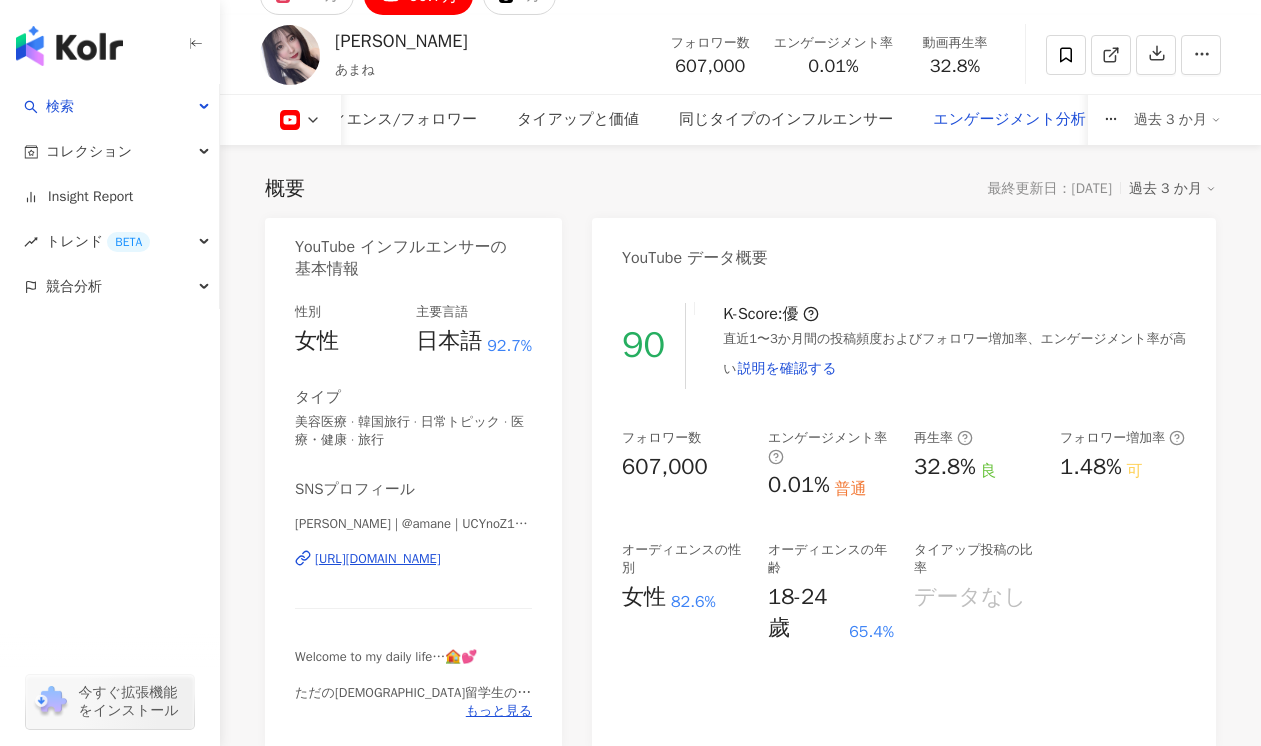 click on "エンゲージメント分析" at bounding box center [1009, 120] 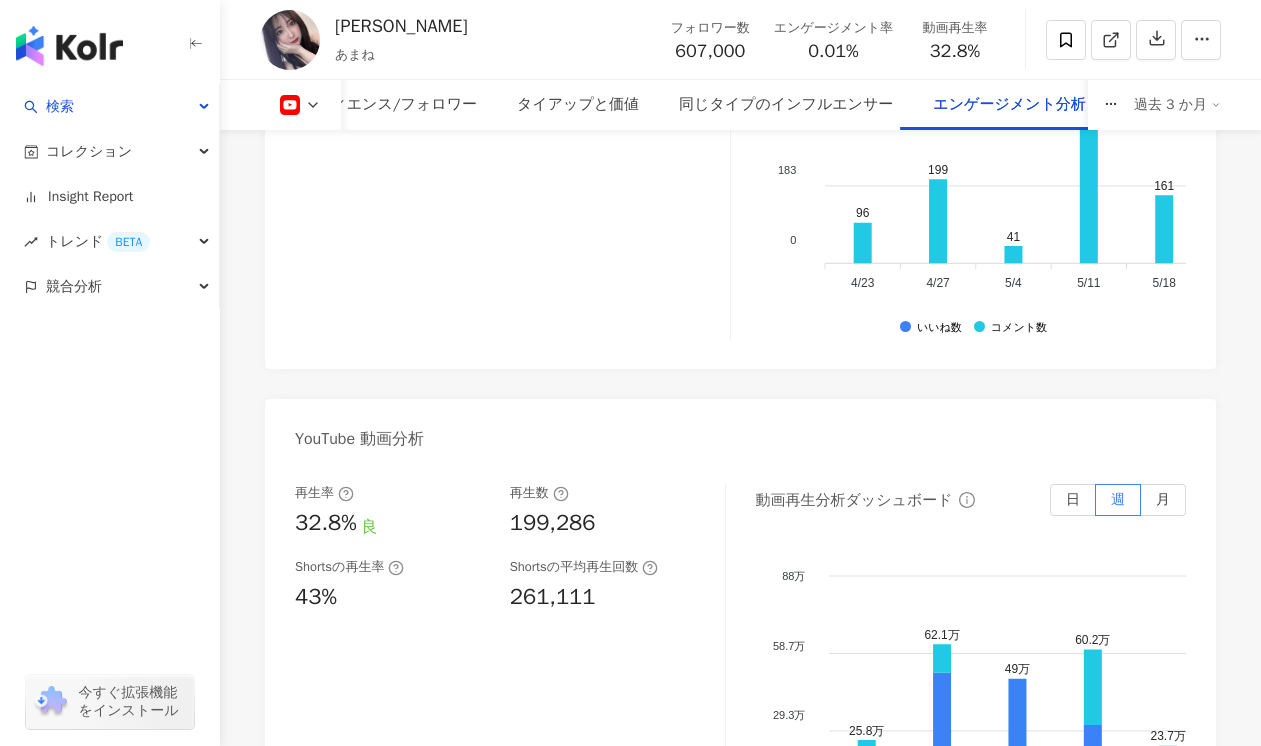 scroll, scrollTop: 3797, scrollLeft: 0, axis: vertical 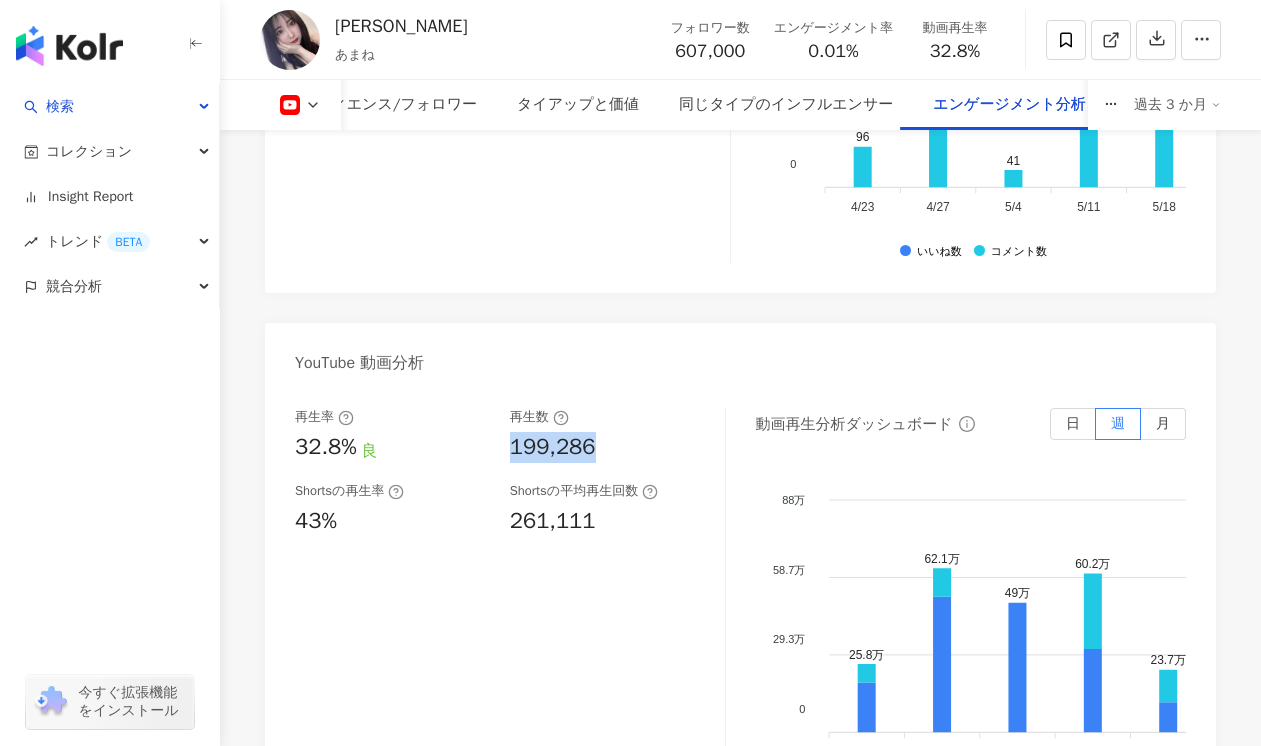 drag, startPoint x: 502, startPoint y: 390, endPoint x: 591, endPoint y: 390, distance: 89 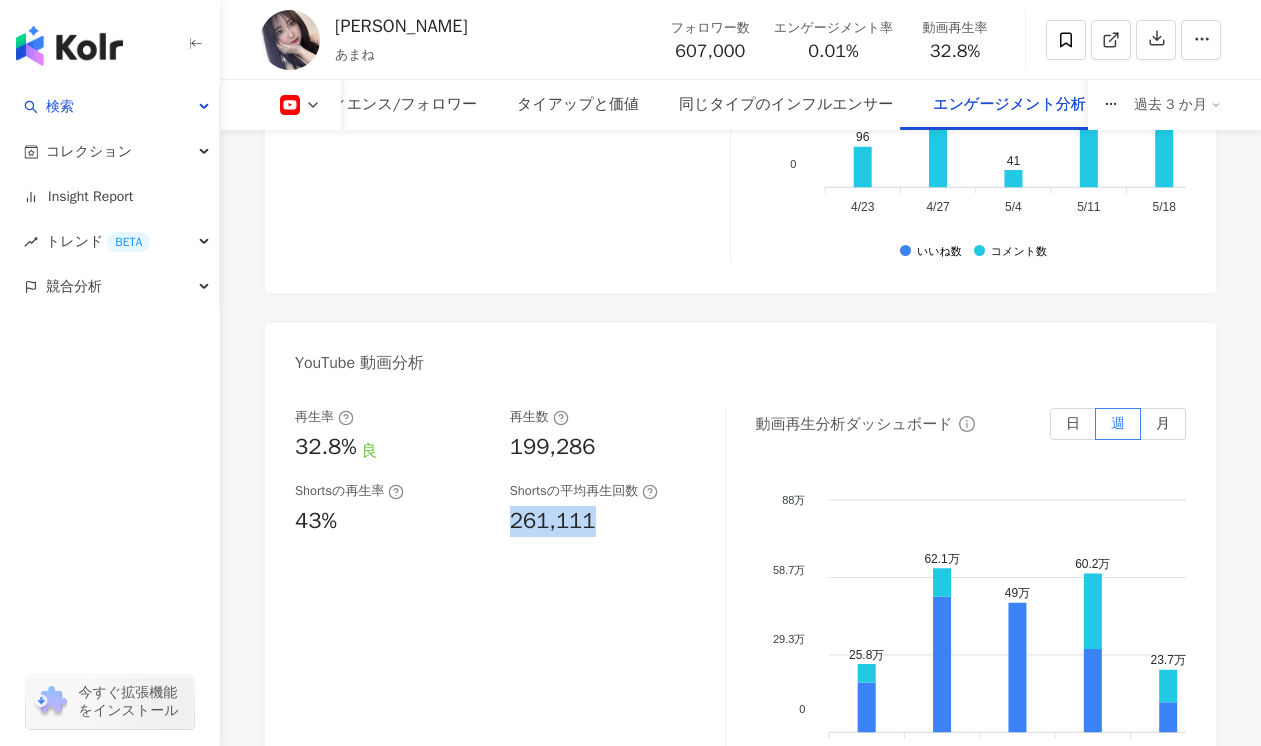 drag, startPoint x: 511, startPoint y: 475, endPoint x: 606, endPoint y: 475, distance: 95 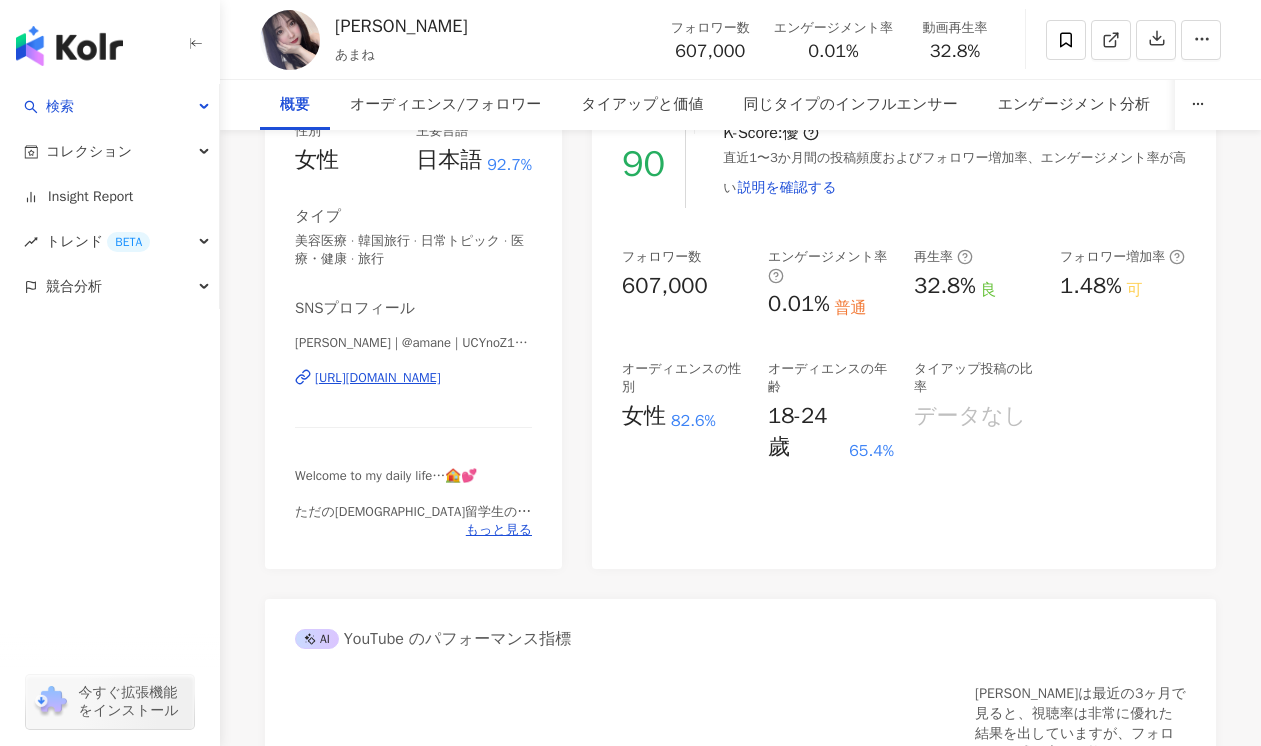 scroll, scrollTop: 0, scrollLeft: 0, axis: both 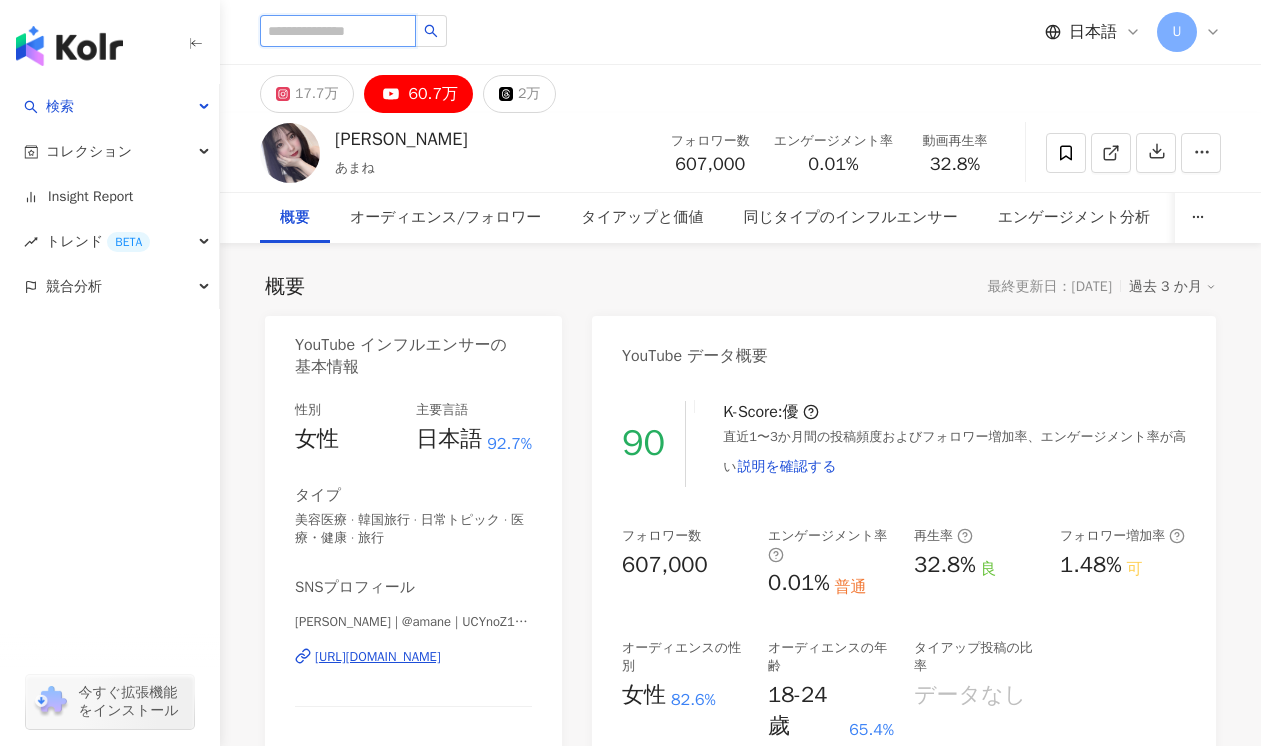click at bounding box center [338, 31] 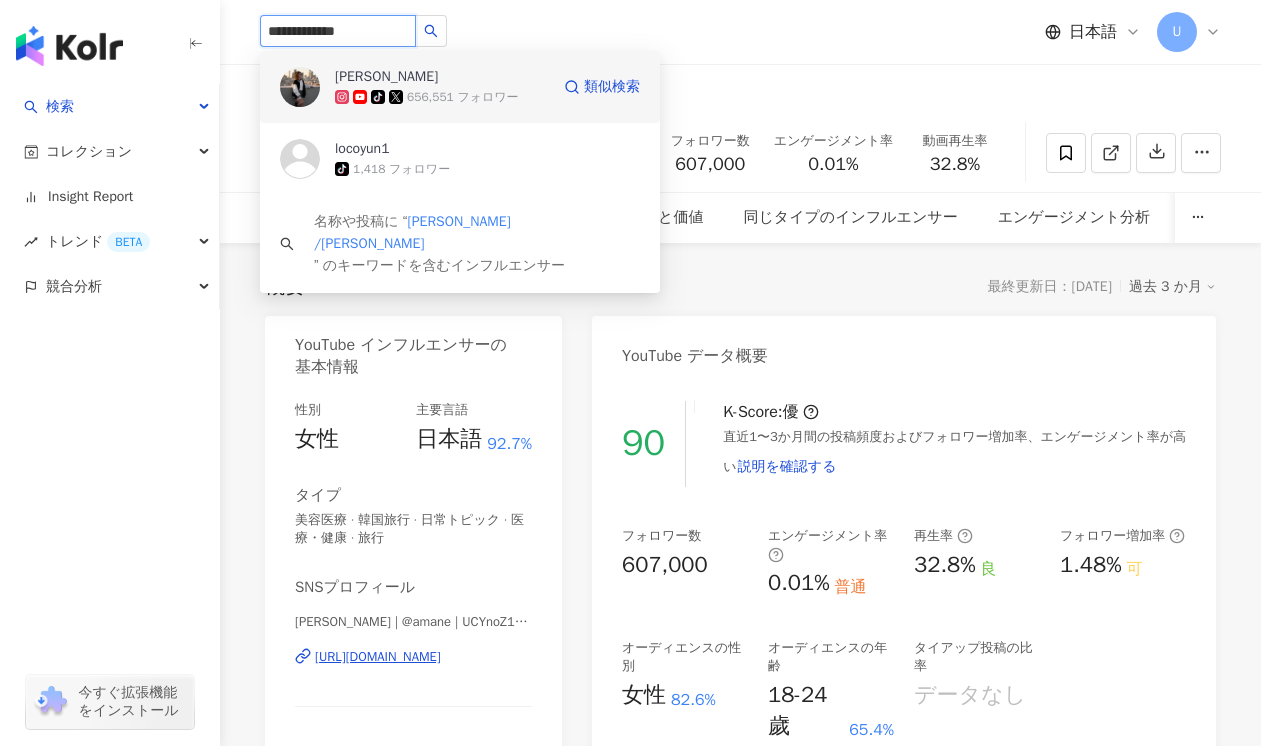 click on "LocoYun" at bounding box center [386, 77] 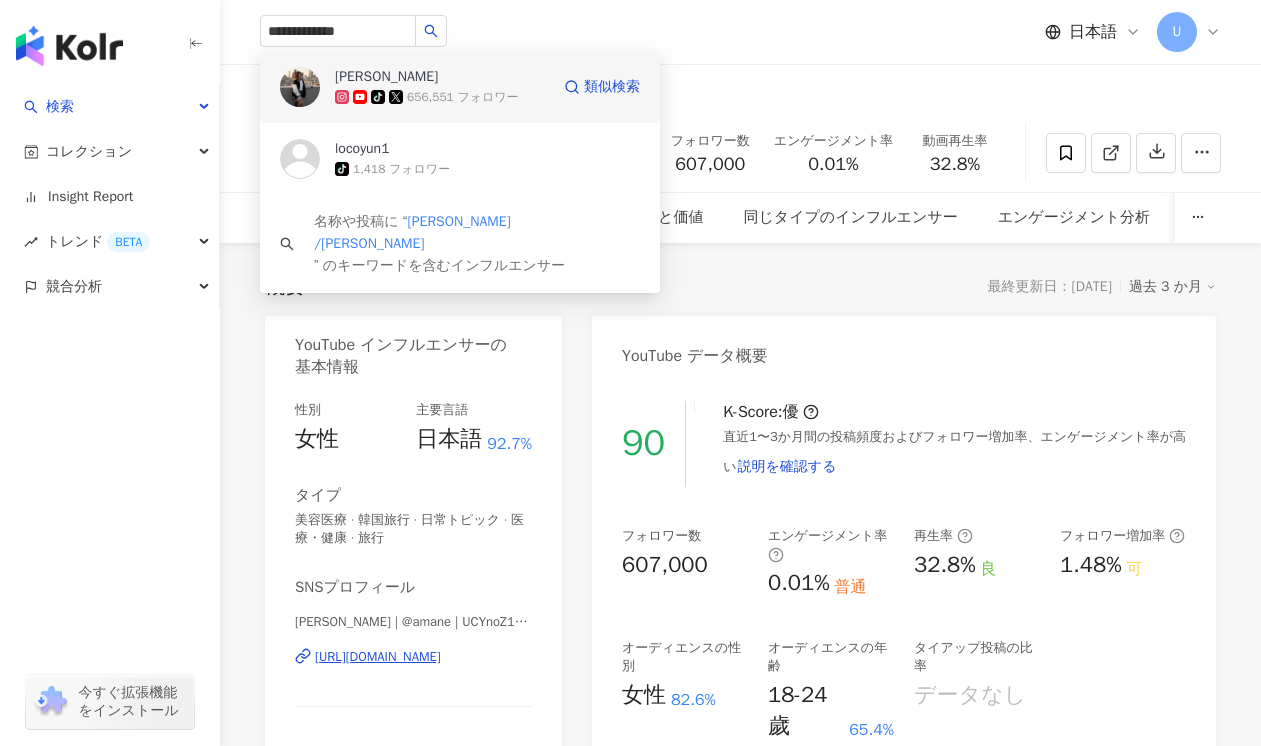 type 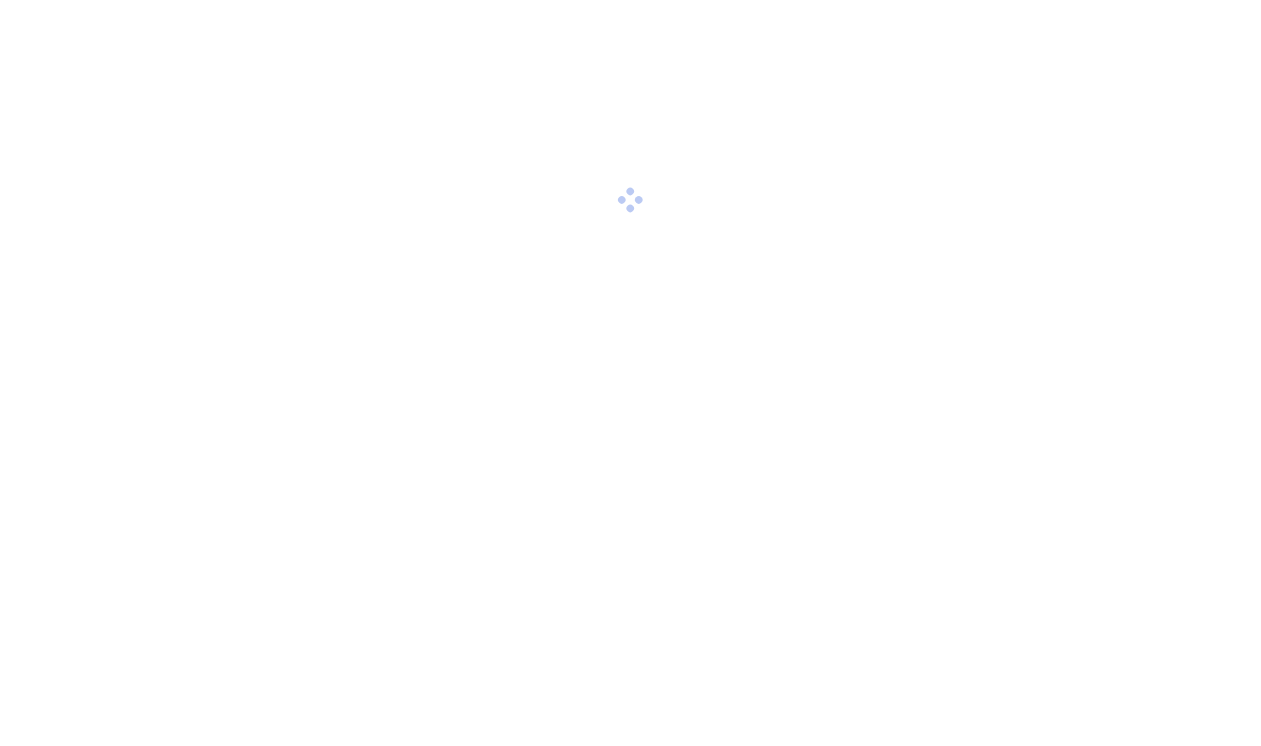 scroll, scrollTop: 0, scrollLeft: 0, axis: both 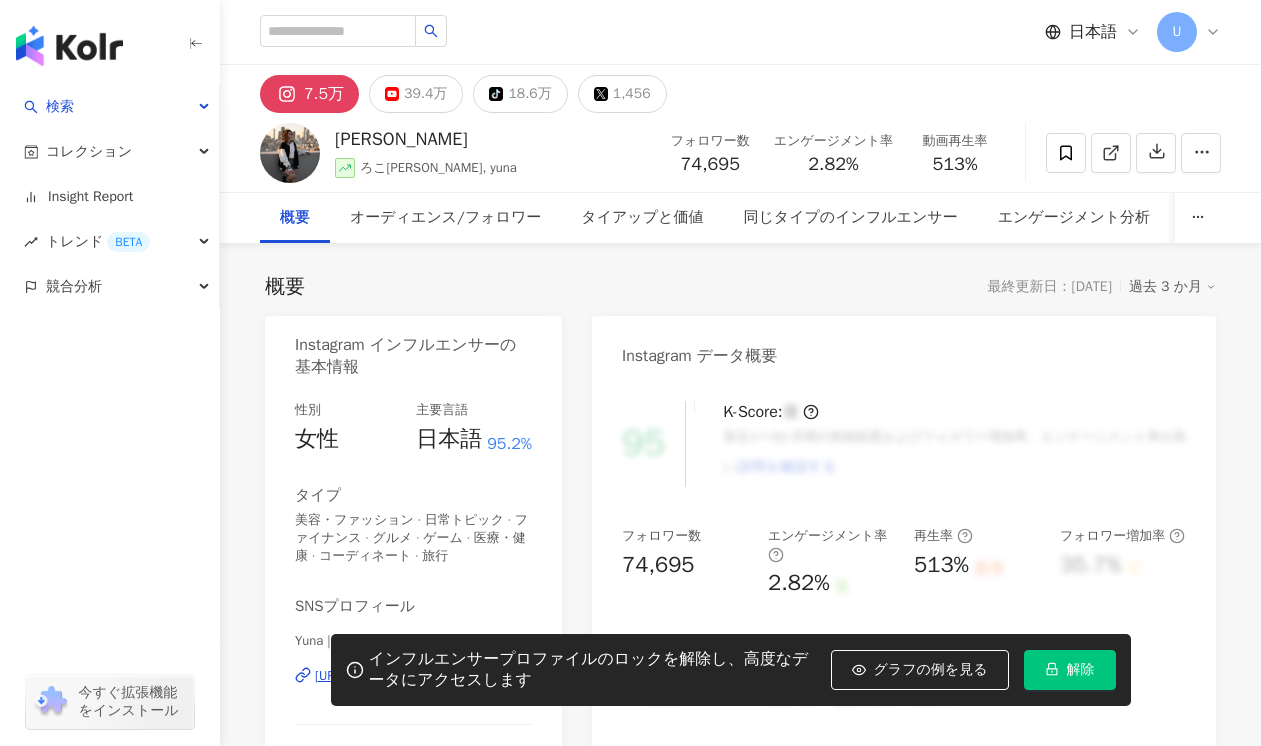 click on "解除" at bounding box center [1070, 670] 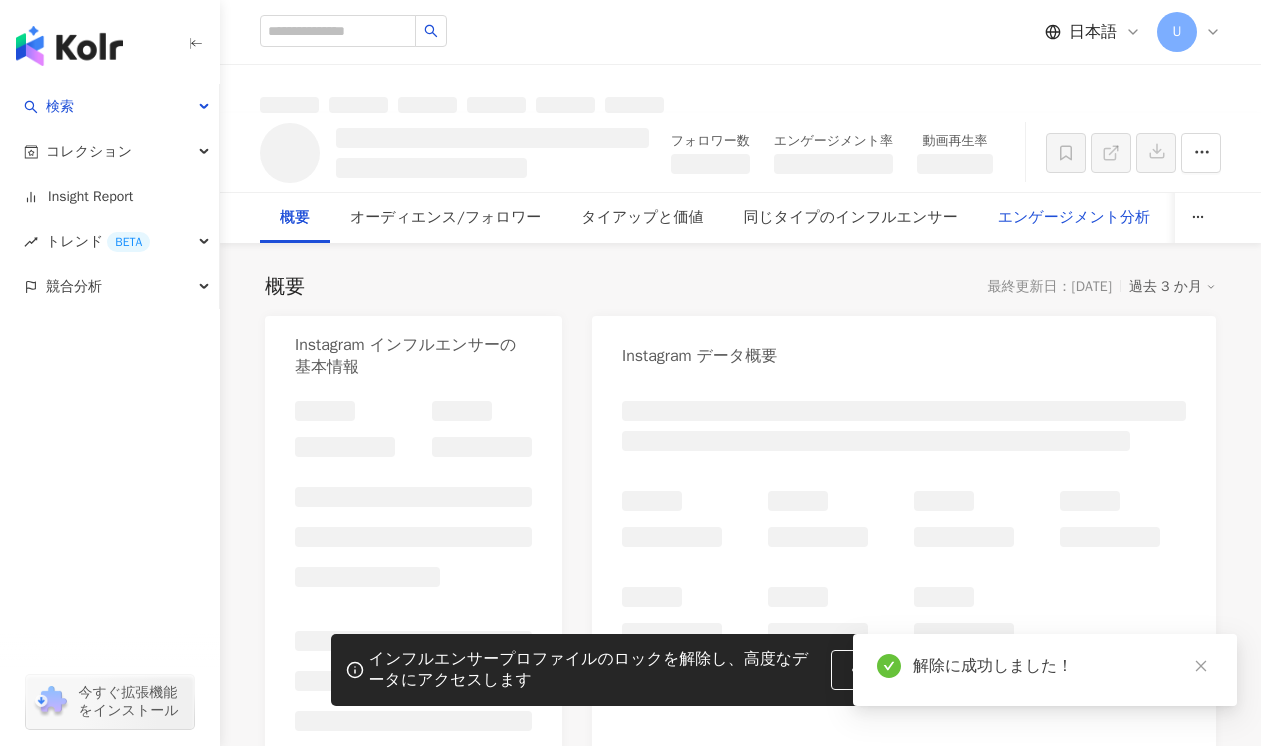 click on "エンゲージメント分析" at bounding box center (1074, 218) 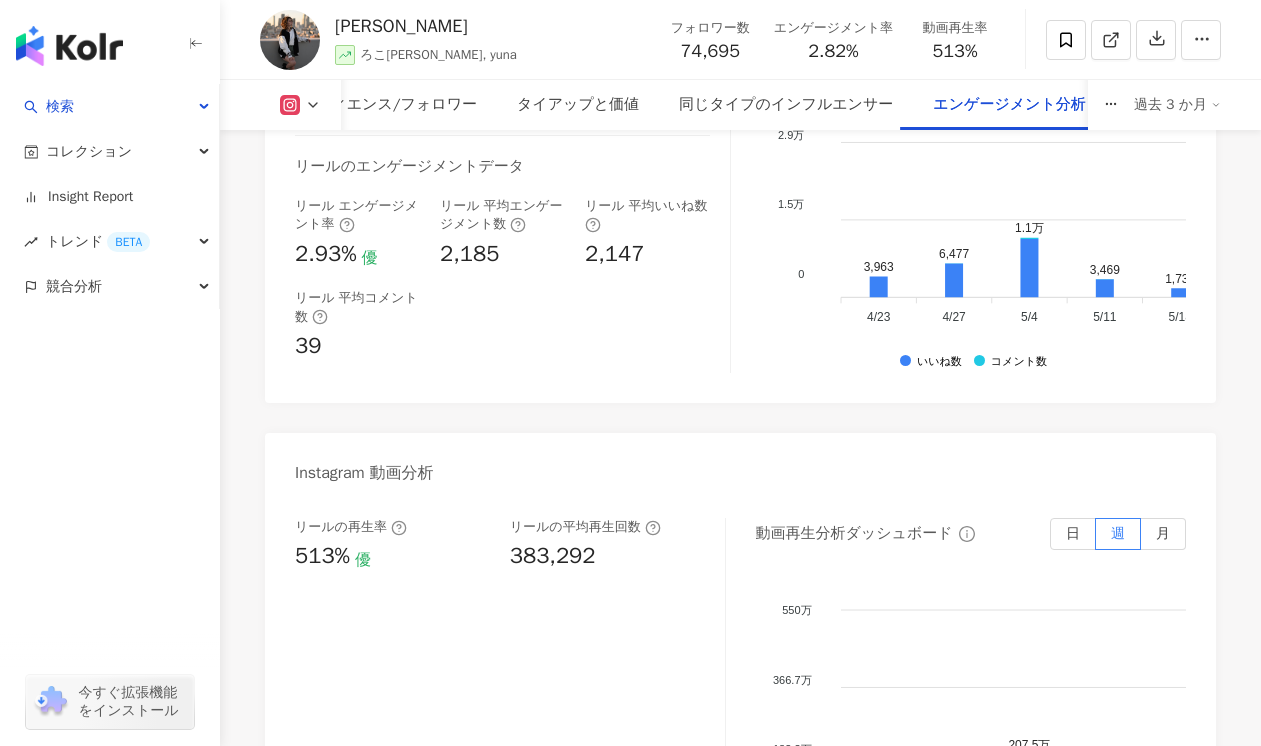 scroll, scrollTop: 4506, scrollLeft: 0, axis: vertical 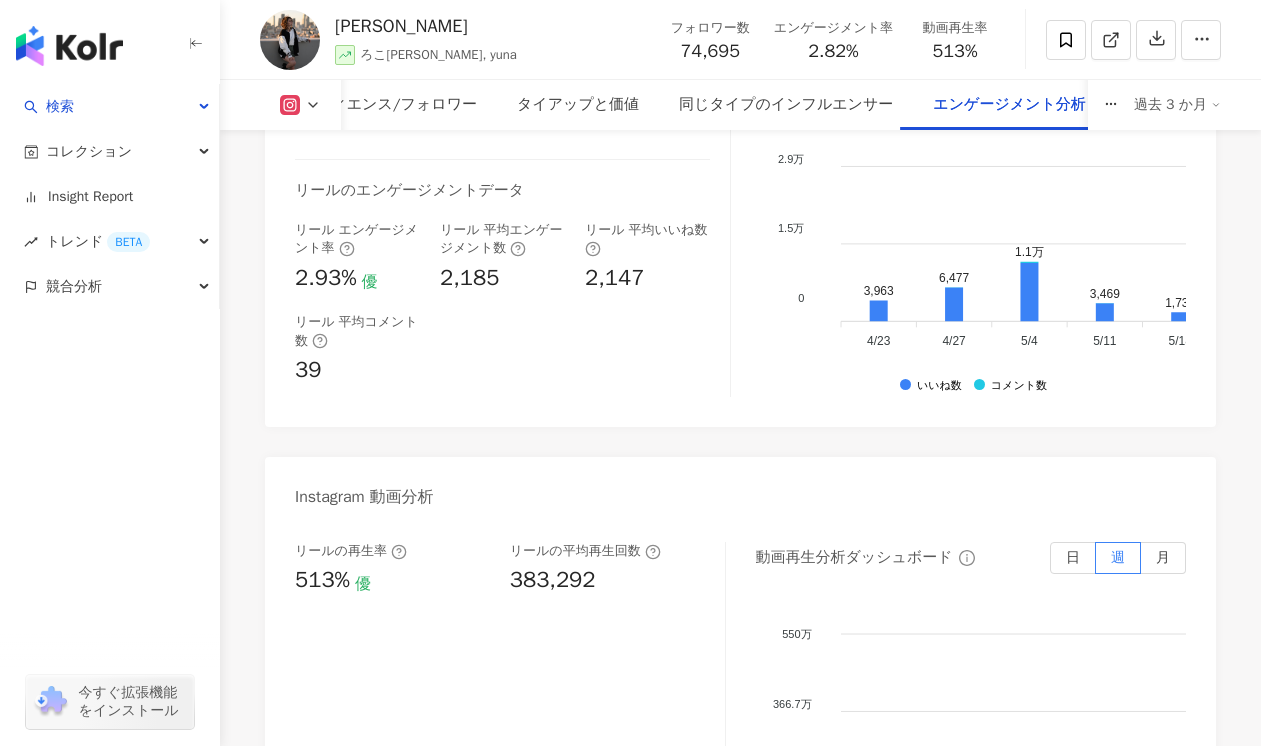 click 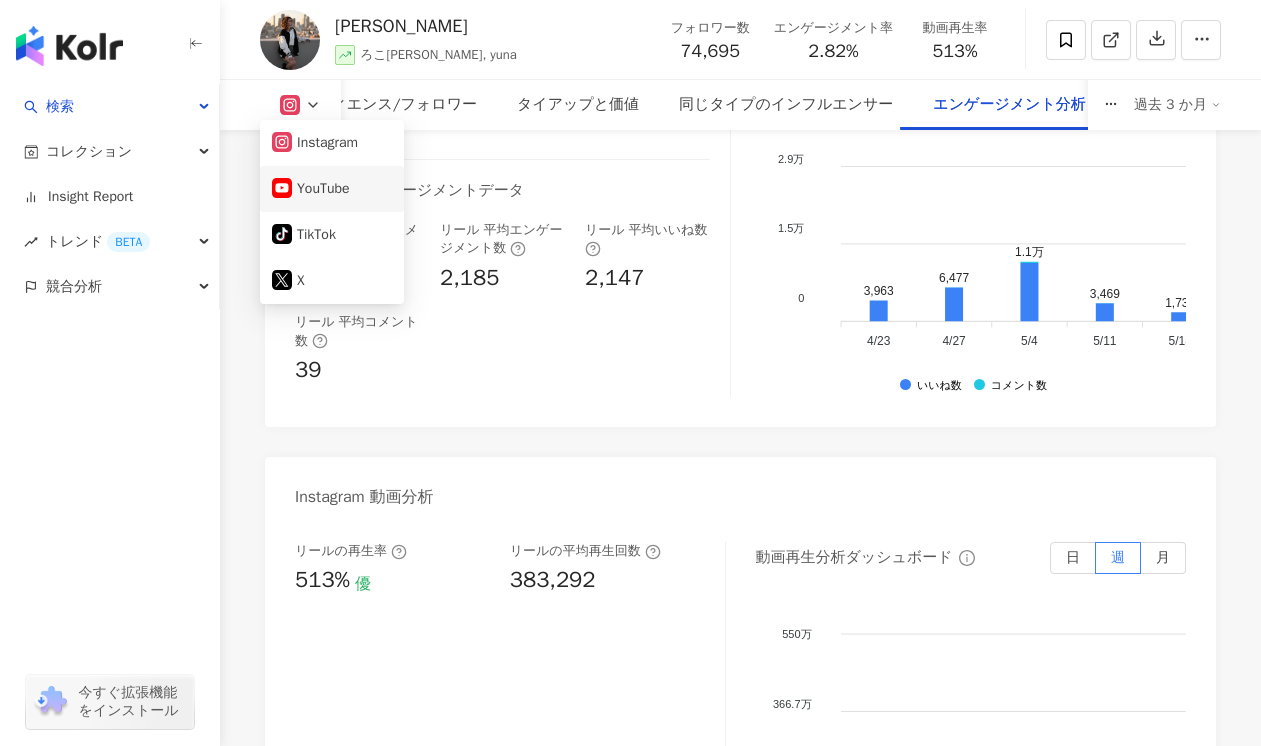 click on "YouTube" at bounding box center (332, 189) 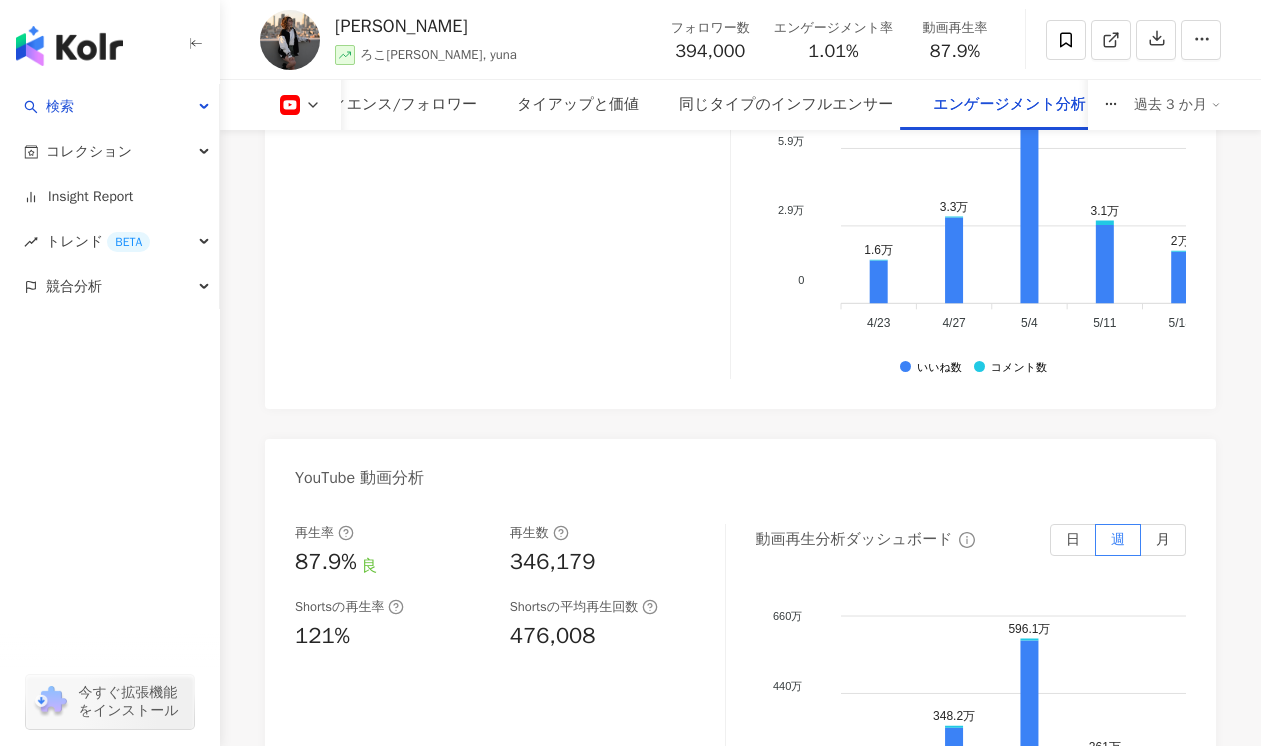 scroll, scrollTop: 3636, scrollLeft: 0, axis: vertical 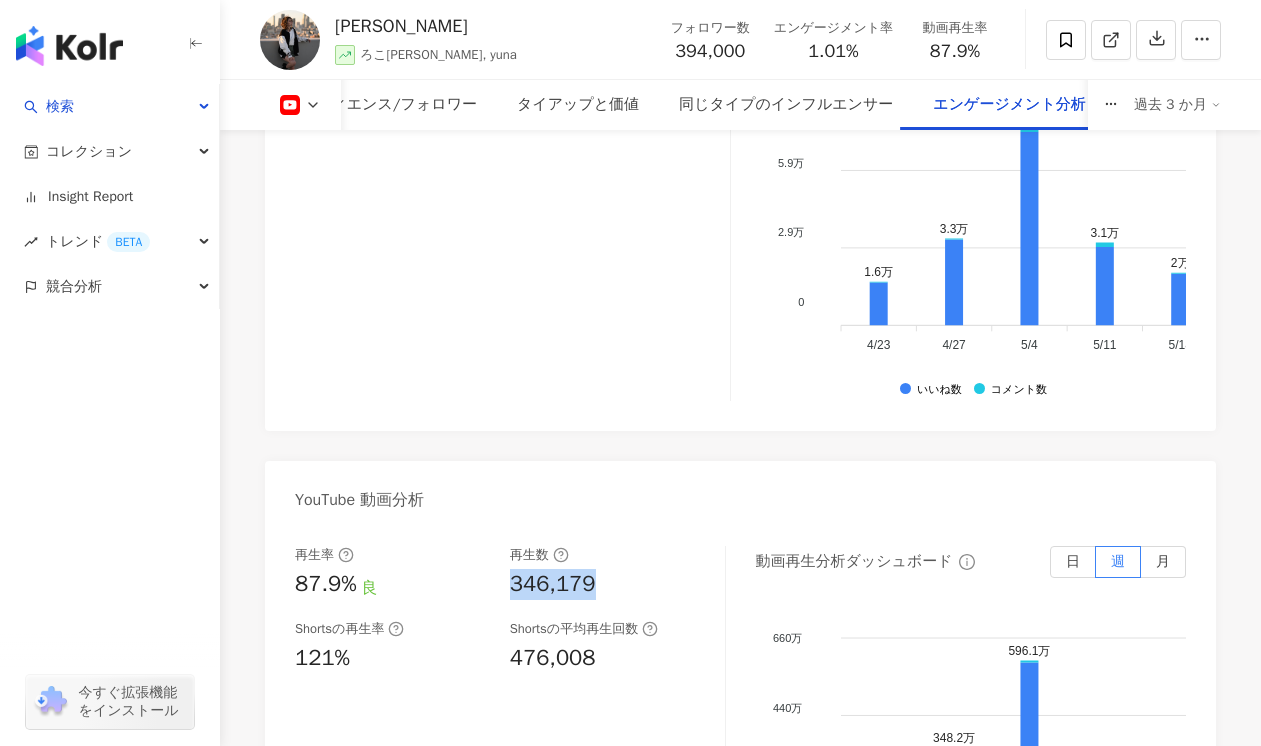 drag, startPoint x: 512, startPoint y: 532, endPoint x: 622, endPoint y: 532, distance: 110 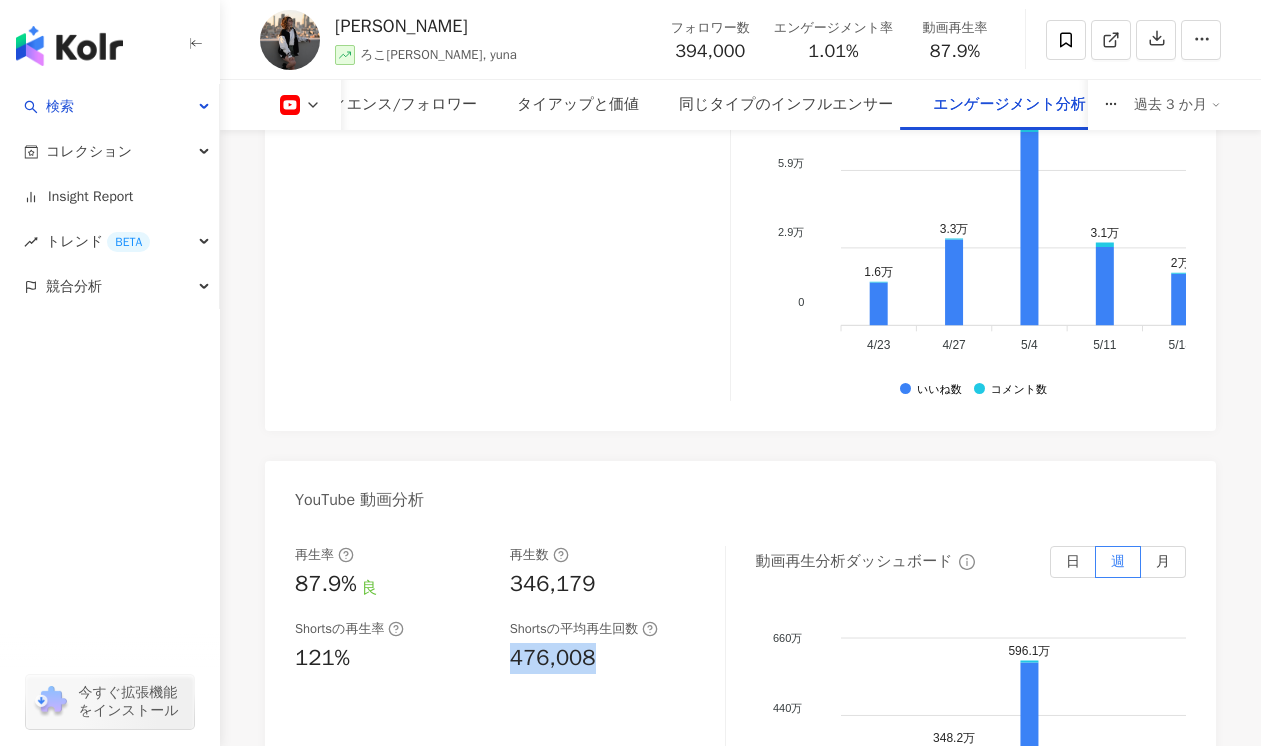 drag, startPoint x: 512, startPoint y: 609, endPoint x: 706, endPoint y: 609, distance: 194 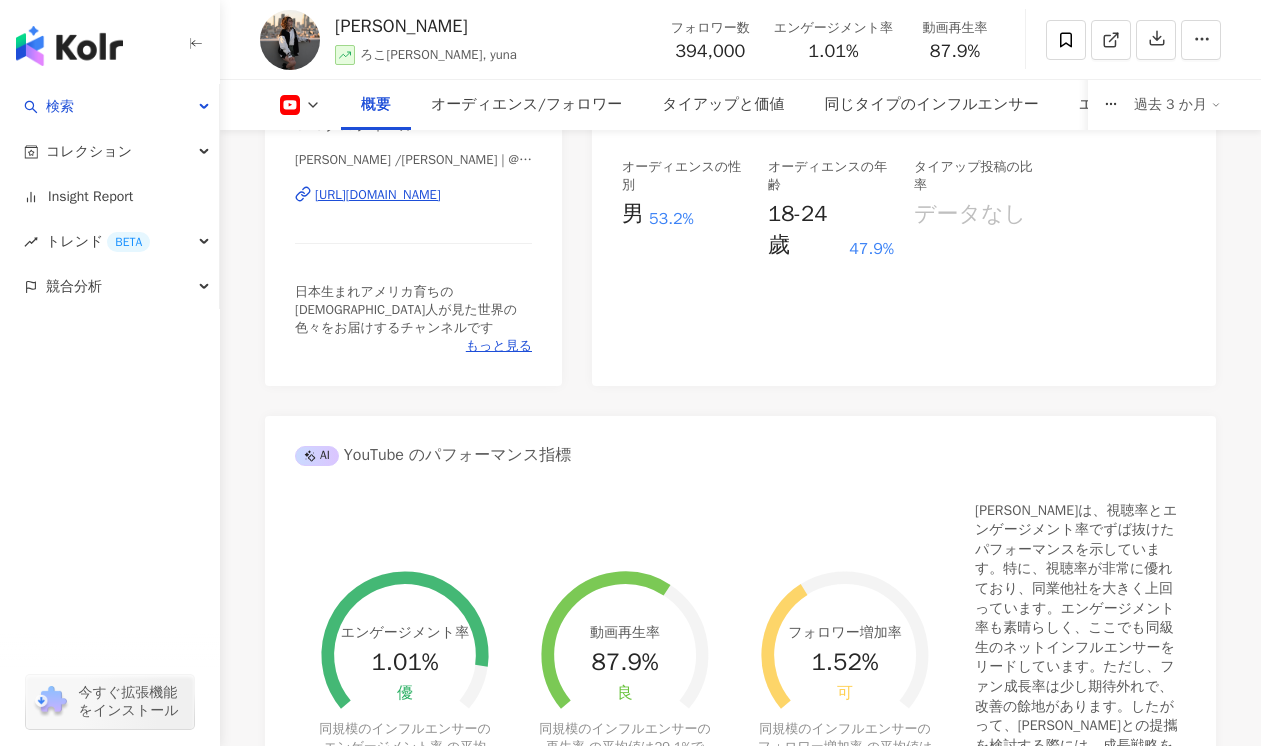 scroll, scrollTop: 0, scrollLeft: 0, axis: both 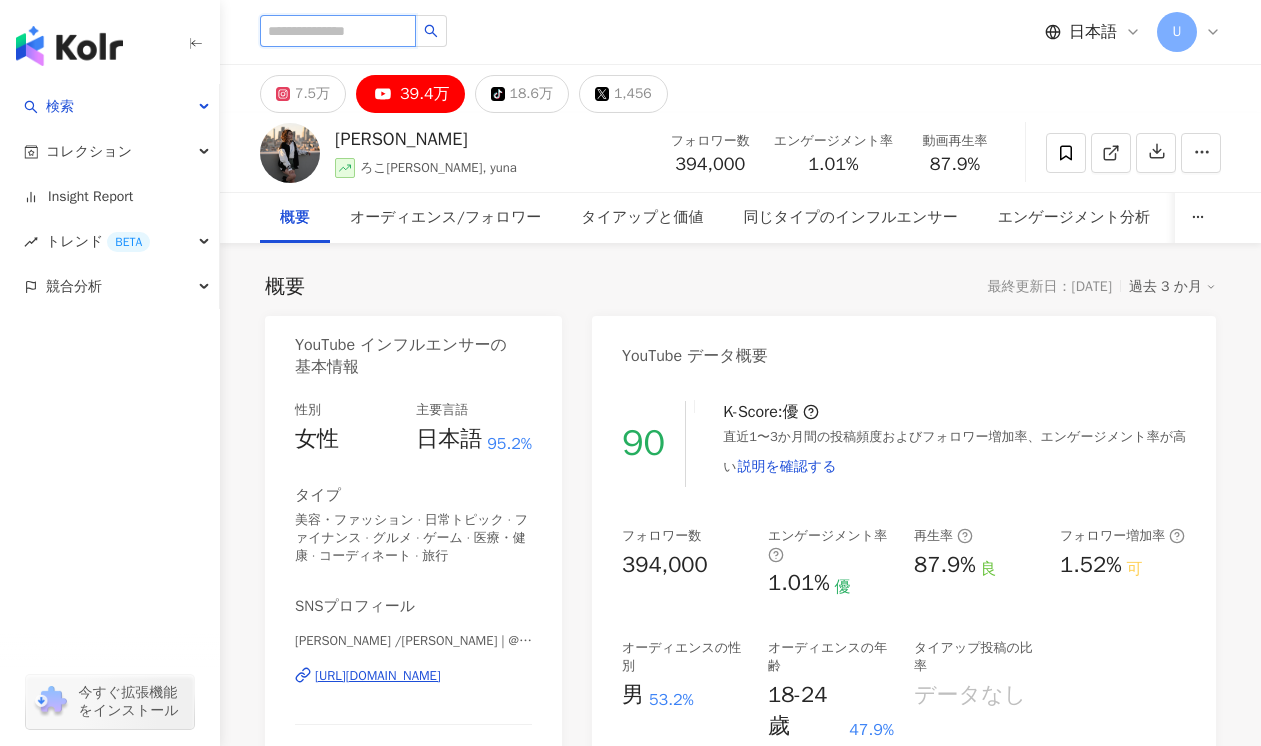 click at bounding box center [338, 31] 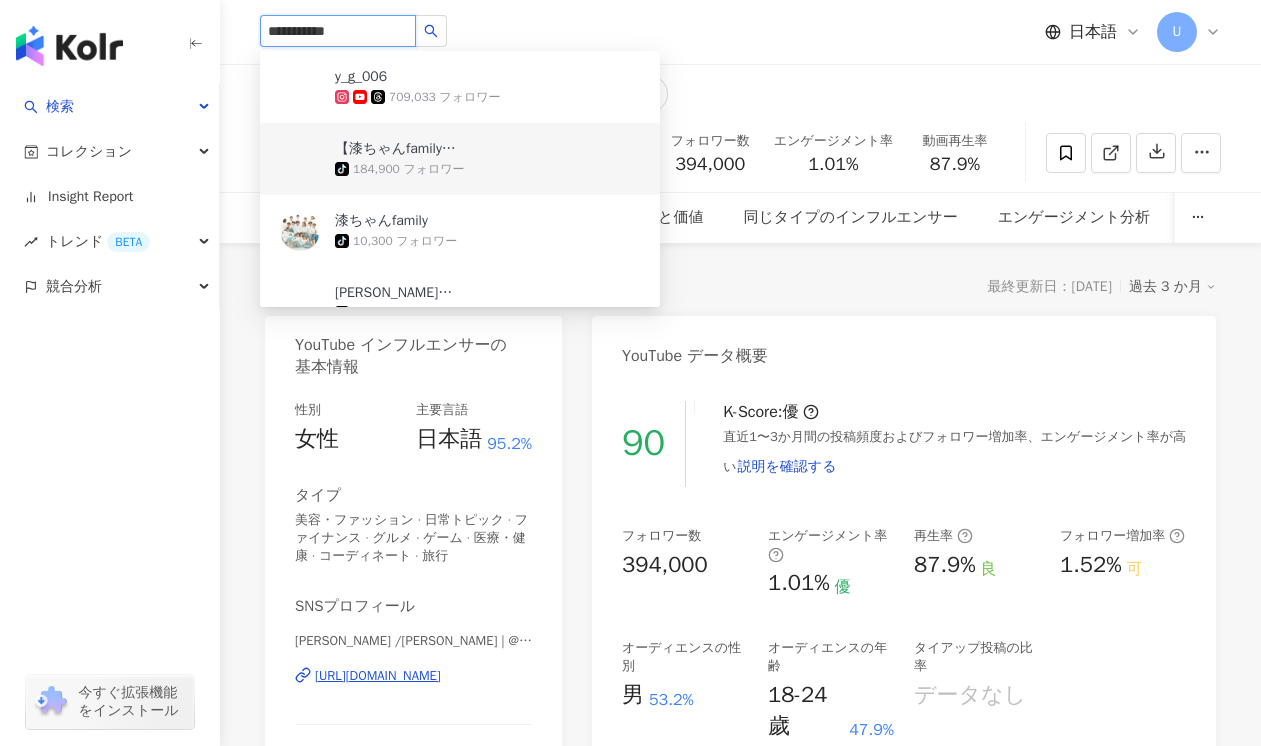 type on "**********" 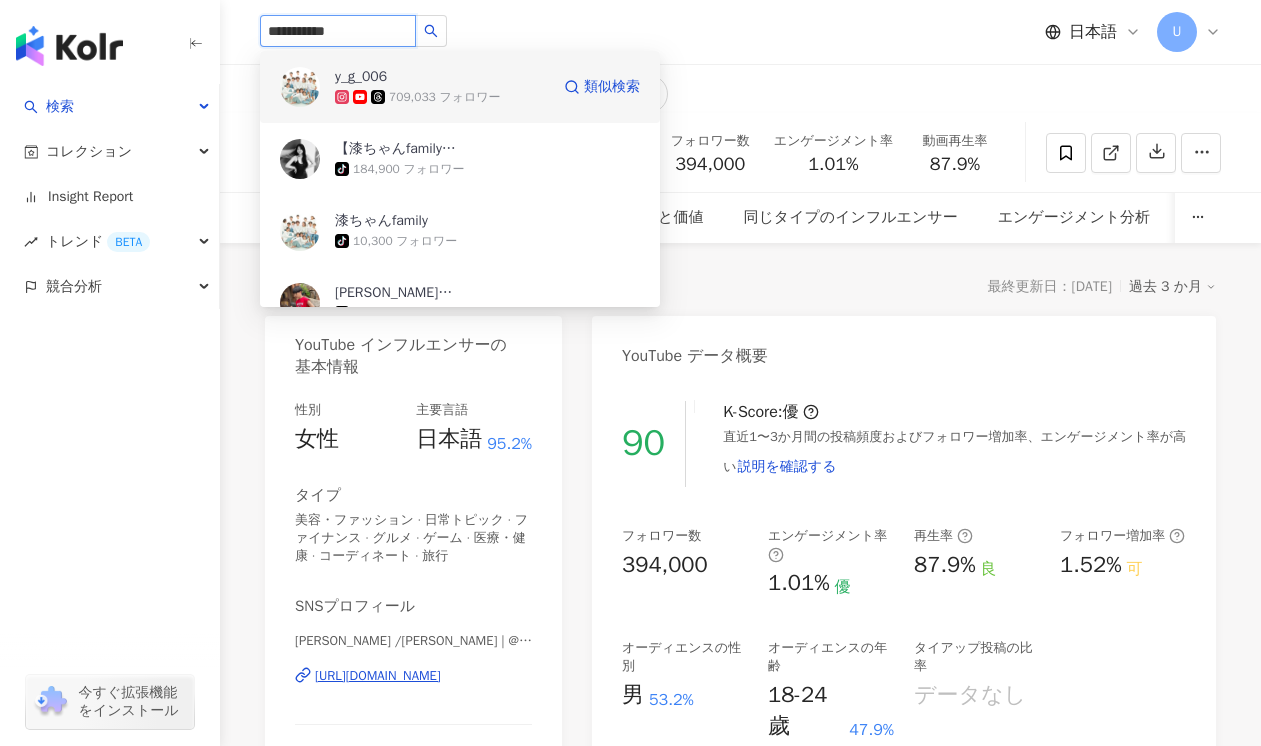 click on "y_g_006" at bounding box center (400, 77) 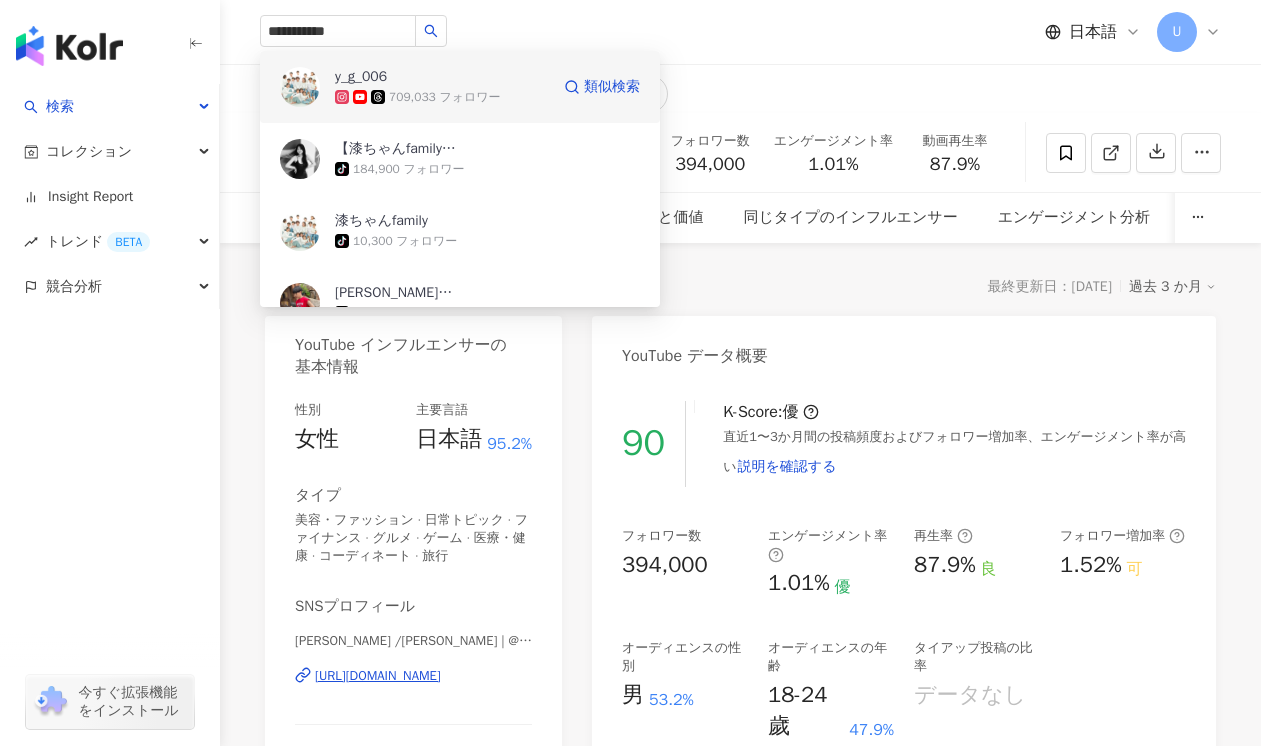 type 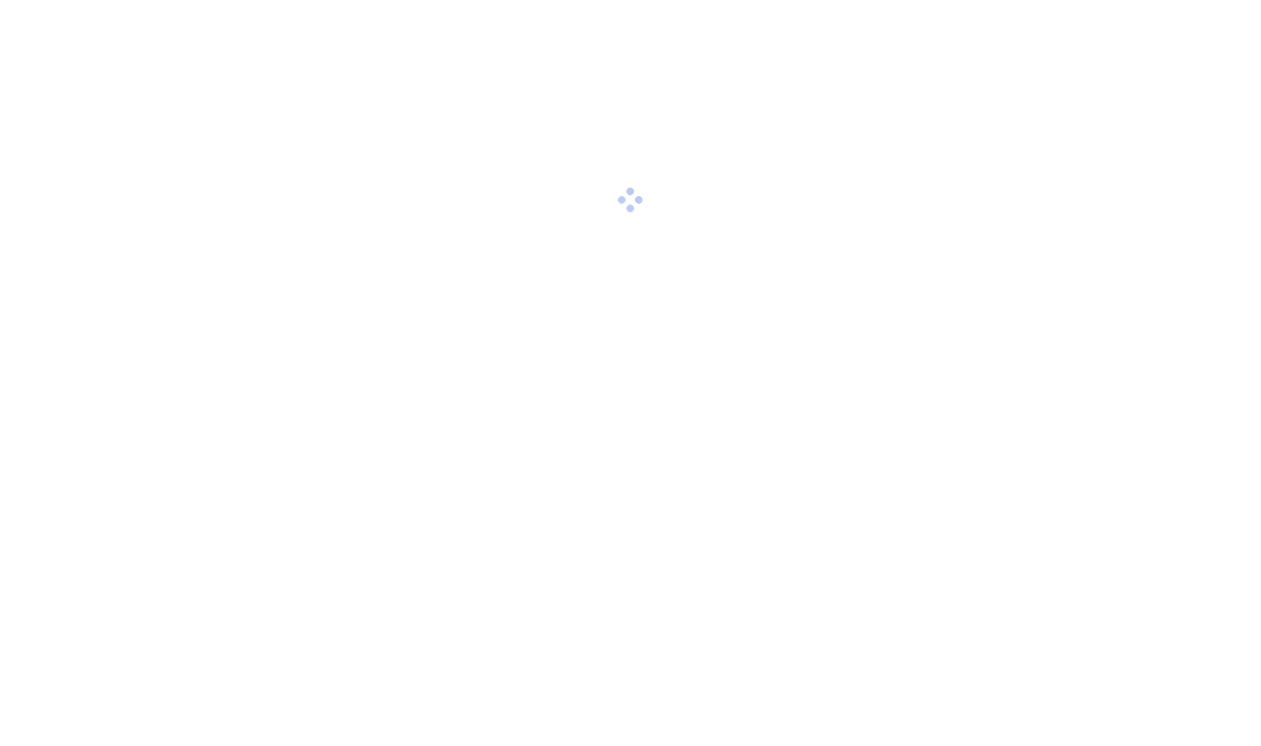 scroll, scrollTop: 0, scrollLeft: 0, axis: both 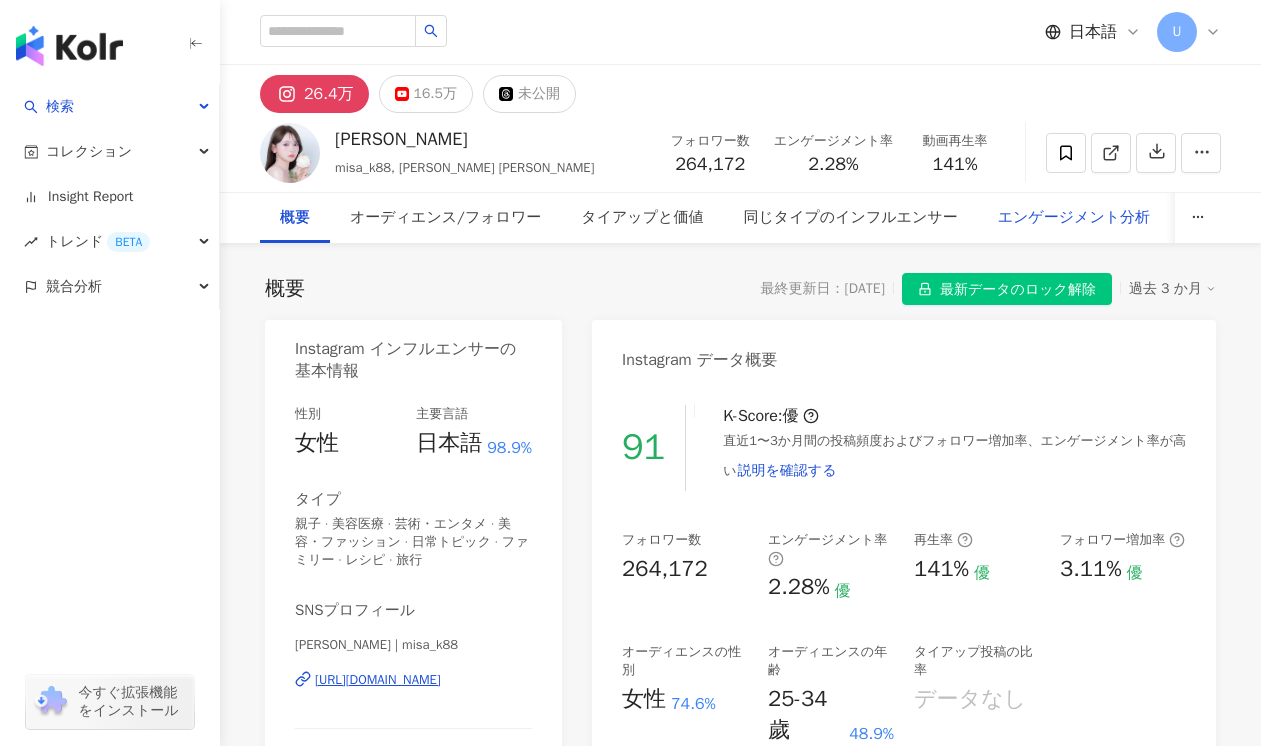 click on "エンゲージメント分析" at bounding box center [1074, 218] 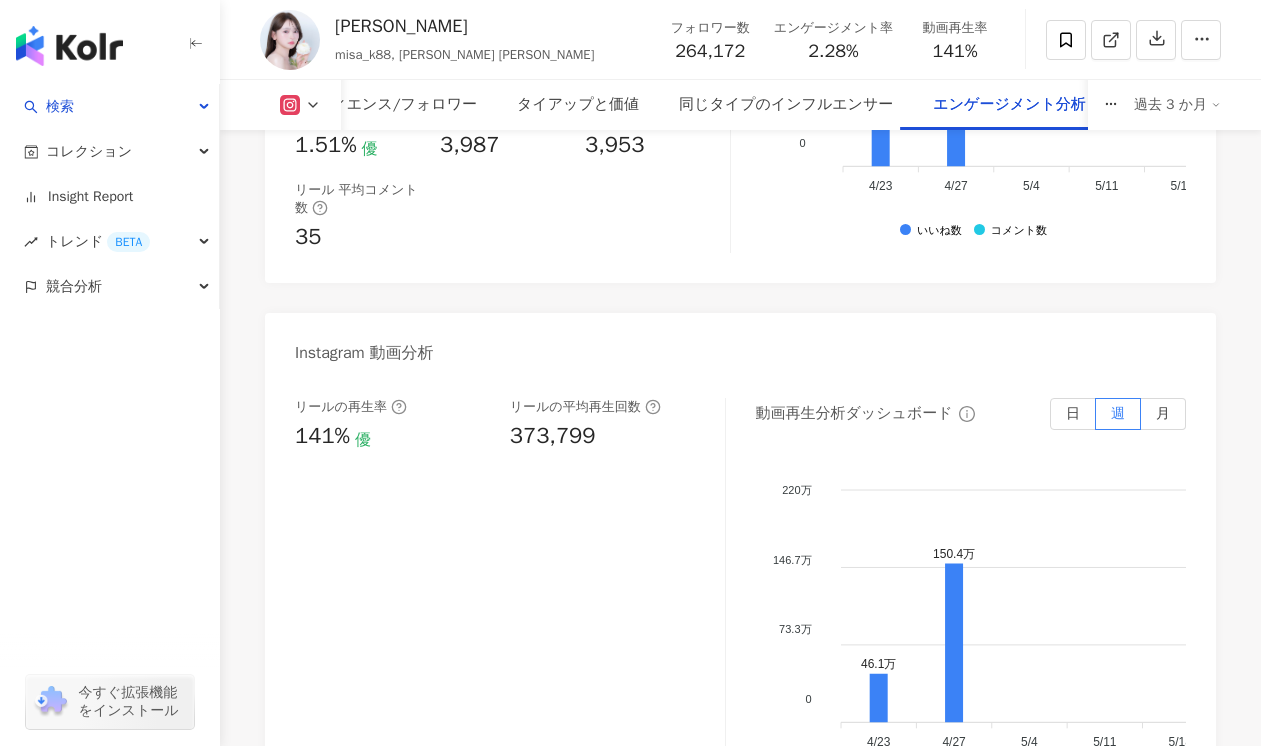 scroll, scrollTop: 5168, scrollLeft: 0, axis: vertical 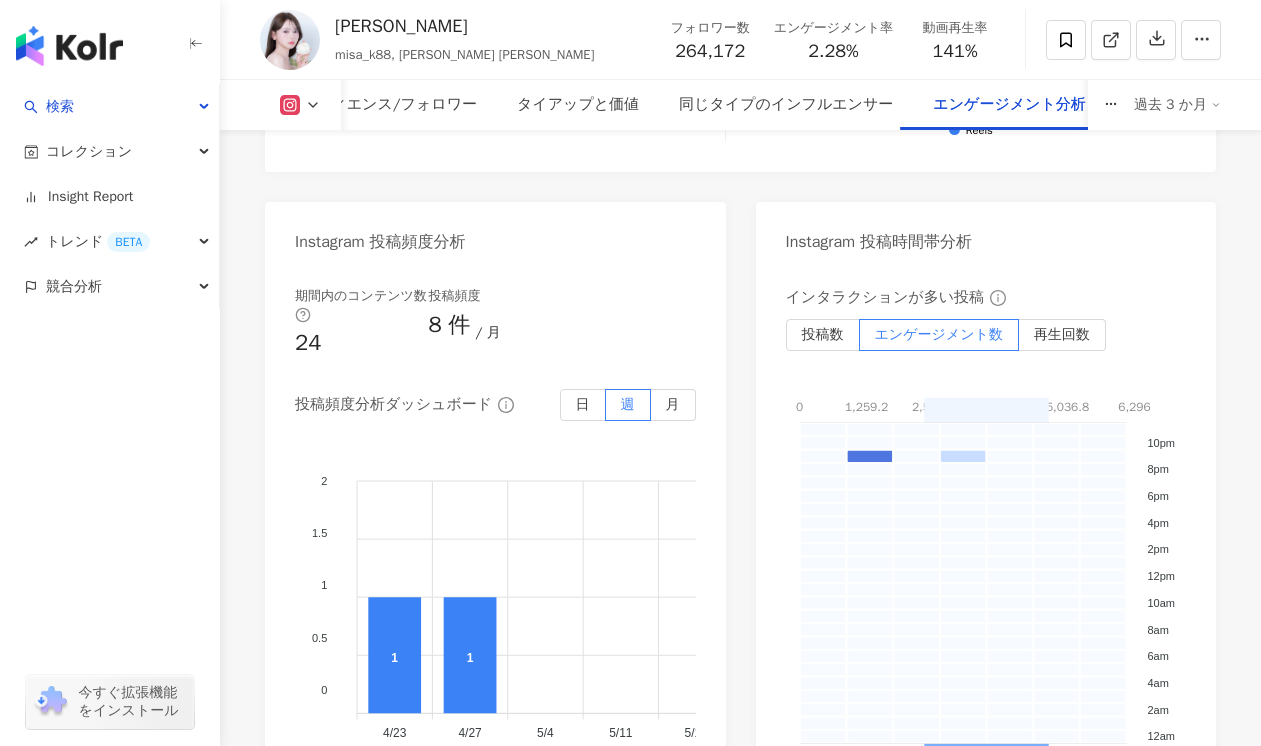 click at bounding box center [300, 105] 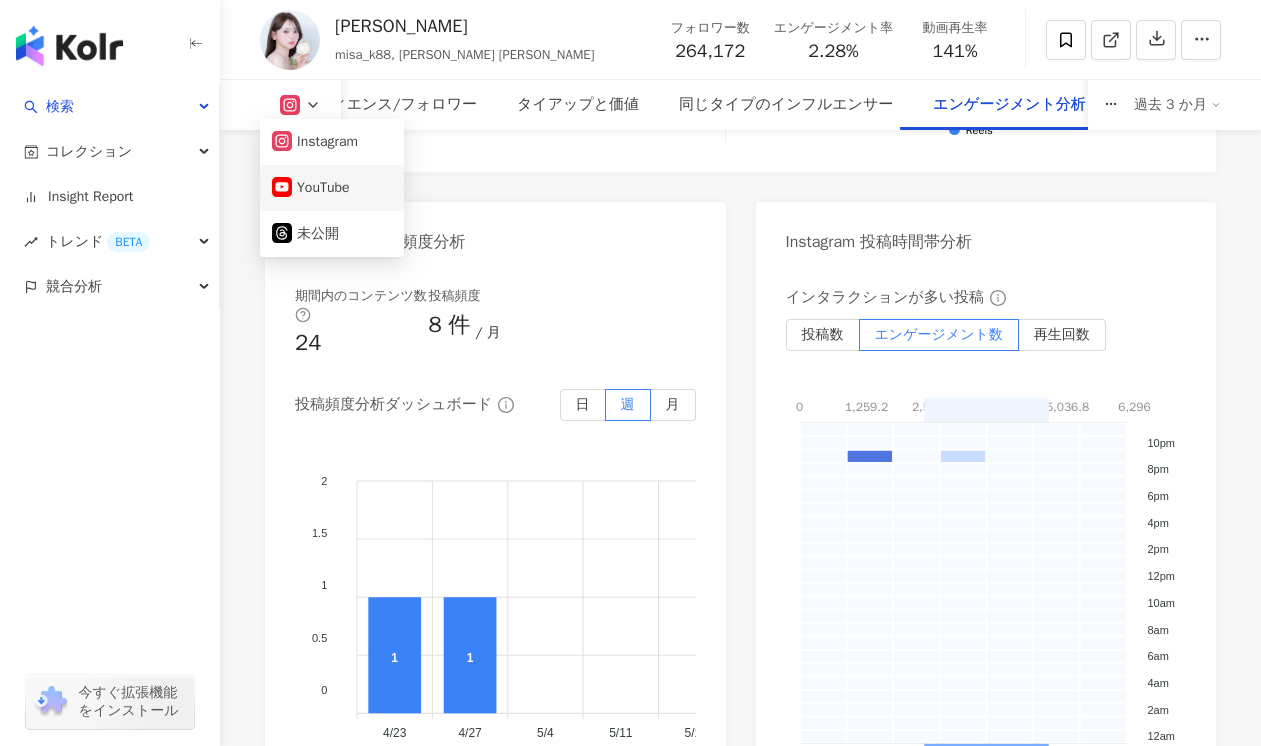 click on "YouTube" at bounding box center [332, 188] 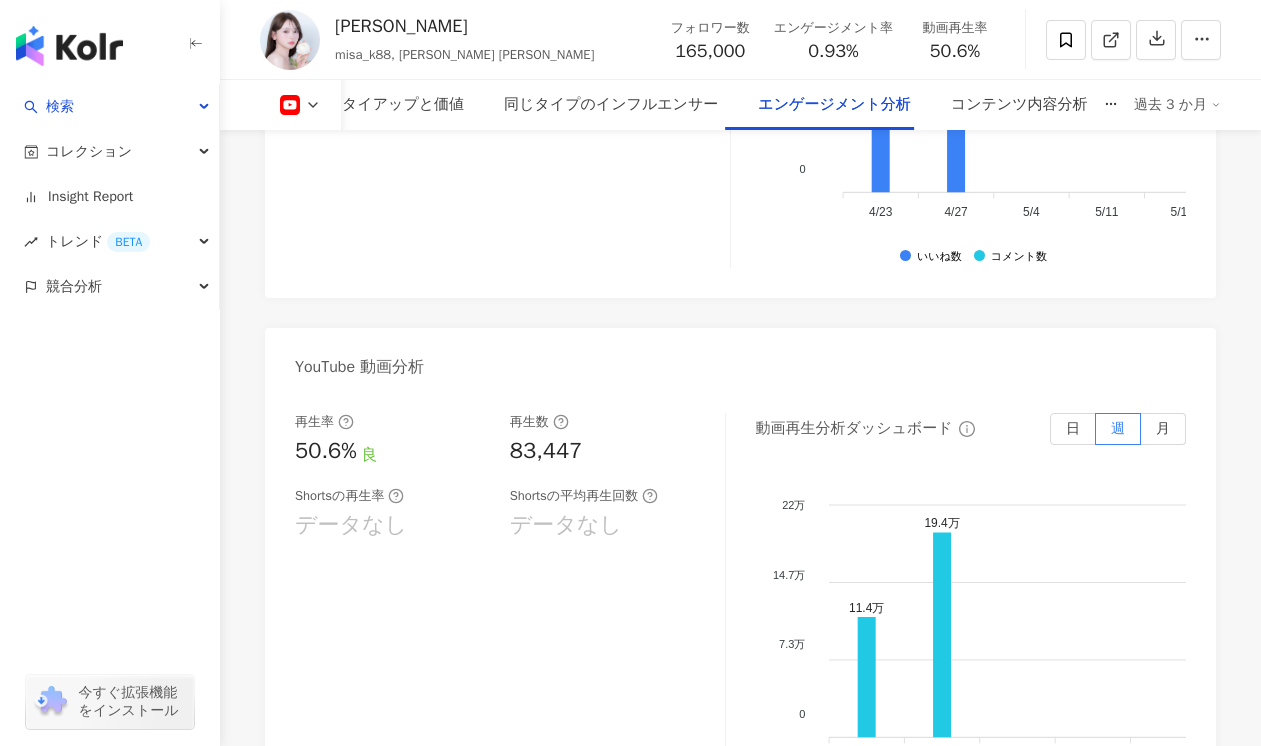 scroll, scrollTop: 3627, scrollLeft: 0, axis: vertical 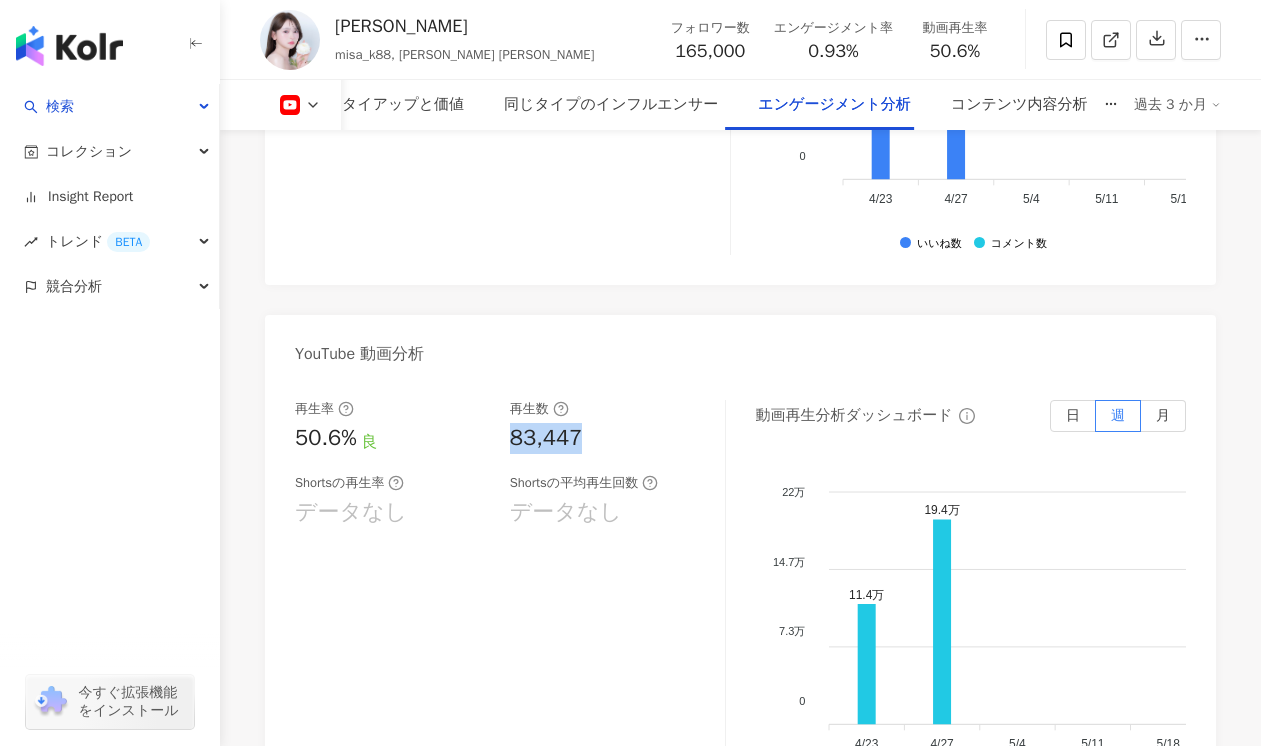 drag, startPoint x: 511, startPoint y: 433, endPoint x: 586, endPoint y: 434, distance: 75.00667 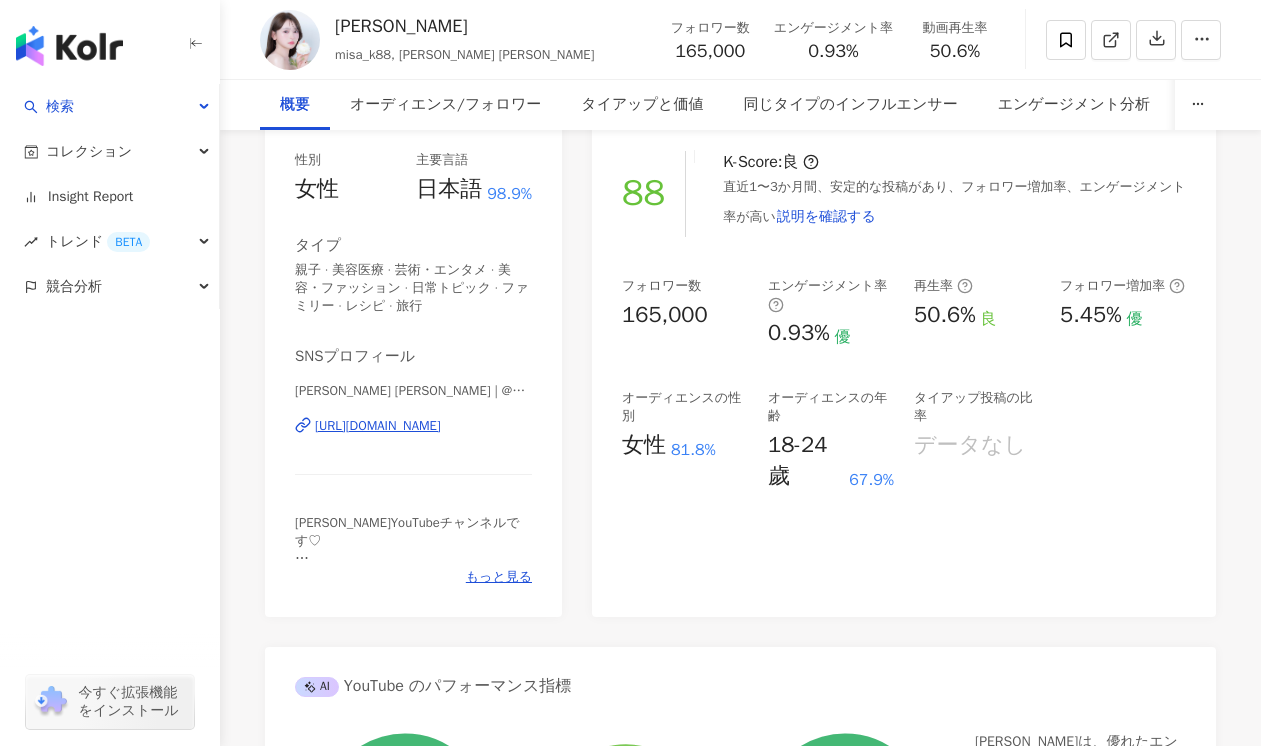 scroll, scrollTop: 0, scrollLeft: 0, axis: both 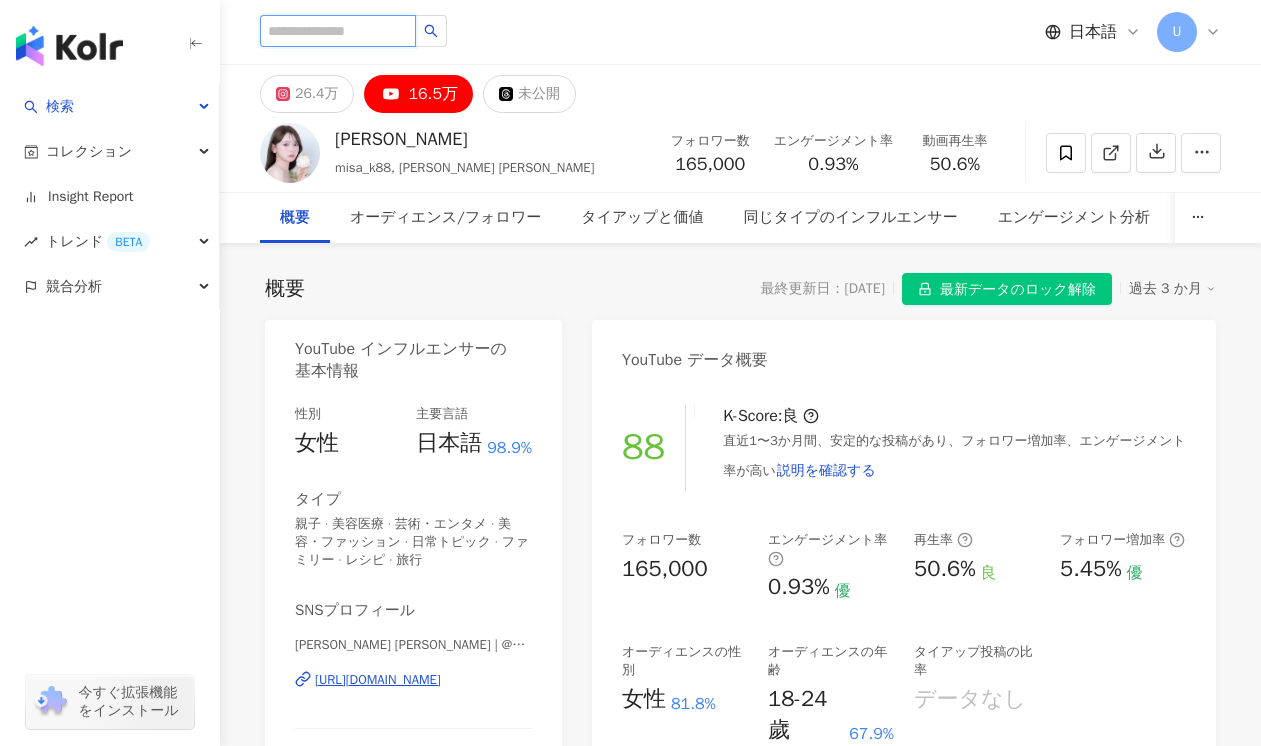 click at bounding box center [338, 31] 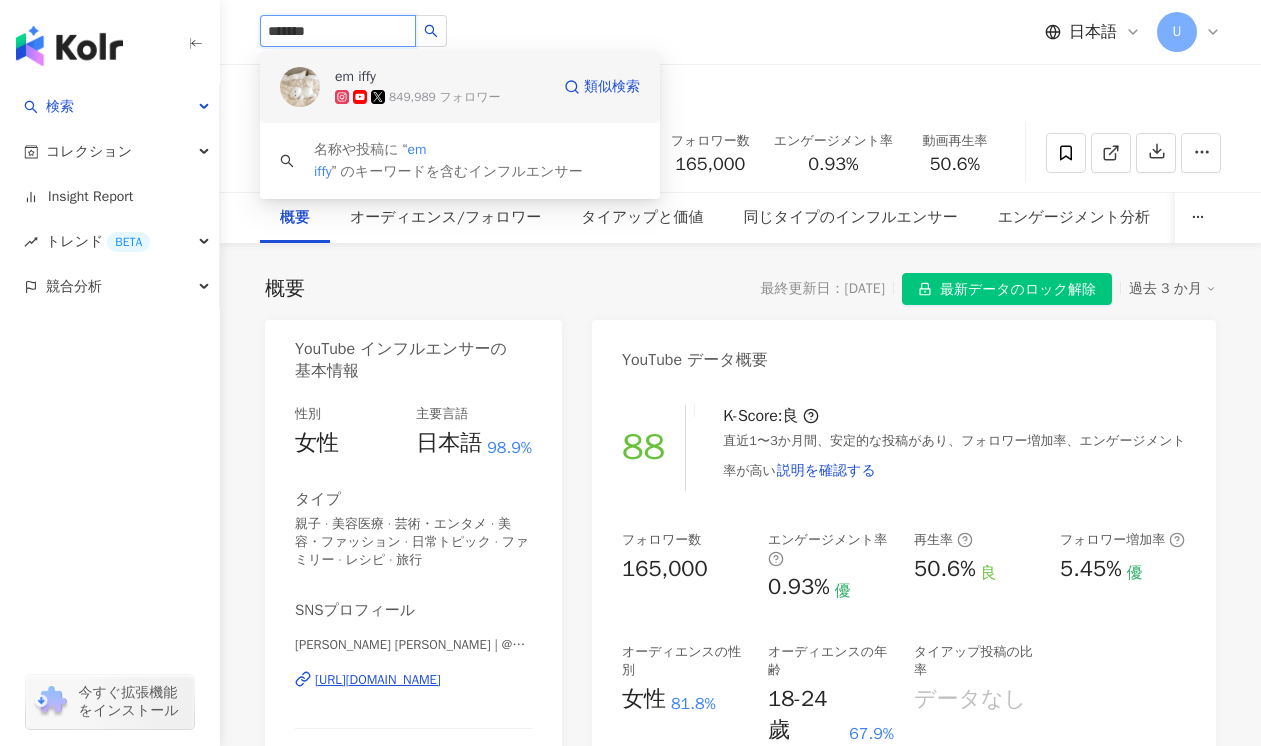 click on "em iffy" at bounding box center (355, 77) 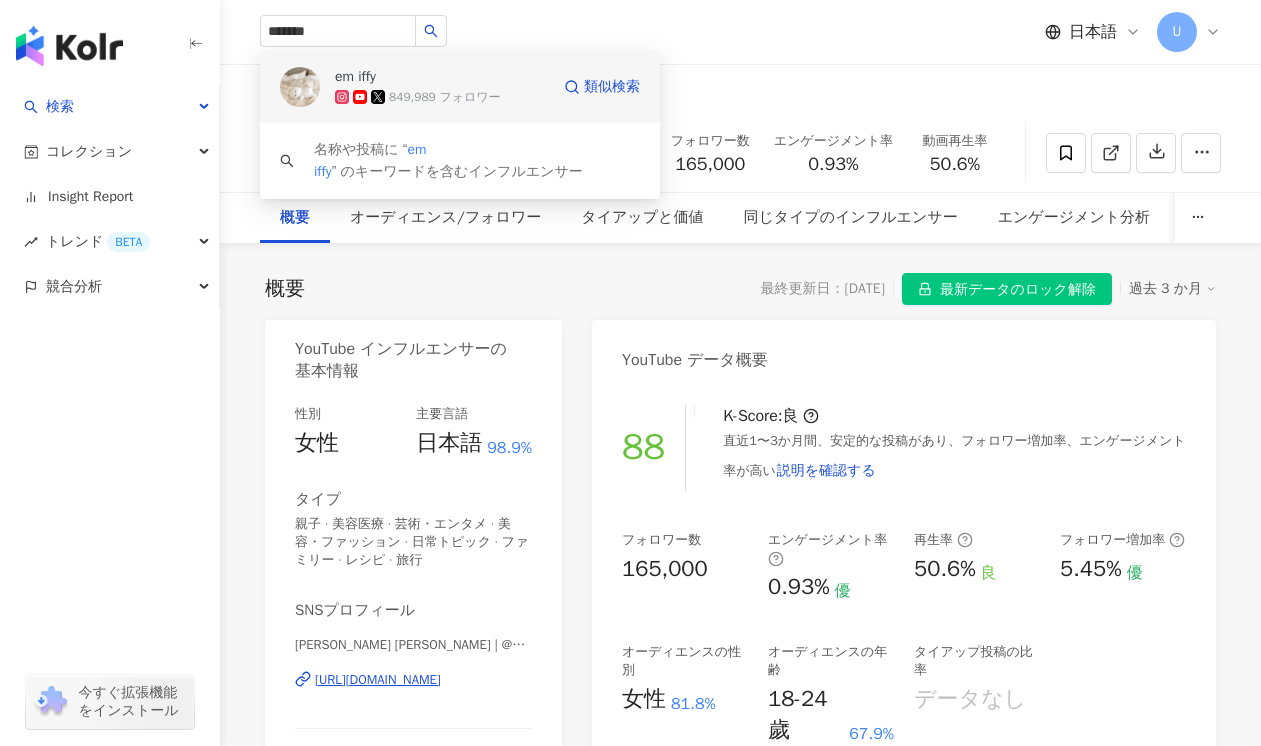 type 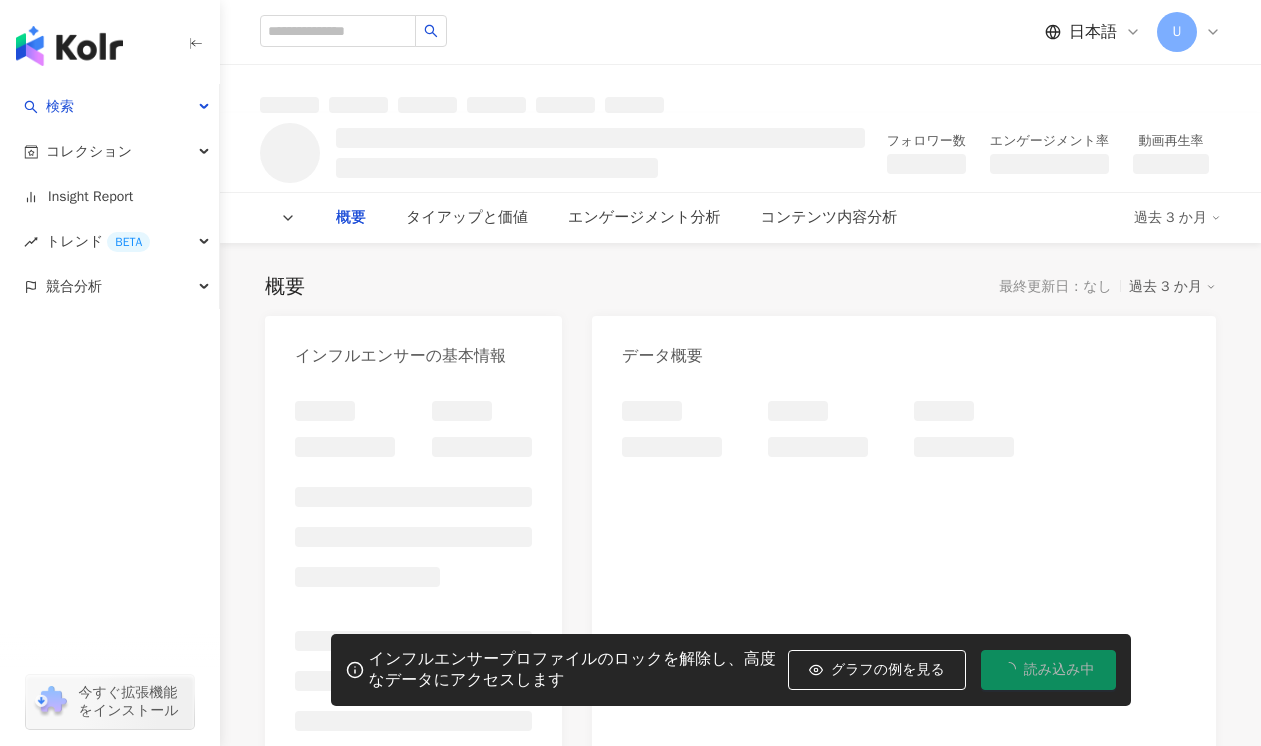 scroll, scrollTop: 0, scrollLeft: 0, axis: both 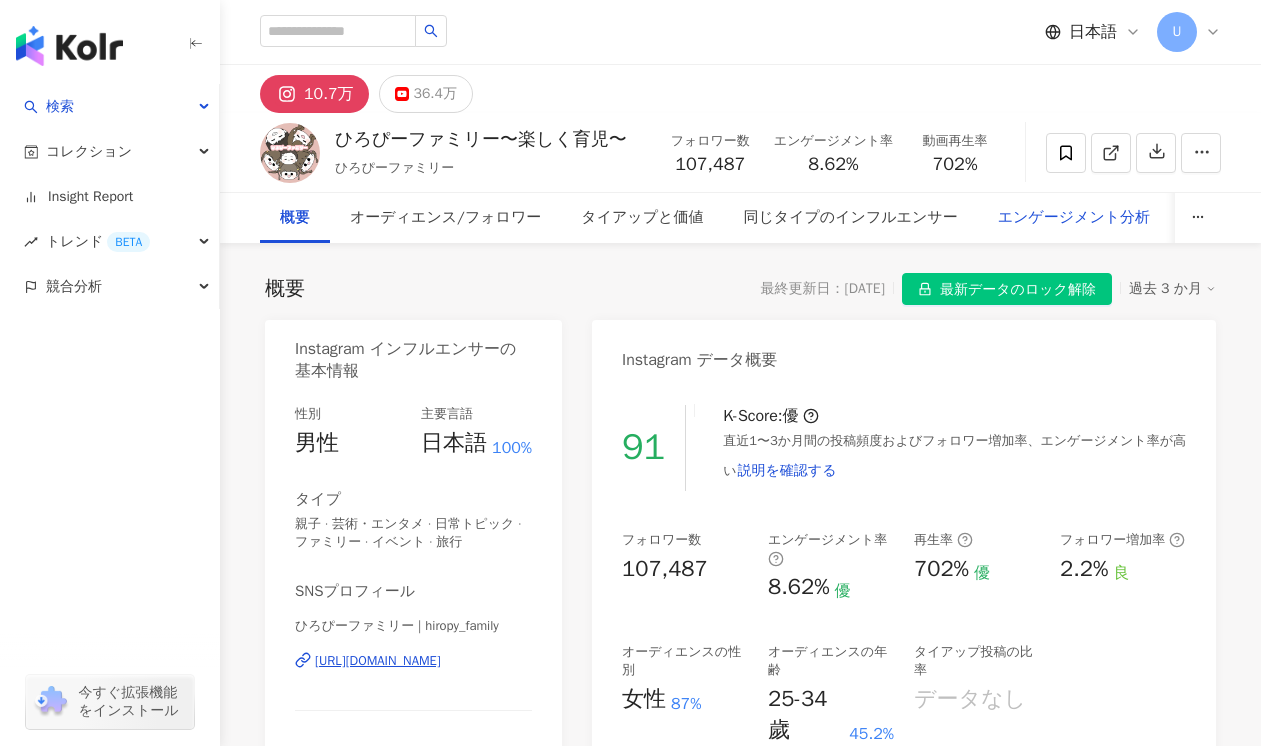 click on "エンゲージメント分析" at bounding box center [1074, 218] 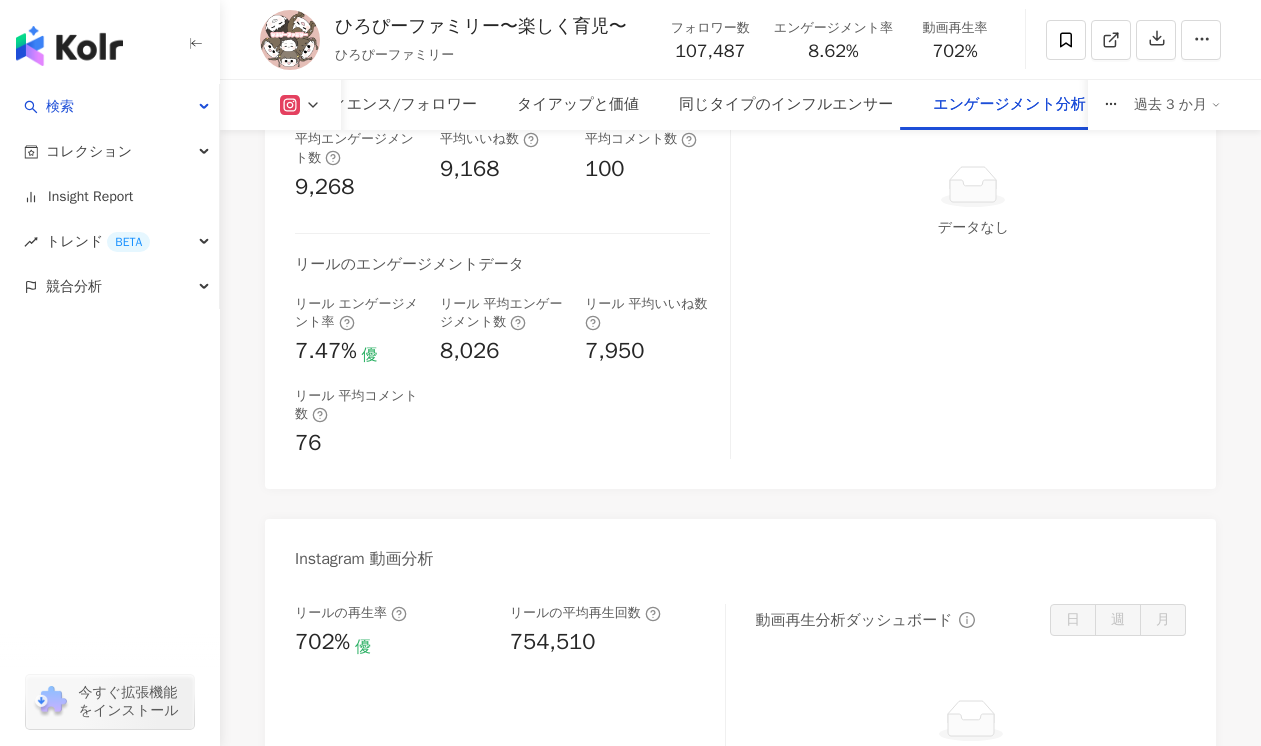 scroll, scrollTop: 3448, scrollLeft: 0, axis: vertical 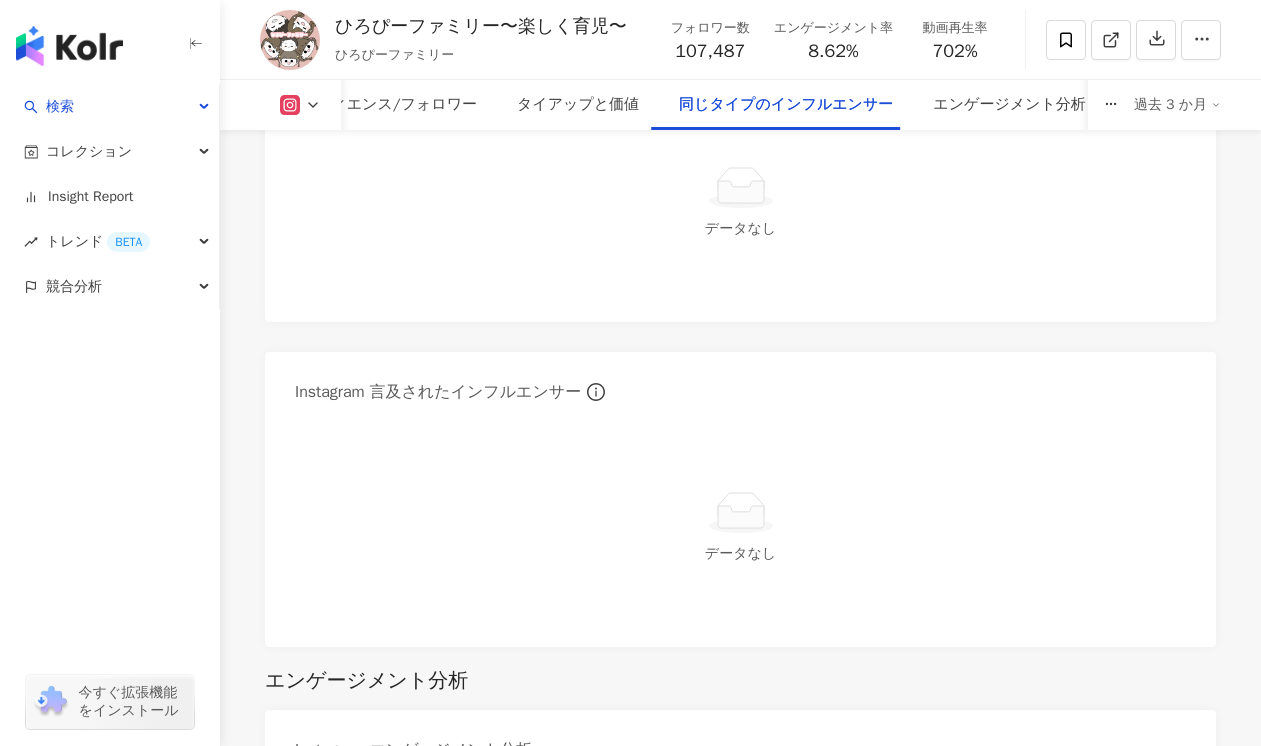 click 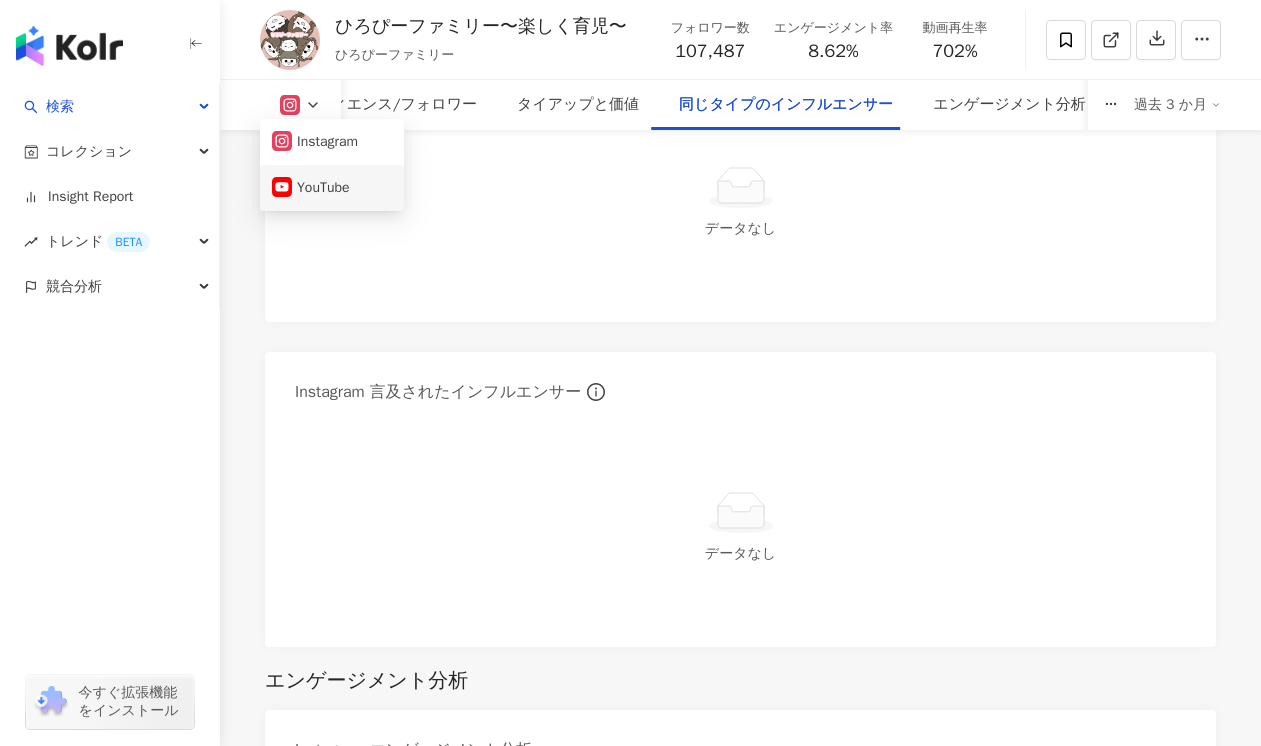 click on "YouTube" at bounding box center (332, 188) 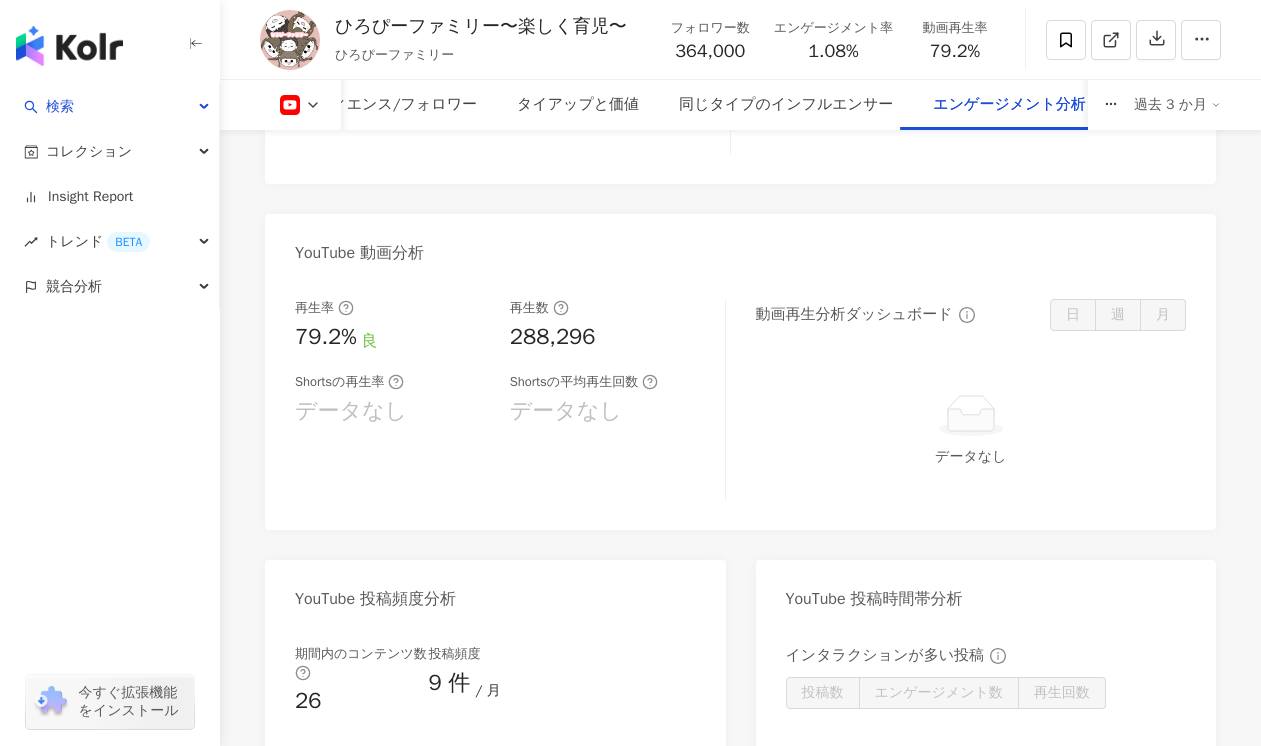 scroll, scrollTop: 3431, scrollLeft: 0, axis: vertical 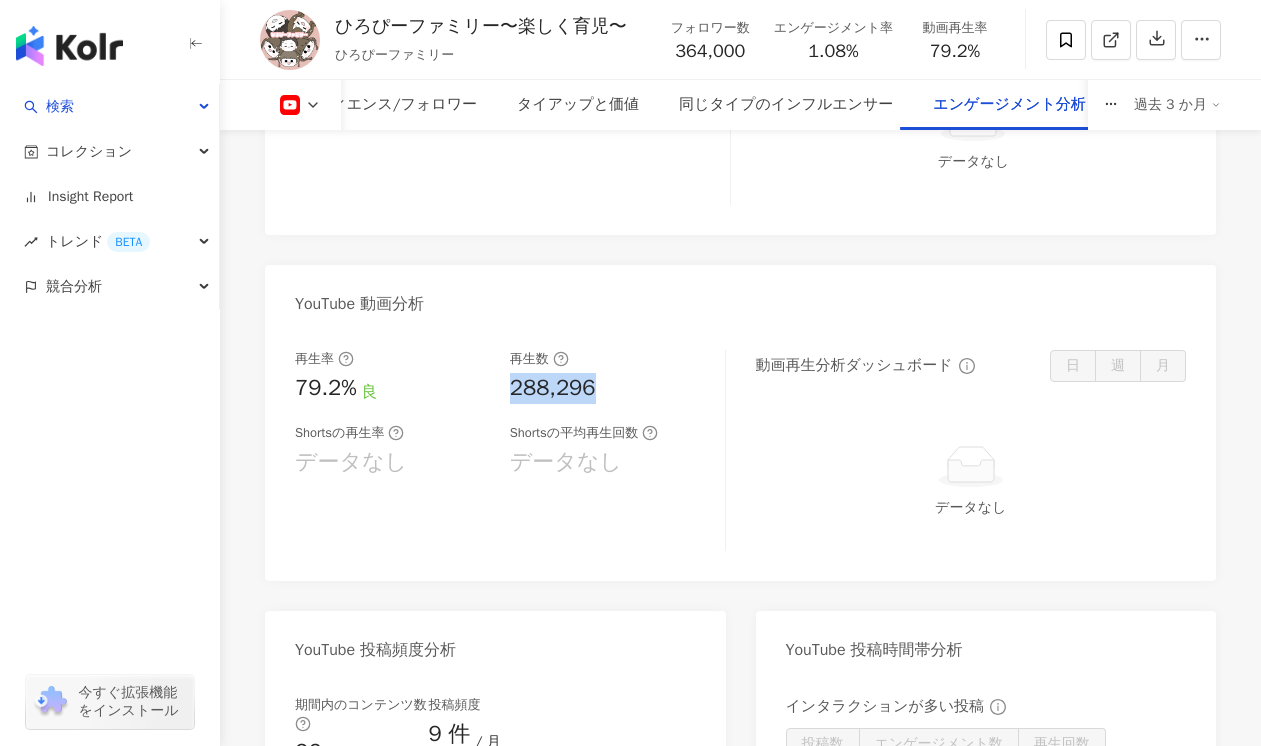 drag, startPoint x: 511, startPoint y: 369, endPoint x: 613, endPoint y: 369, distance: 102 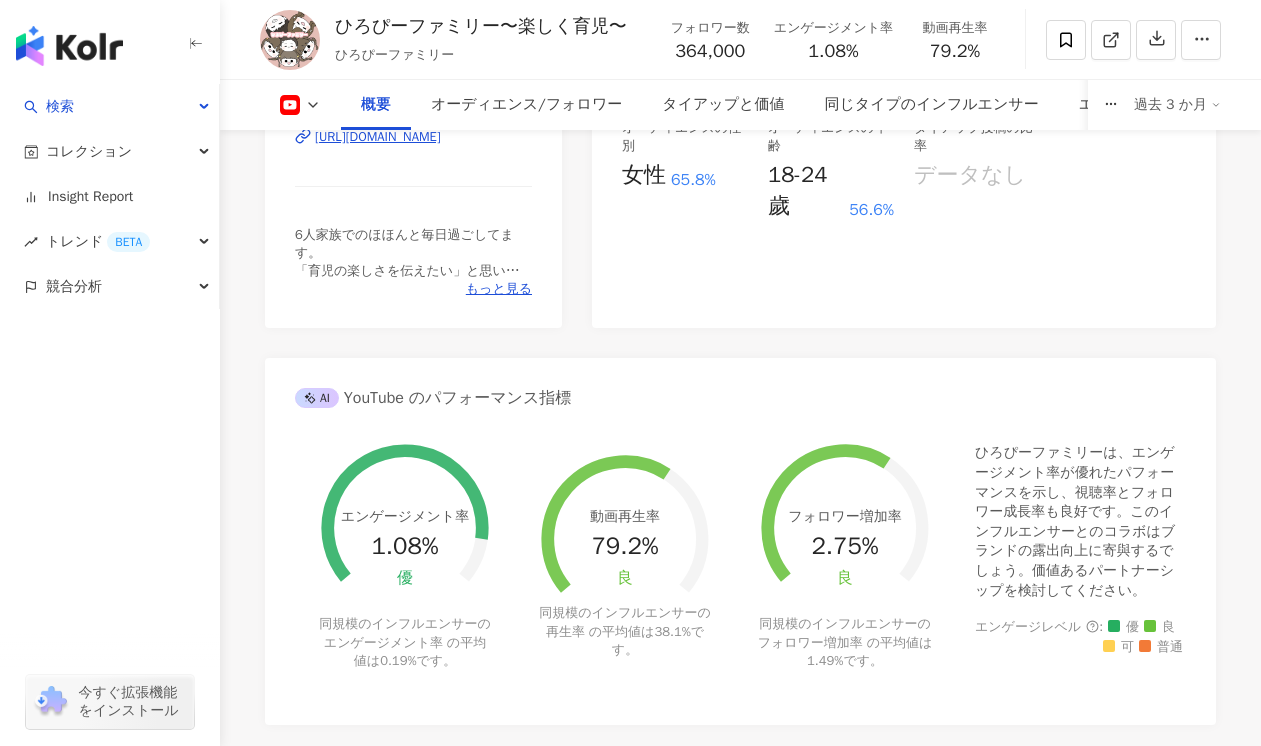scroll, scrollTop: 0, scrollLeft: 0, axis: both 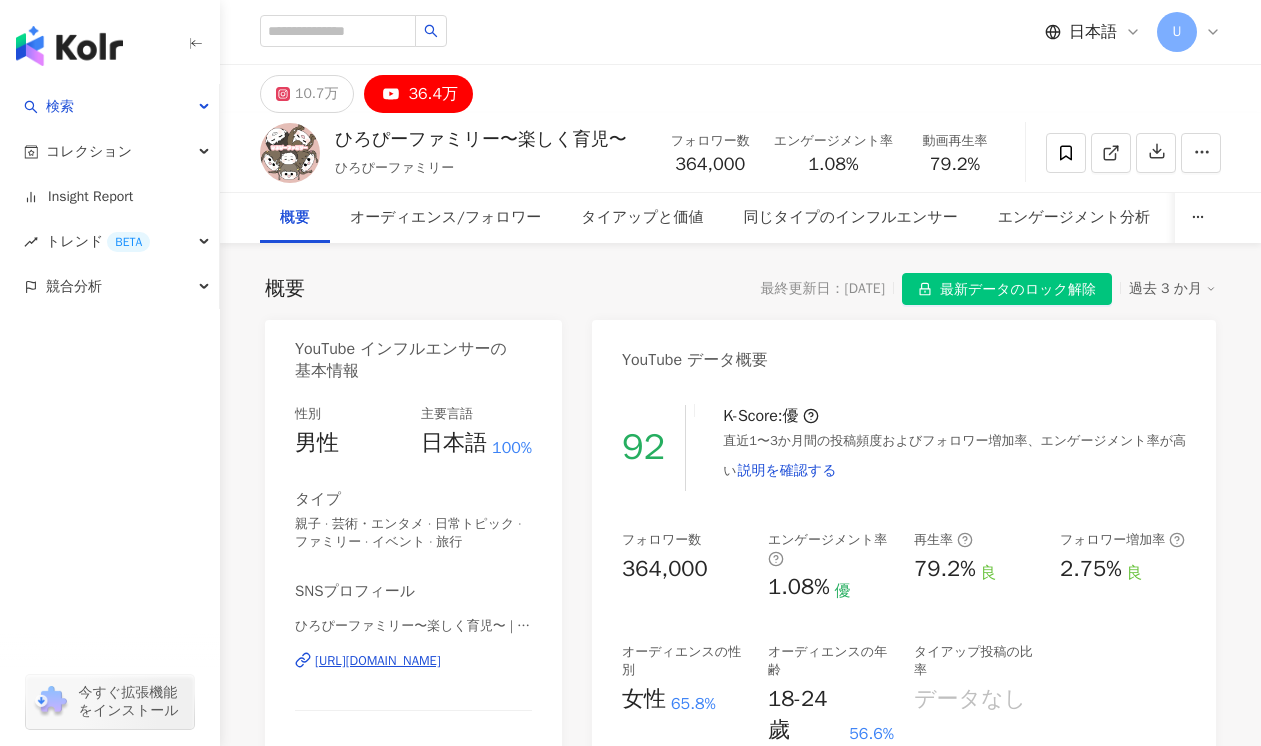 click on "日本語 U" at bounding box center [740, 32] 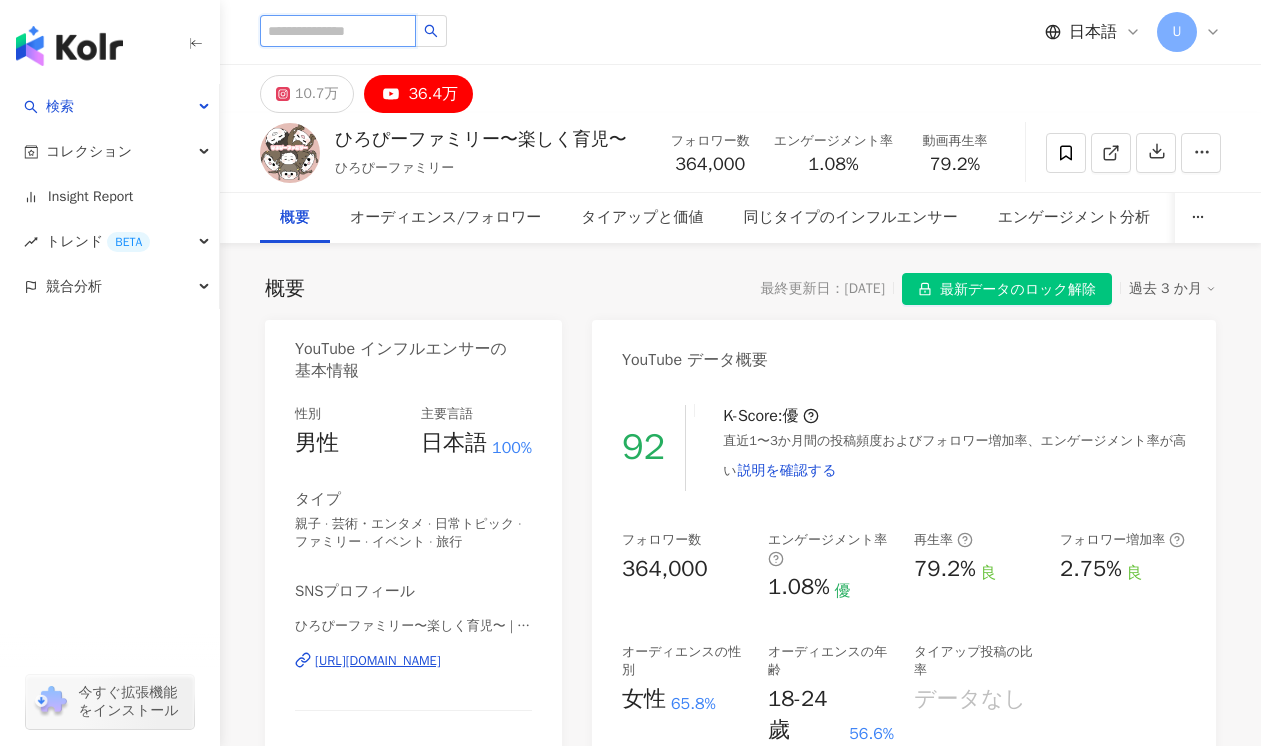 click at bounding box center (338, 31) 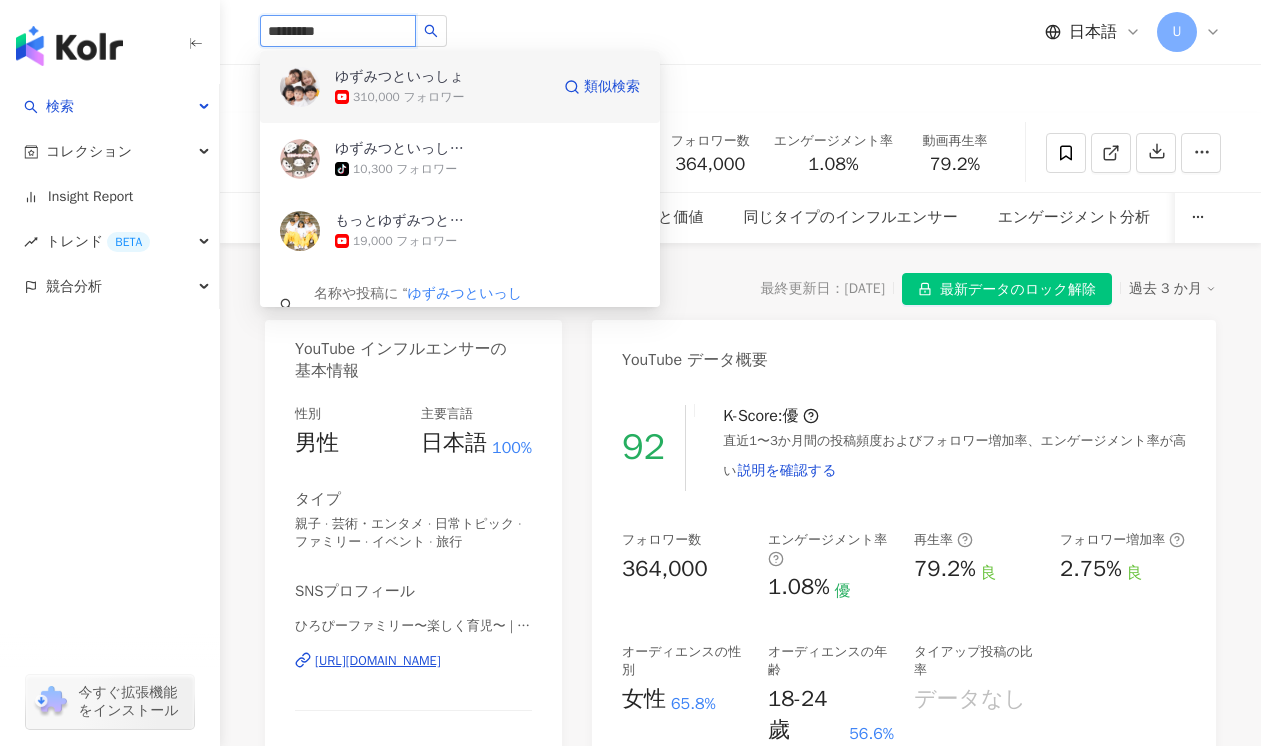 click on "310,000   フォロワー" at bounding box center [409, 97] 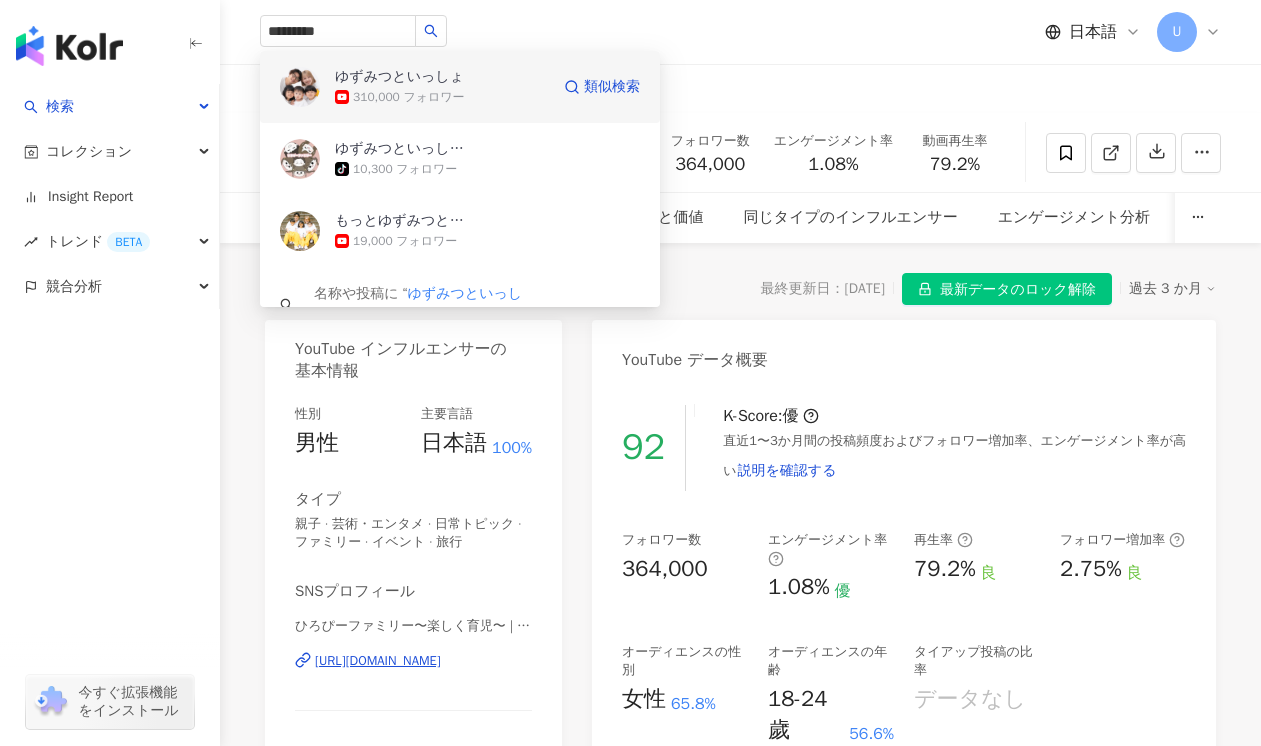 type 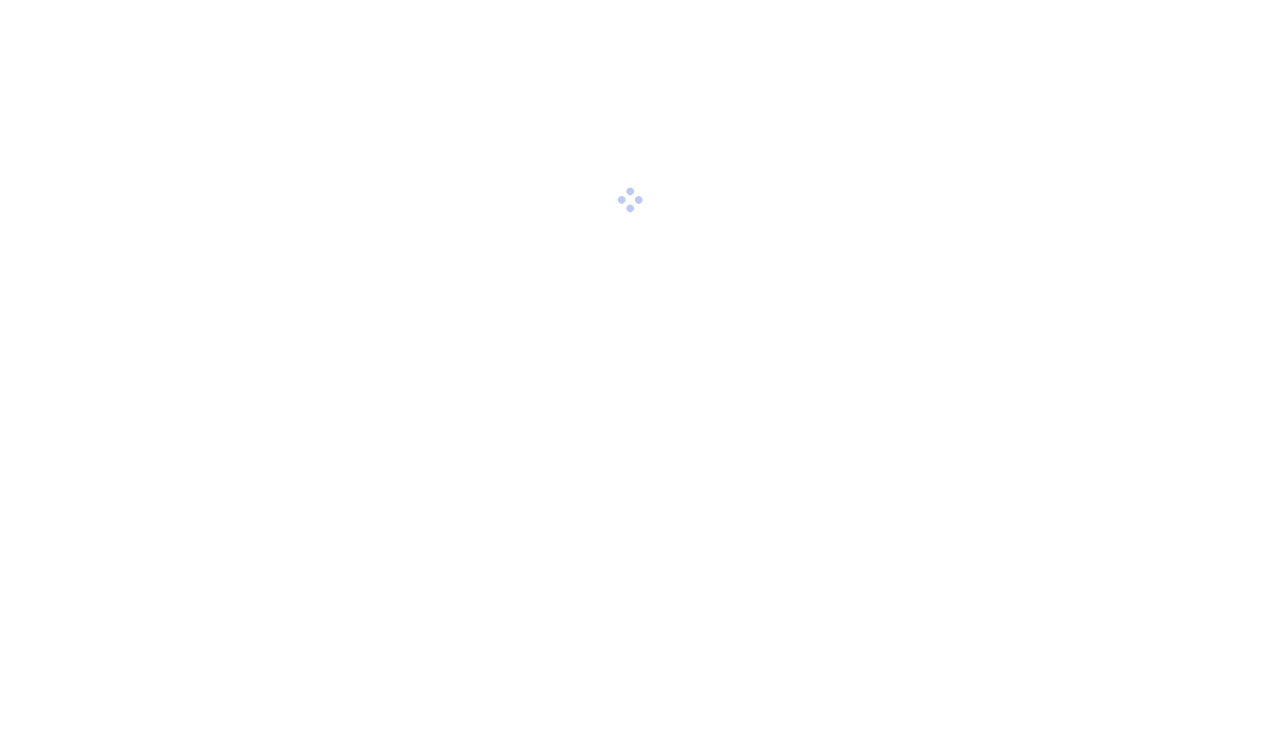 scroll, scrollTop: 0, scrollLeft: 0, axis: both 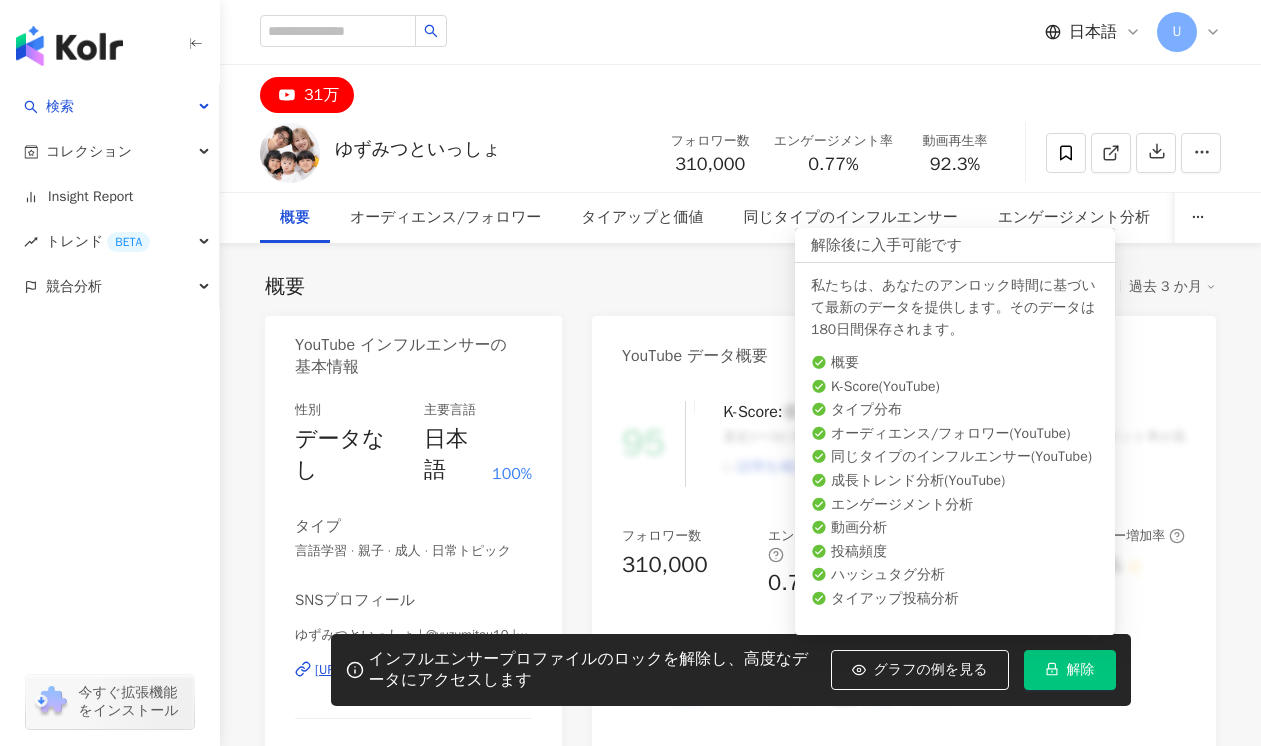 click on "解除" at bounding box center (1070, 670) 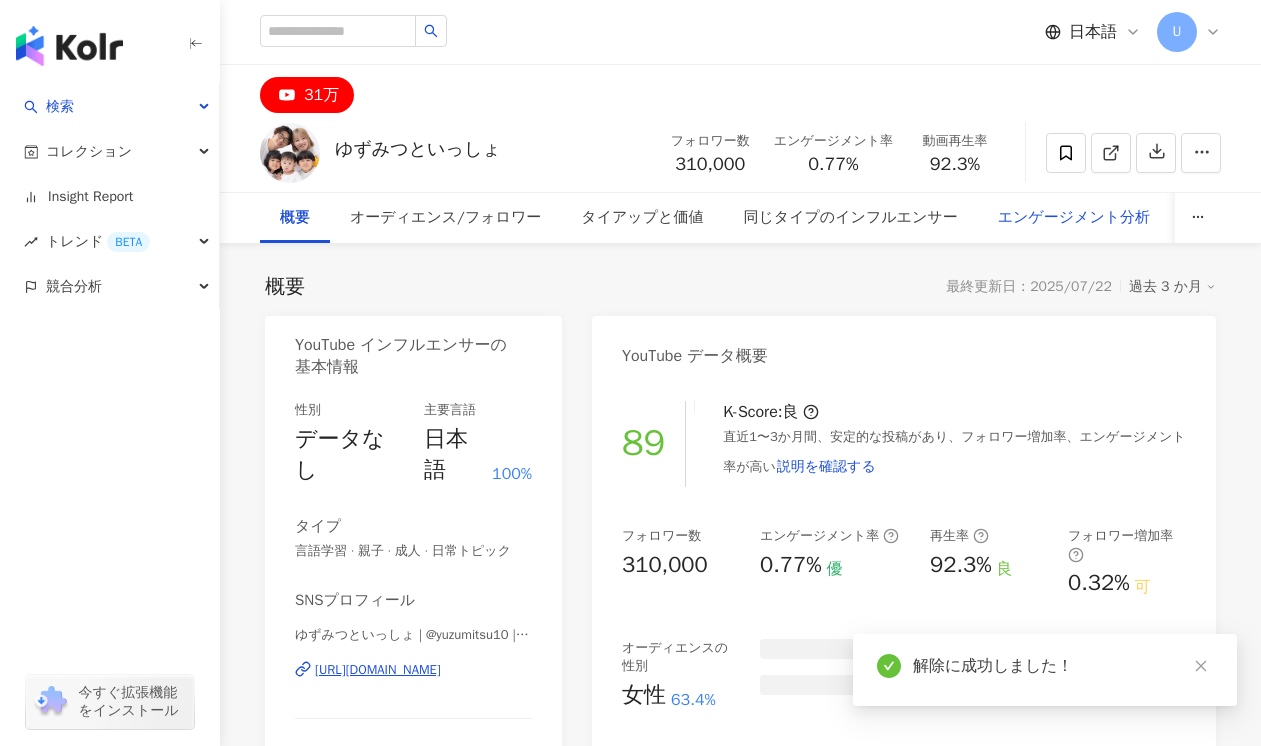 click on "エンゲージメント分析" at bounding box center (1074, 218) 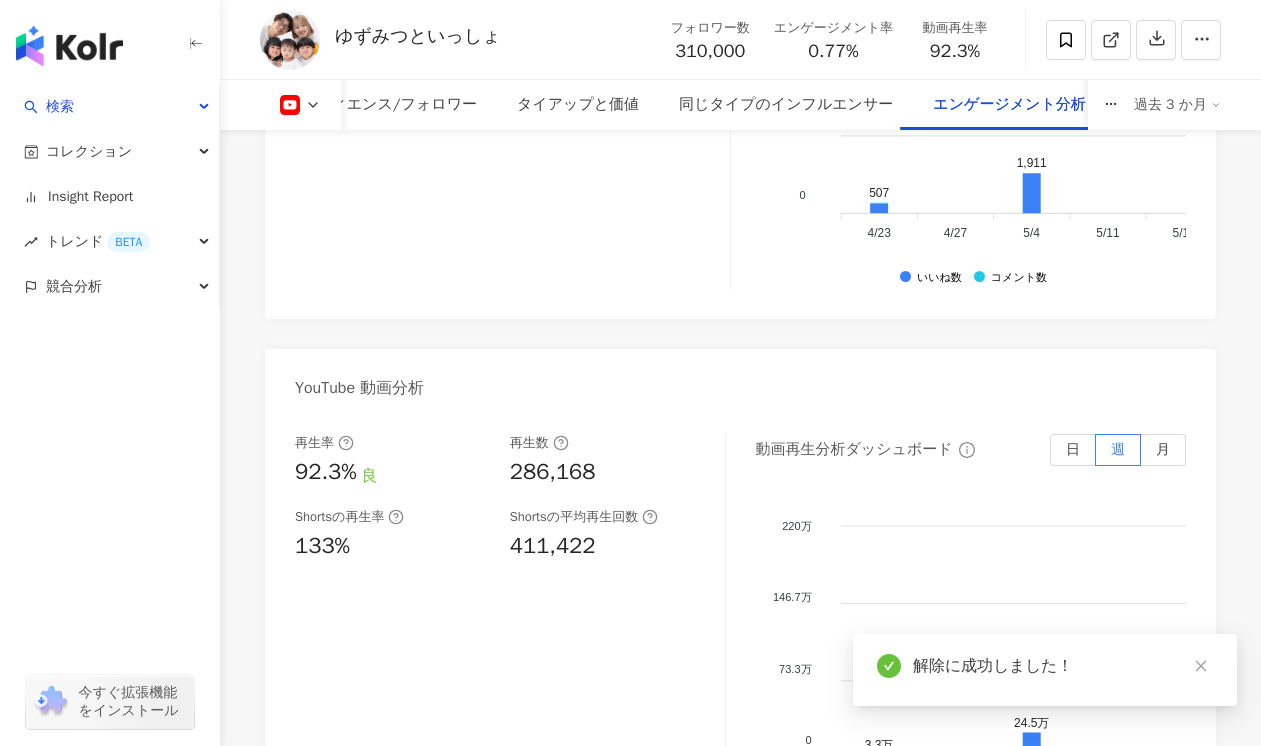 scroll, scrollTop: 3625, scrollLeft: 0, axis: vertical 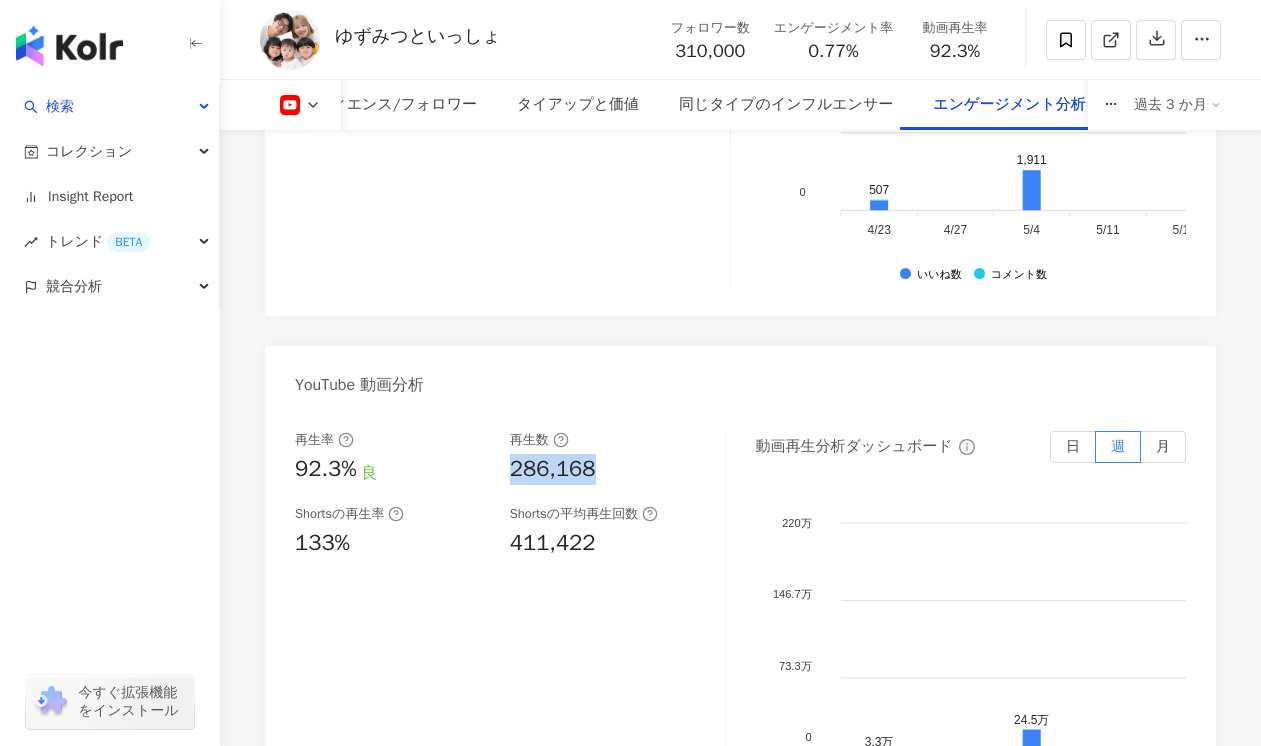 drag, startPoint x: 510, startPoint y: 432, endPoint x: 602, endPoint y: 432, distance: 92 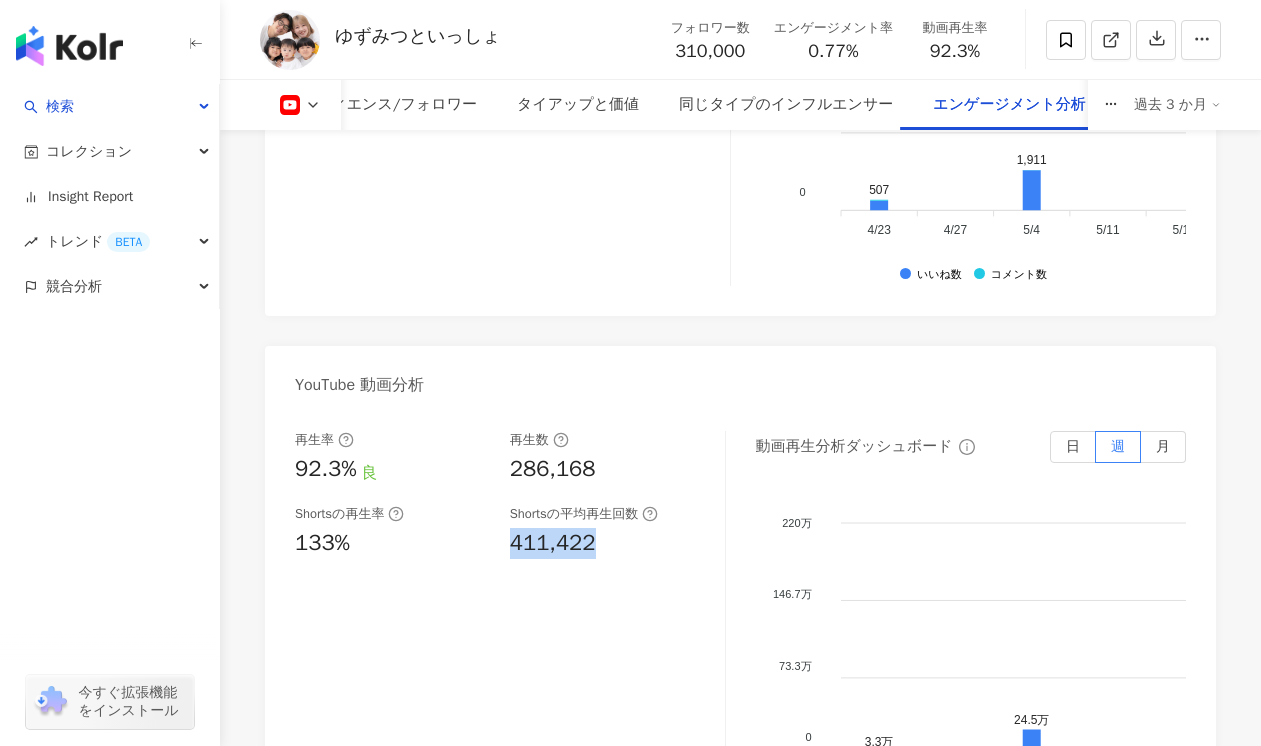 drag, startPoint x: 511, startPoint y: 506, endPoint x: 603, endPoint y: 517, distance: 92.65527 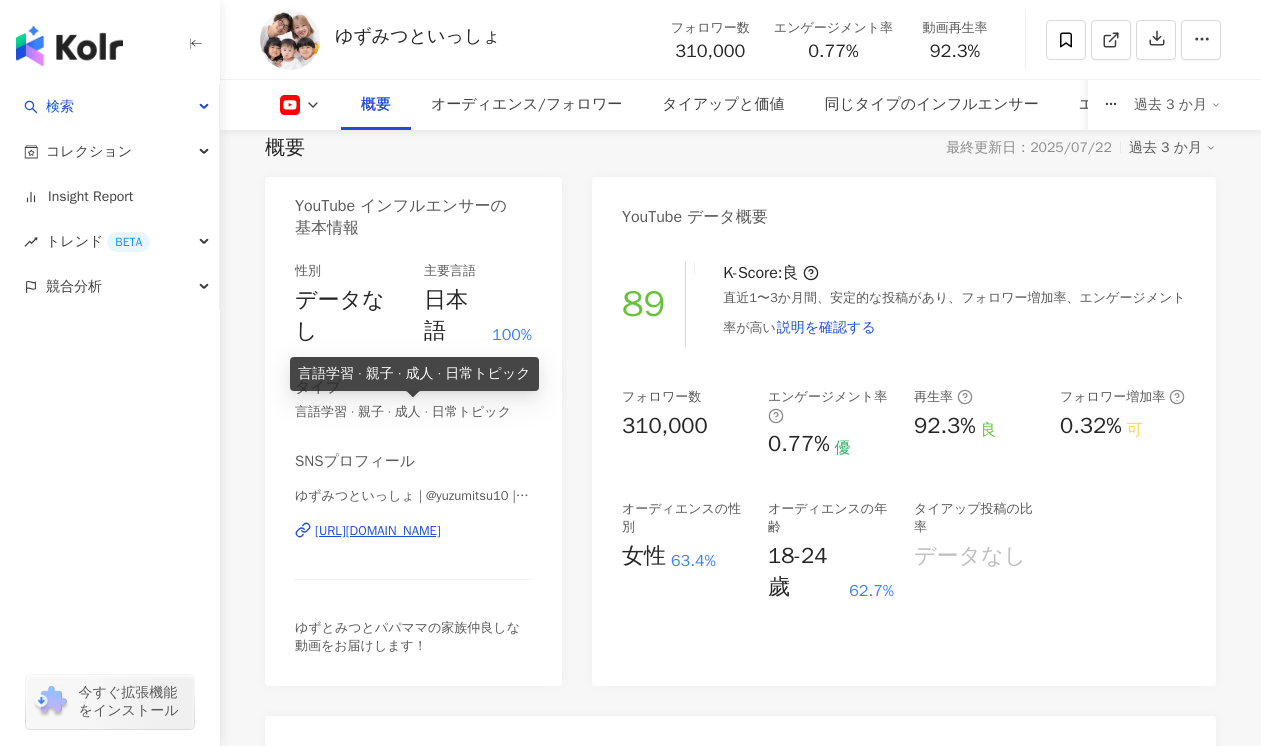 scroll, scrollTop: 0, scrollLeft: 0, axis: both 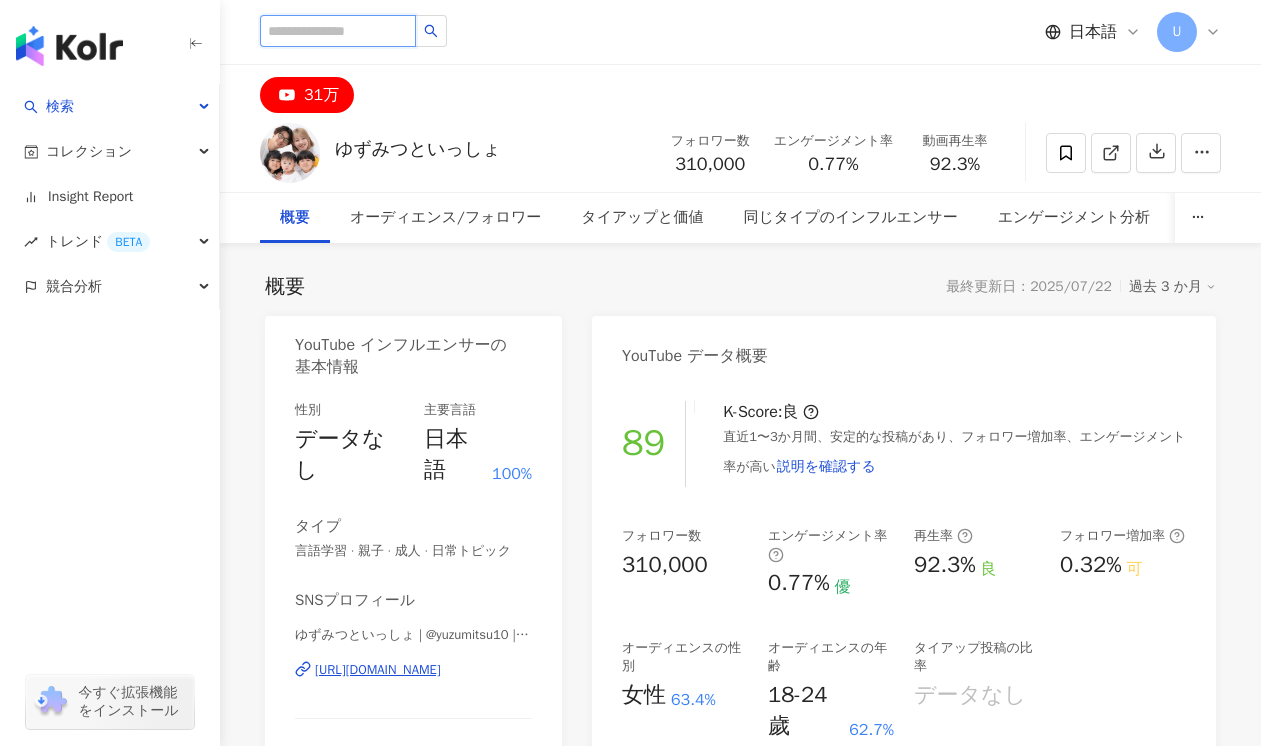 paste on "**********" 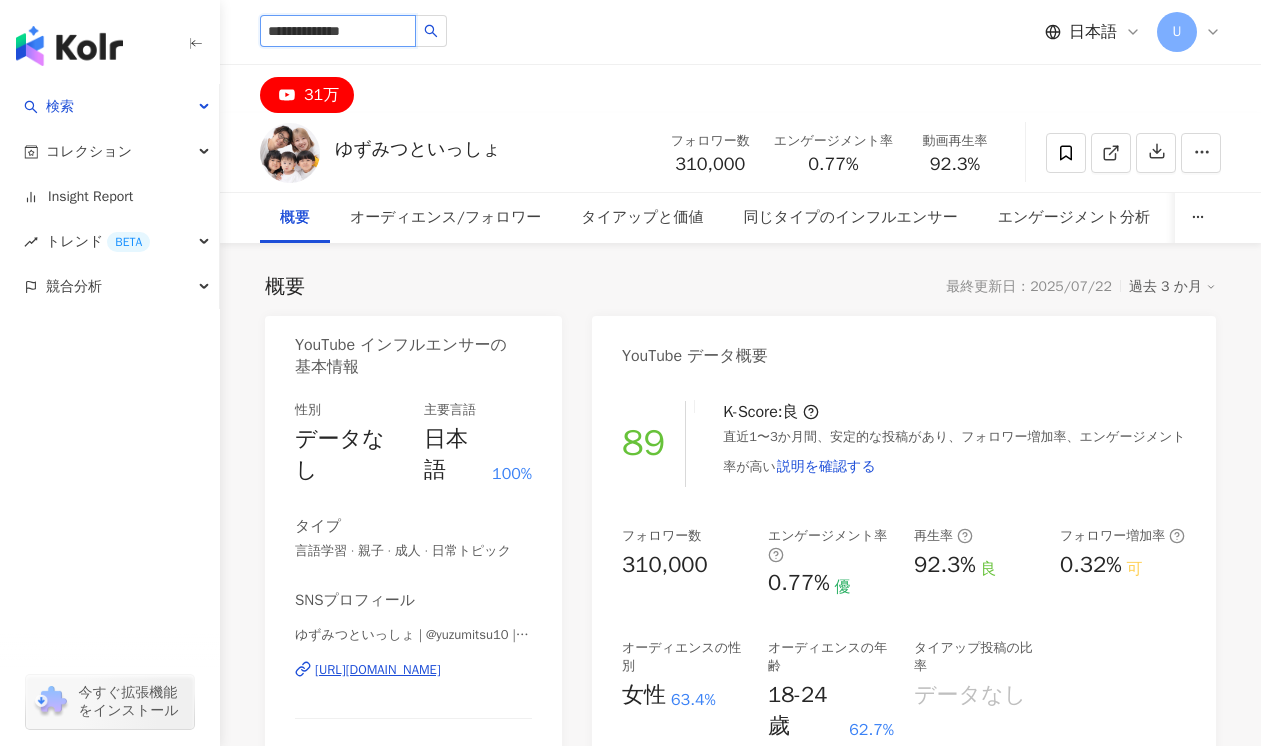 scroll, scrollTop: 0, scrollLeft: 15, axis: horizontal 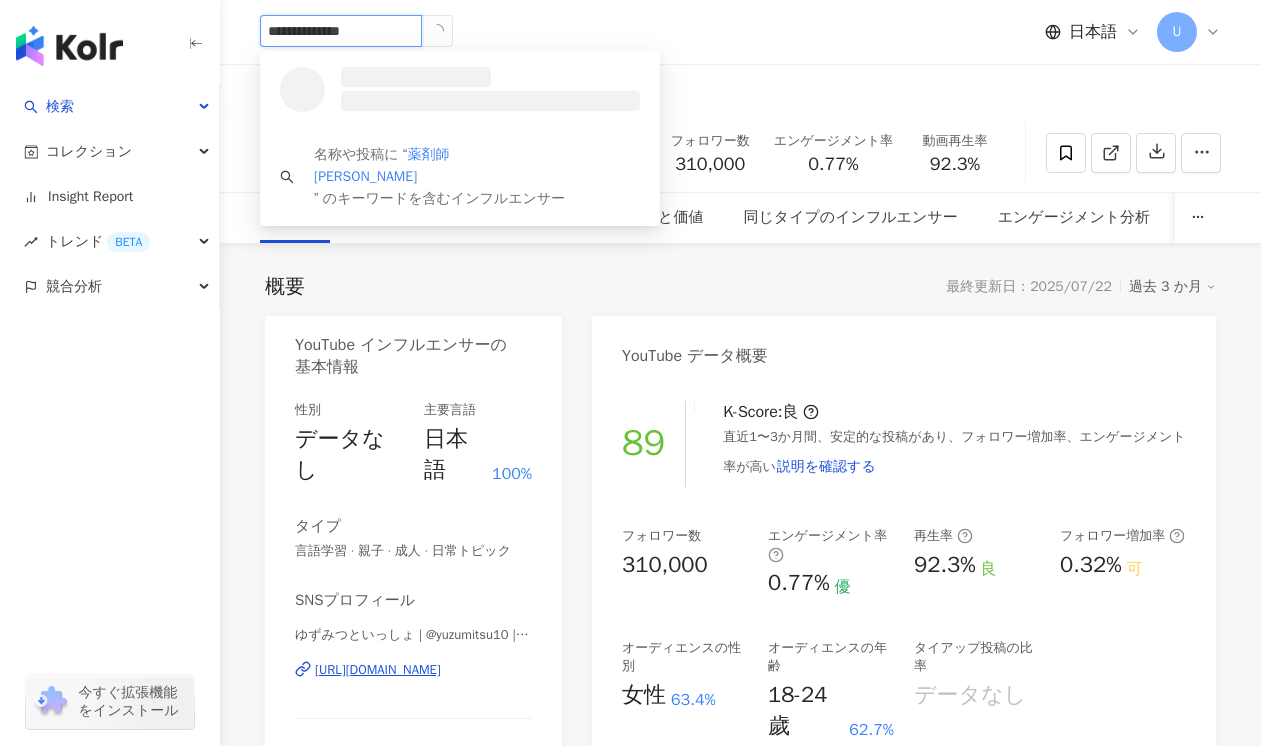 click on "**********" at bounding box center [341, 31] 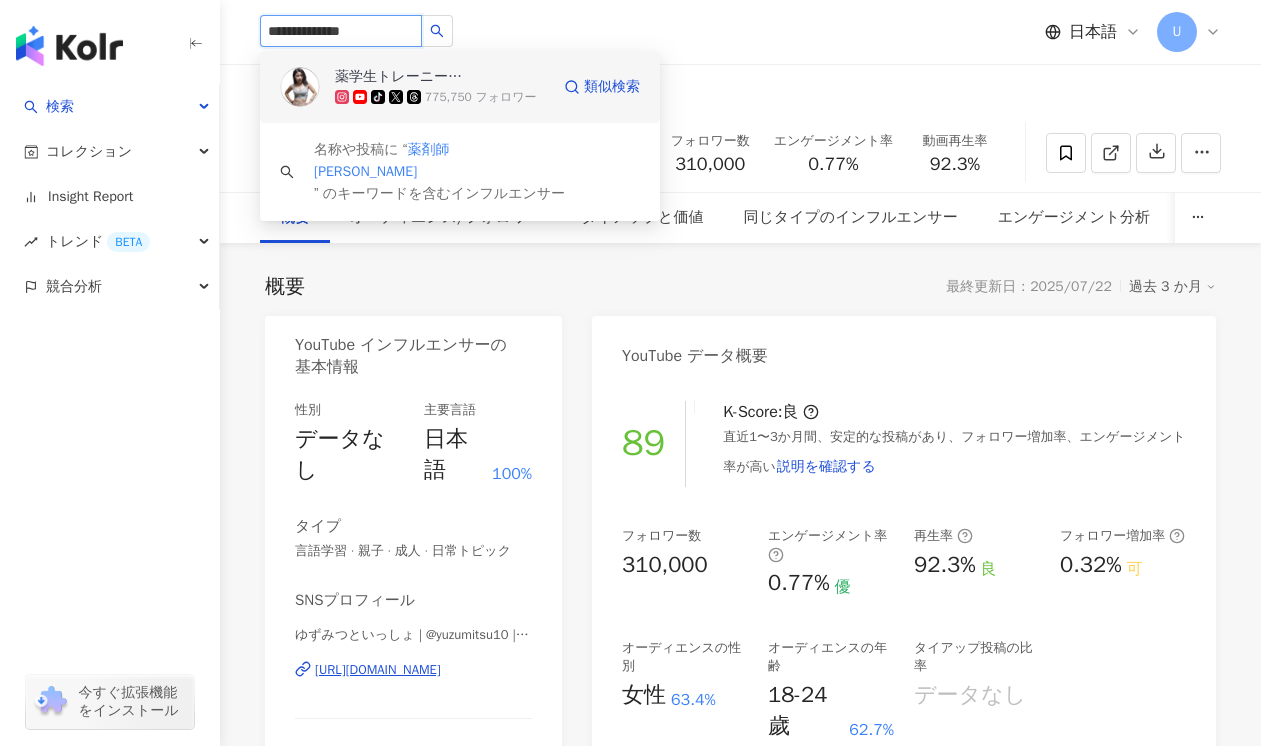 click 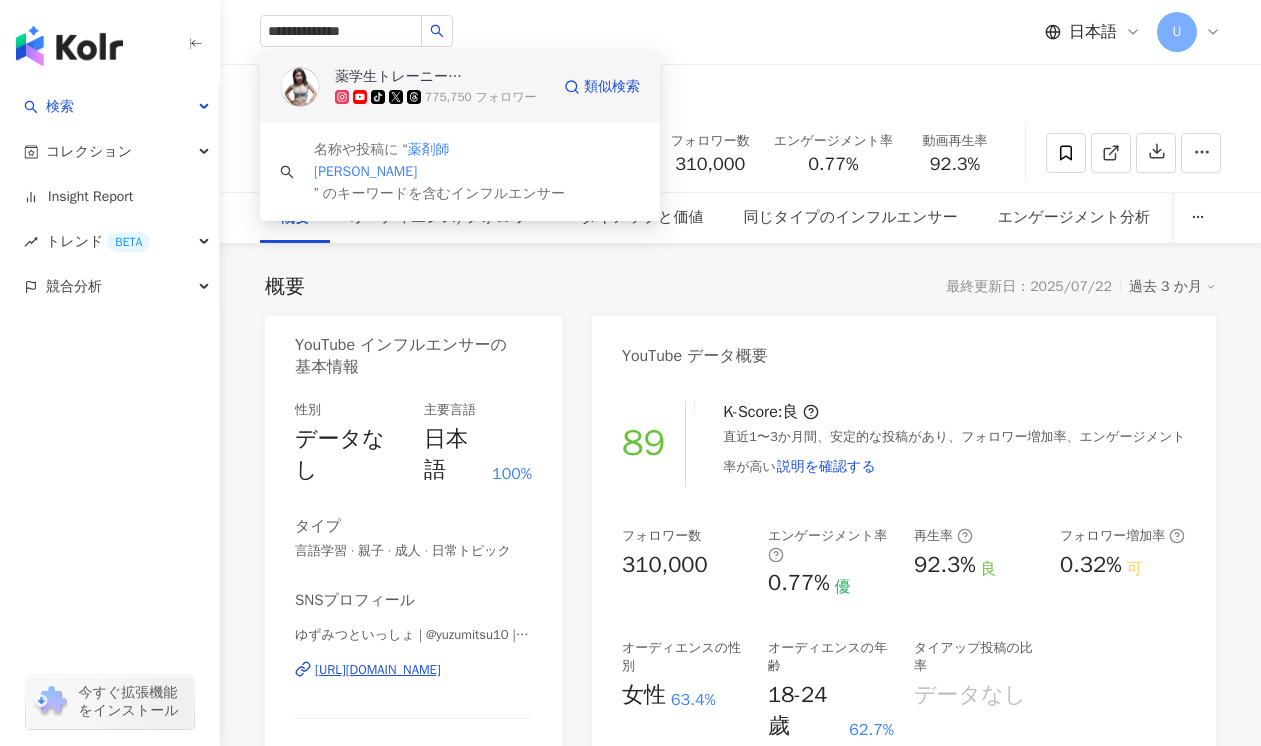 type 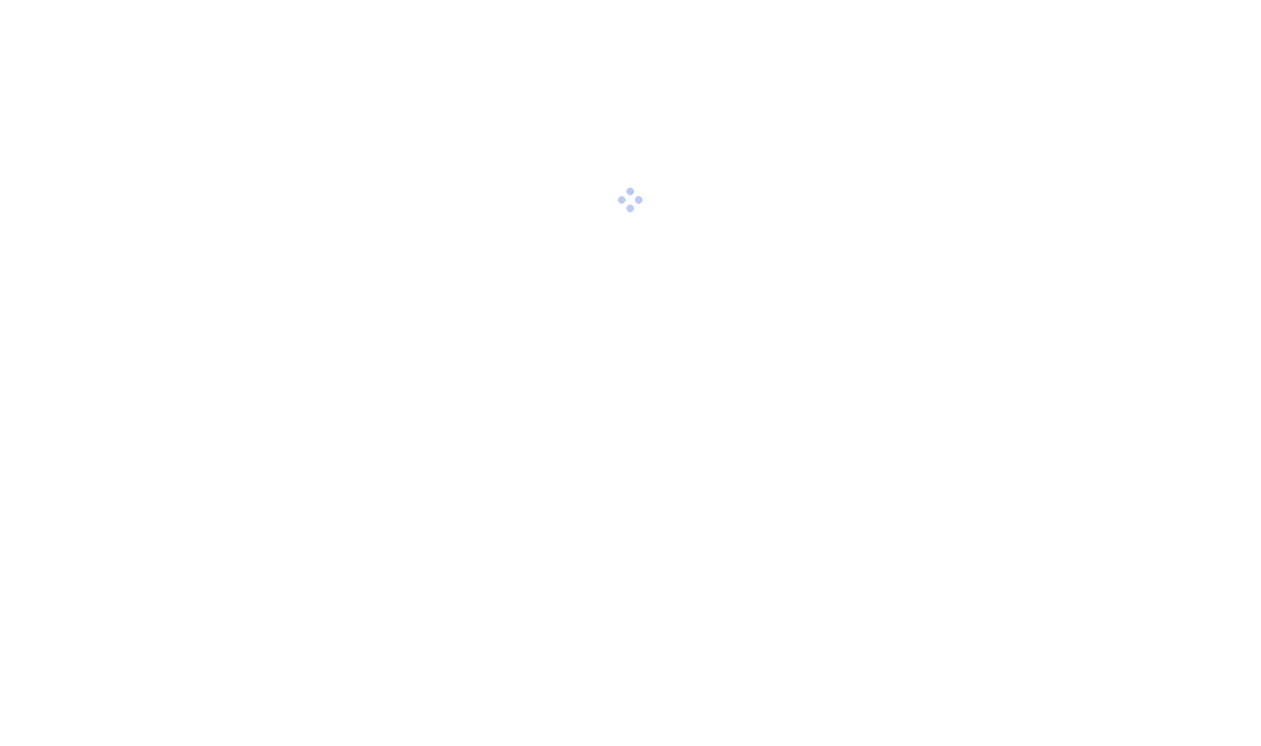 scroll, scrollTop: 0, scrollLeft: 0, axis: both 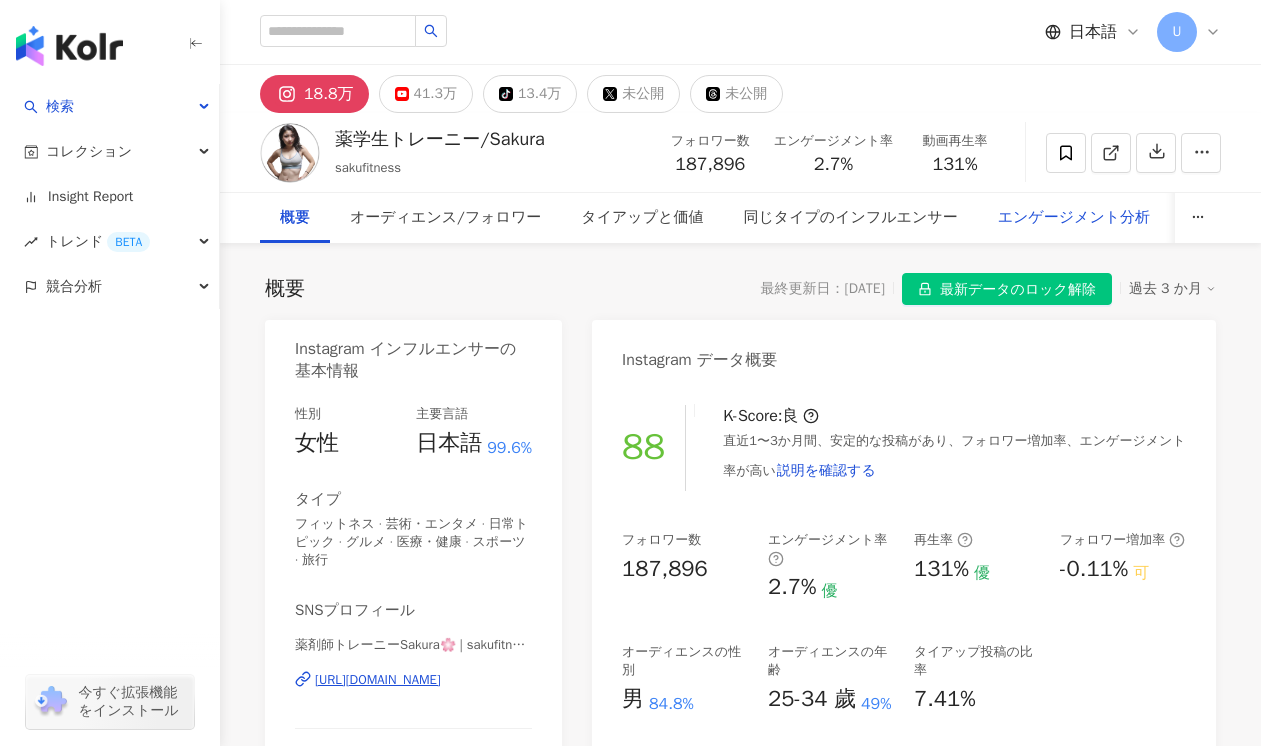 click on "エンゲージメント分析" at bounding box center (1074, 218) 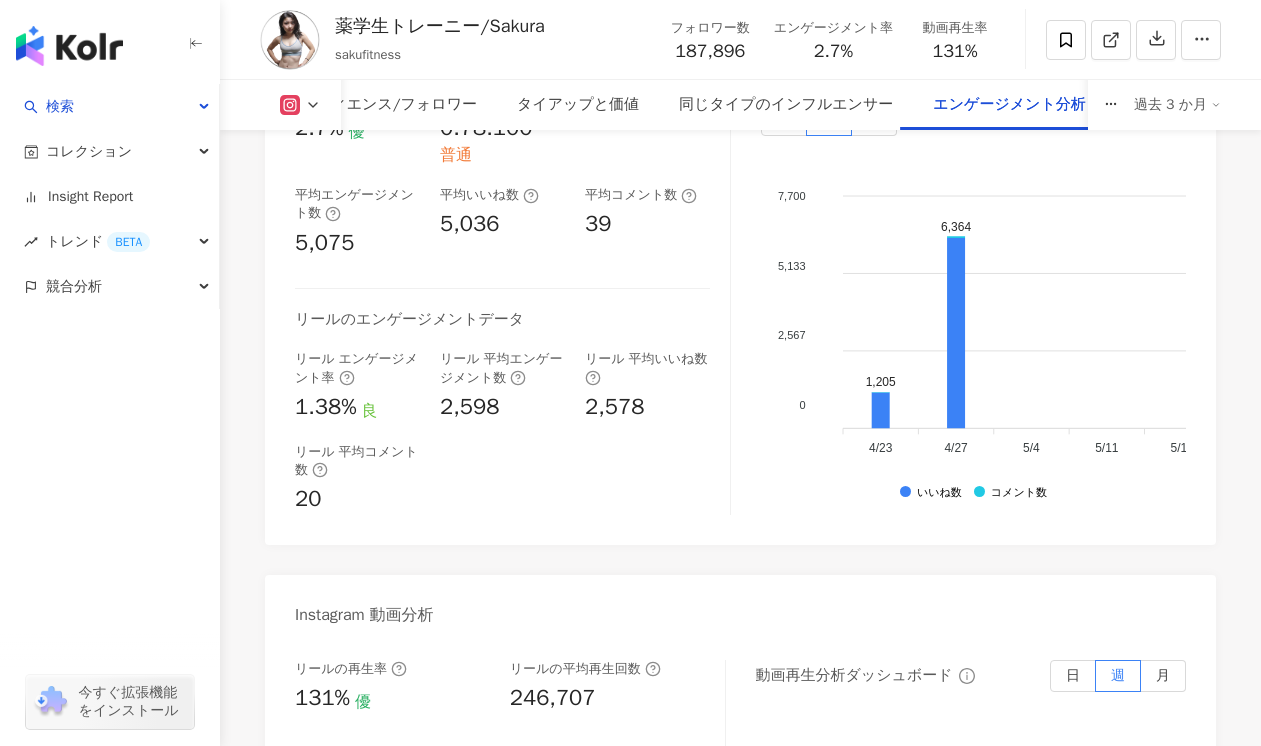 scroll, scrollTop: 4464, scrollLeft: 0, axis: vertical 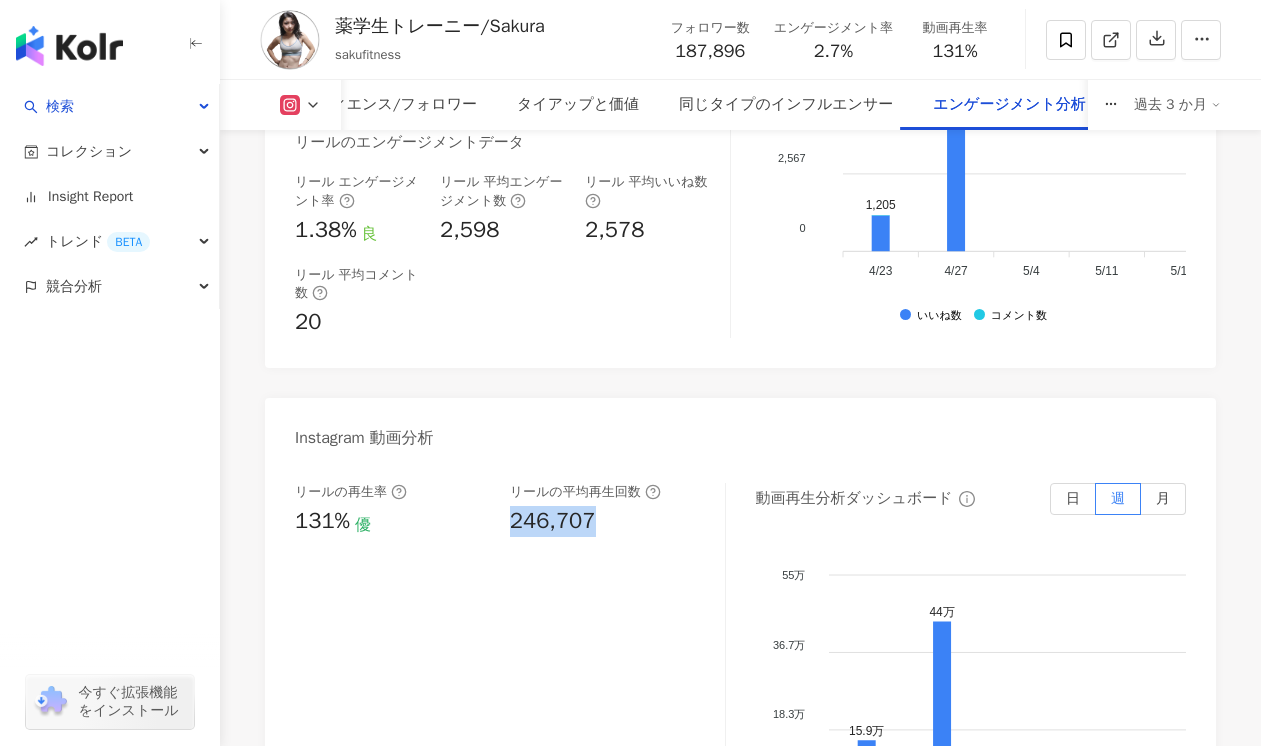 drag, startPoint x: 504, startPoint y: 461, endPoint x: 592, endPoint y: 461, distance: 88 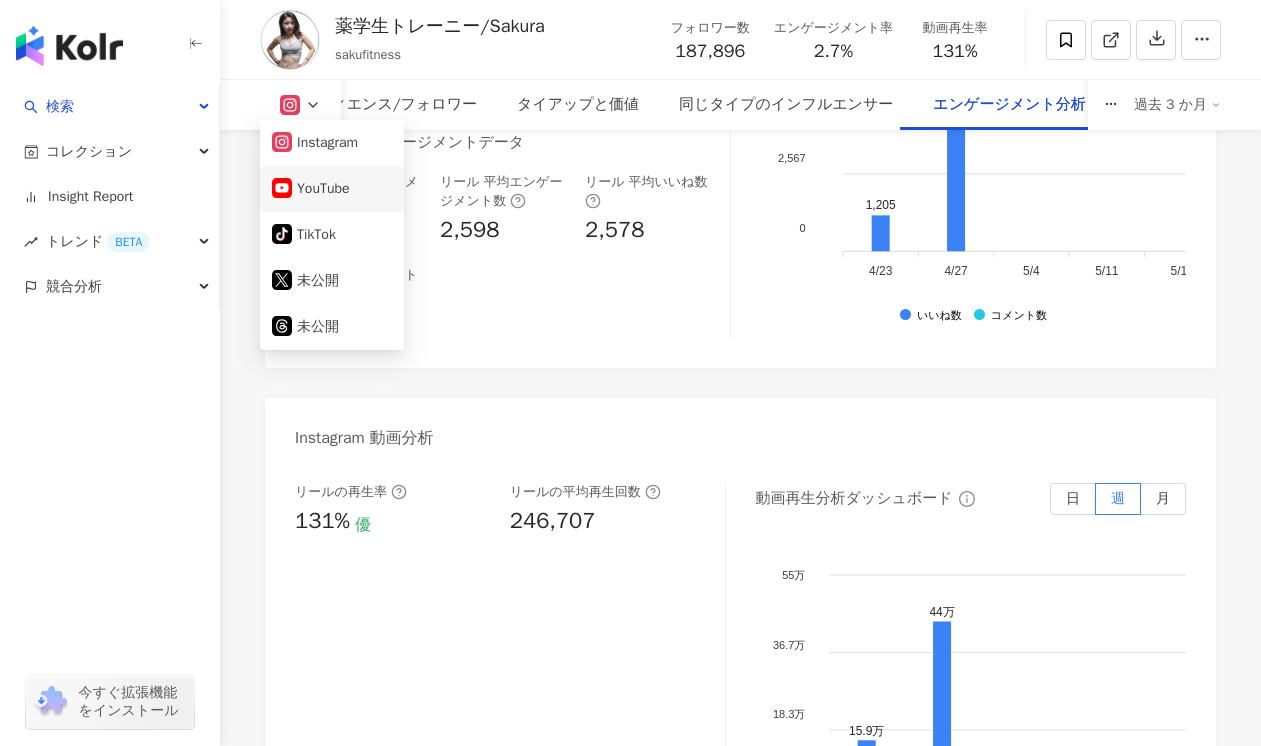 click on "YouTube" at bounding box center (332, 189) 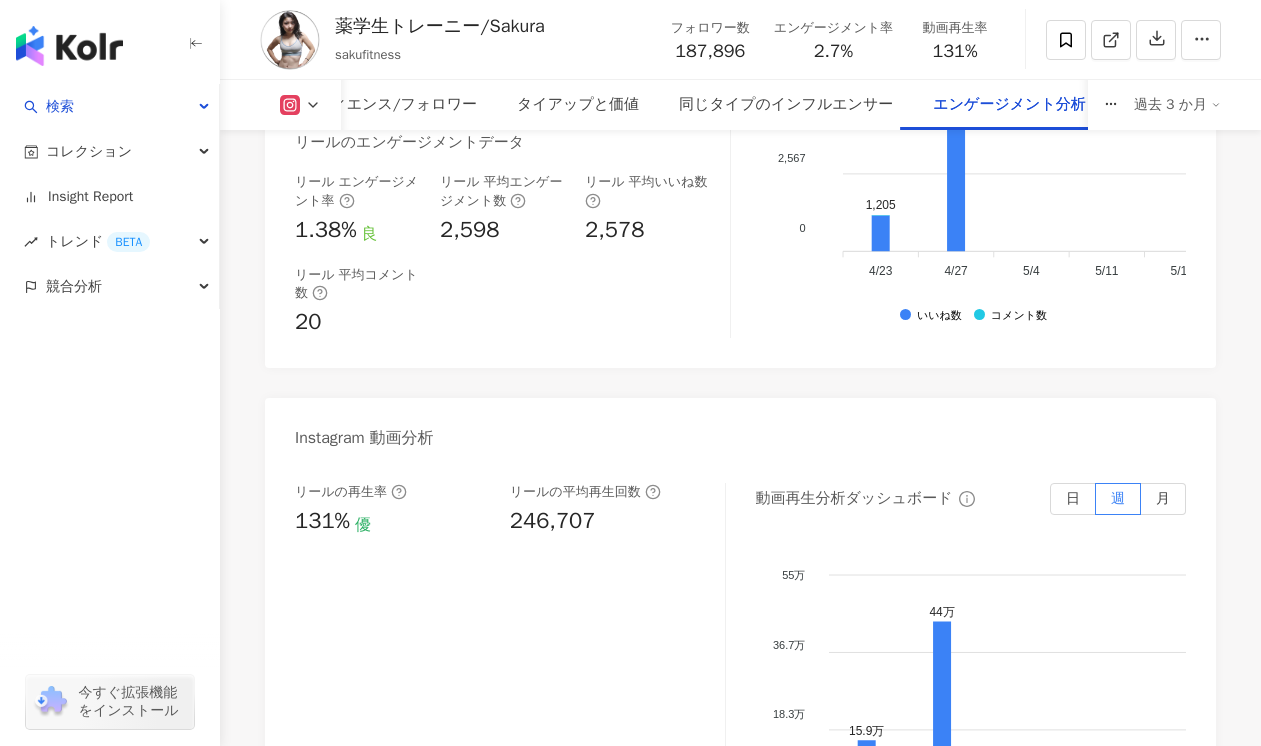 click at bounding box center (300, 105) 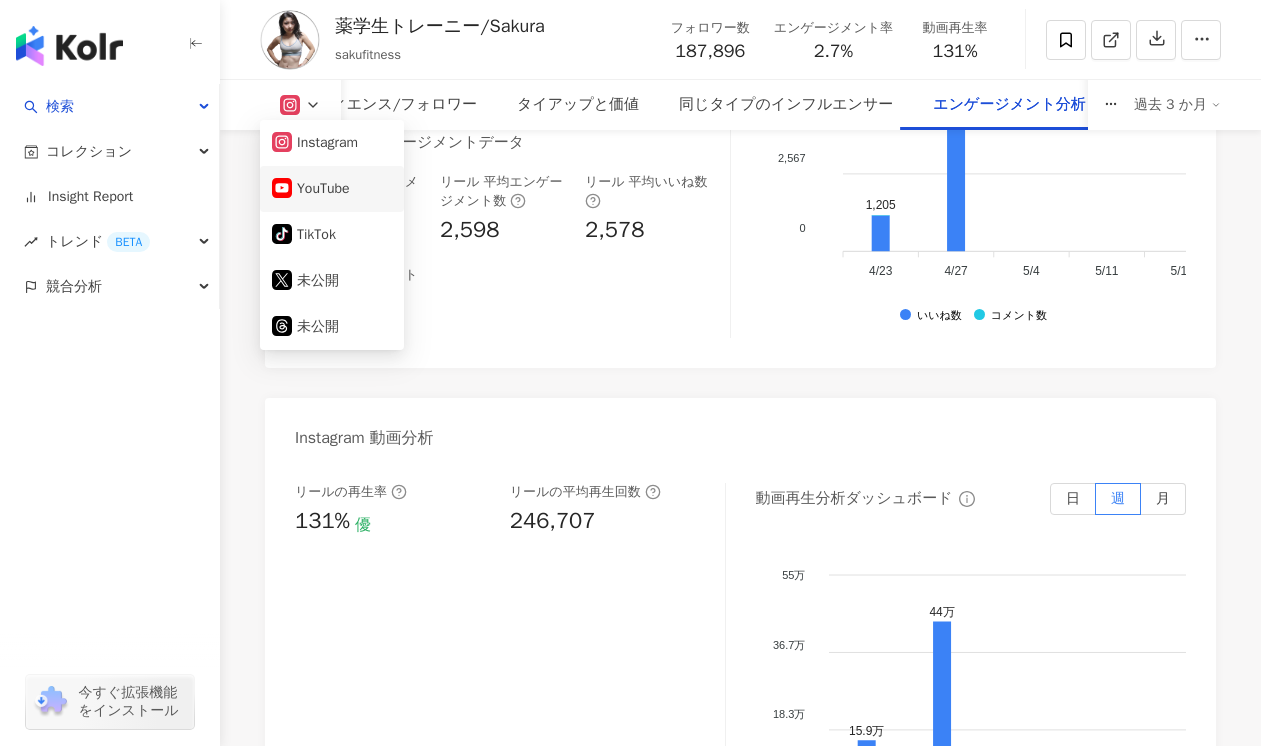 click on "YouTube" at bounding box center (332, 189) 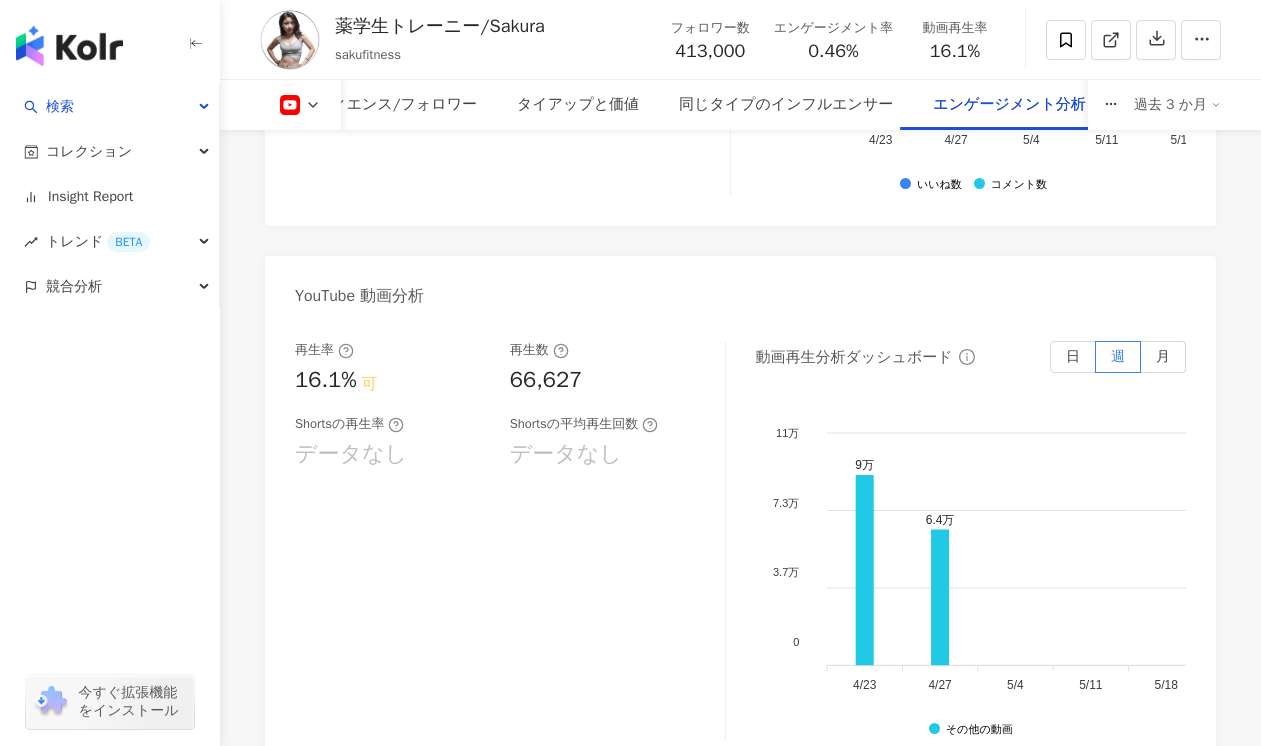scroll, scrollTop: 3489, scrollLeft: 0, axis: vertical 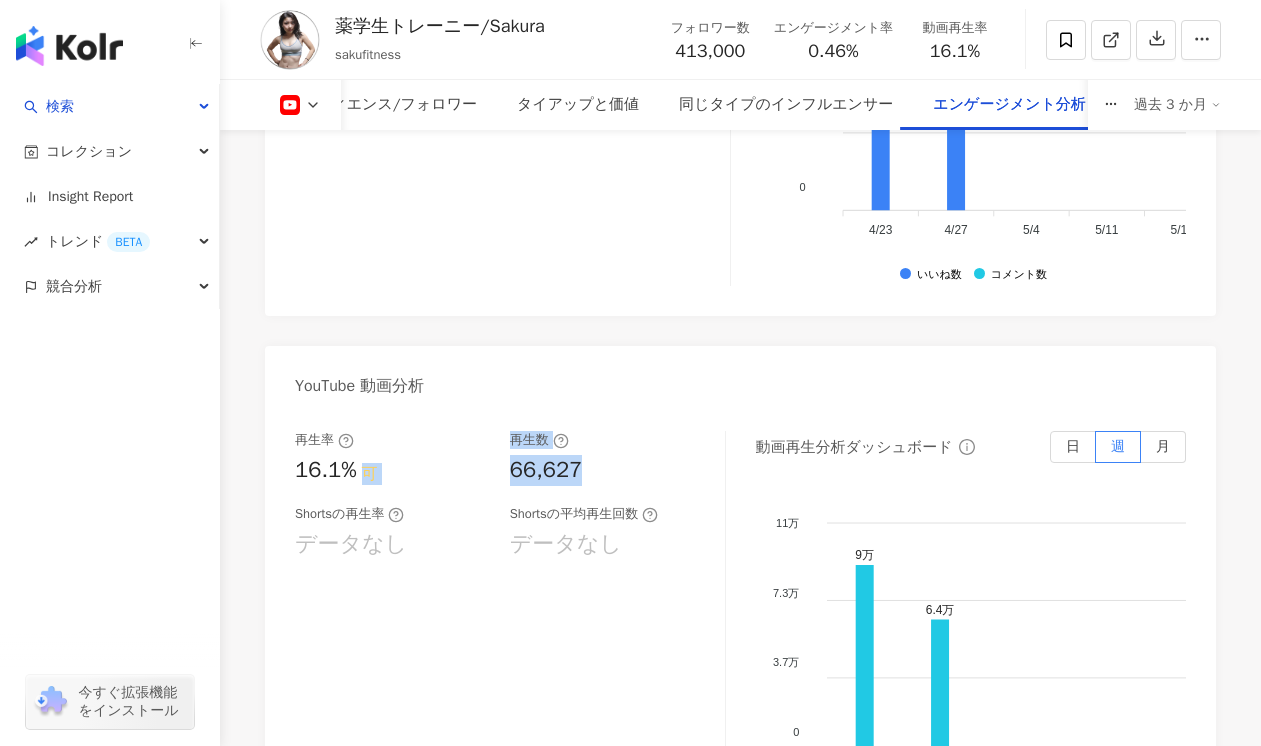 drag, startPoint x: 558, startPoint y: 430, endPoint x: 598, endPoint y: 430, distance: 40 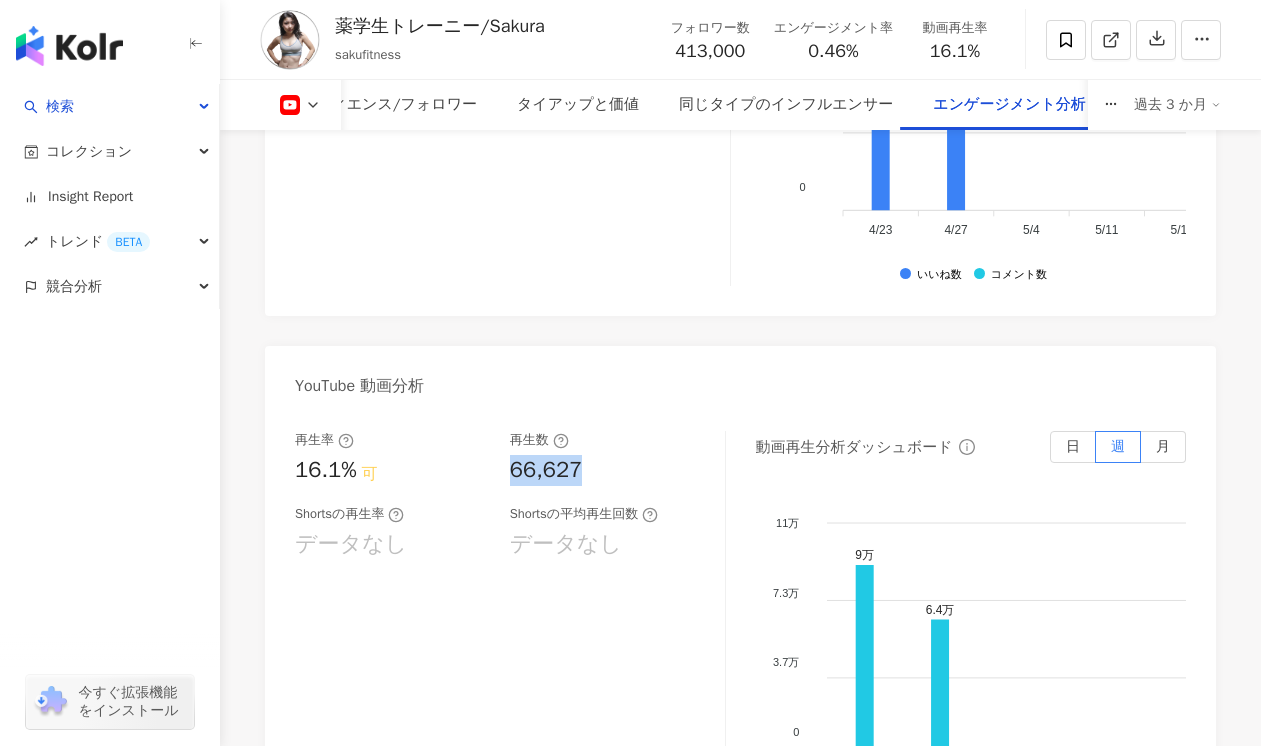 drag, startPoint x: 508, startPoint y: 438, endPoint x: 590, endPoint y: 438, distance: 82 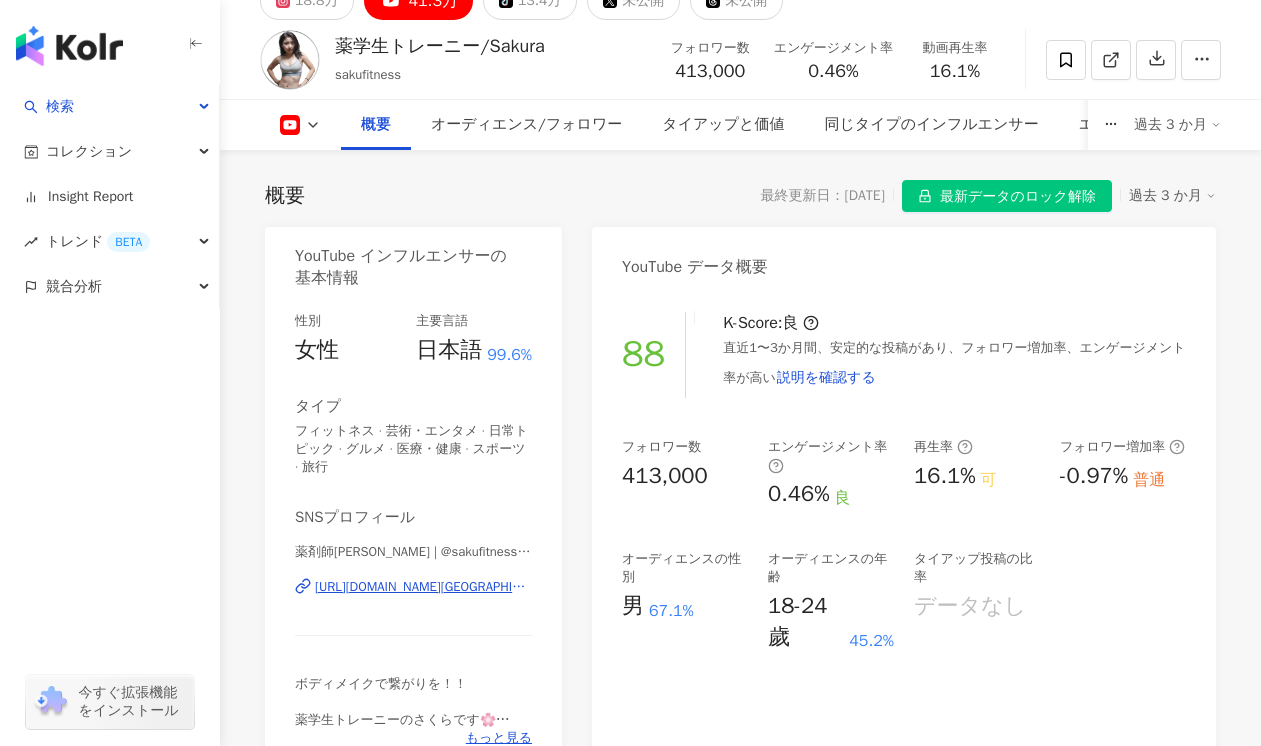 scroll, scrollTop: 0, scrollLeft: 0, axis: both 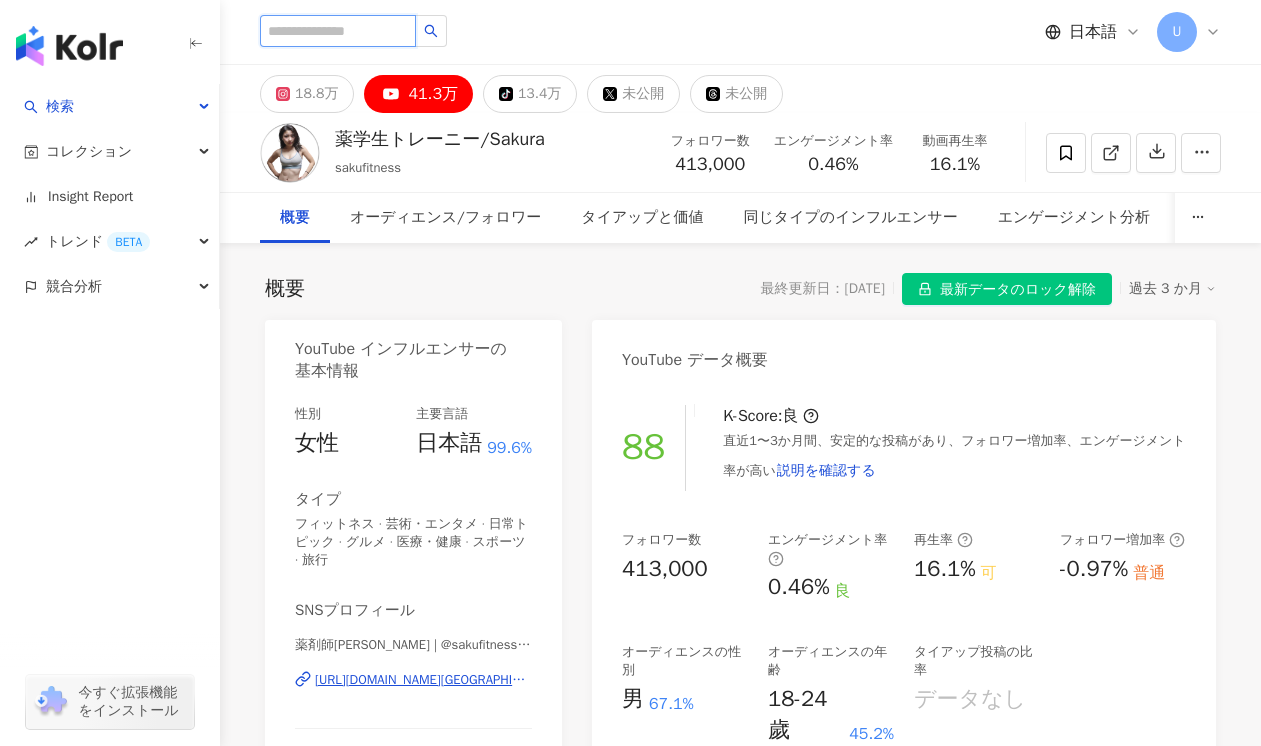 click at bounding box center (338, 31) 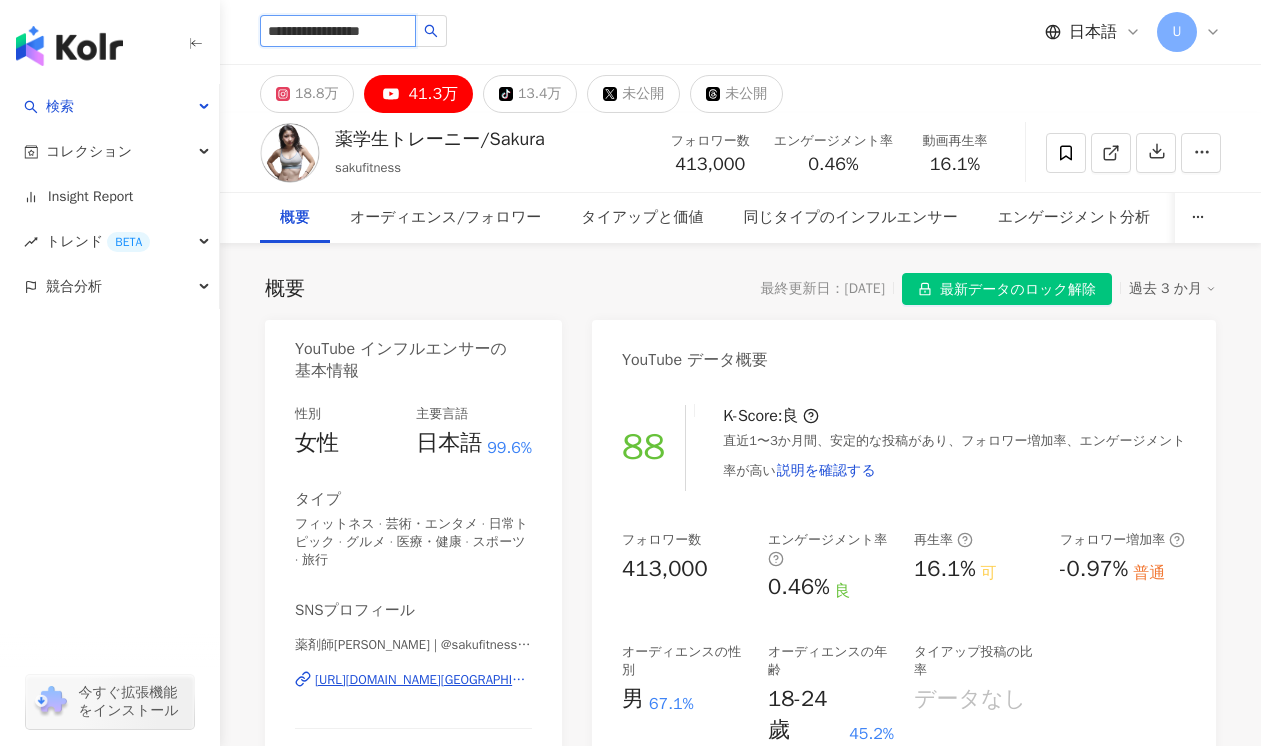 scroll, scrollTop: 0, scrollLeft: 81, axis: horizontal 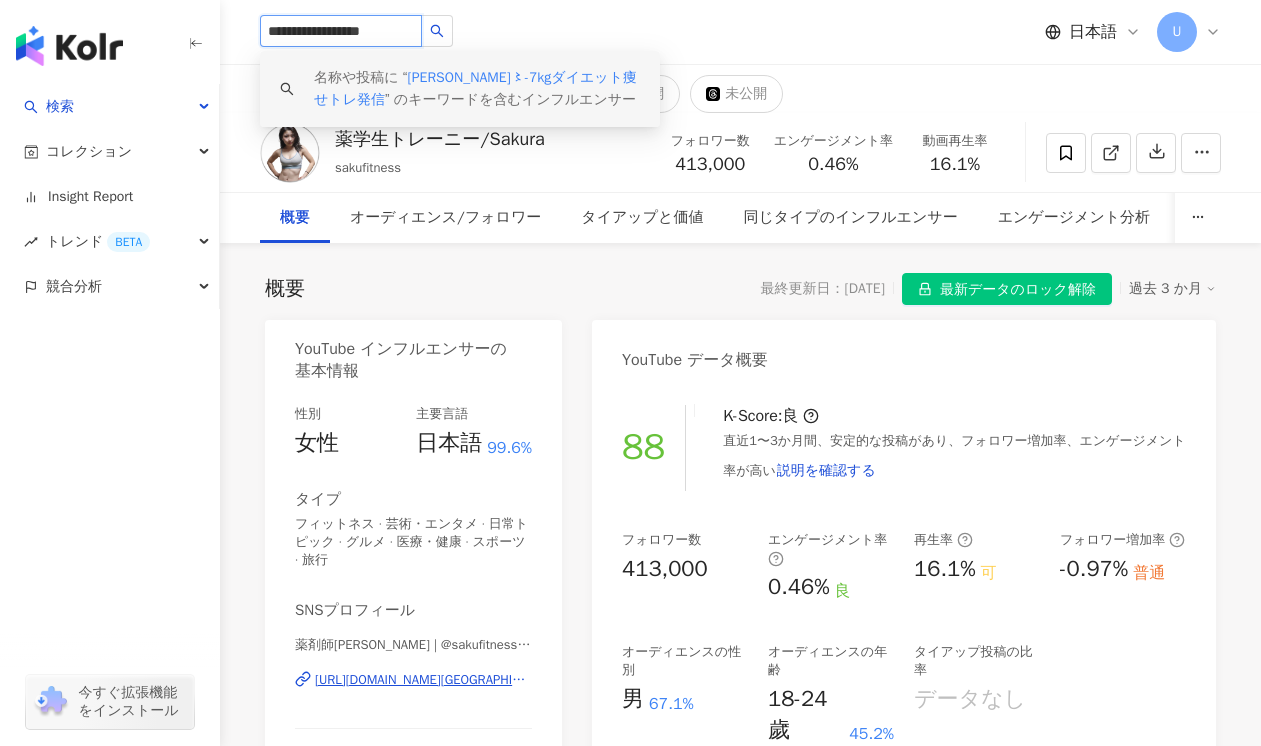 click on "**********" at bounding box center [341, 31] 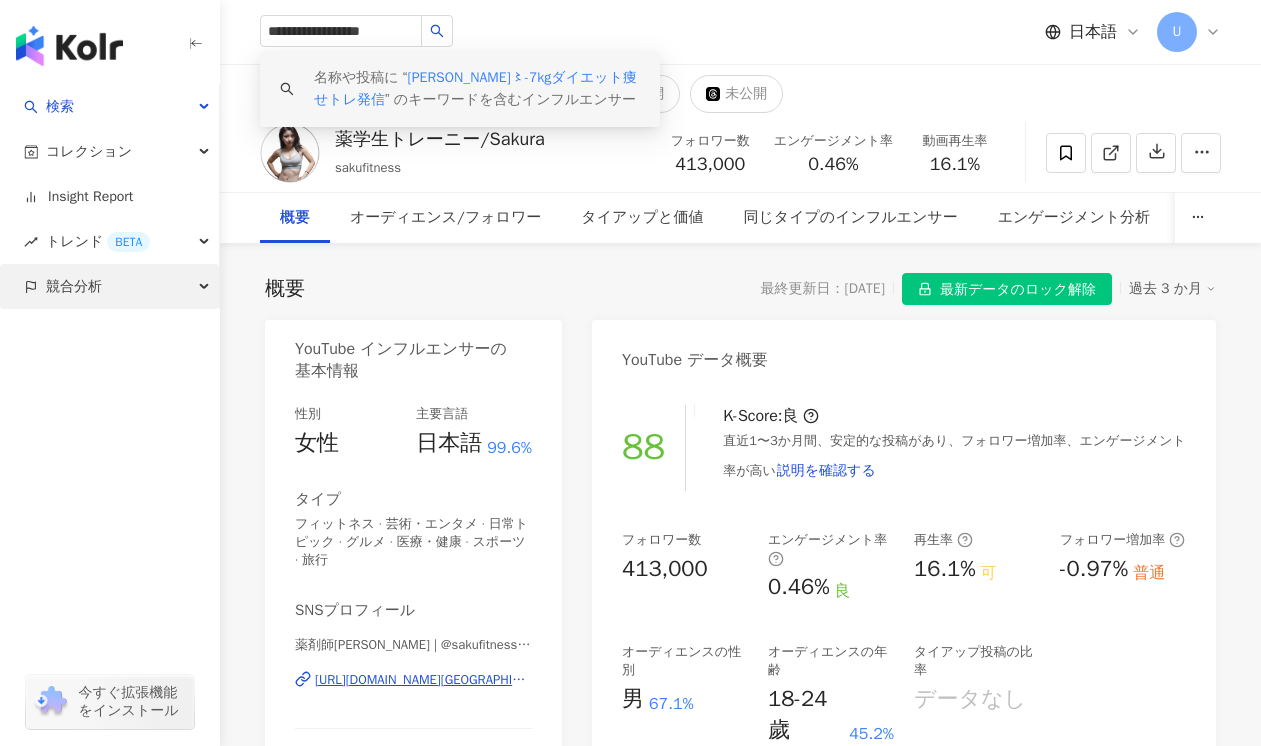scroll, scrollTop: 0, scrollLeft: 0, axis: both 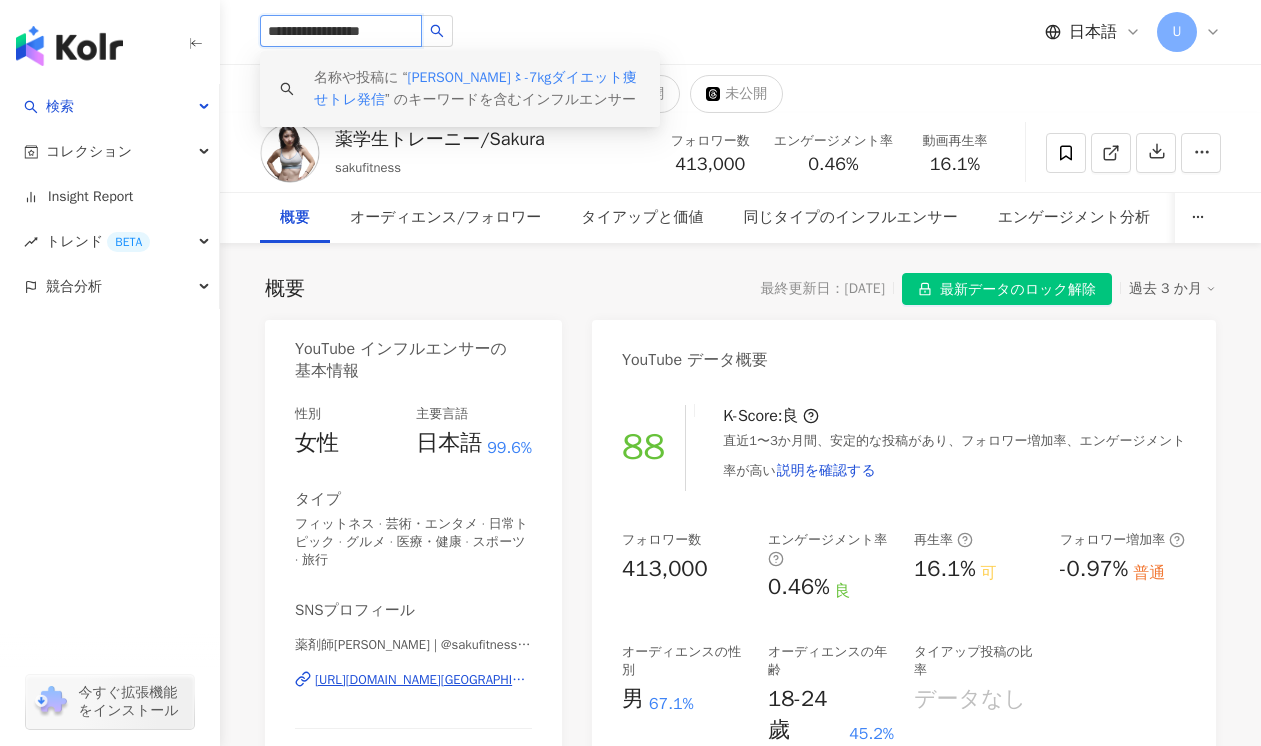 drag, startPoint x: 290, startPoint y: 35, endPoint x: 197, endPoint y: 35, distance: 93 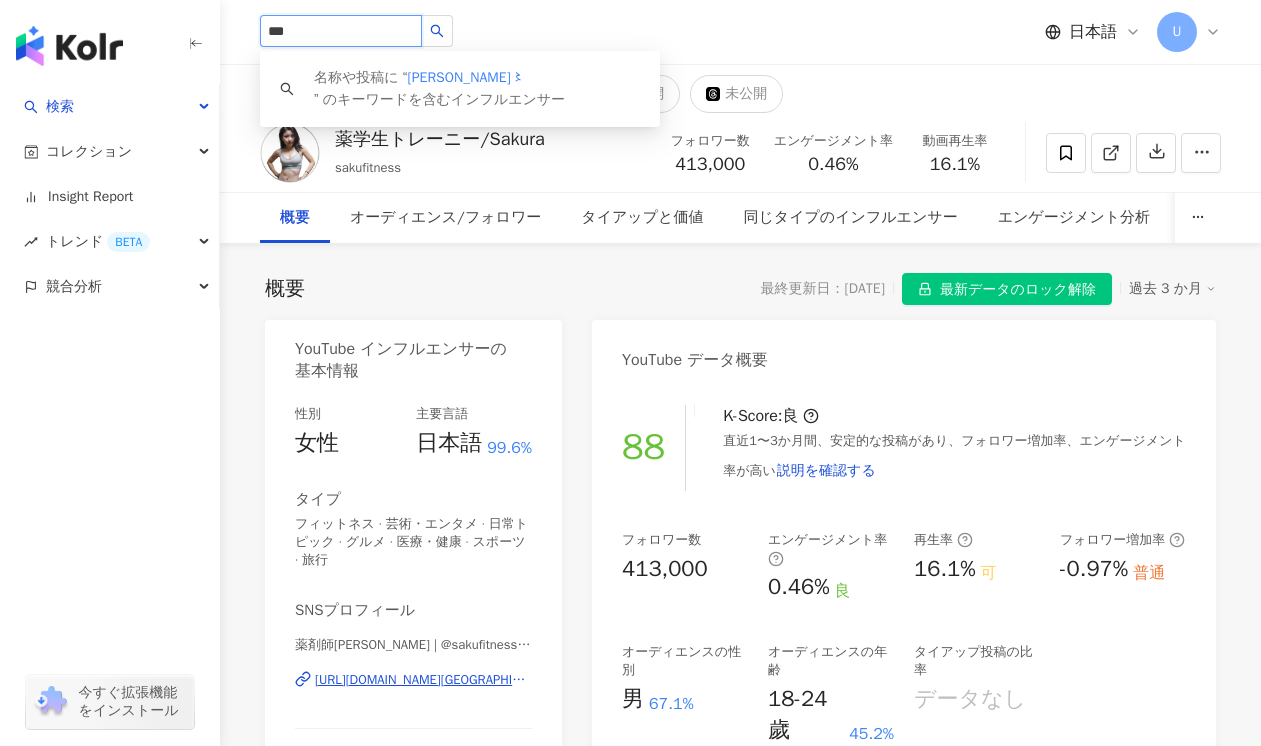 scroll, scrollTop: 0, scrollLeft: 0, axis: both 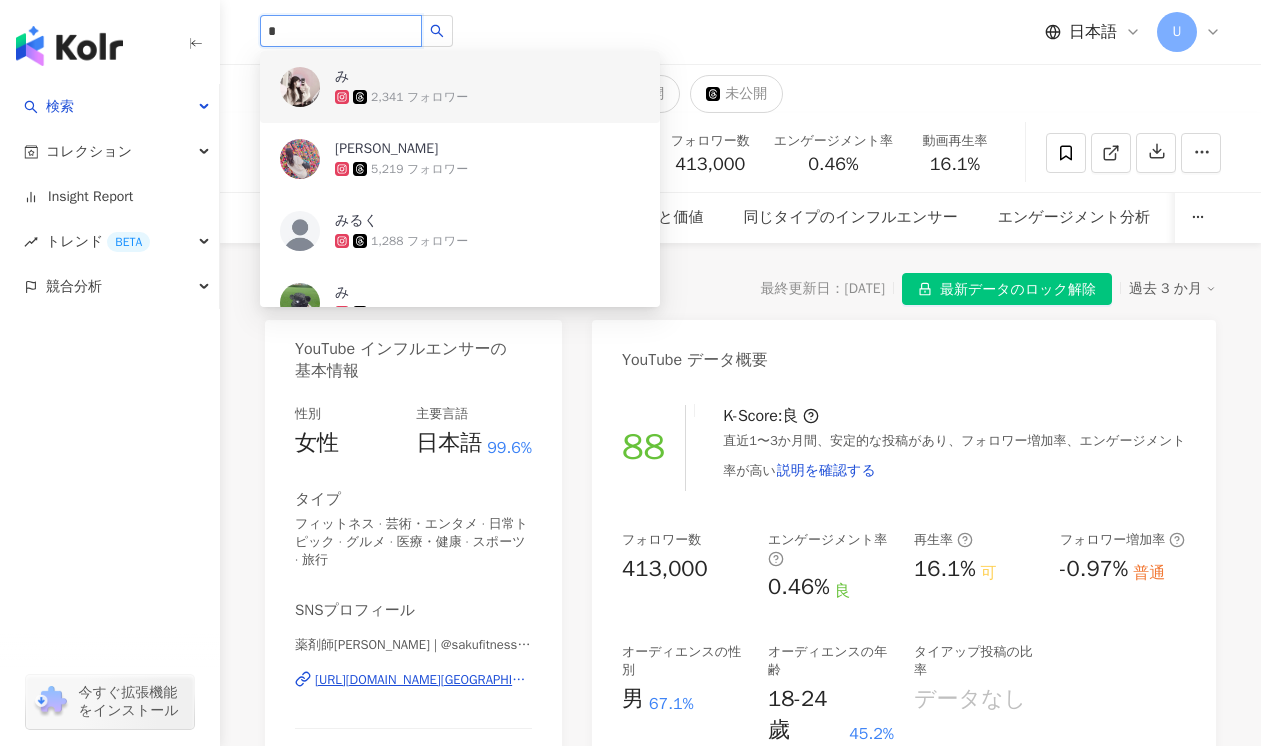drag, startPoint x: 321, startPoint y: 35, endPoint x: 246, endPoint y: 35, distance: 75 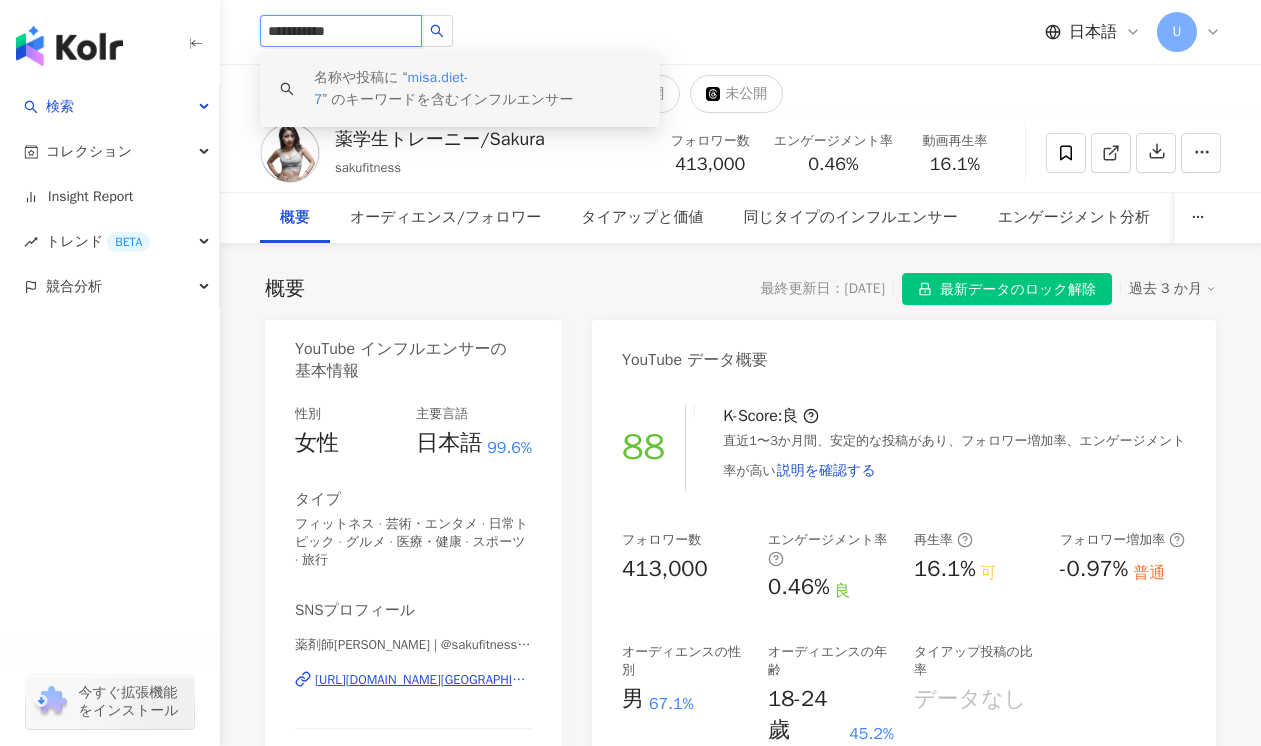 type on "**********" 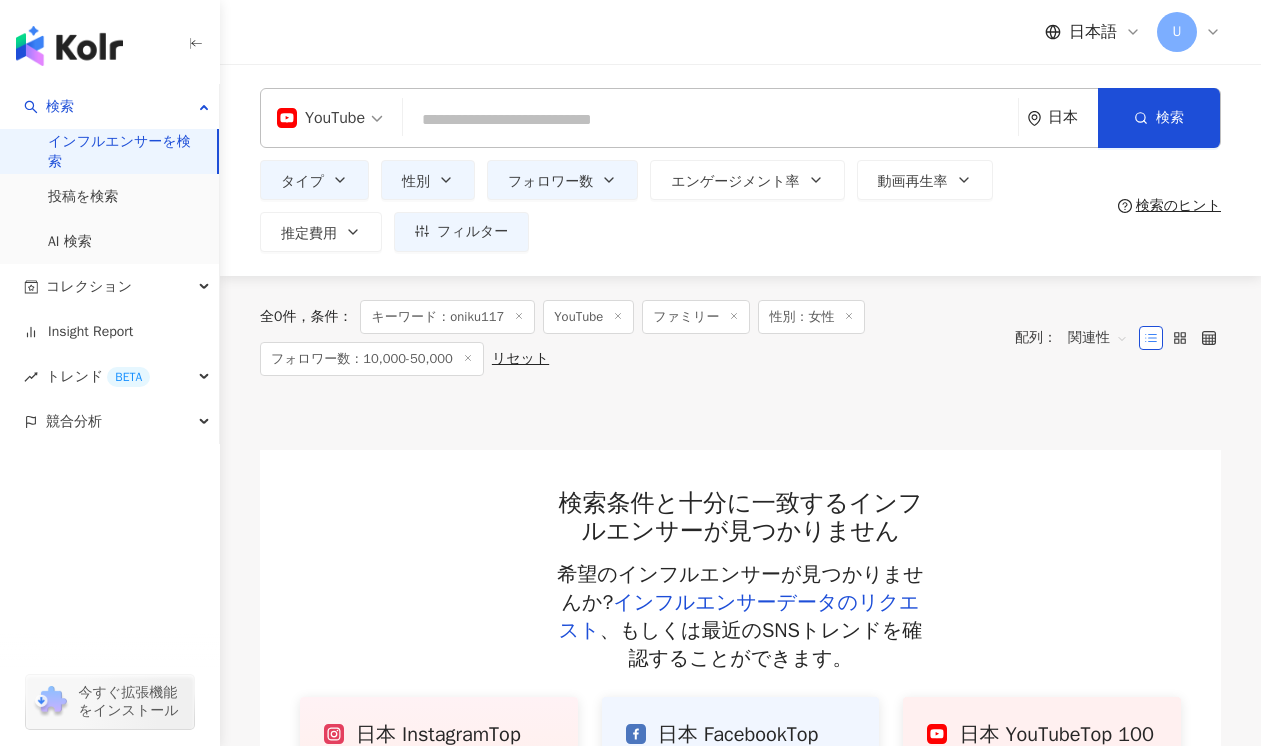 scroll, scrollTop: 0, scrollLeft: 0, axis: both 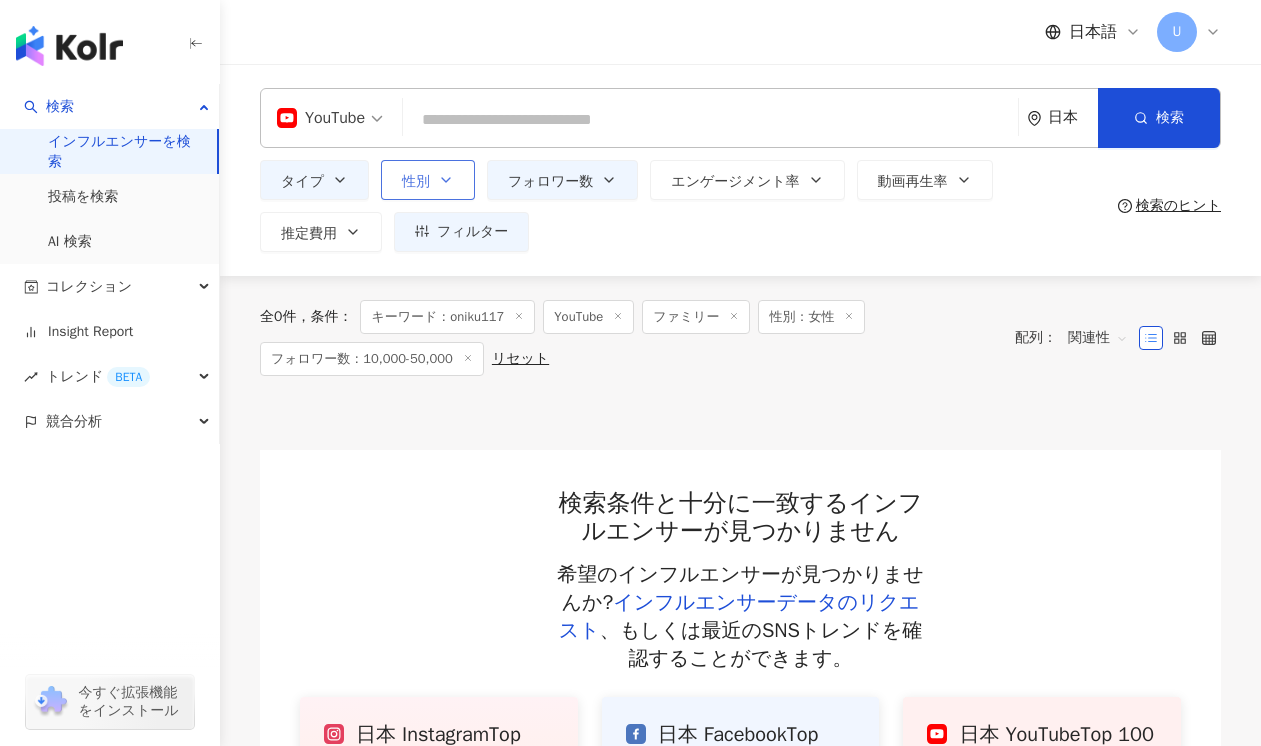 click 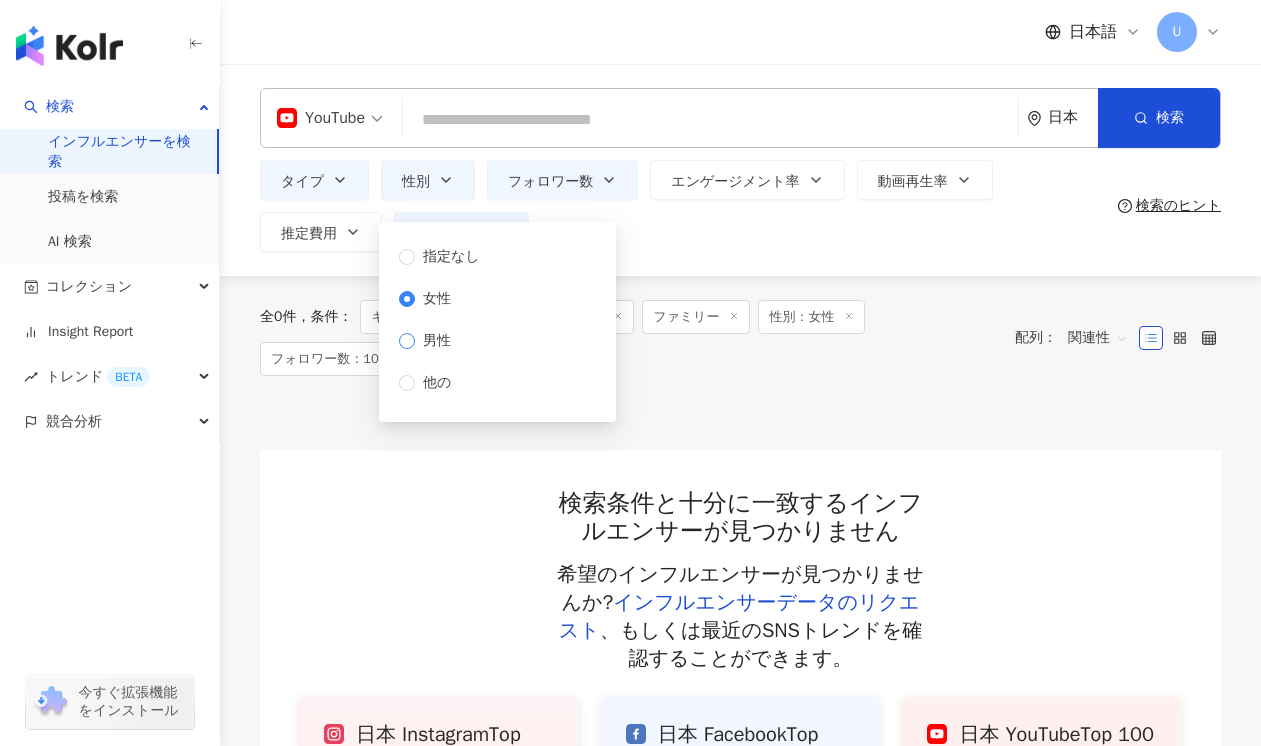 click on "男性" at bounding box center [437, 341] 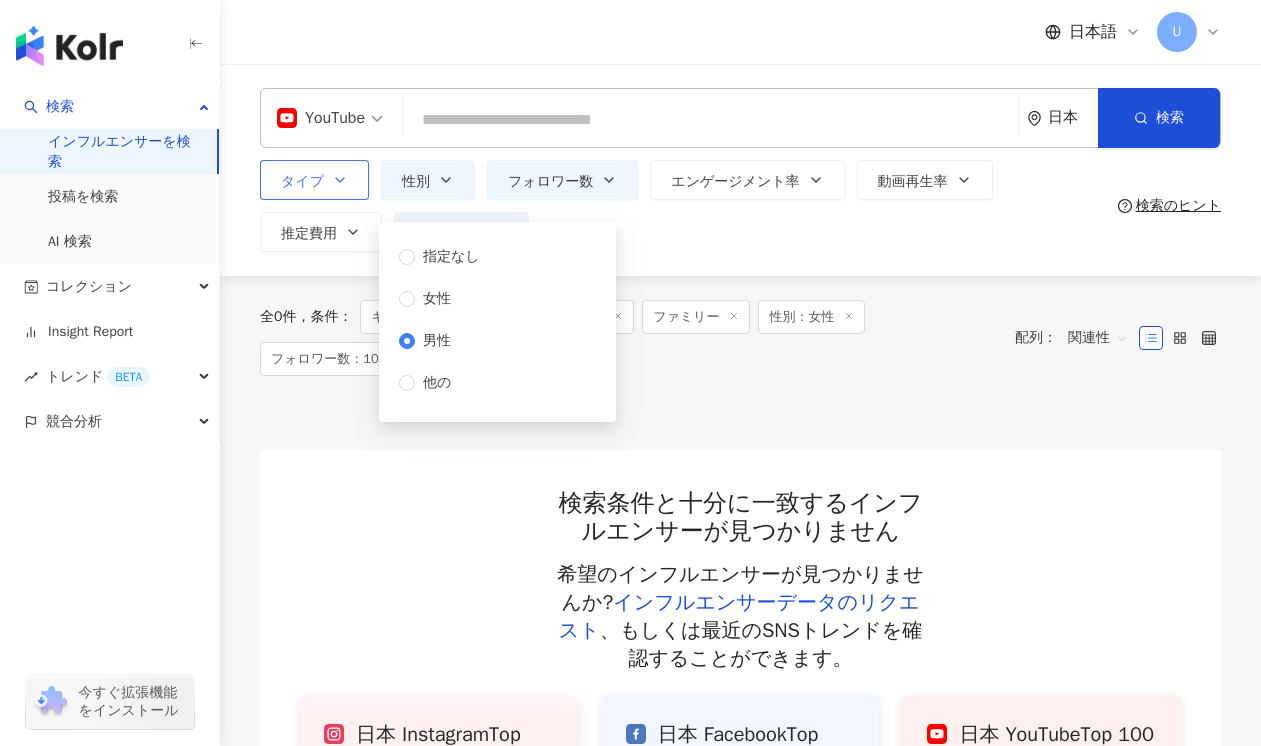 click 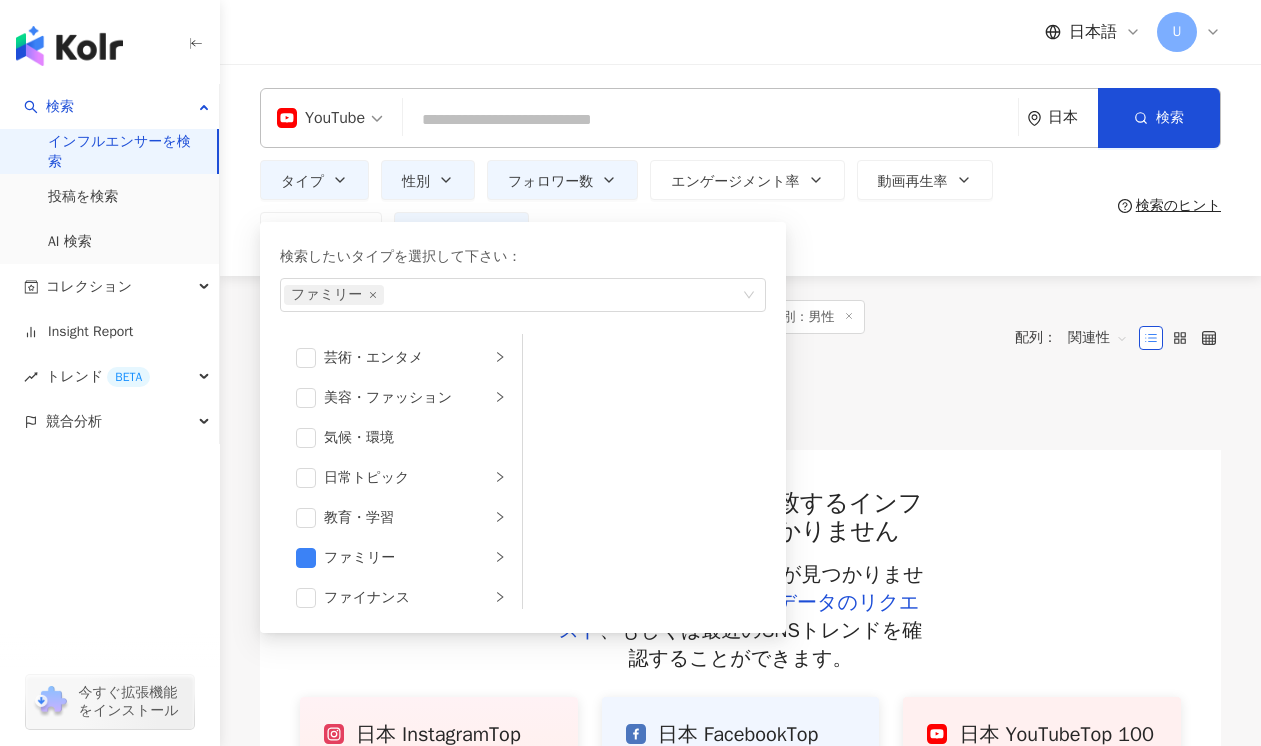 click on "タイプ 検索したいタイプを選択して下さい： ファミリー   芸術・エンタメ 美容・ファッション 気候・環境 日常トピック 教育・学習 ファミリー ファイナンス グルメ 占い ゲーム 法律・社会 ライフスタイル エンタメ 医療・健康 ペット 撮影 恋愛 宗教 商品販売 スポーツ テクノロジー 車・バイク 旅行 成人 性別 フォロワー数 エンゲージメント率 動画再生率 推定費用  フィルター 指定なし 女性 男性 他の" at bounding box center (685, 206) 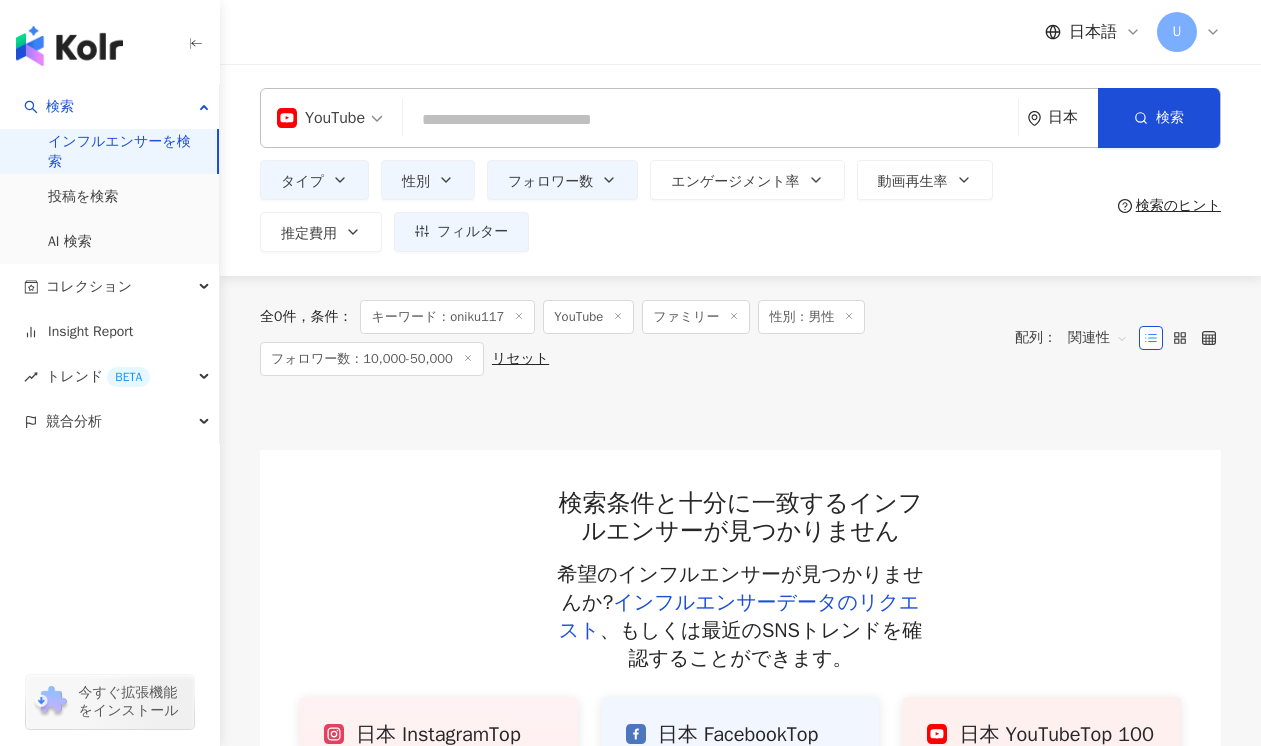 click at bounding box center (710, 120) 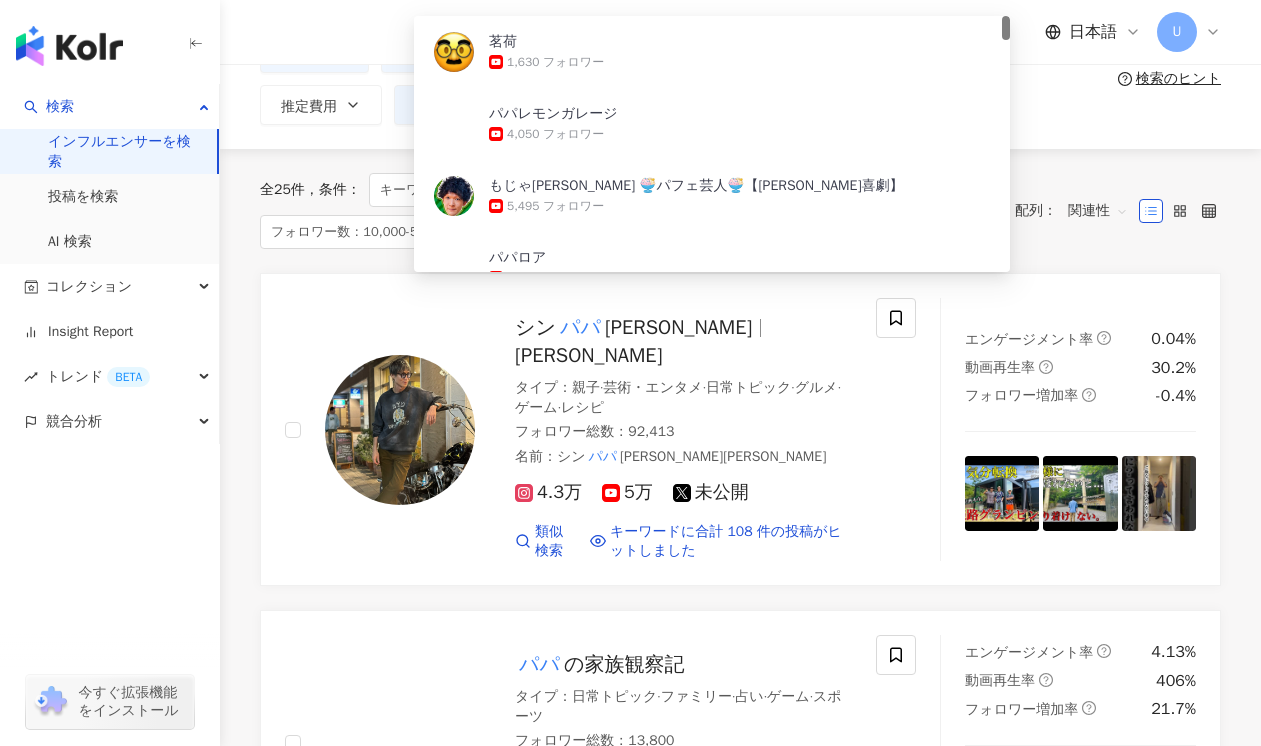 scroll, scrollTop: 7, scrollLeft: 0, axis: vertical 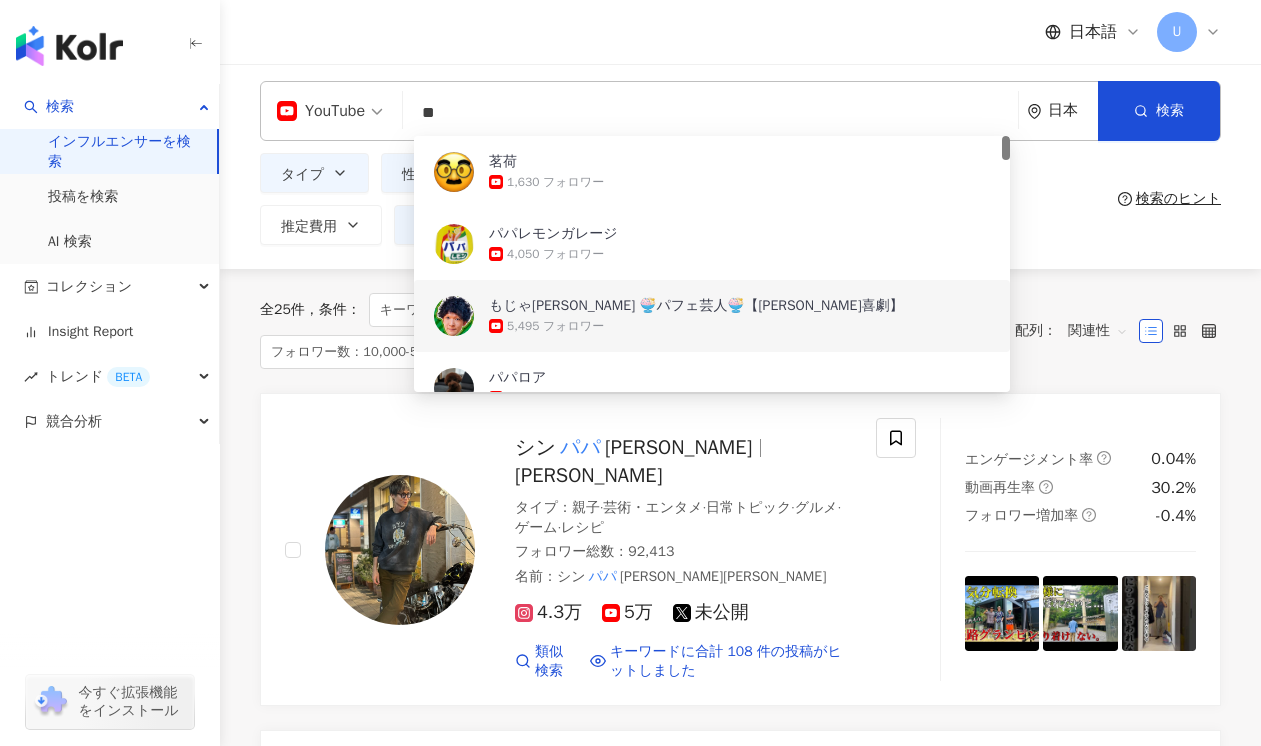 type on "**" 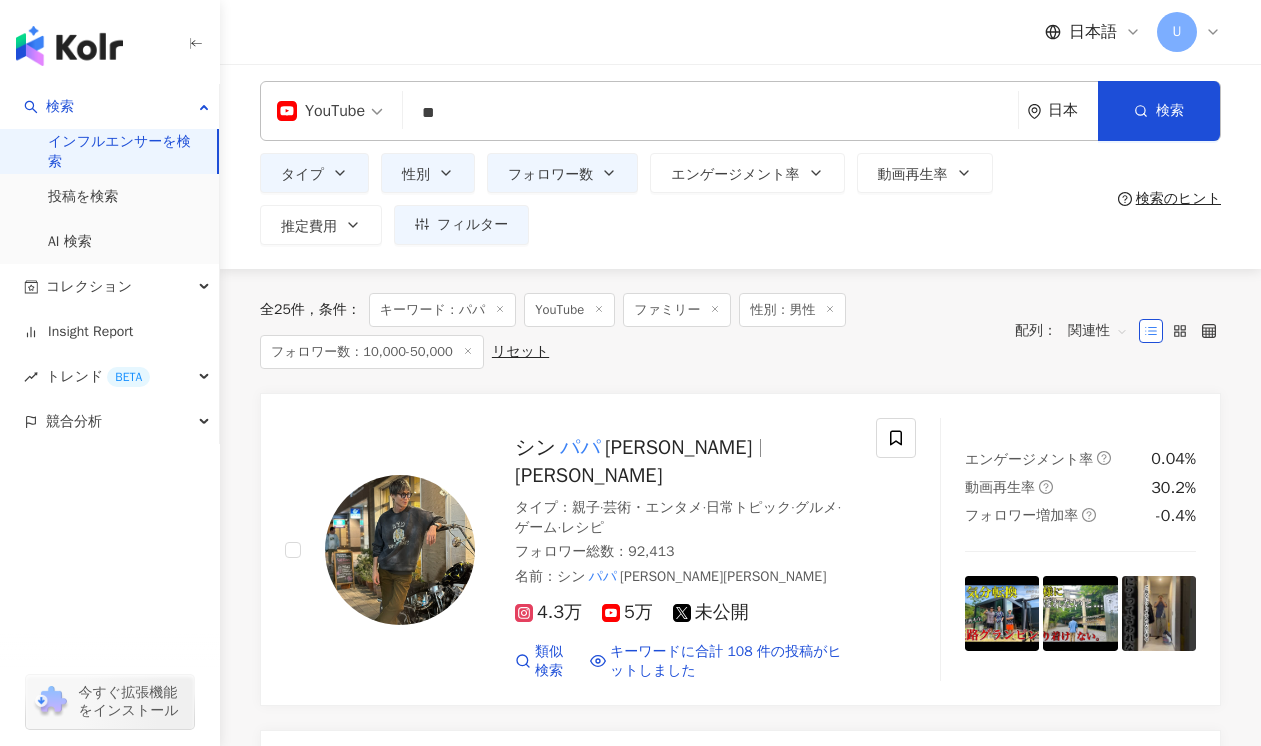 click at bounding box center (330, 98) 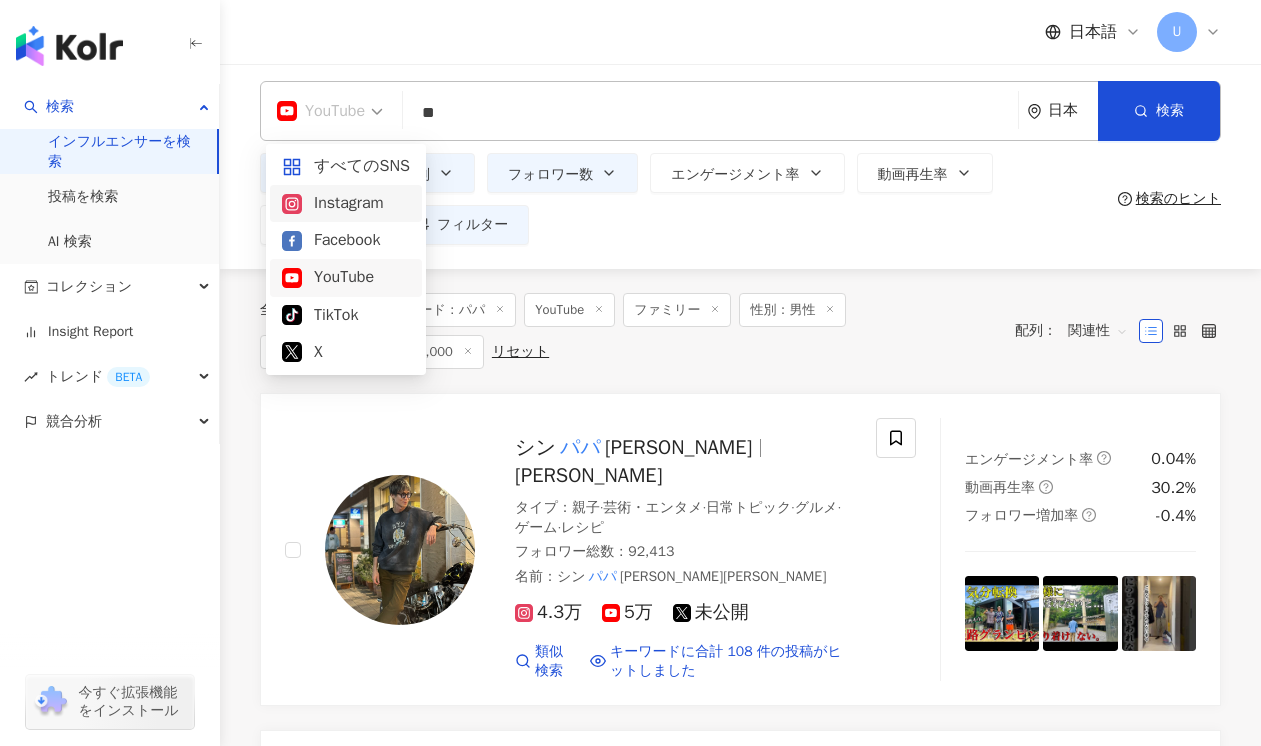 click on "Instagram" at bounding box center [346, 203] 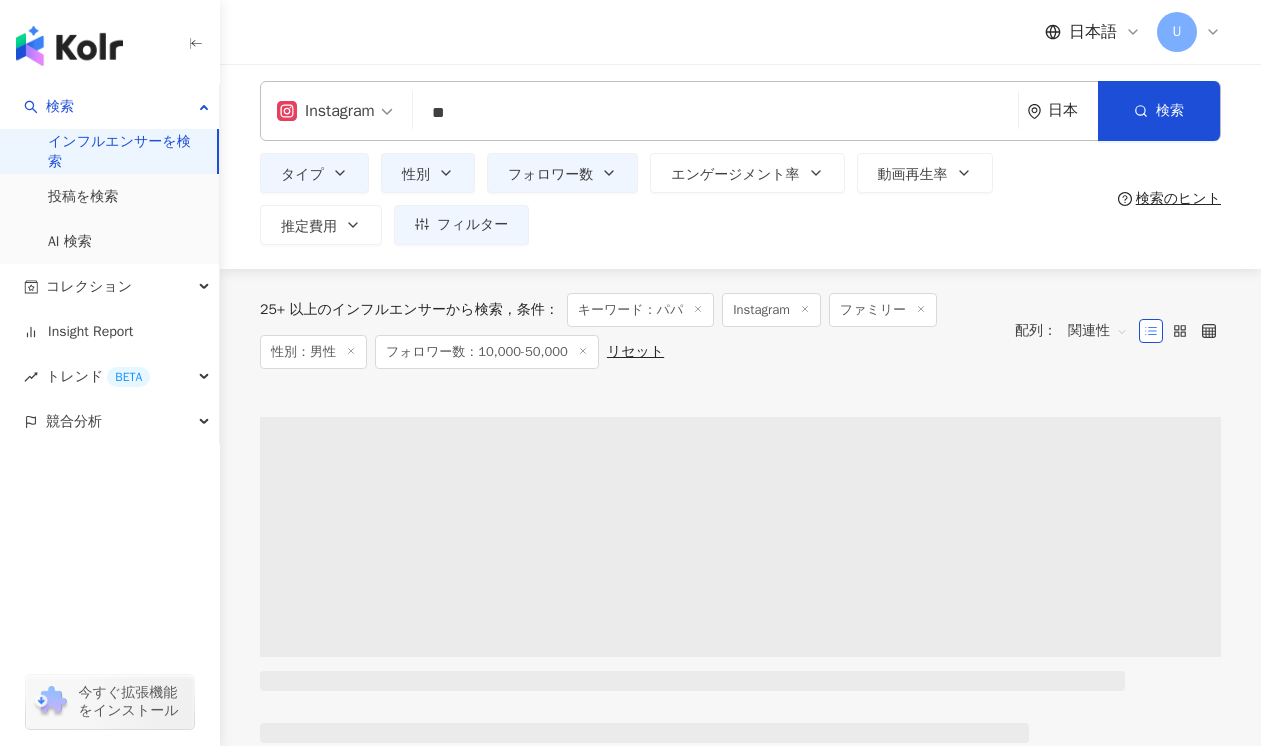 scroll, scrollTop: 0, scrollLeft: 0, axis: both 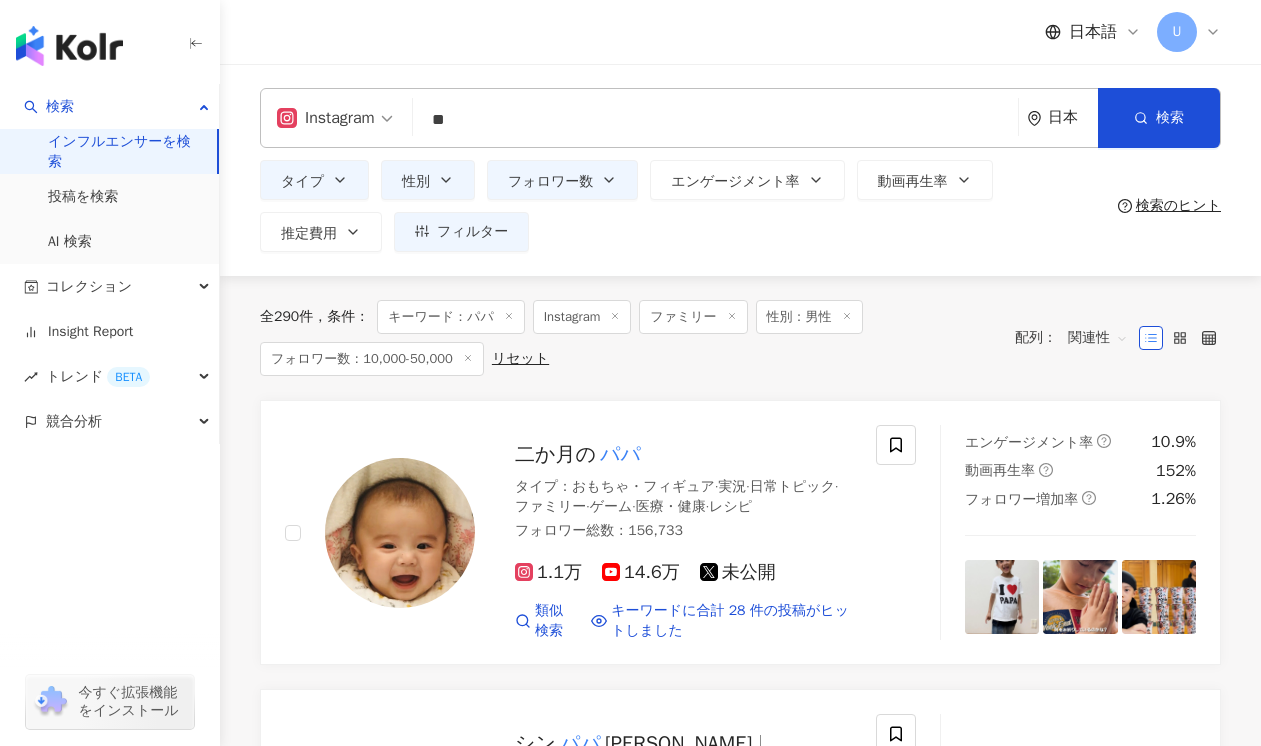 click on "関連性" at bounding box center (1098, 338) 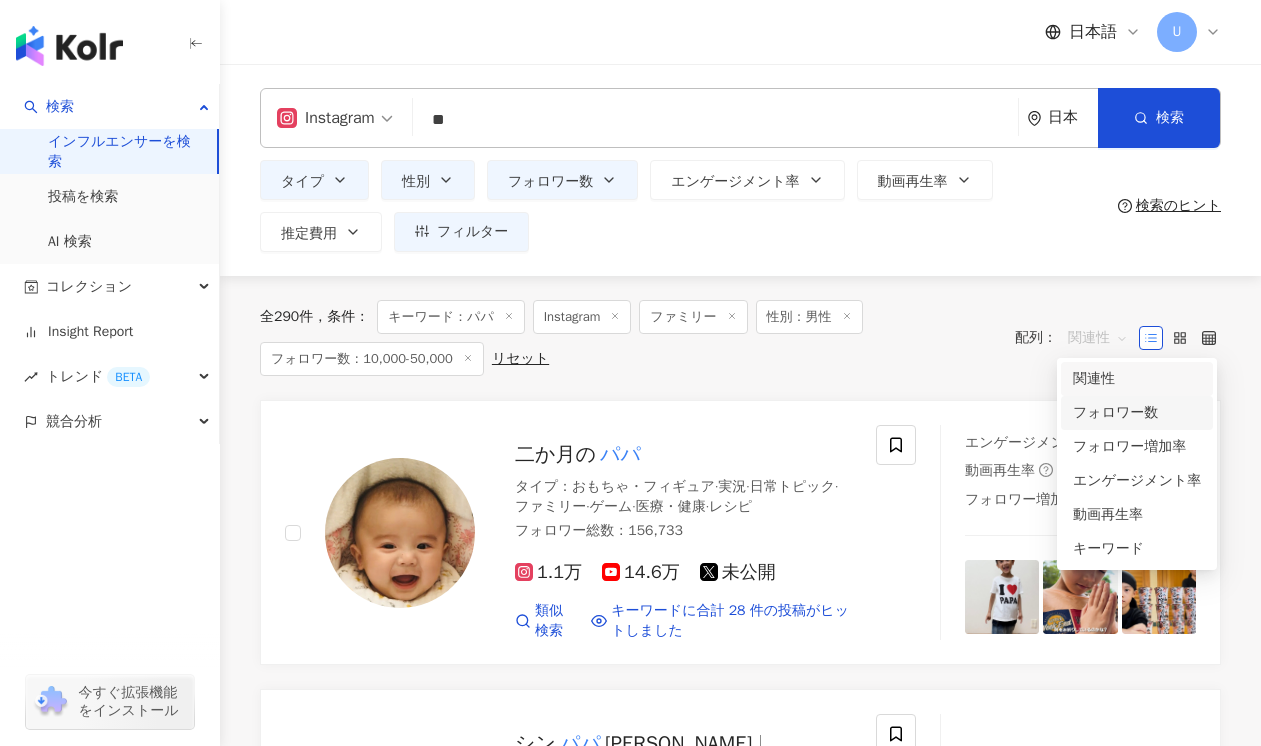 click on "フォロワー数" at bounding box center (1137, 413) 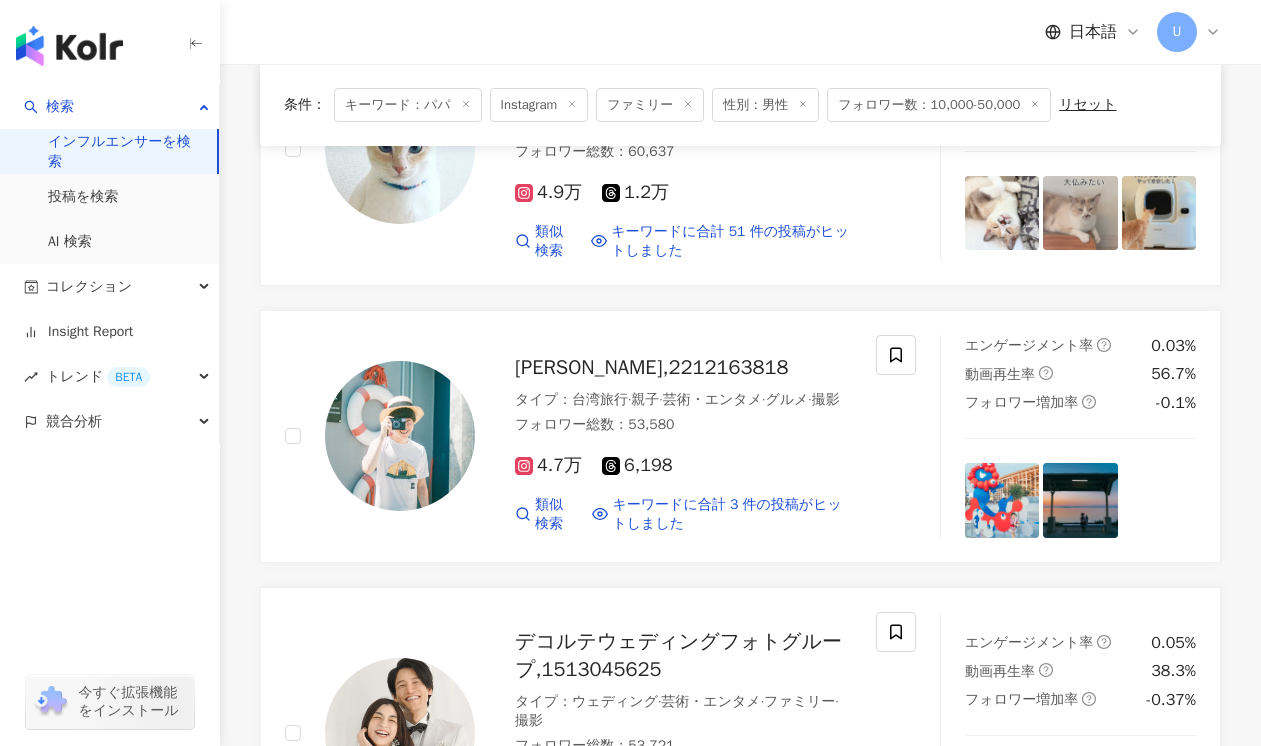 scroll, scrollTop: 0, scrollLeft: 0, axis: both 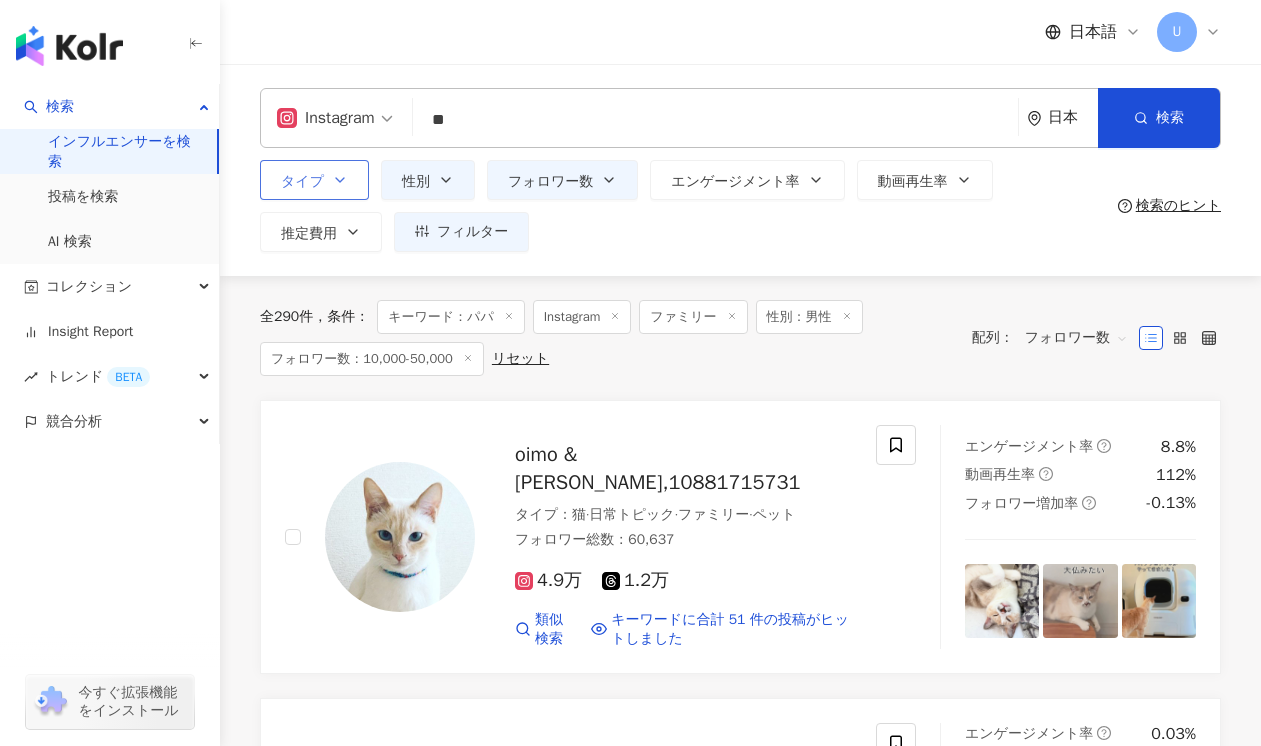 click on "タイプ" at bounding box center [314, 180] 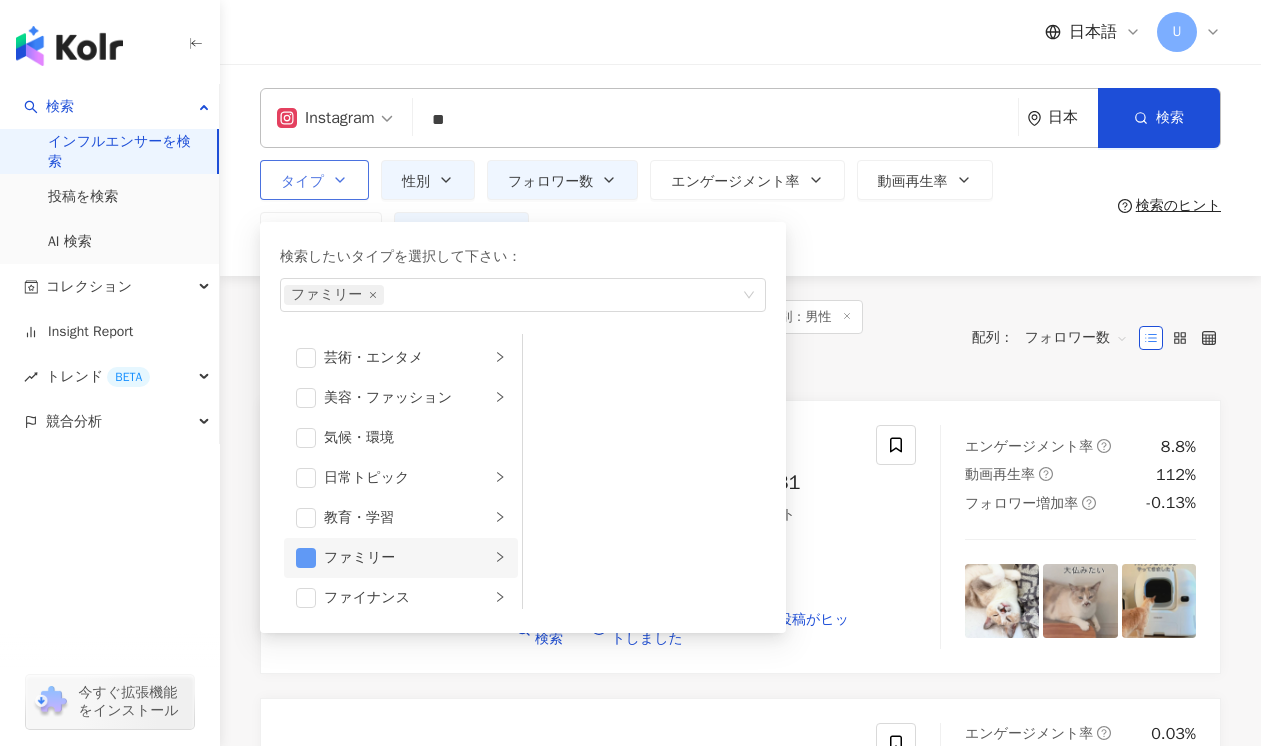 click at bounding box center [306, 558] 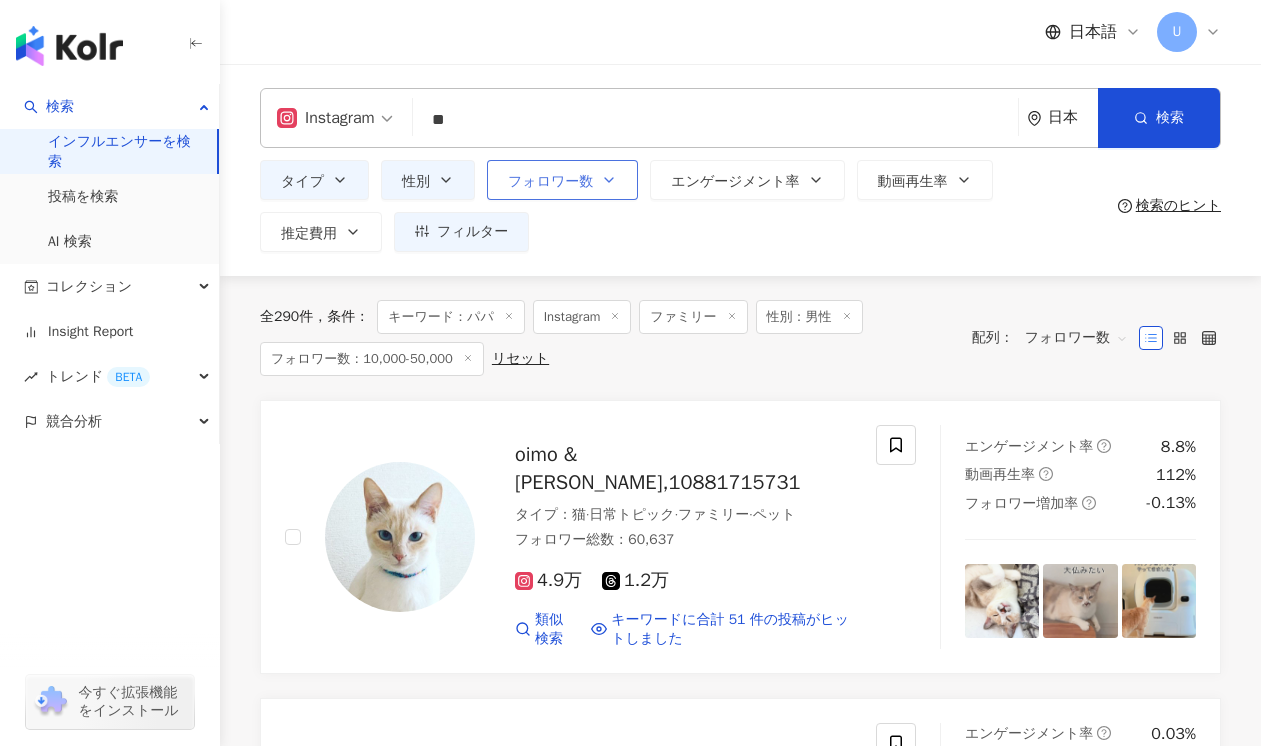 click on "フォロワー数" at bounding box center [562, 180] 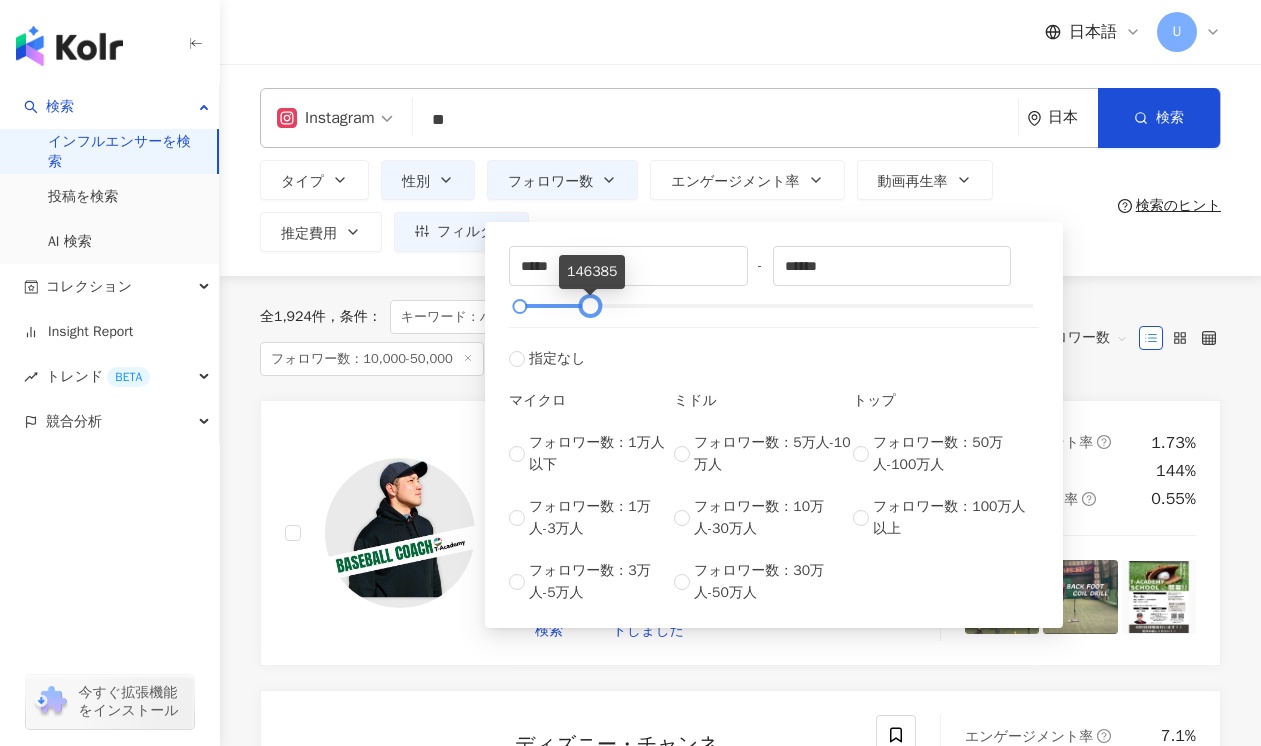 drag, startPoint x: 541, startPoint y: 304, endPoint x: 591, endPoint y: 305, distance: 50.01 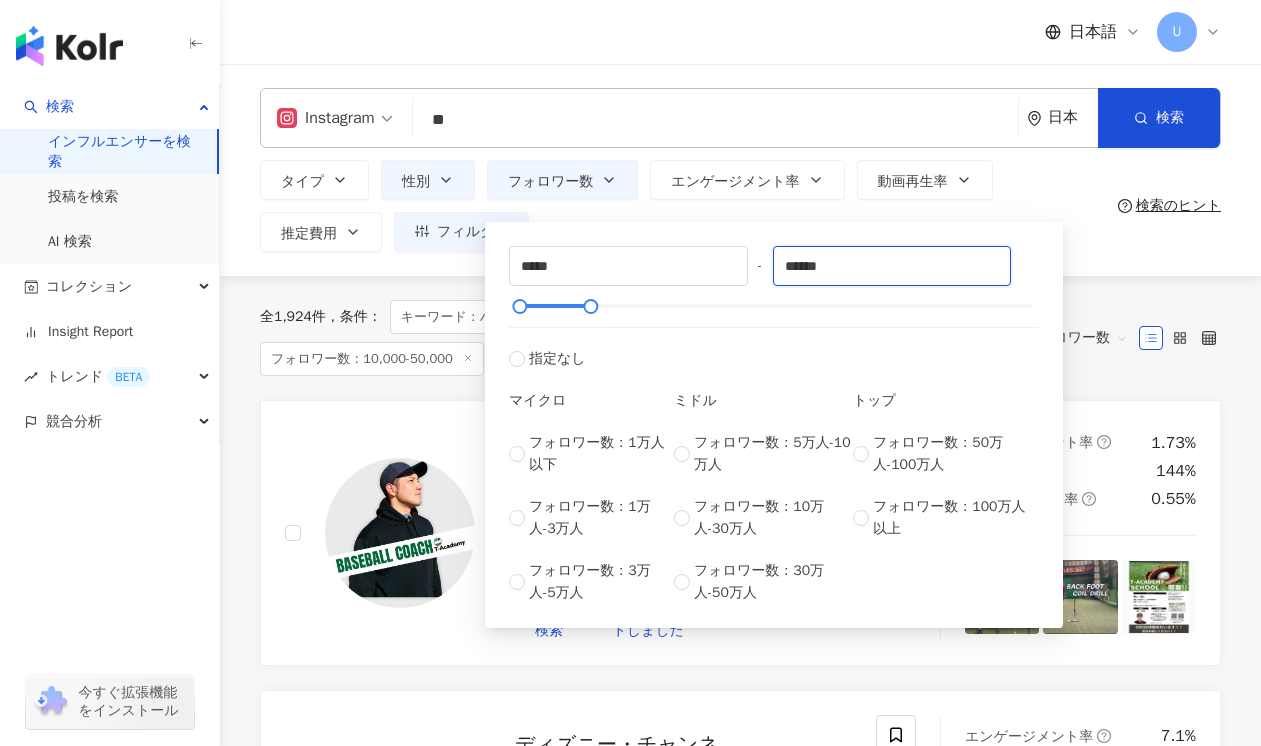 drag, startPoint x: 844, startPoint y: 275, endPoint x: 752, endPoint y: 271, distance: 92.086914 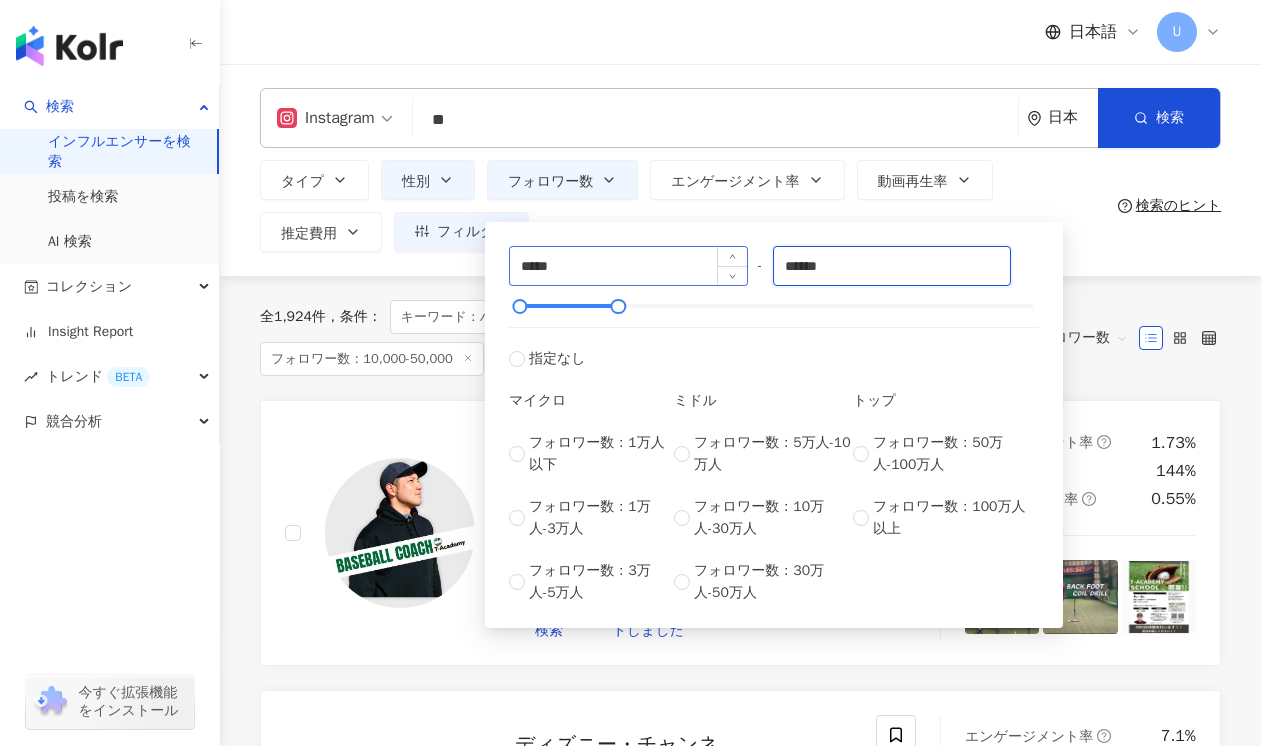 type on "******" 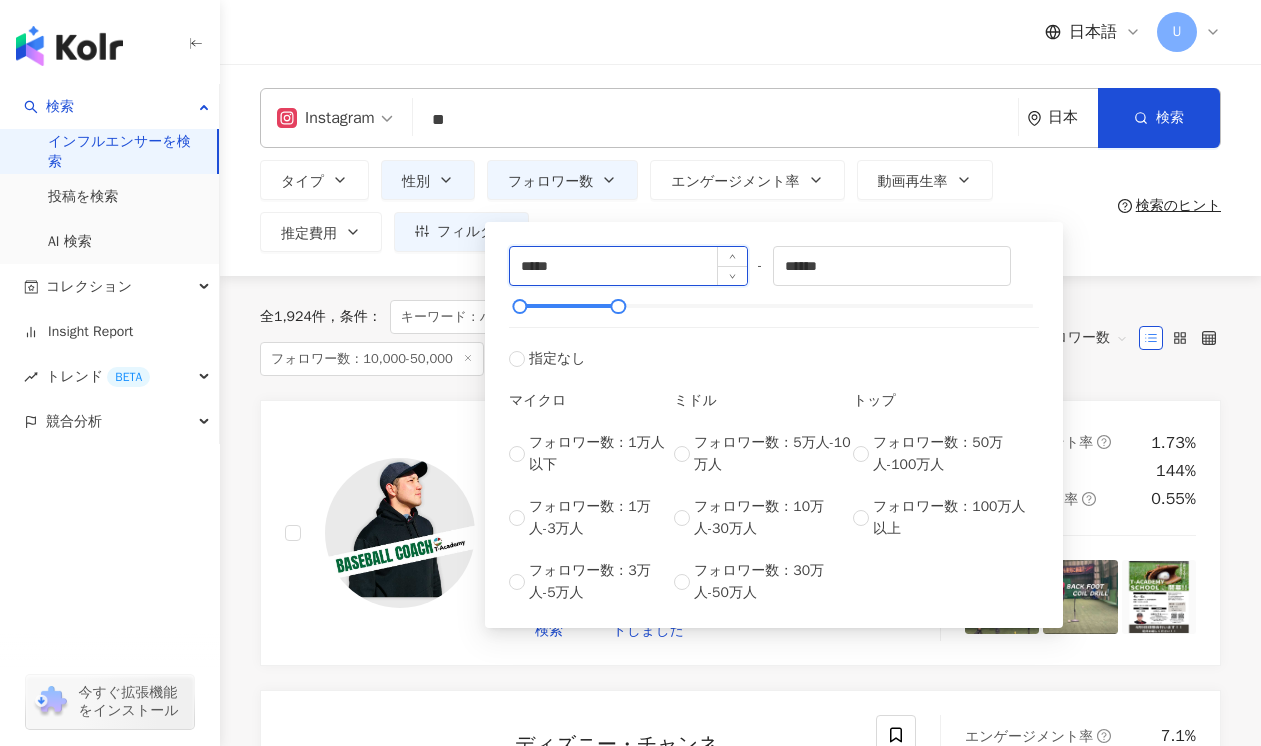 click on "*****" at bounding box center (628, 266) 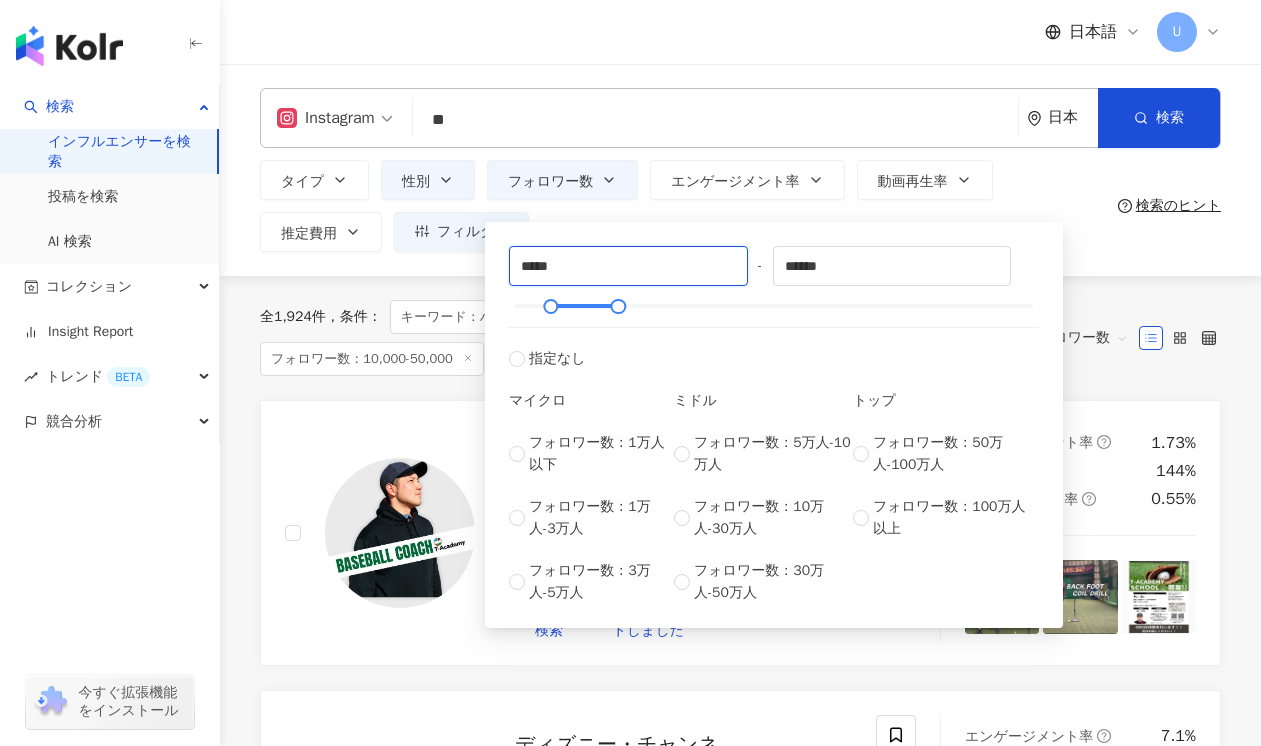 type on "*****" 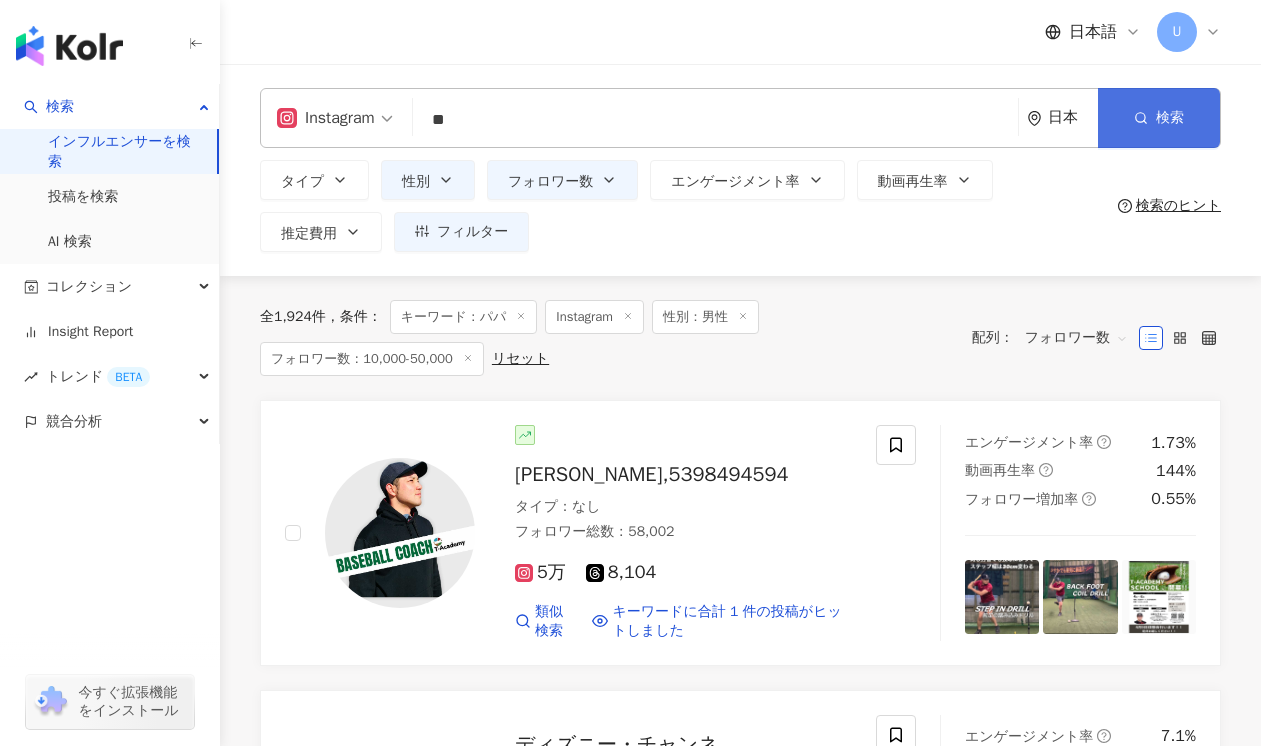 click on "検索" at bounding box center [1159, 118] 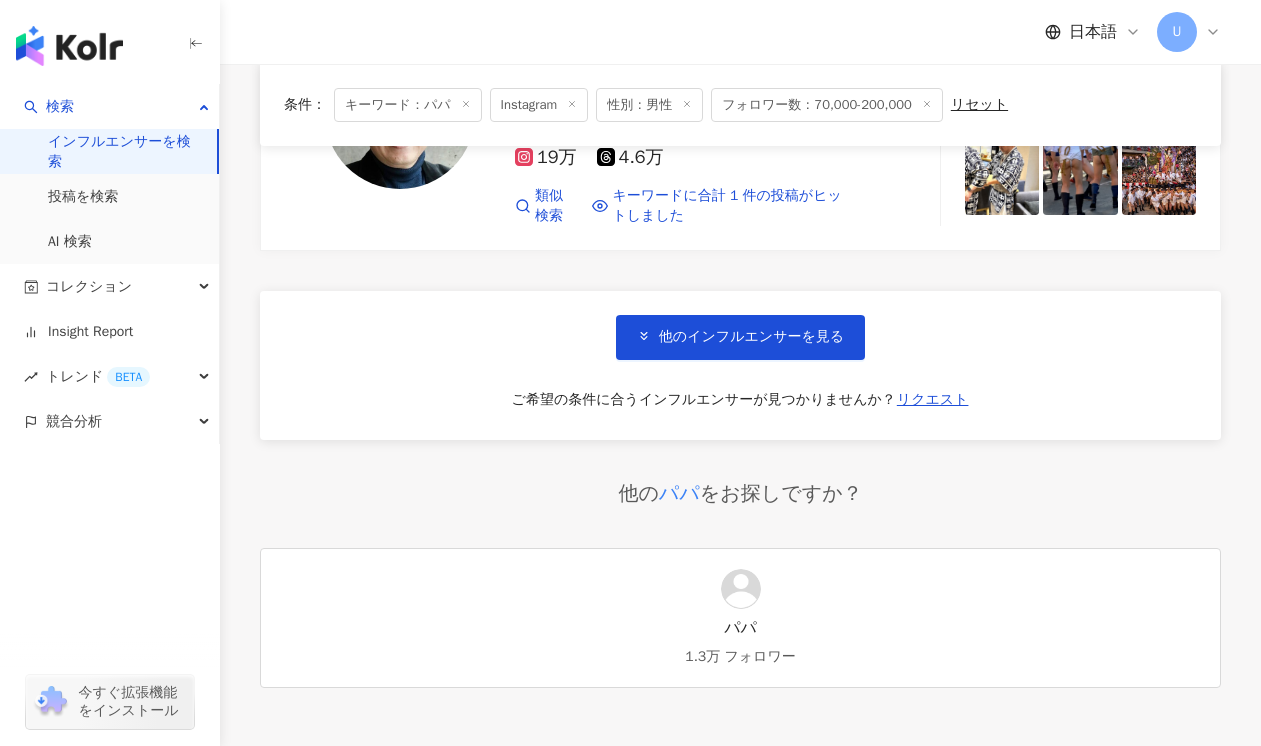 scroll, scrollTop: 3680, scrollLeft: 0, axis: vertical 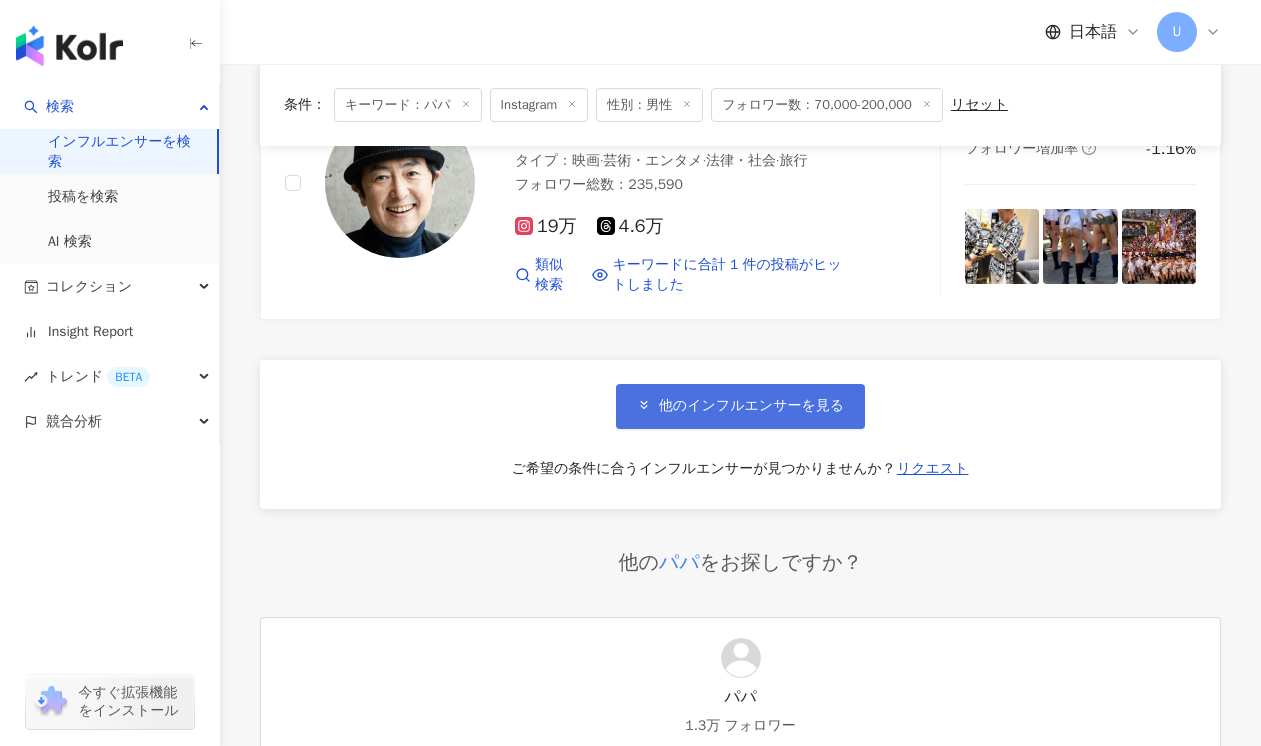 click on "他のインフルエンサーを見る" at bounding box center (740, 406) 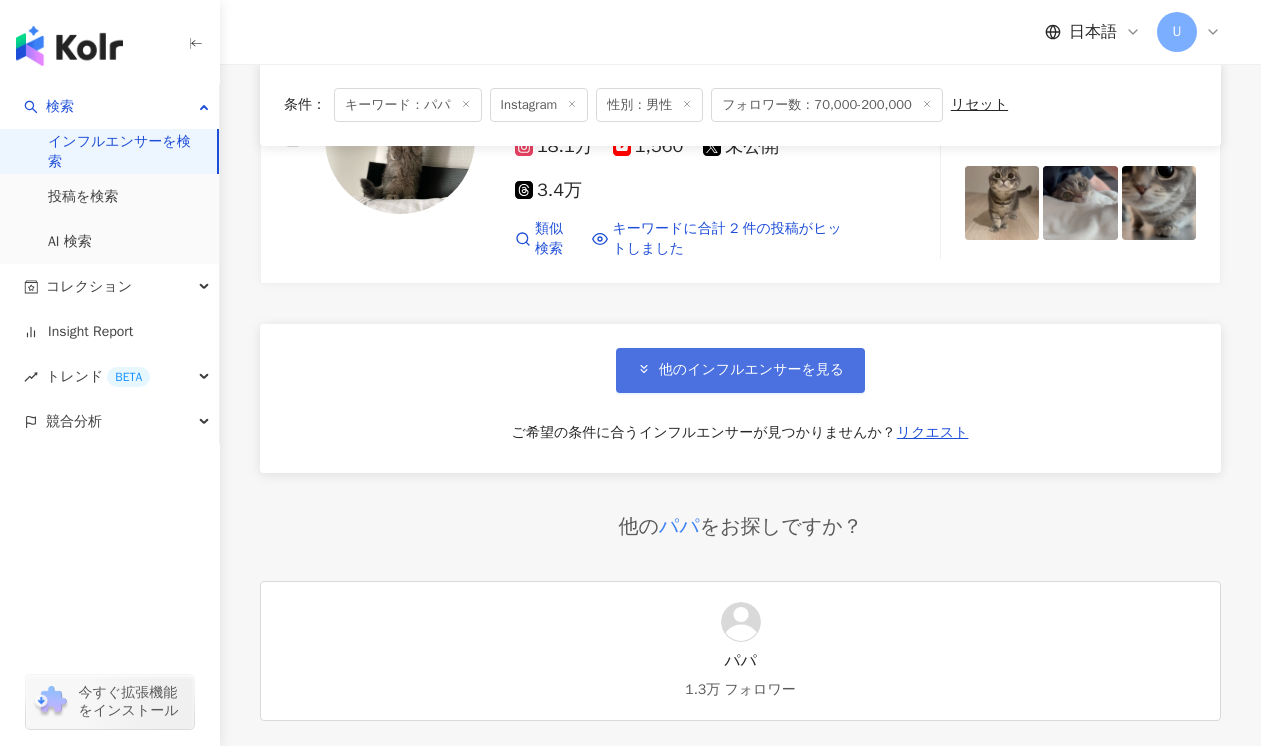 scroll, scrollTop: 7263, scrollLeft: 0, axis: vertical 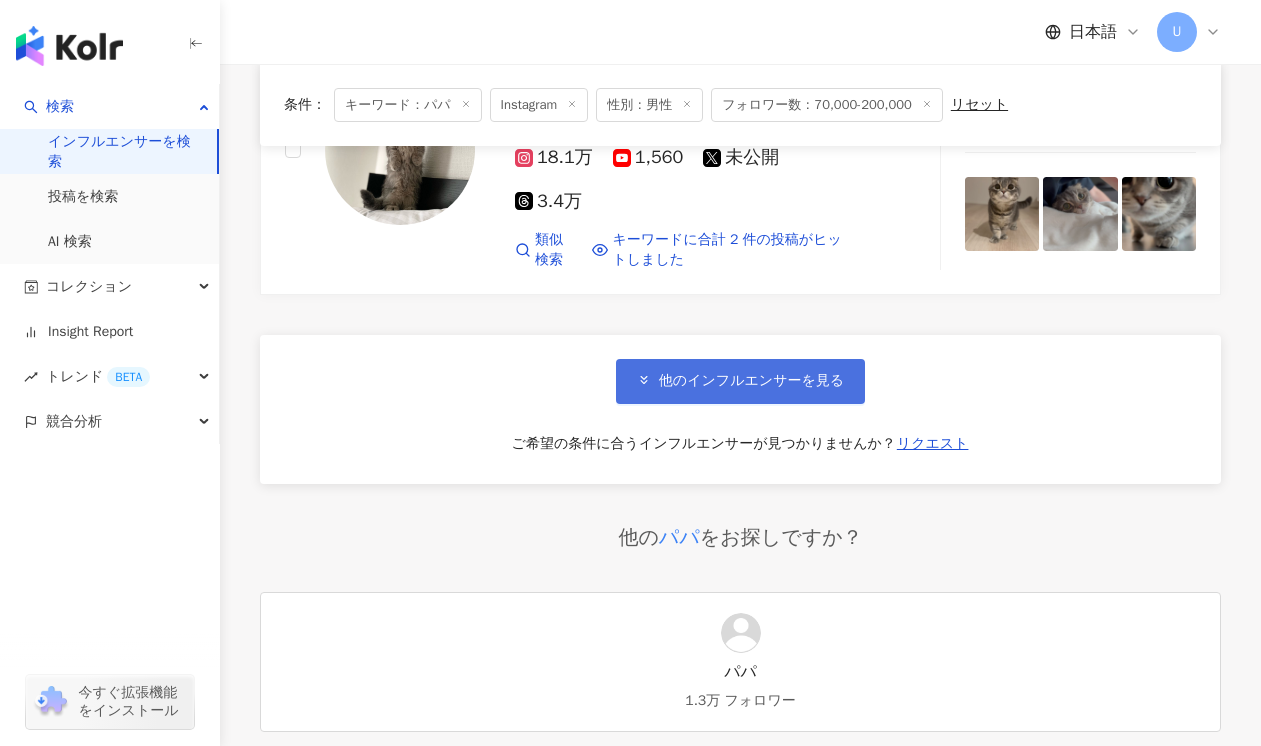 click on "他のインフルエンサーを見る" at bounding box center (751, 381) 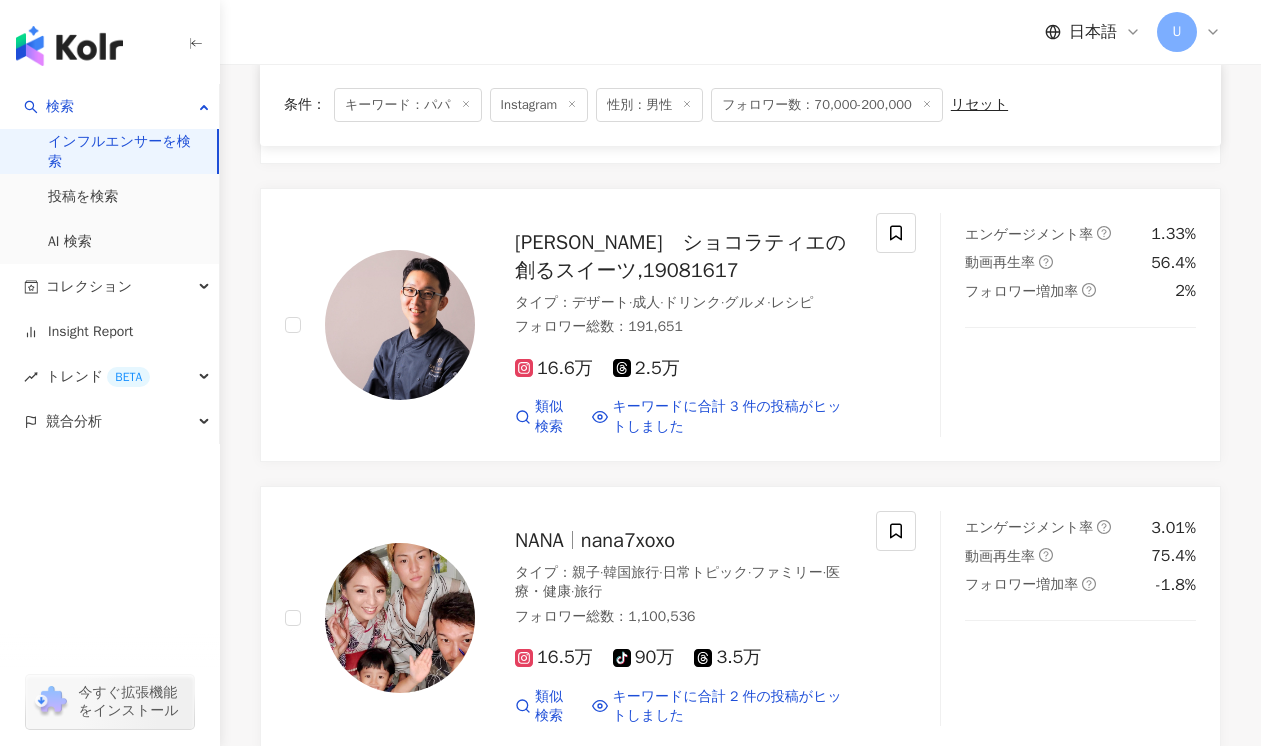 scroll, scrollTop: 10749, scrollLeft: 0, axis: vertical 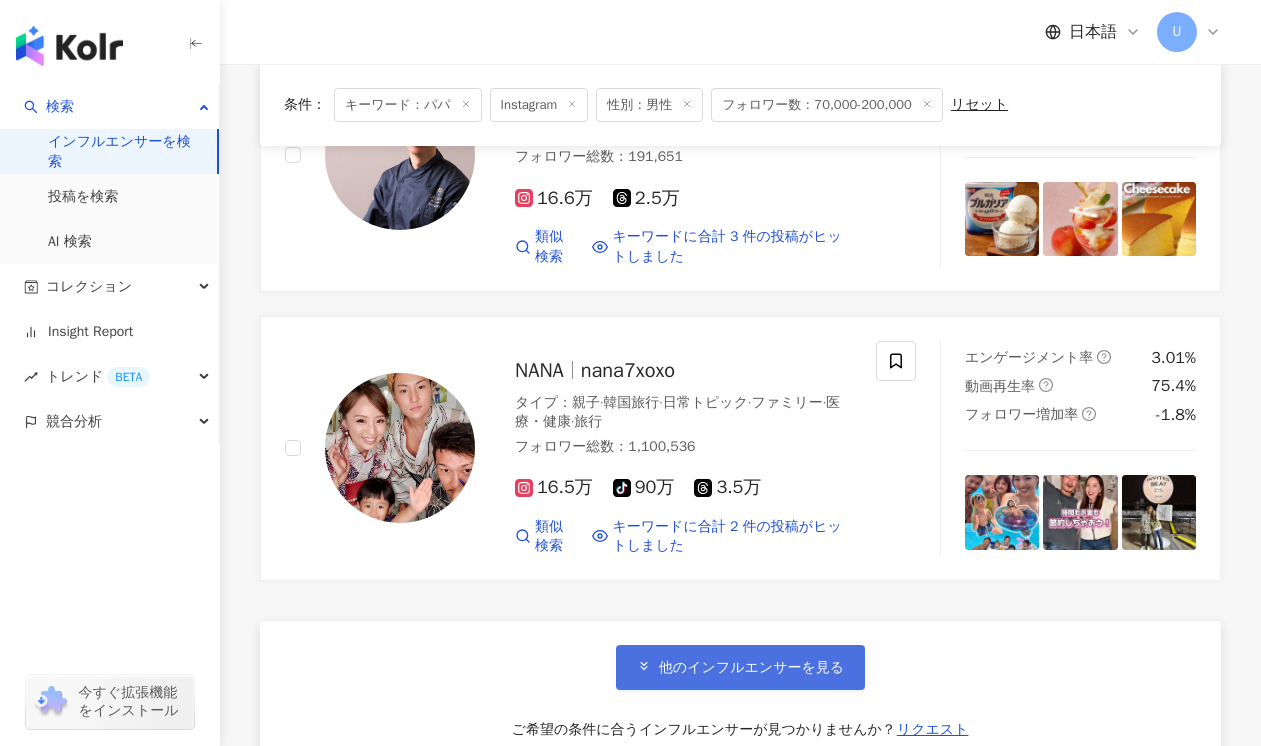 click on "他のインフルエンサーを見る" at bounding box center [751, 668] 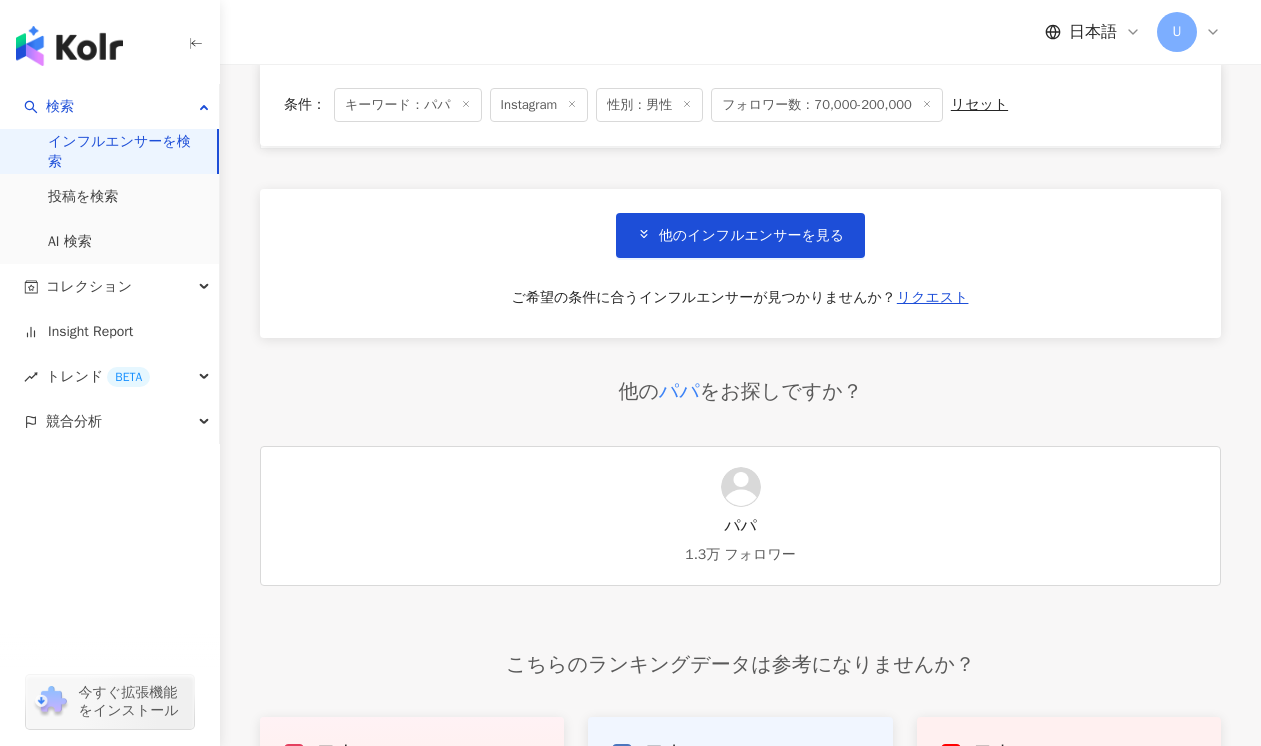 scroll, scrollTop: 14636, scrollLeft: 0, axis: vertical 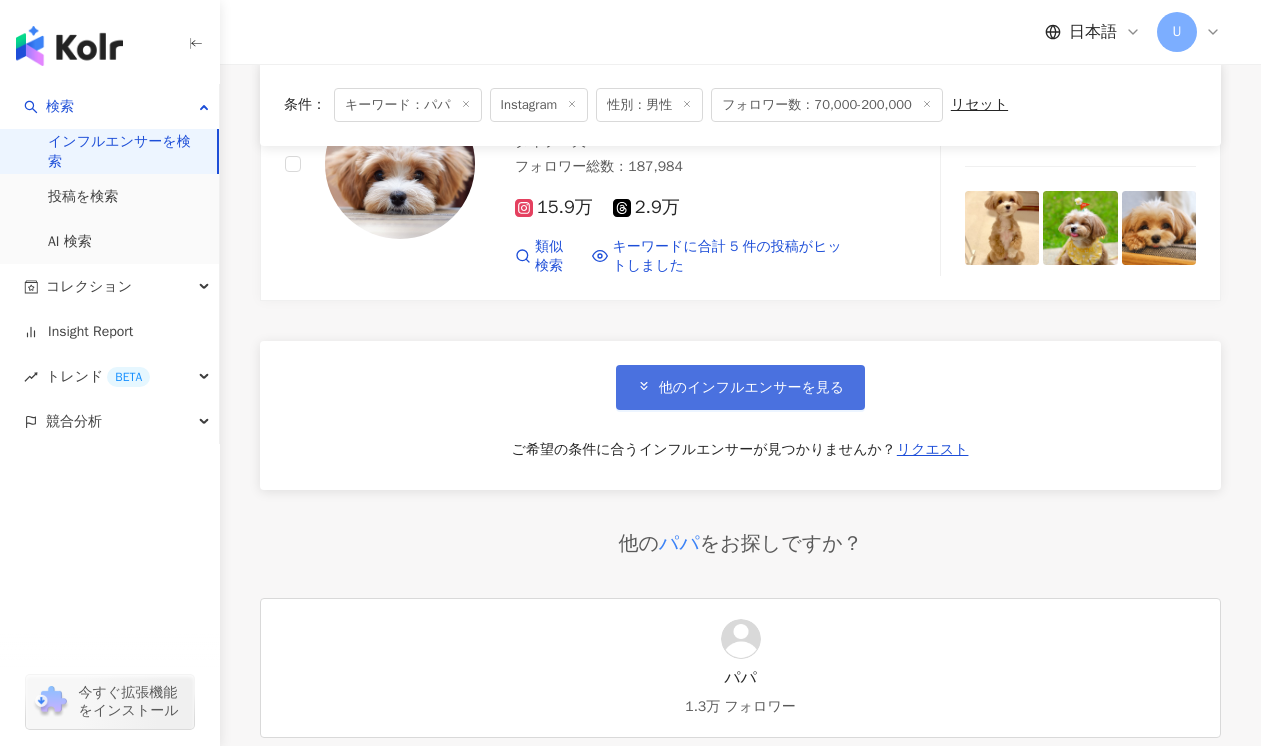 click on "他のインフルエンサーを見る" at bounding box center [740, 387] 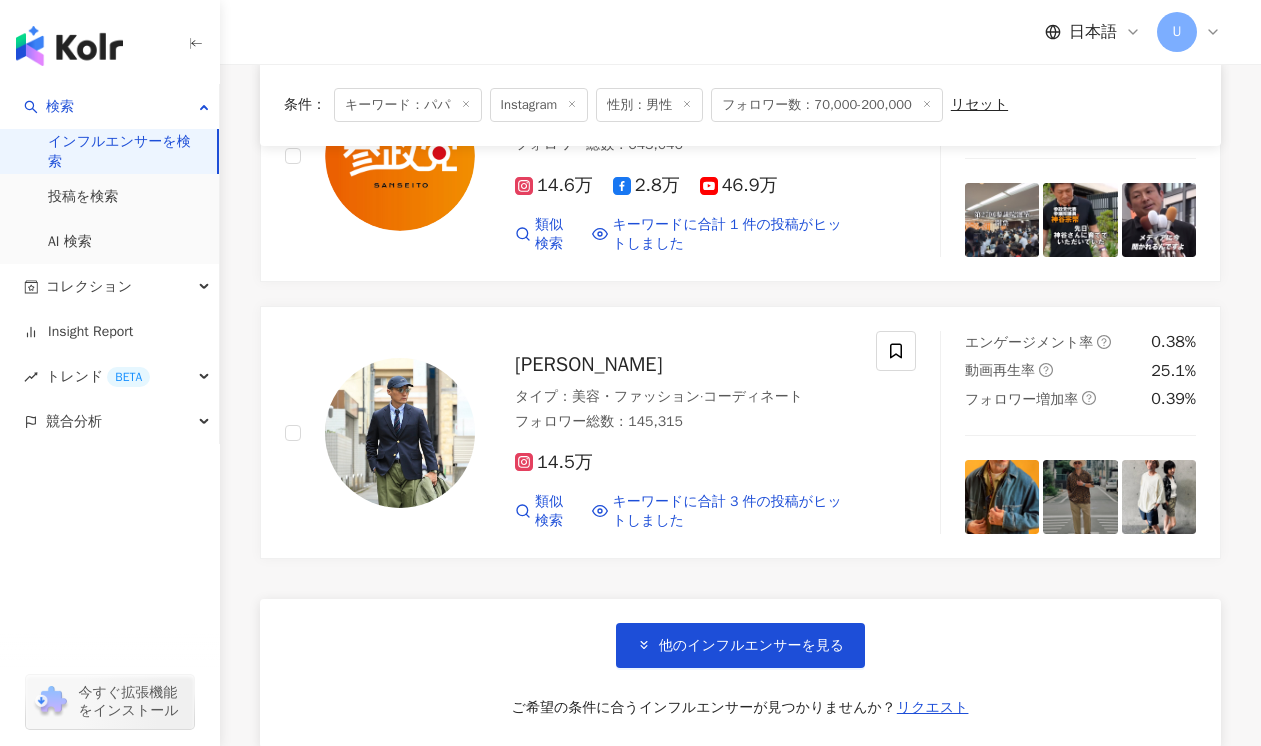 scroll, scrollTop: 17925, scrollLeft: 0, axis: vertical 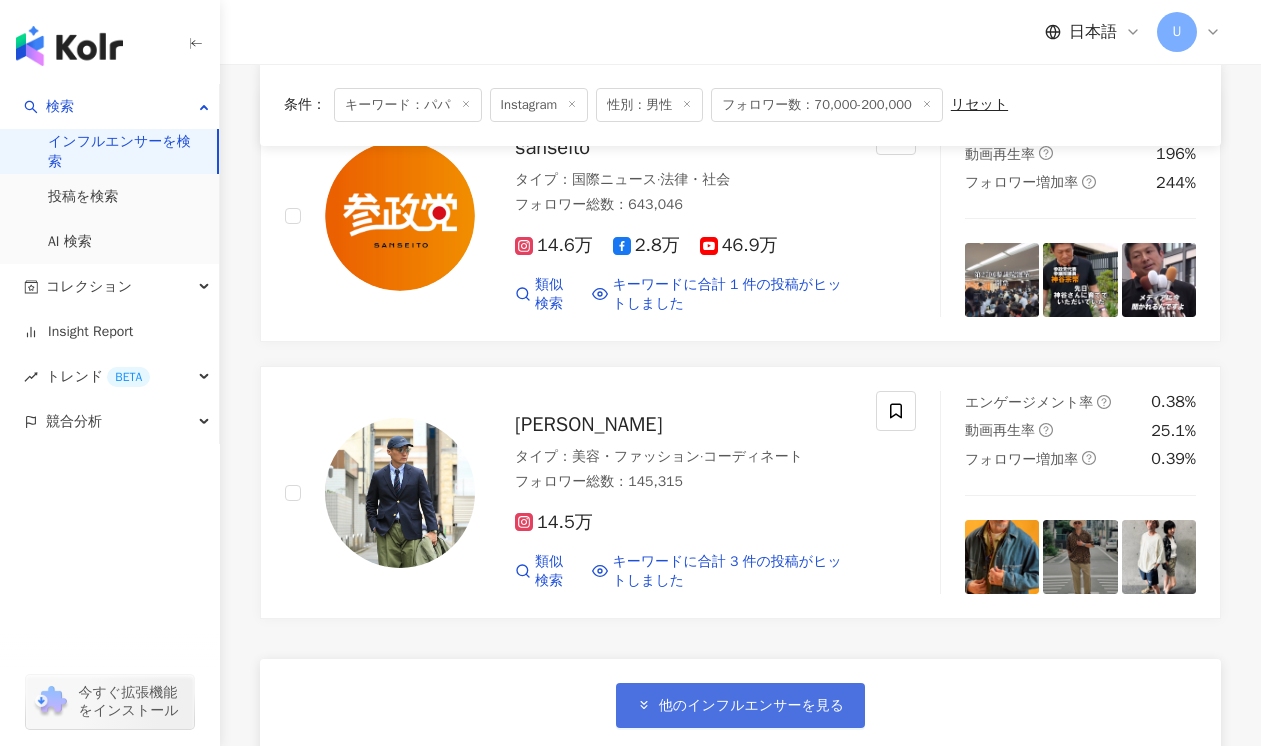 click on "他のインフルエンサーを見る" at bounding box center (751, 706) 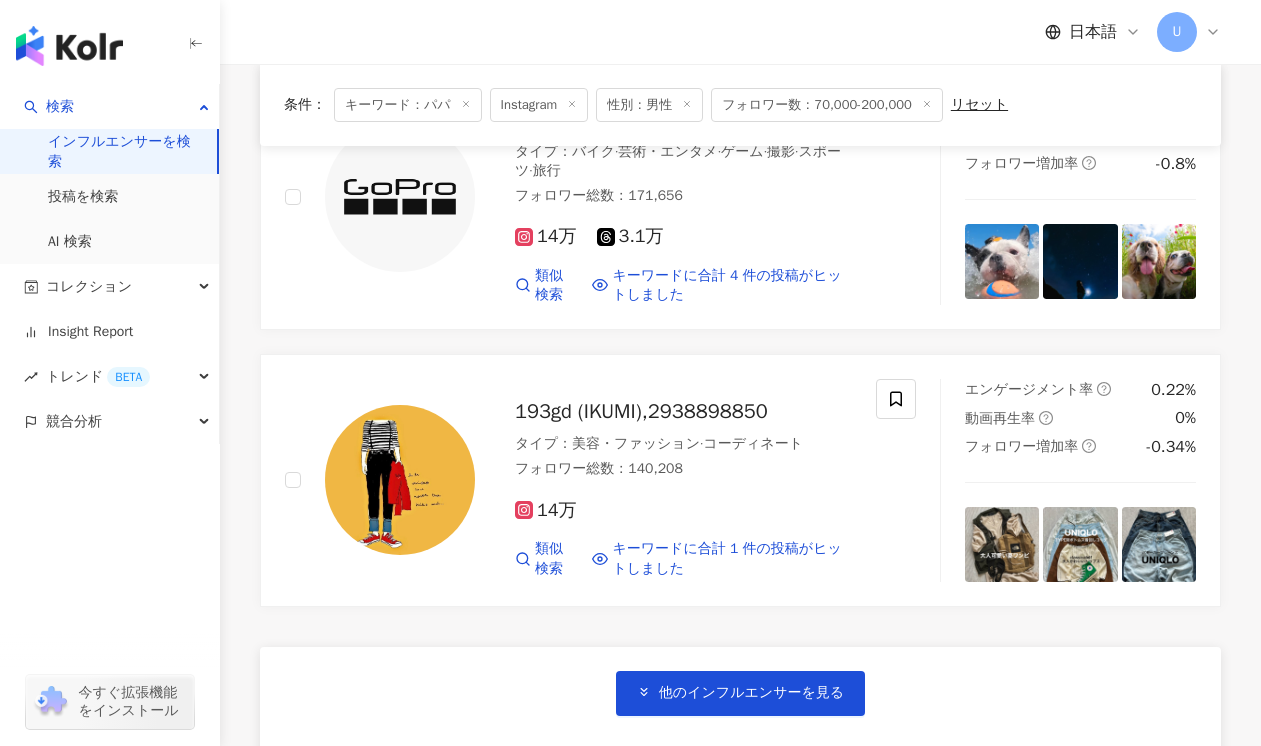 scroll, scrollTop: 21396, scrollLeft: 0, axis: vertical 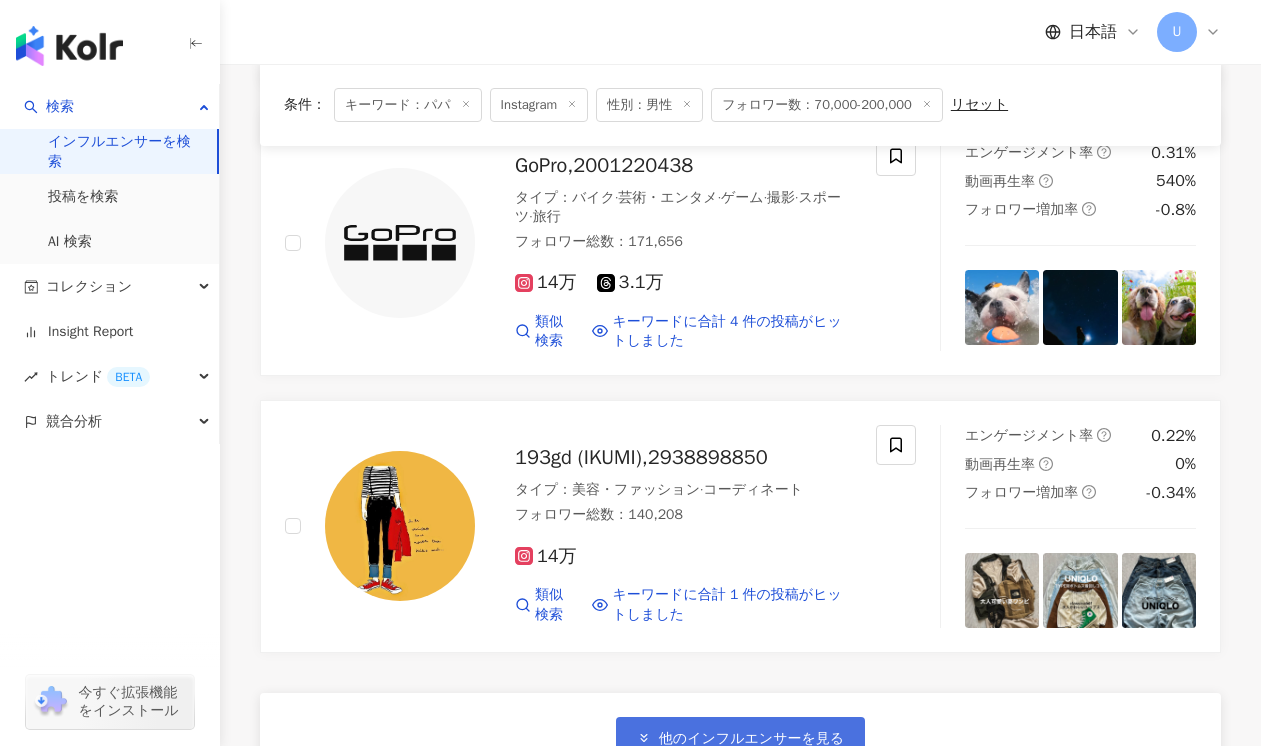 click on "他のインフルエンサーを見る" at bounding box center (751, 739) 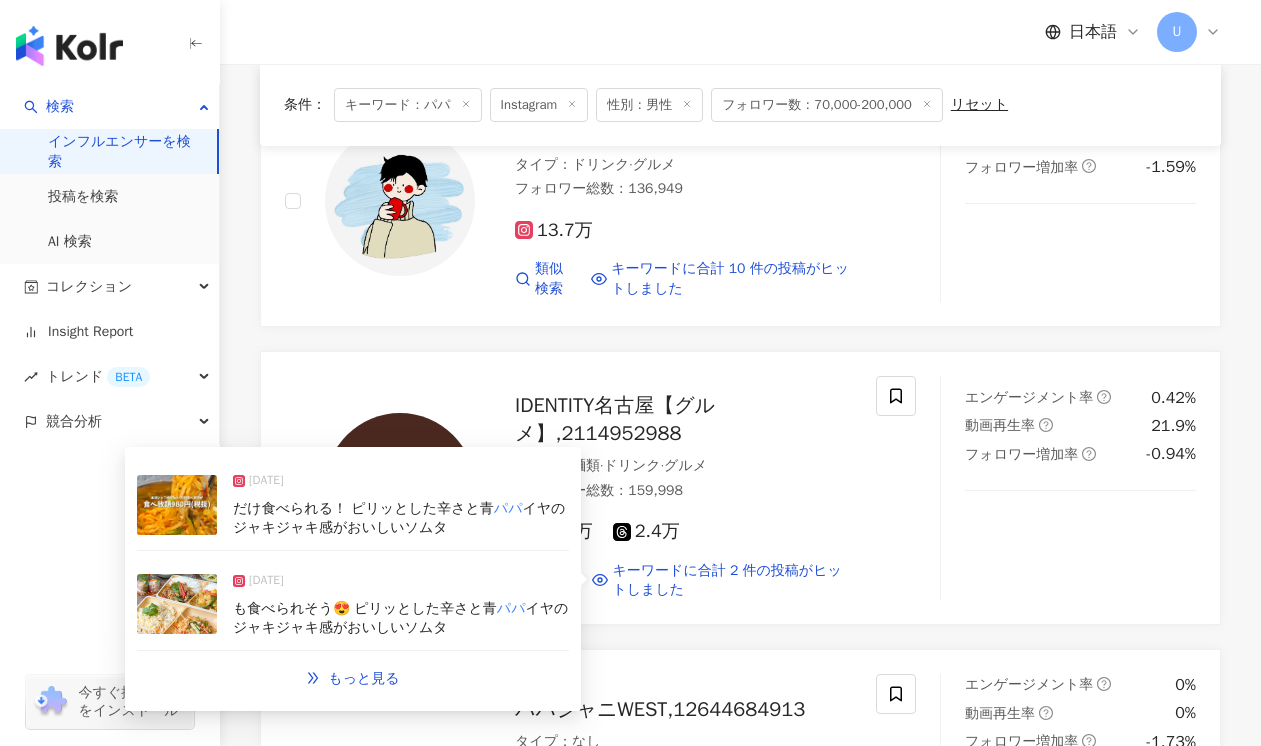 scroll, scrollTop: 24857, scrollLeft: 0, axis: vertical 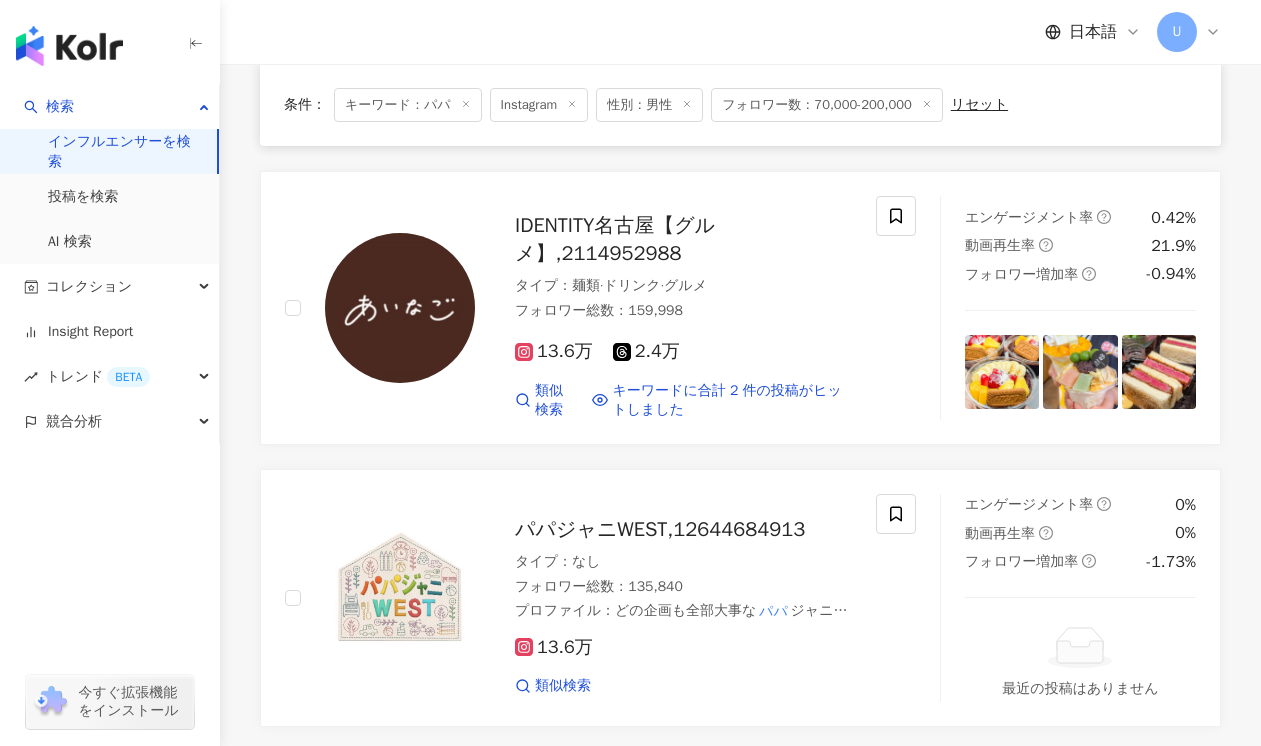 click on "他のインフルエンサーを見る" at bounding box center [751, 814] 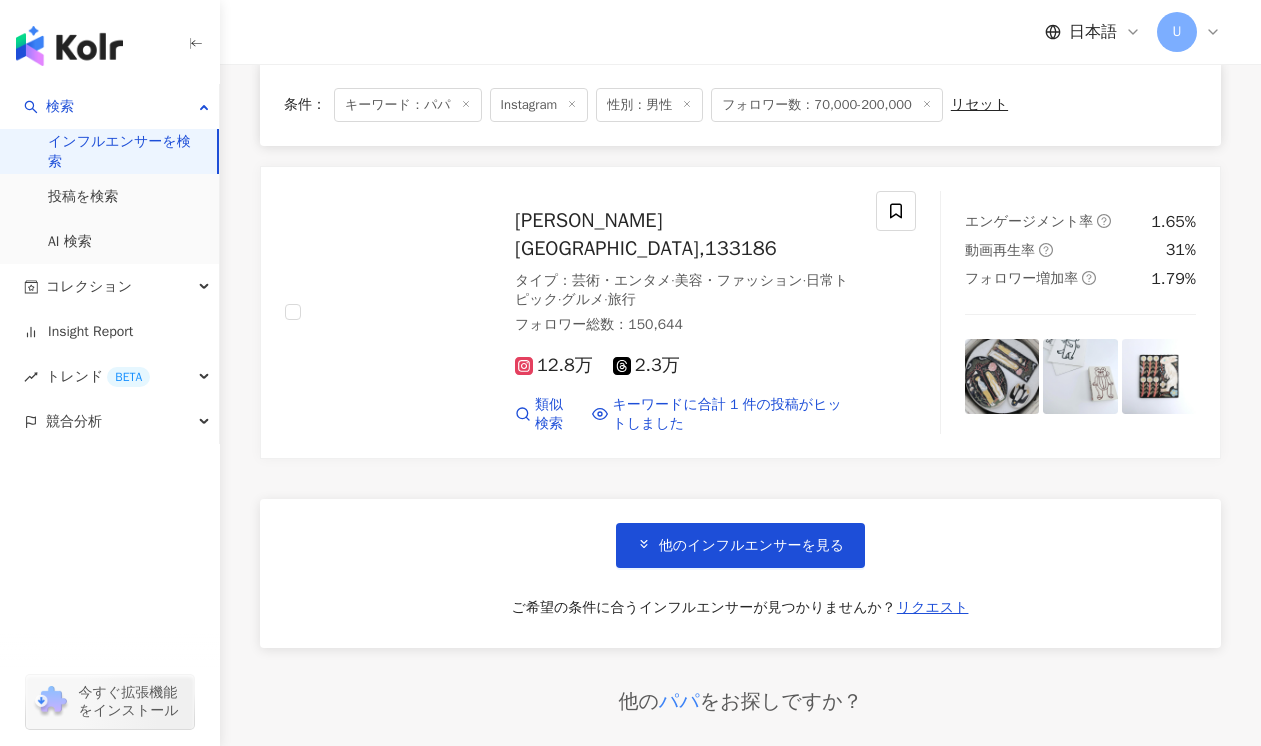 scroll, scrollTop: 28475, scrollLeft: 0, axis: vertical 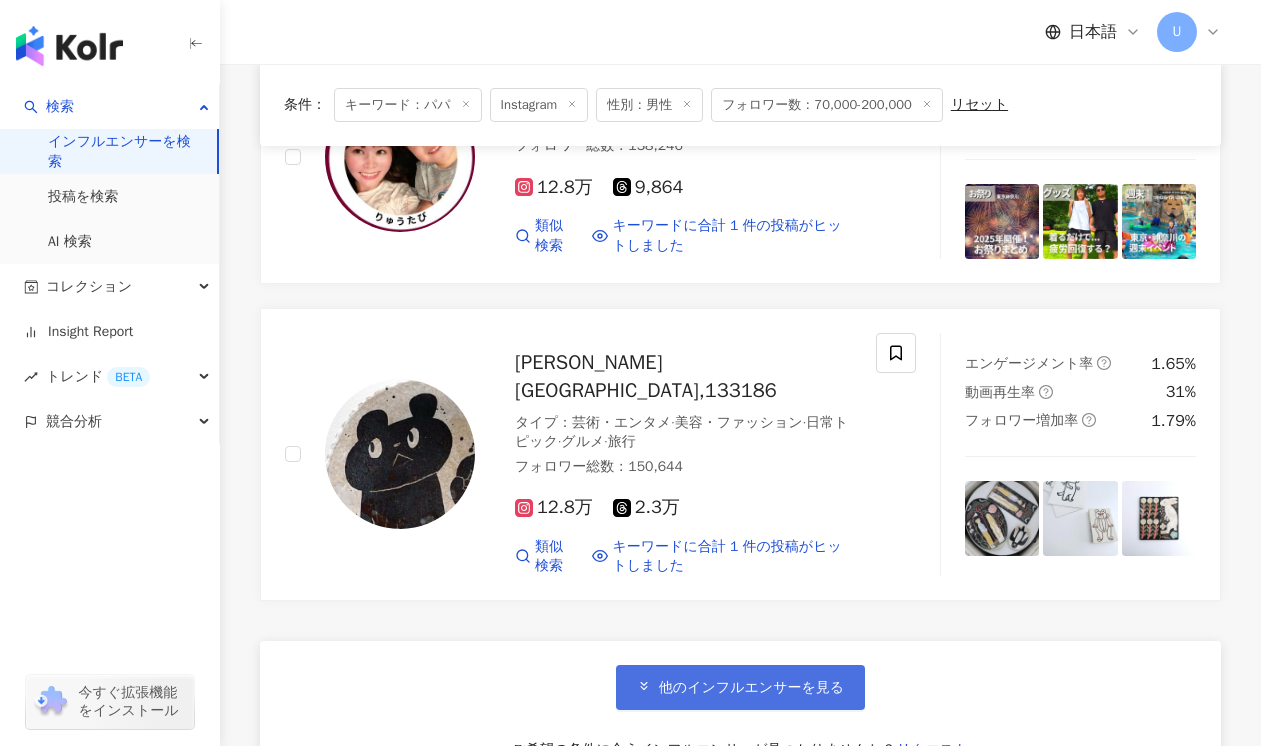 click on "他のインフルエンサーを見る" at bounding box center [740, 687] 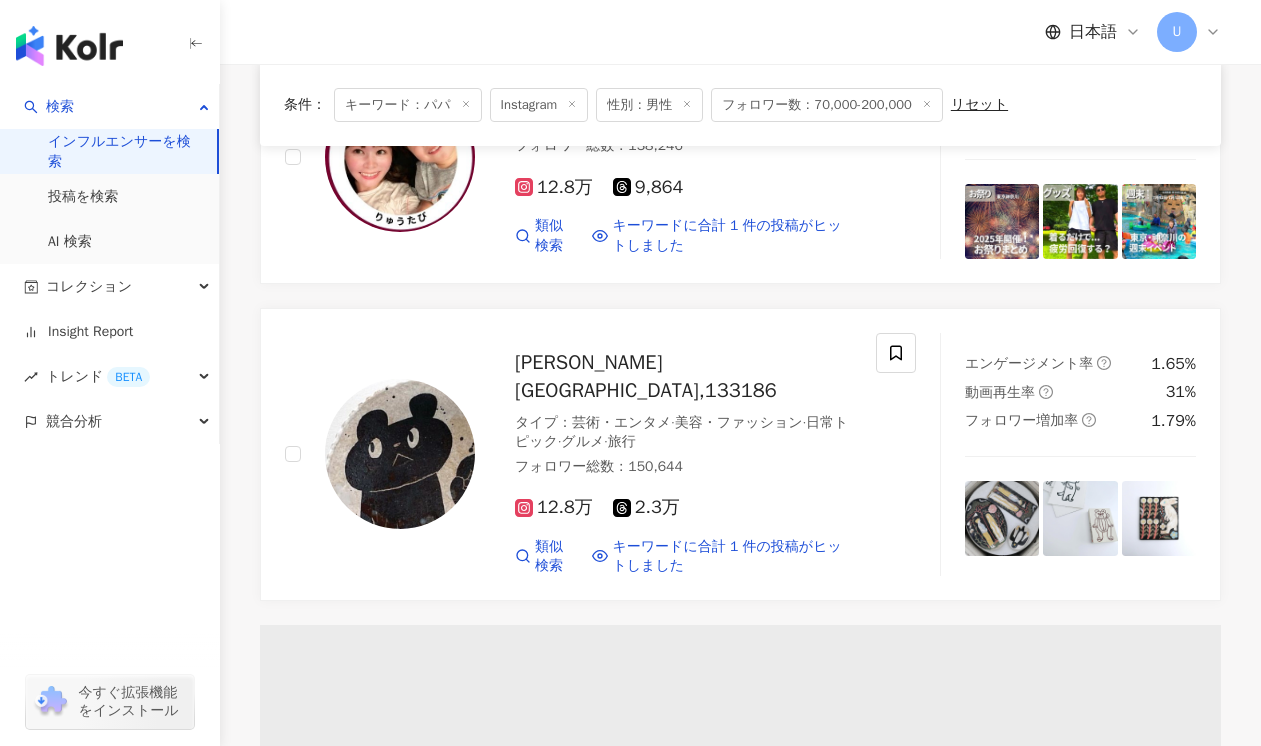 click at bounding box center (740, 745) 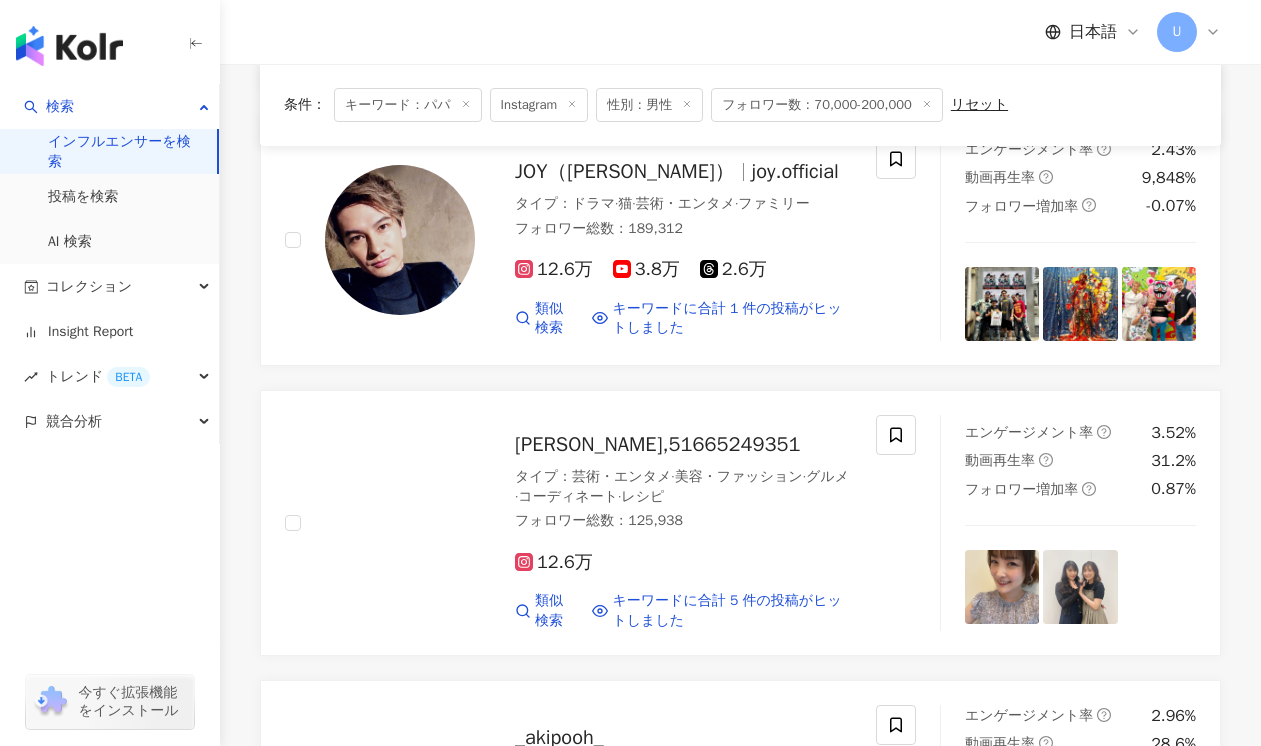 scroll, scrollTop: 30573, scrollLeft: 0, axis: vertical 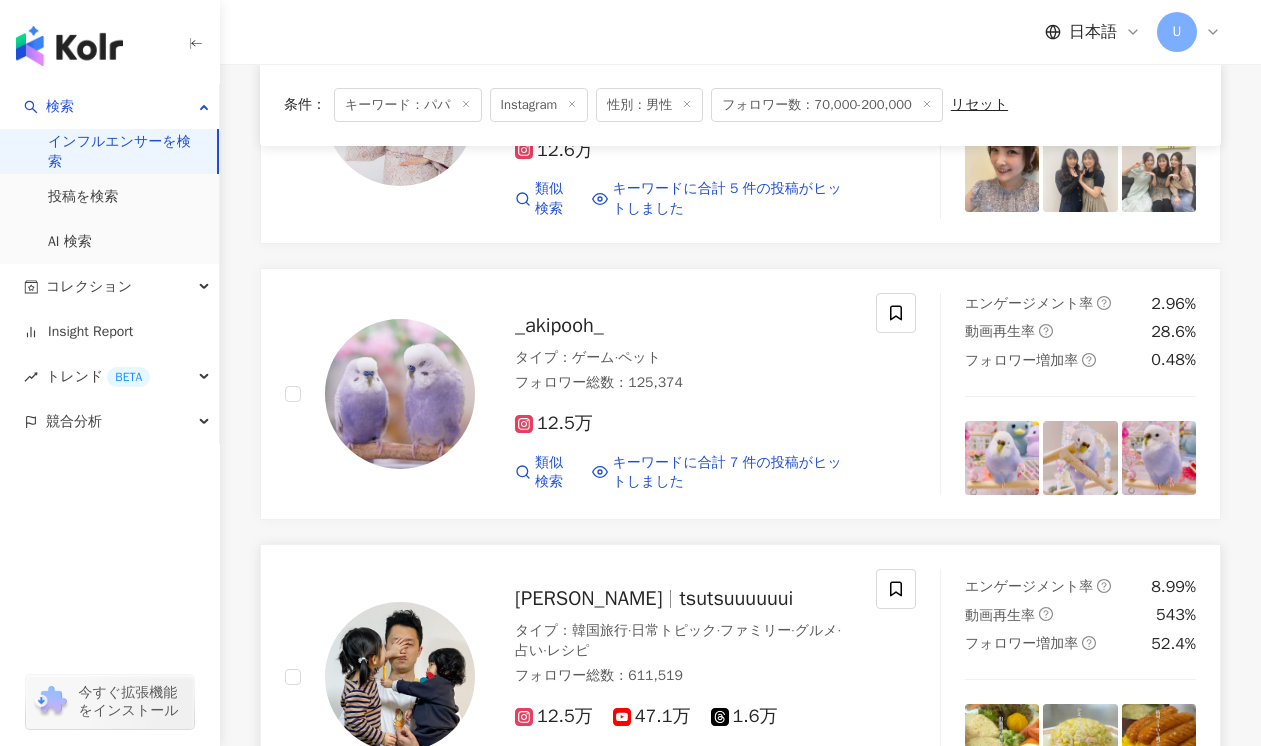 click on "筒井しょうた" at bounding box center (588, 598) 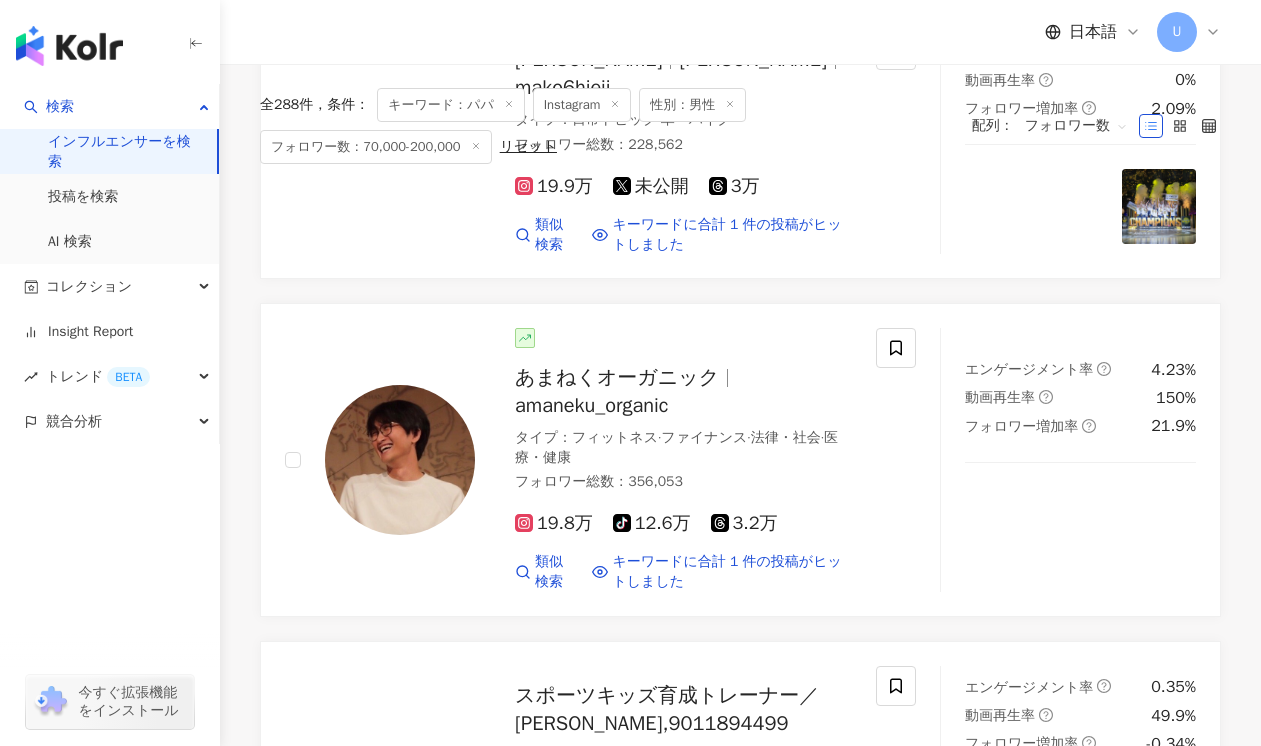 scroll, scrollTop: 0, scrollLeft: 0, axis: both 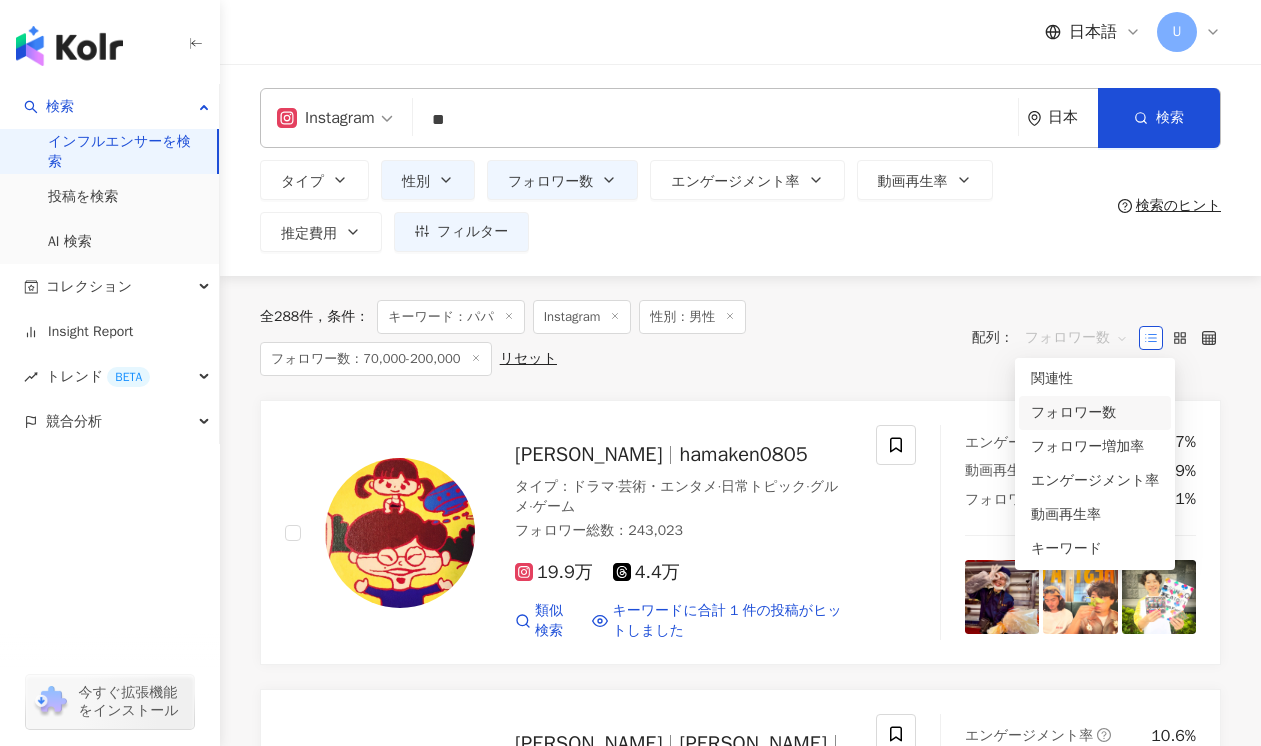 click on "フォロワー数" at bounding box center (1076, 338) 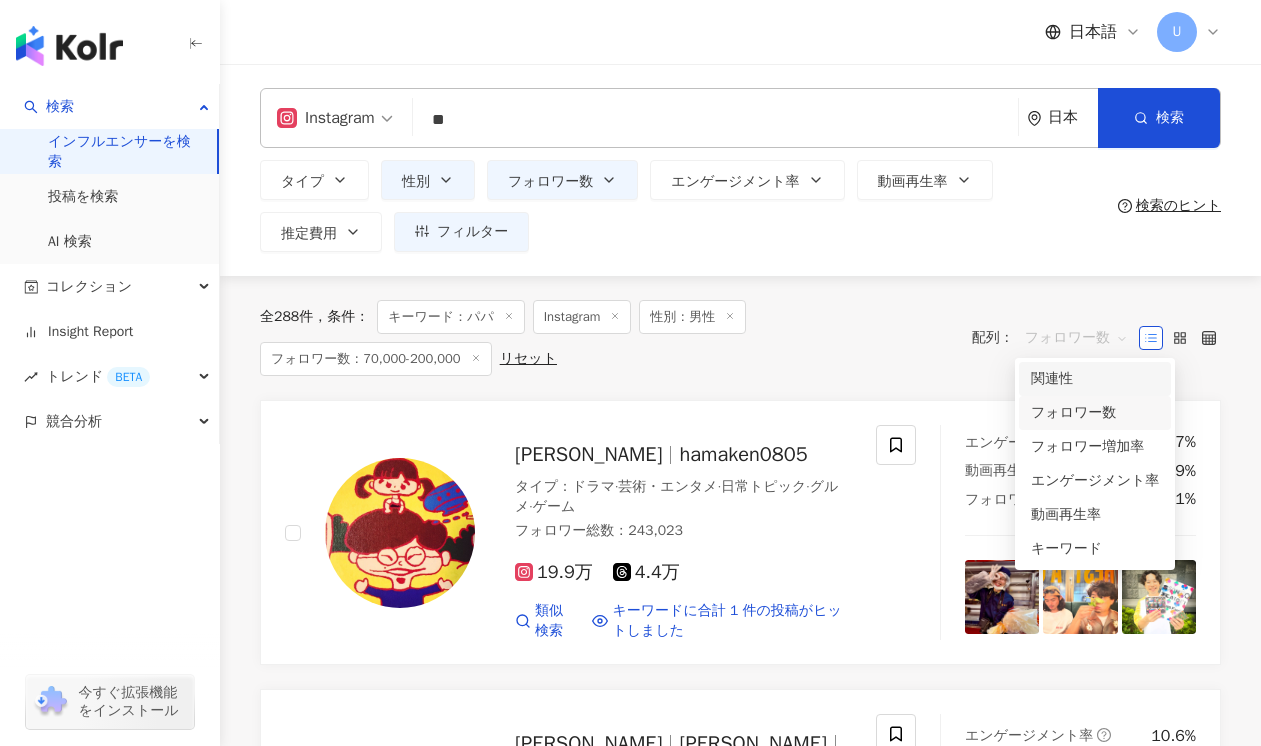 click on "関連性" at bounding box center (1095, 379) 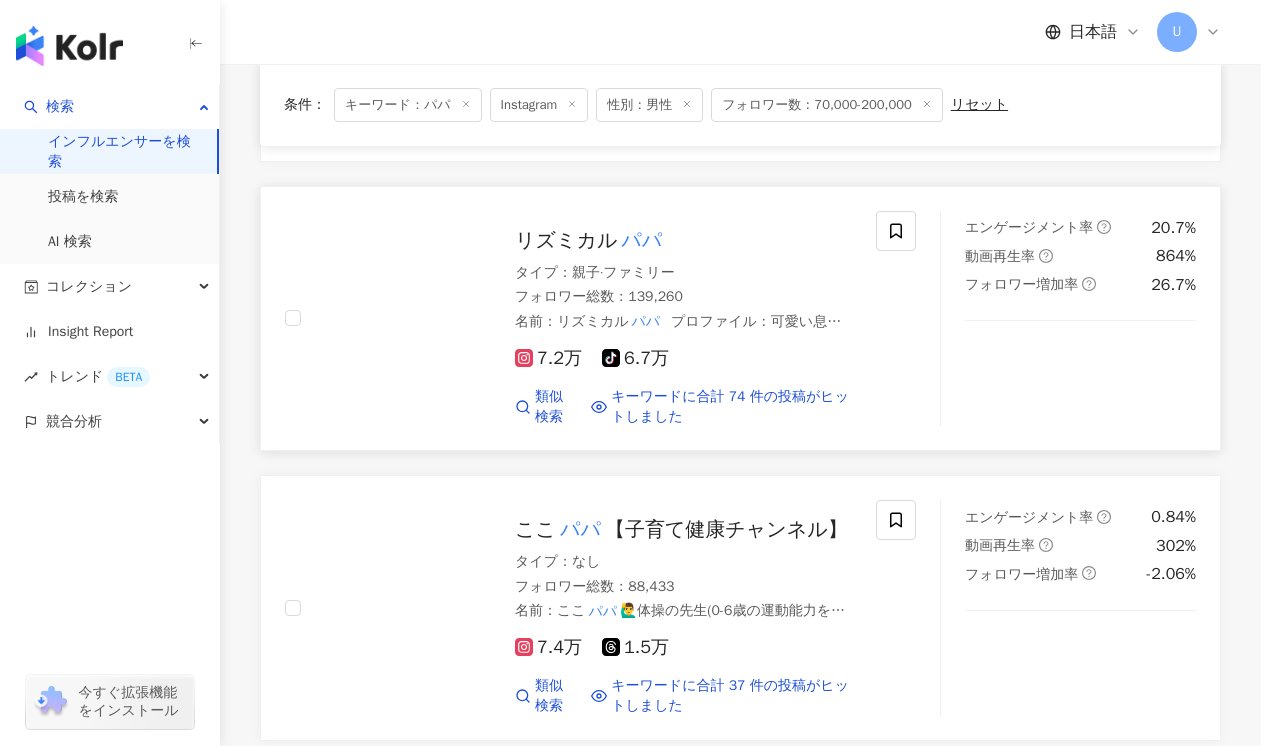 scroll, scrollTop: 615, scrollLeft: 0, axis: vertical 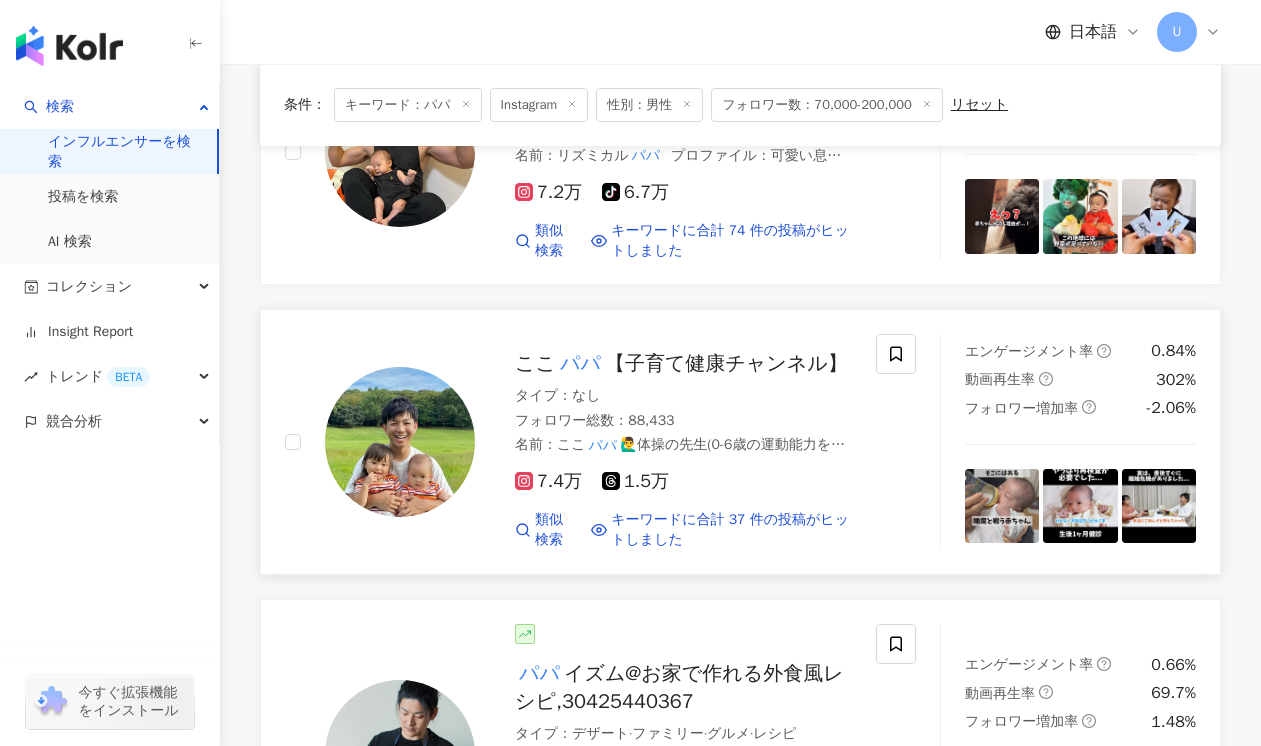 click on "7.4万" at bounding box center (548, 481) 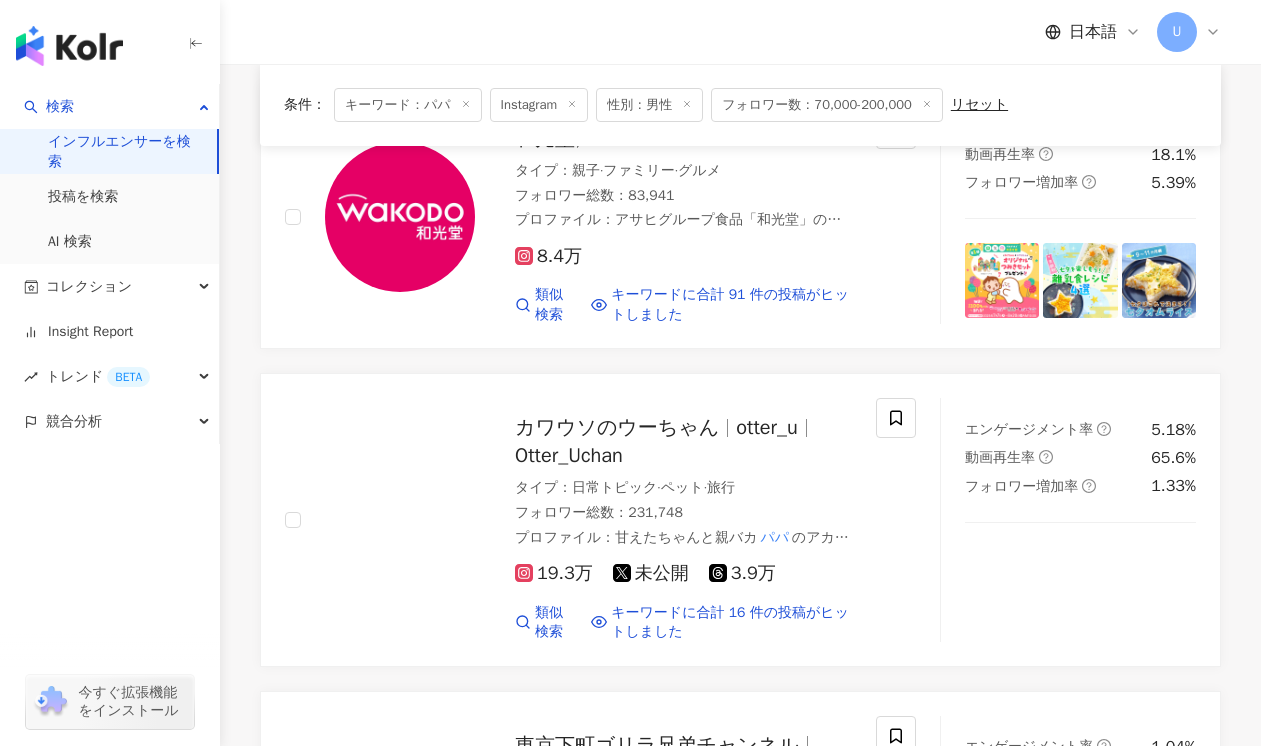 scroll, scrollTop: 3379, scrollLeft: 0, axis: vertical 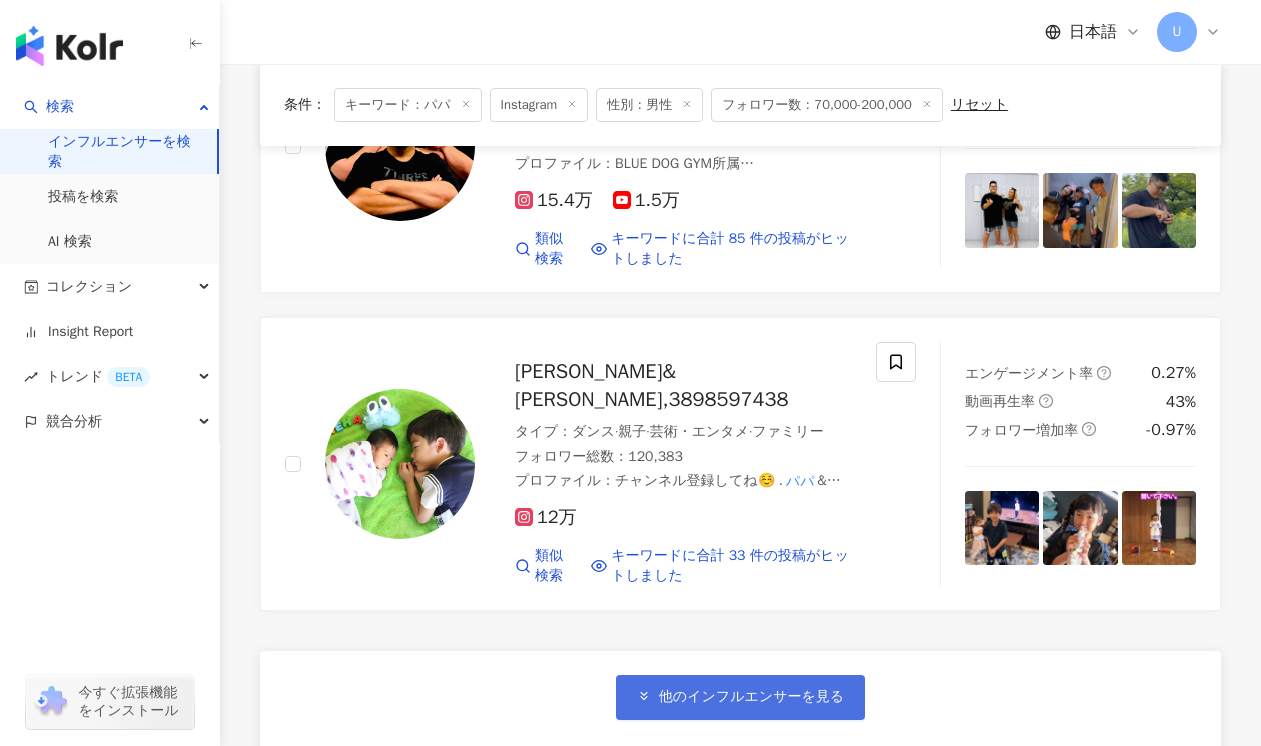 click on "他のインフルエンサーを見る" at bounding box center [740, 697] 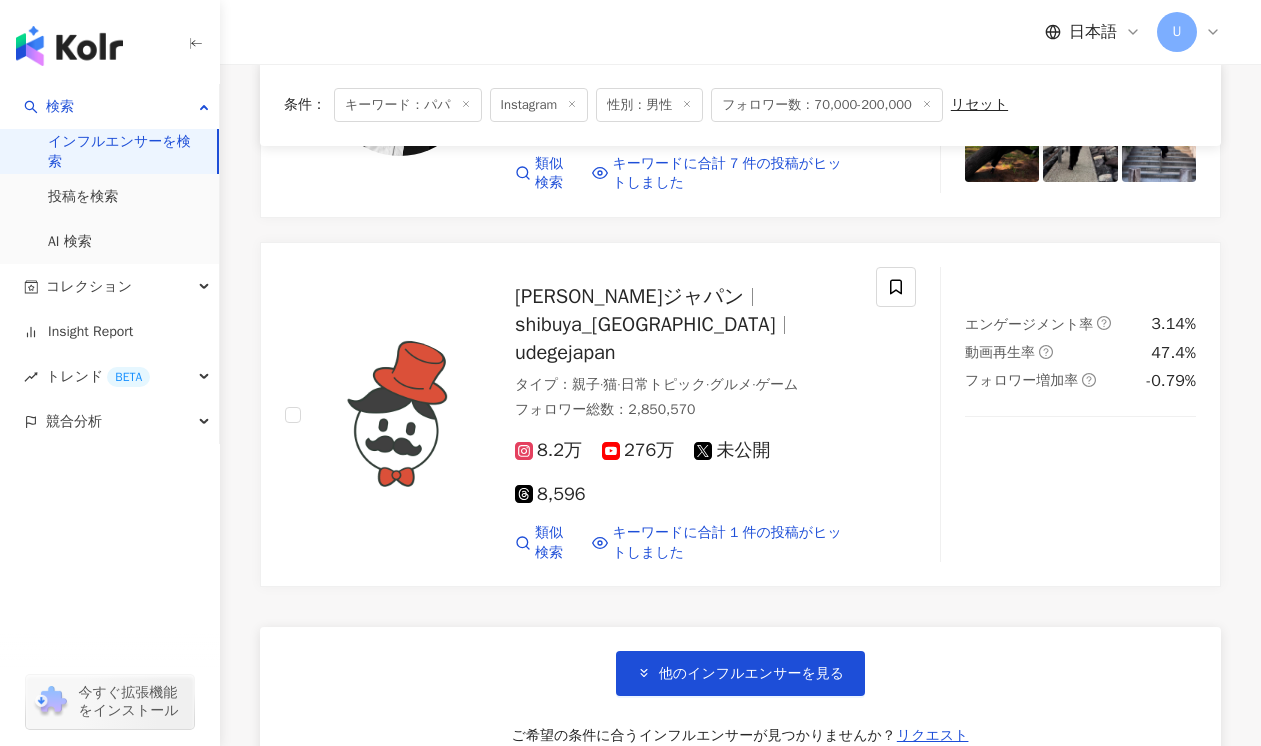 scroll, scrollTop: 7449, scrollLeft: 0, axis: vertical 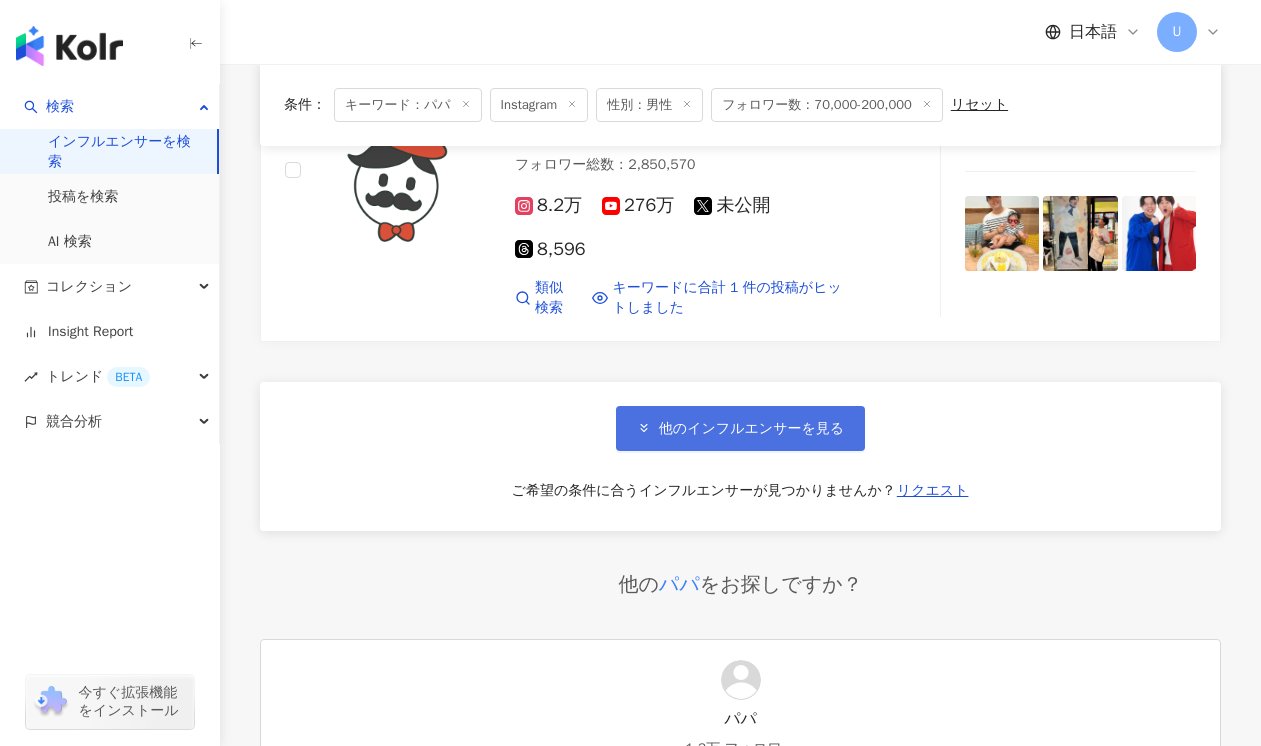 click on "他のインフルエンサーを見る" at bounding box center [740, 428] 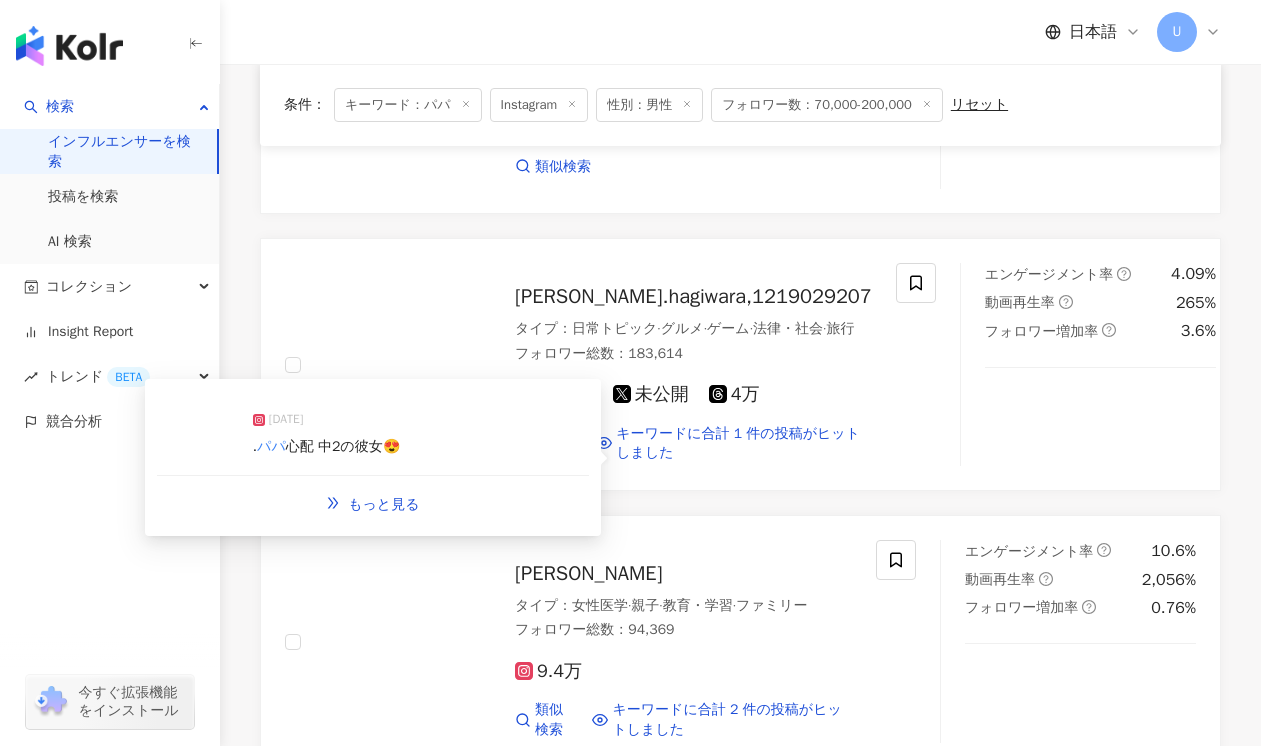 scroll, scrollTop: 8669, scrollLeft: 0, axis: vertical 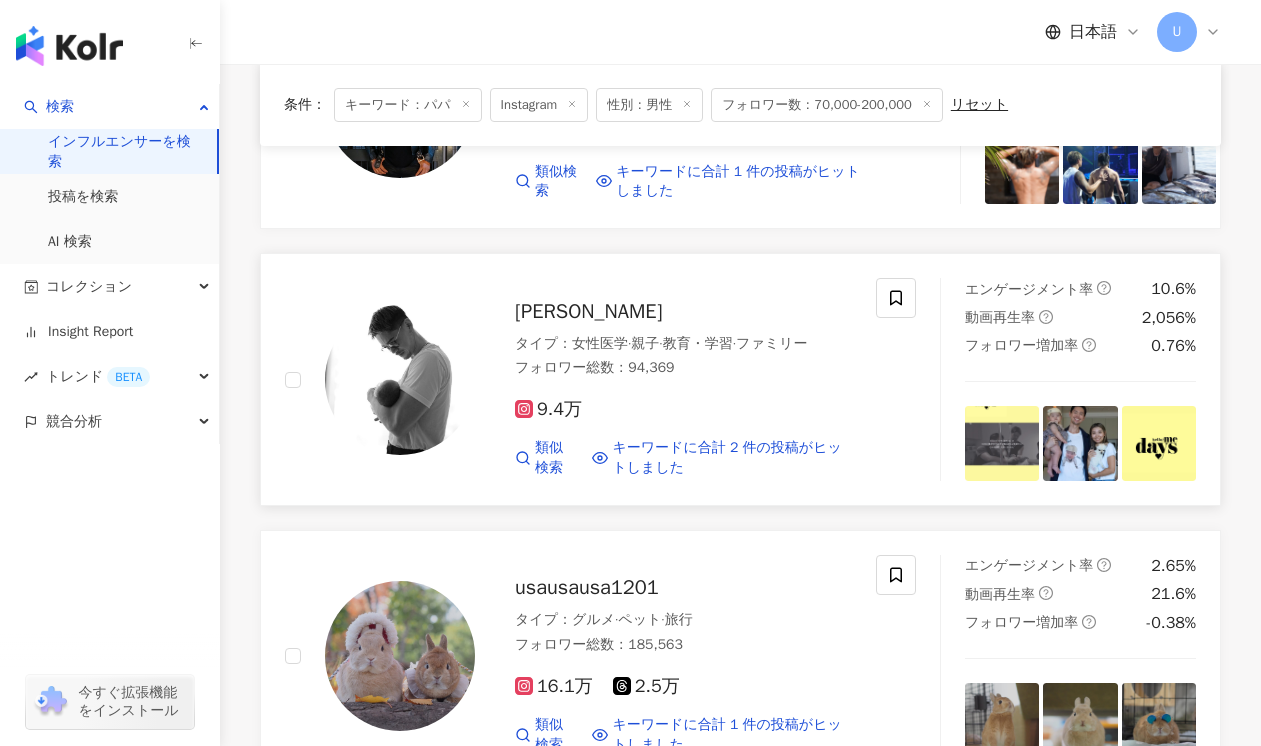 click on "FUMIYA" at bounding box center (588, 311) 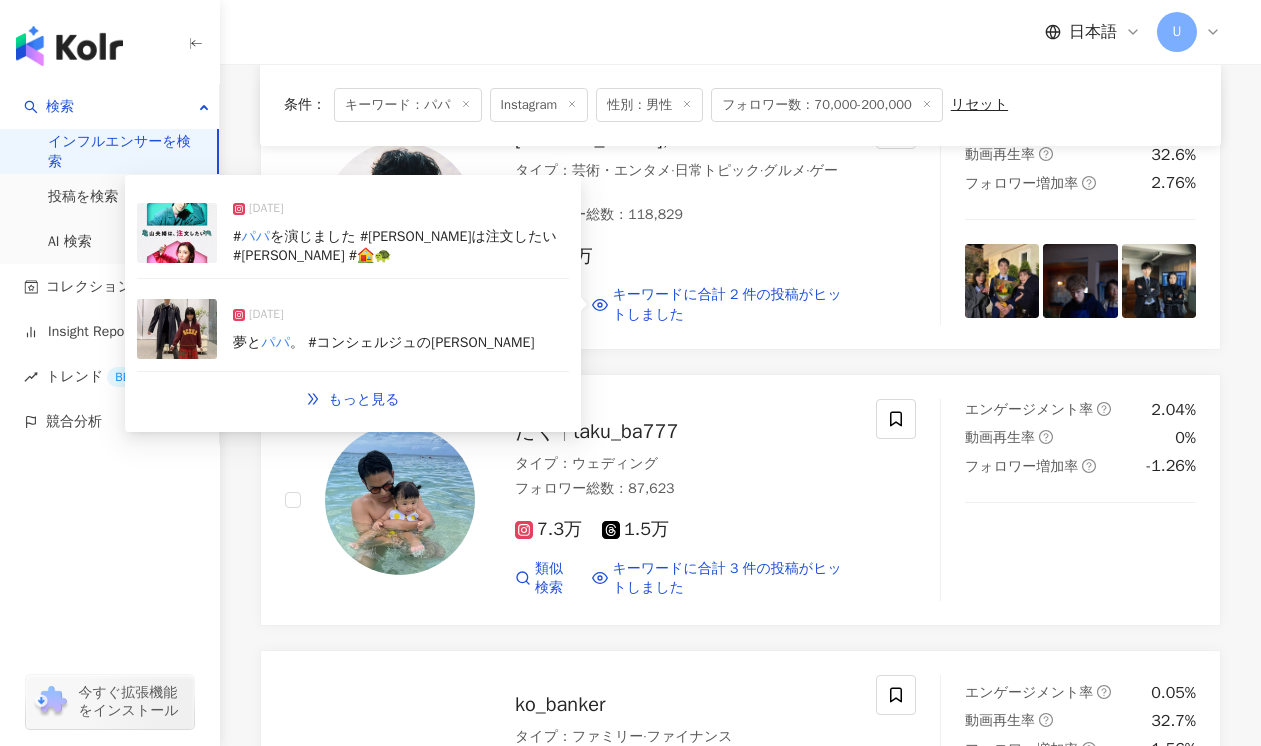 scroll, scrollTop: 10058, scrollLeft: 0, axis: vertical 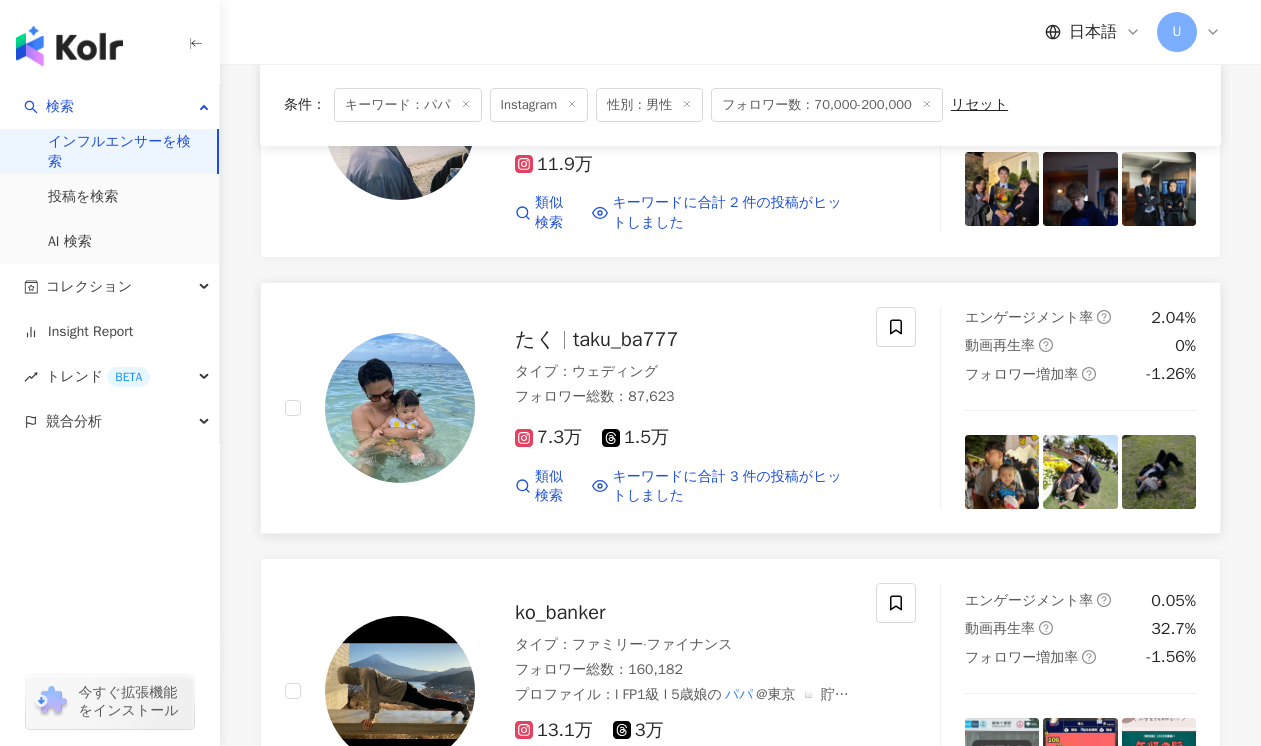 click on "taku_ba777" at bounding box center [626, 339] 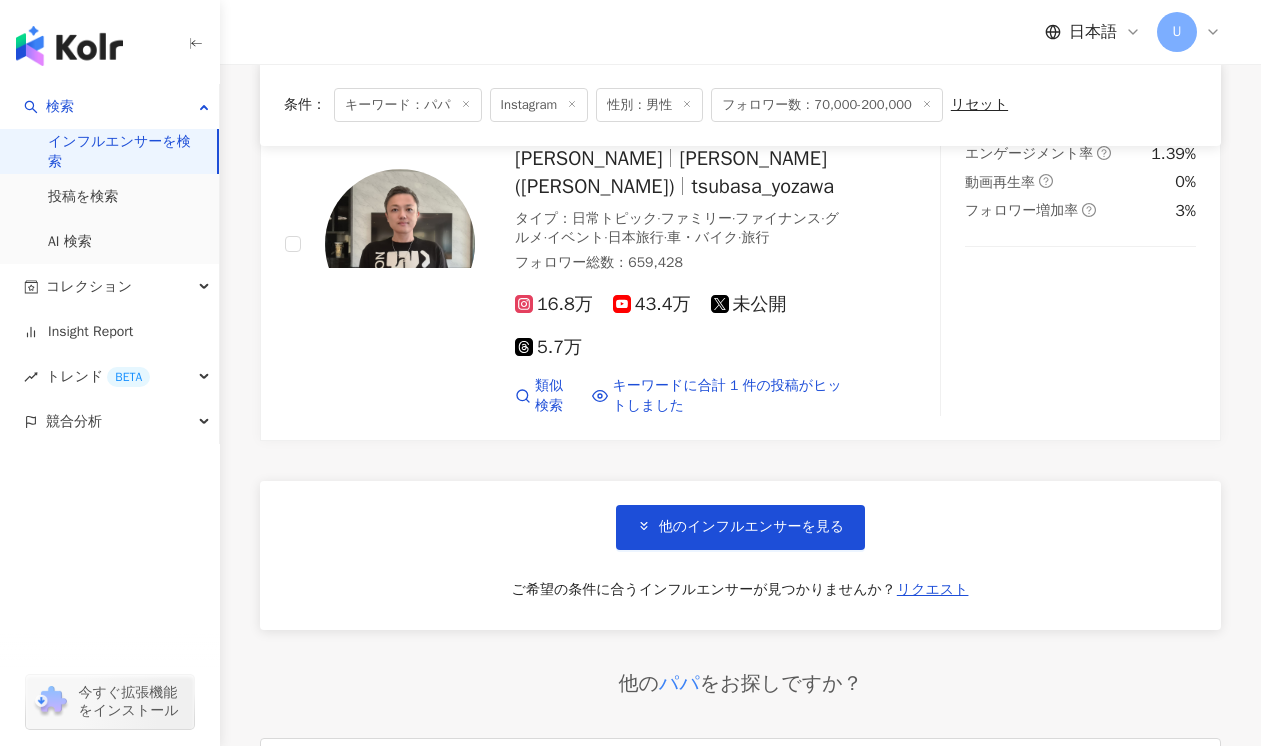 scroll, scrollTop: 10885, scrollLeft: 0, axis: vertical 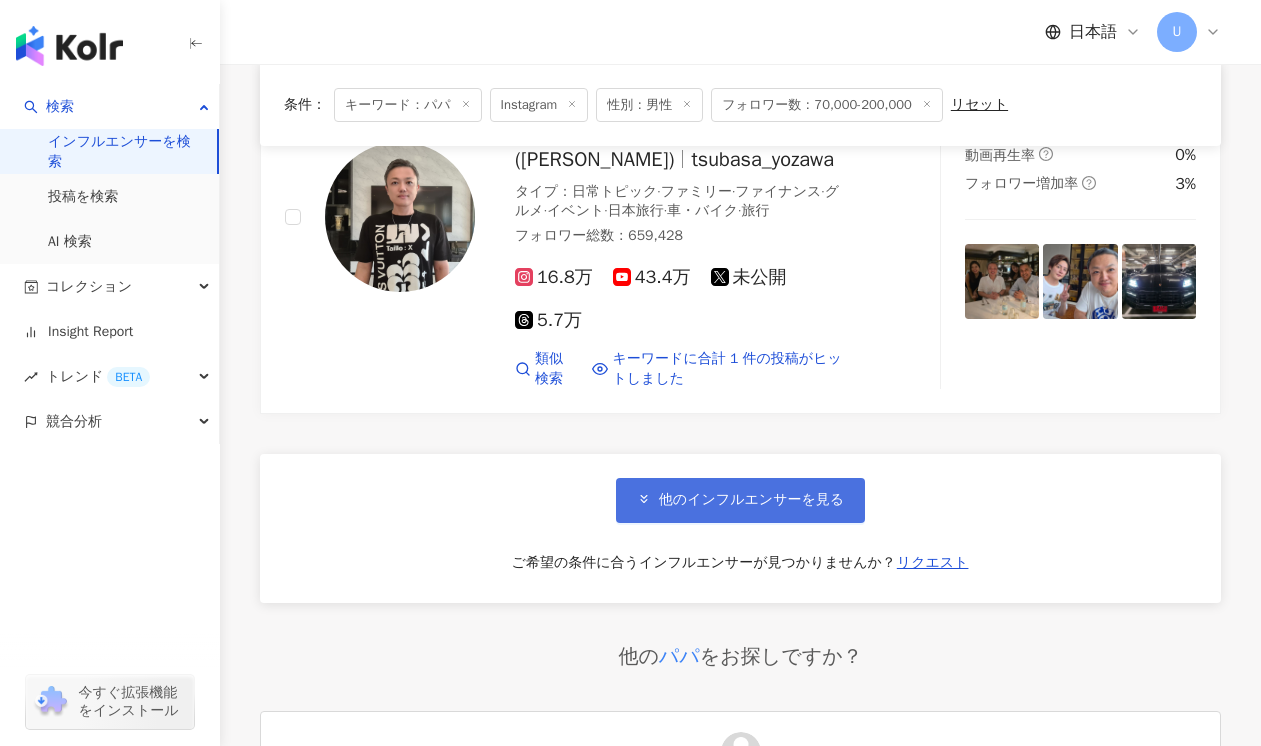 click on "他のインフルエンサーを見る" at bounding box center (751, 500) 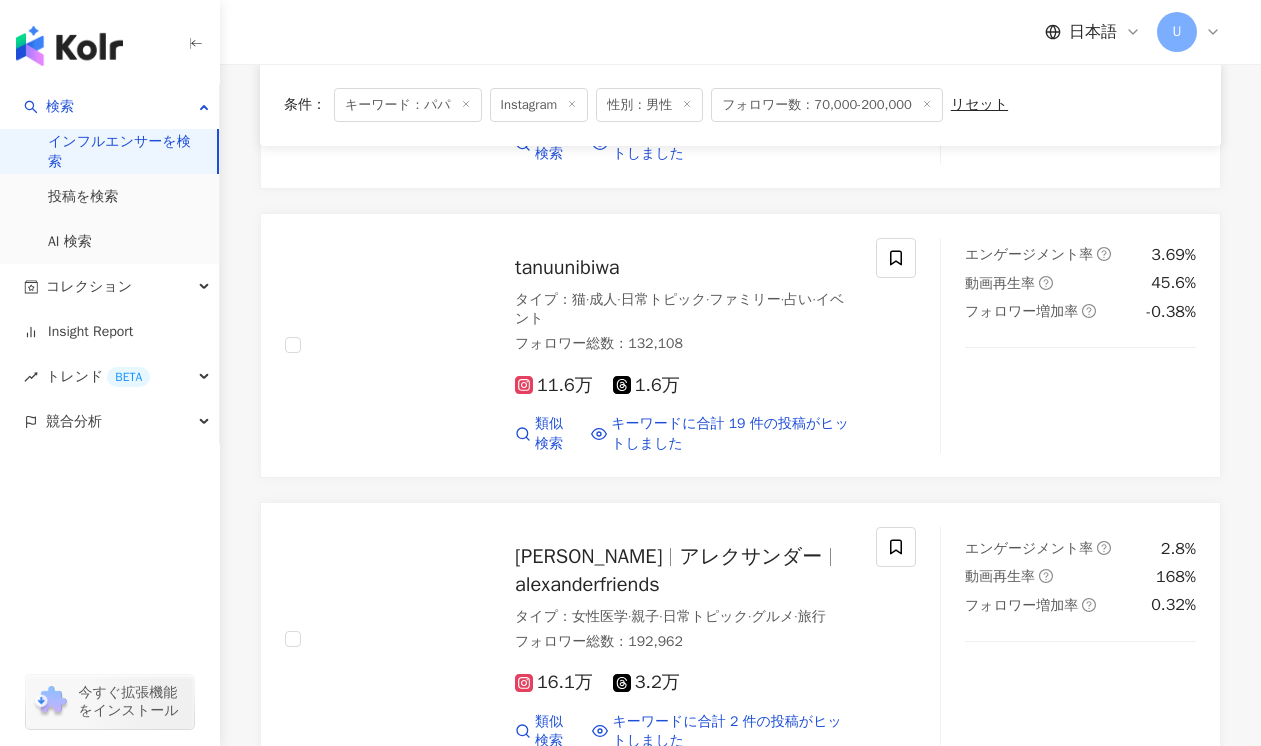 scroll, scrollTop: 14109, scrollLeft: 0, axis: vertical 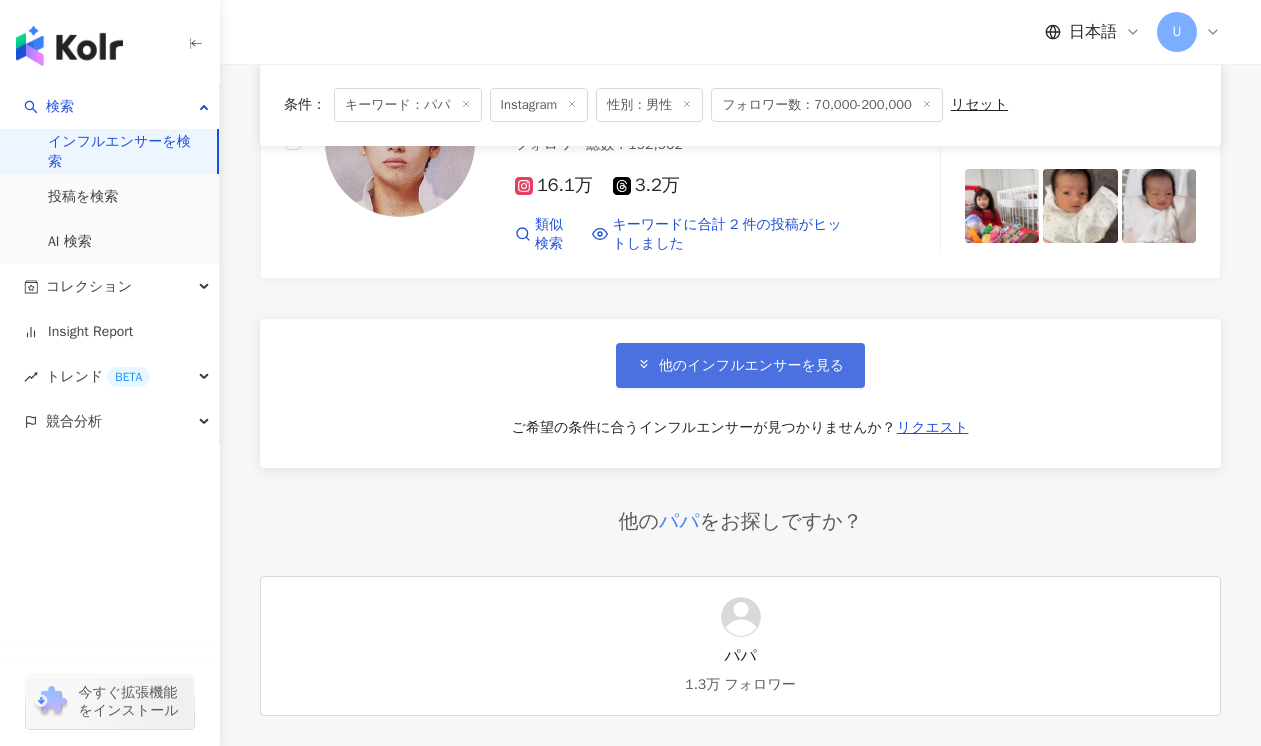 click on "他のインフルエンサーを見る" at bounding box center (751, 366) 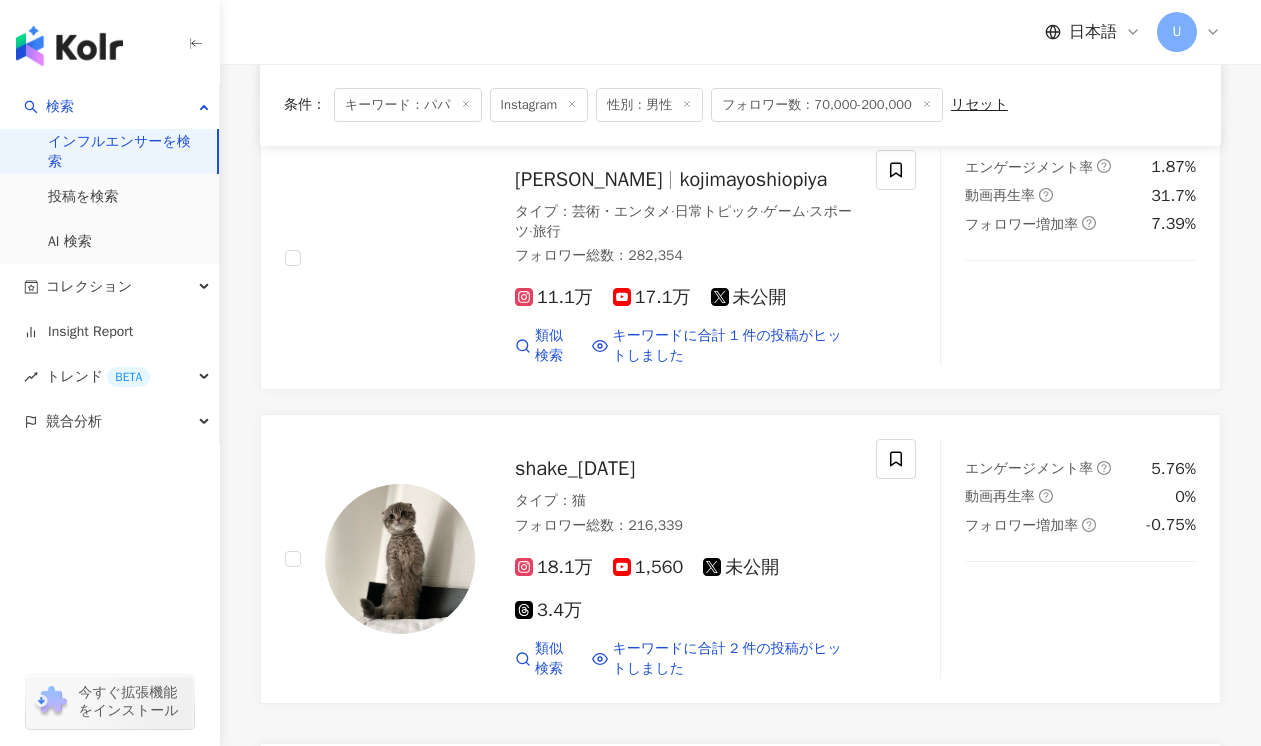 scroll, scrollTop: 18172, scrollLeft: 0, axis: vertical 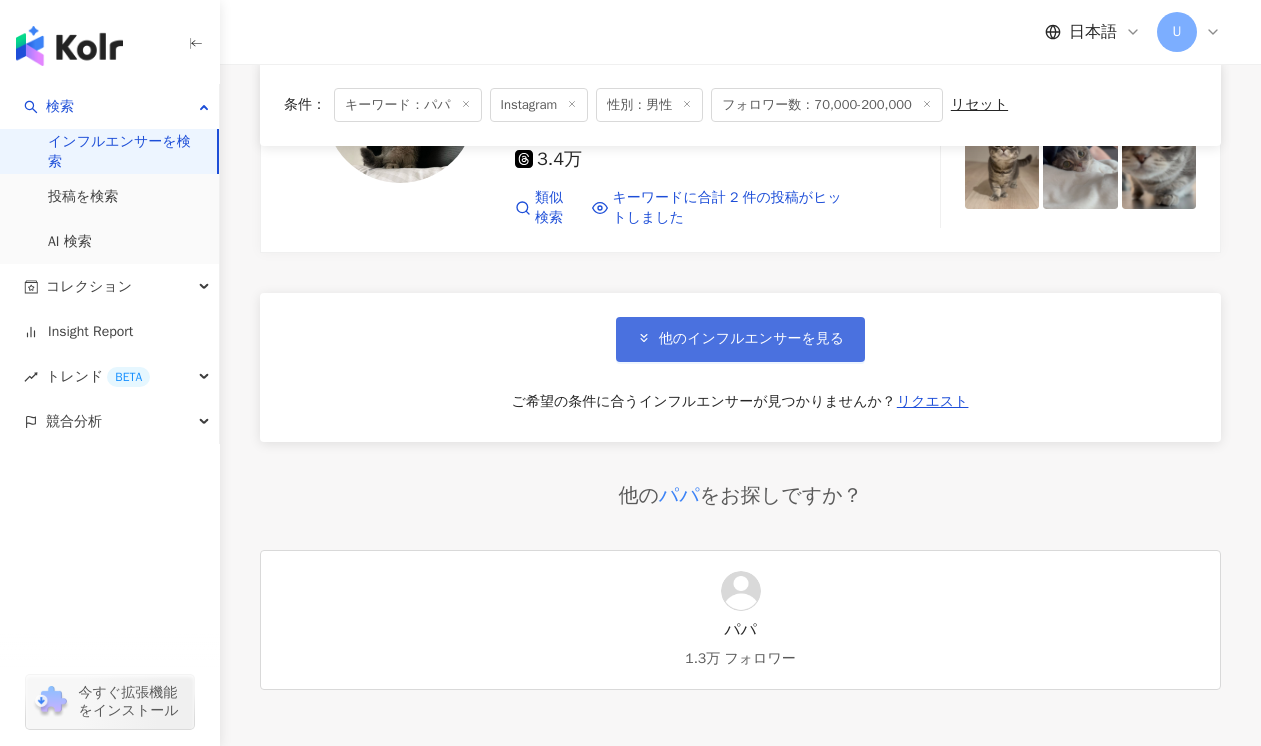 click on "他のインフルエンサーを見る" at bounding box center (751, 339) 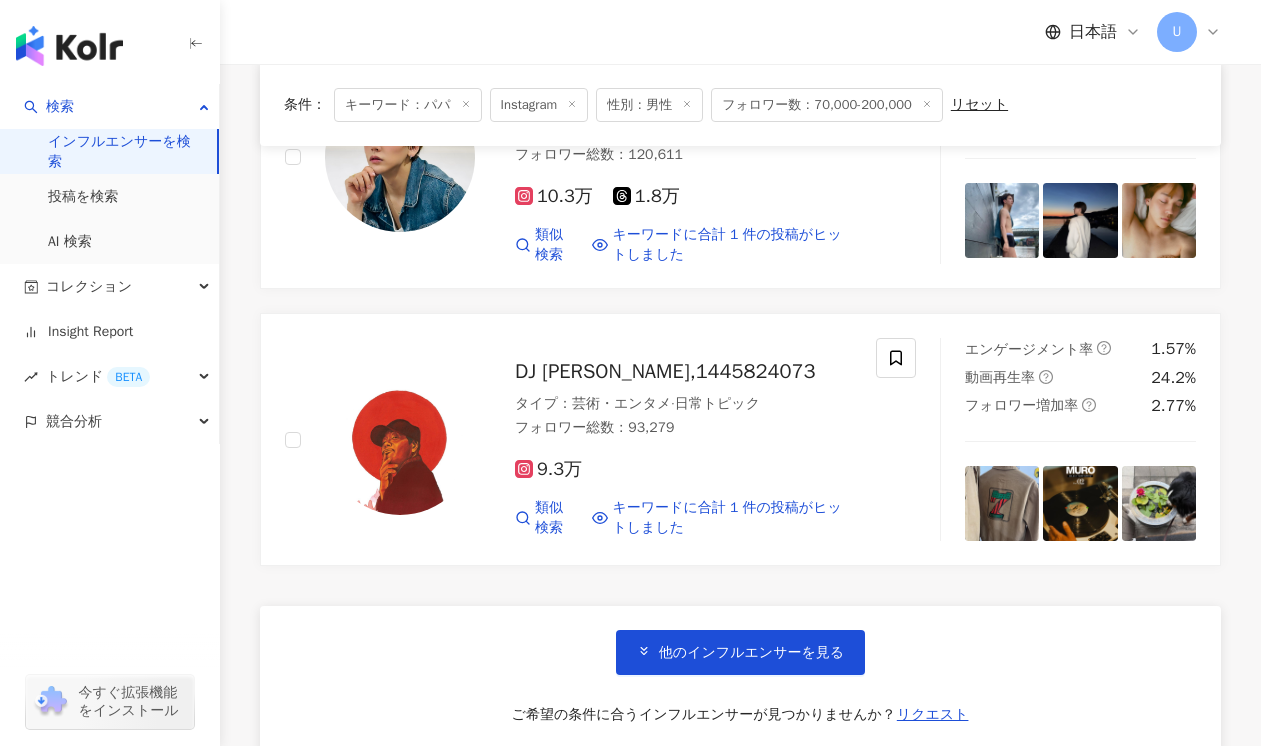 scroll, scrollTop: 21776, scrollLeft: 0, axis: vertical 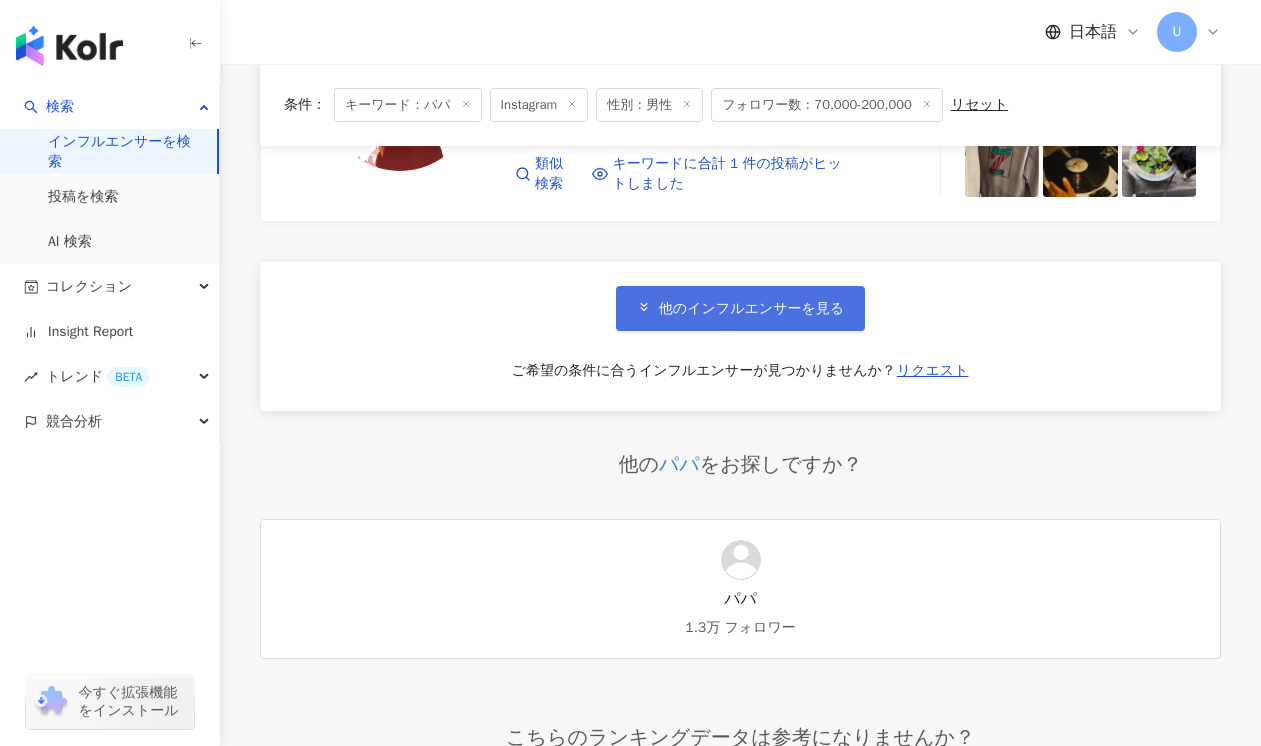 click 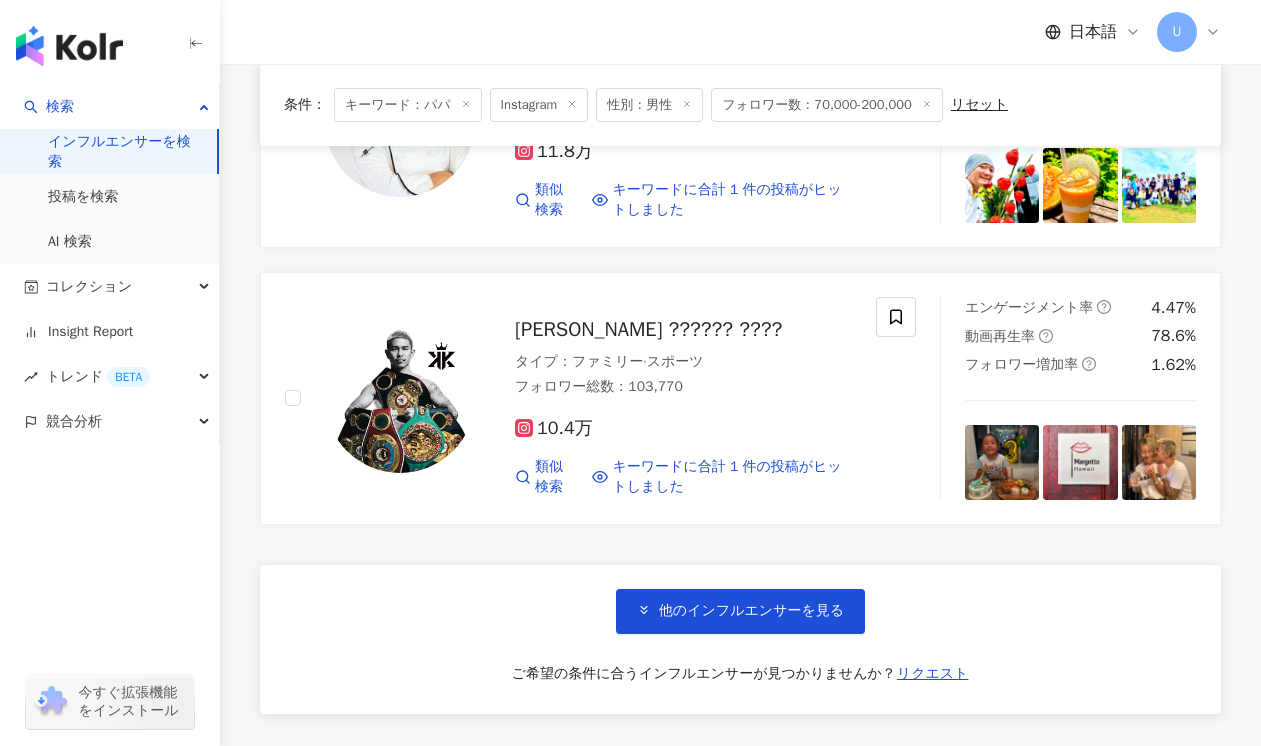 scroll, scrollTop: 24945, scrollLeft: 0, axis: vertical 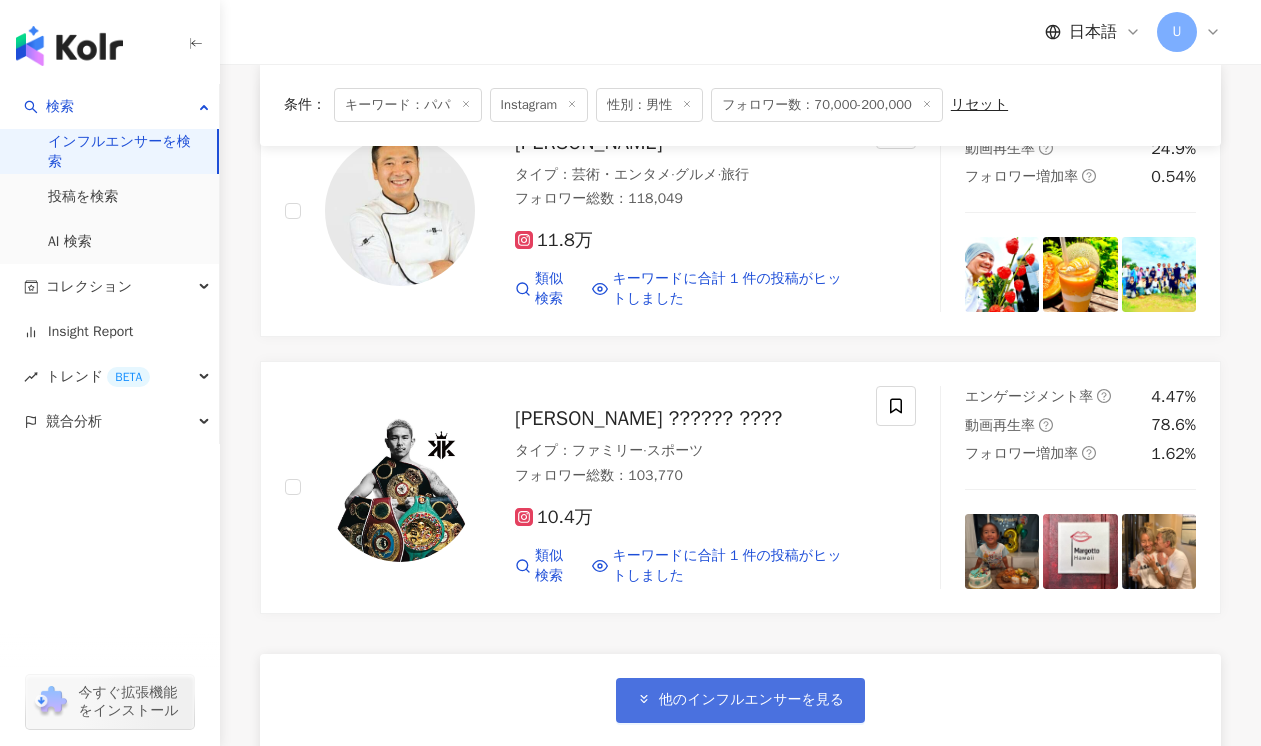 click on "他のインフルエンサーを見る" at bounding box center (751, 700) 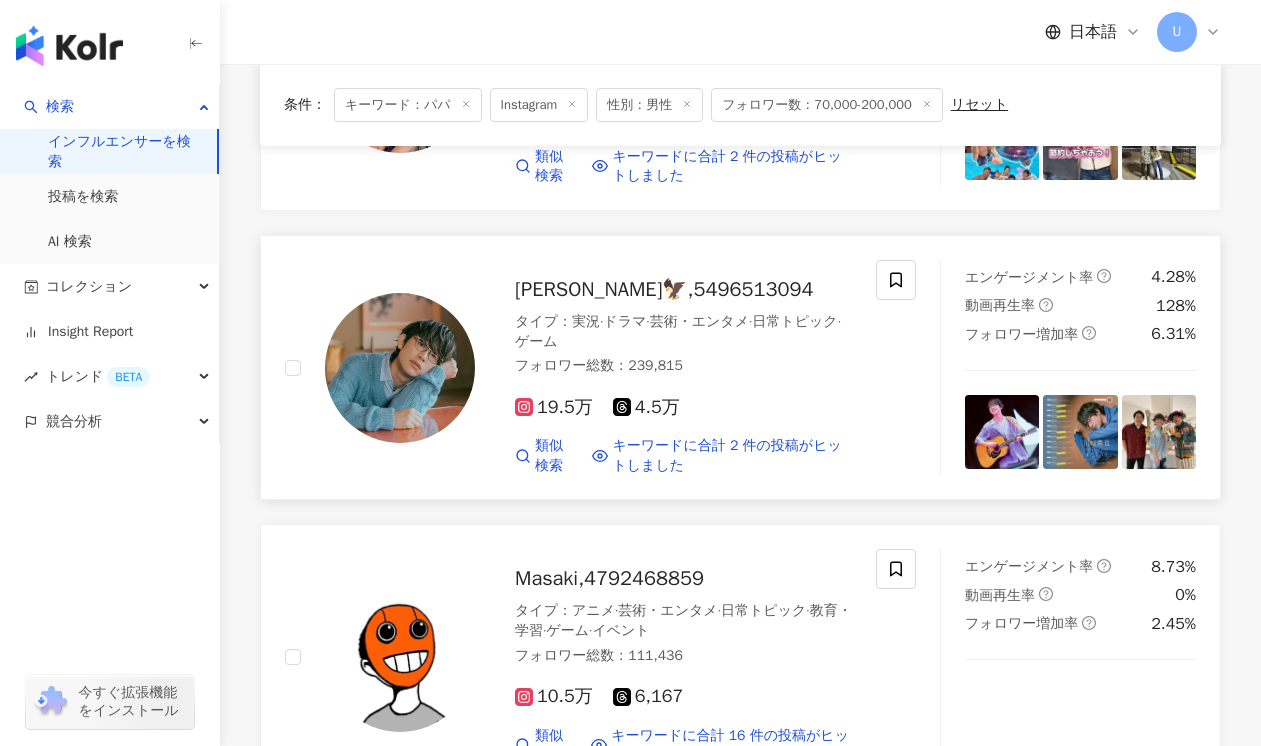 scroll, scrollTop: 27877, scrollLeft: 0, axis: vertical 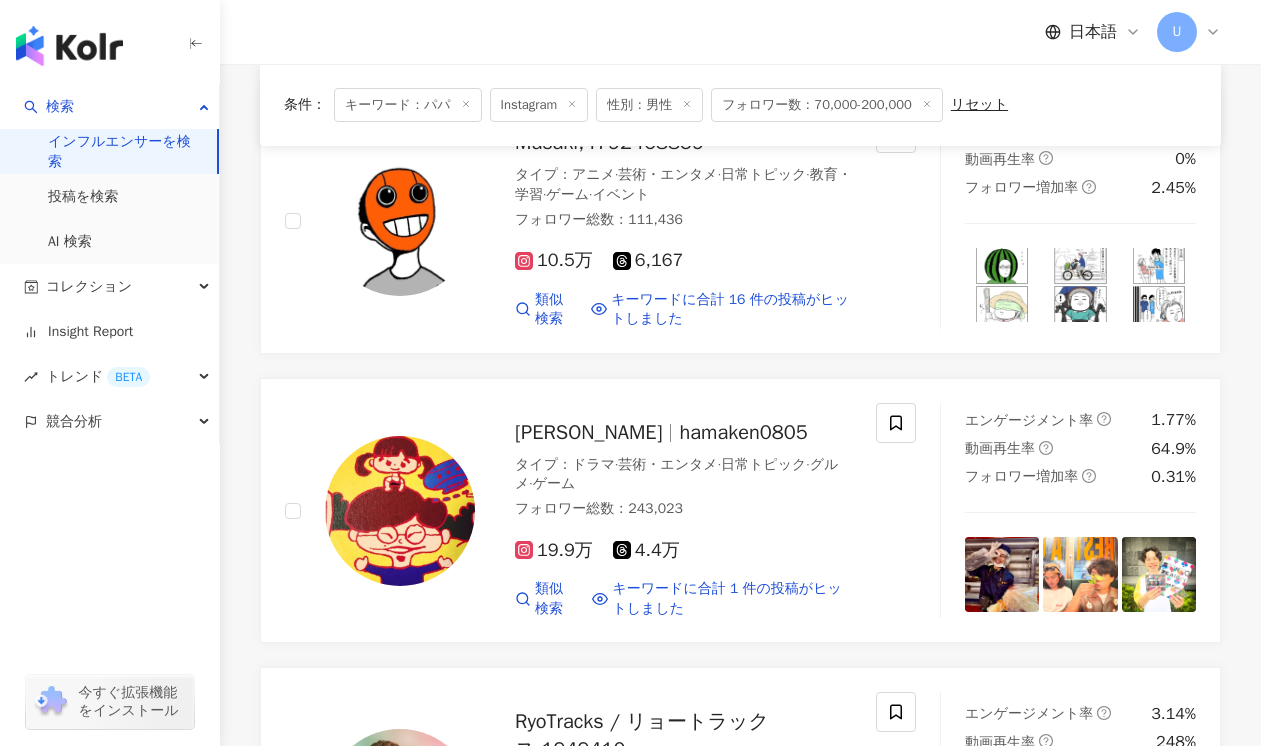 click on "インフルエンサーを検索" at bounding box center [124, 151] 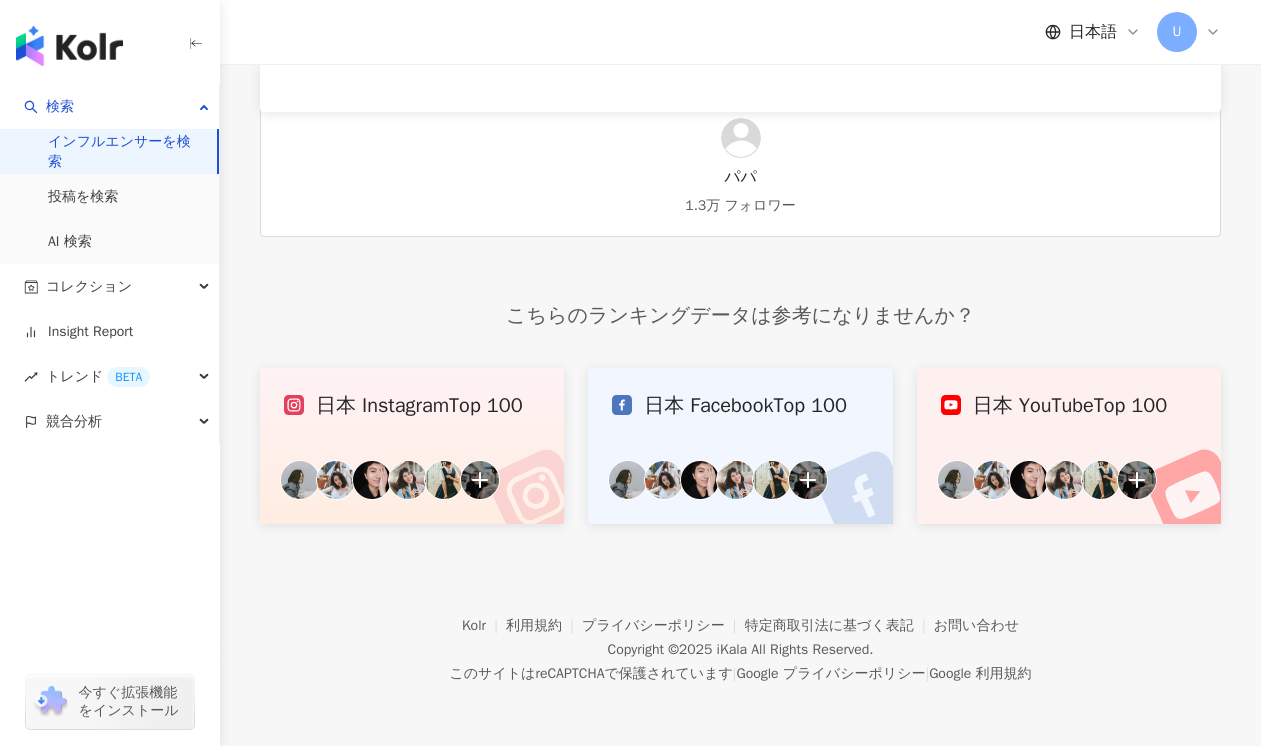 scroll, scrollTop: 0, scrollLeft: 0, axis: both 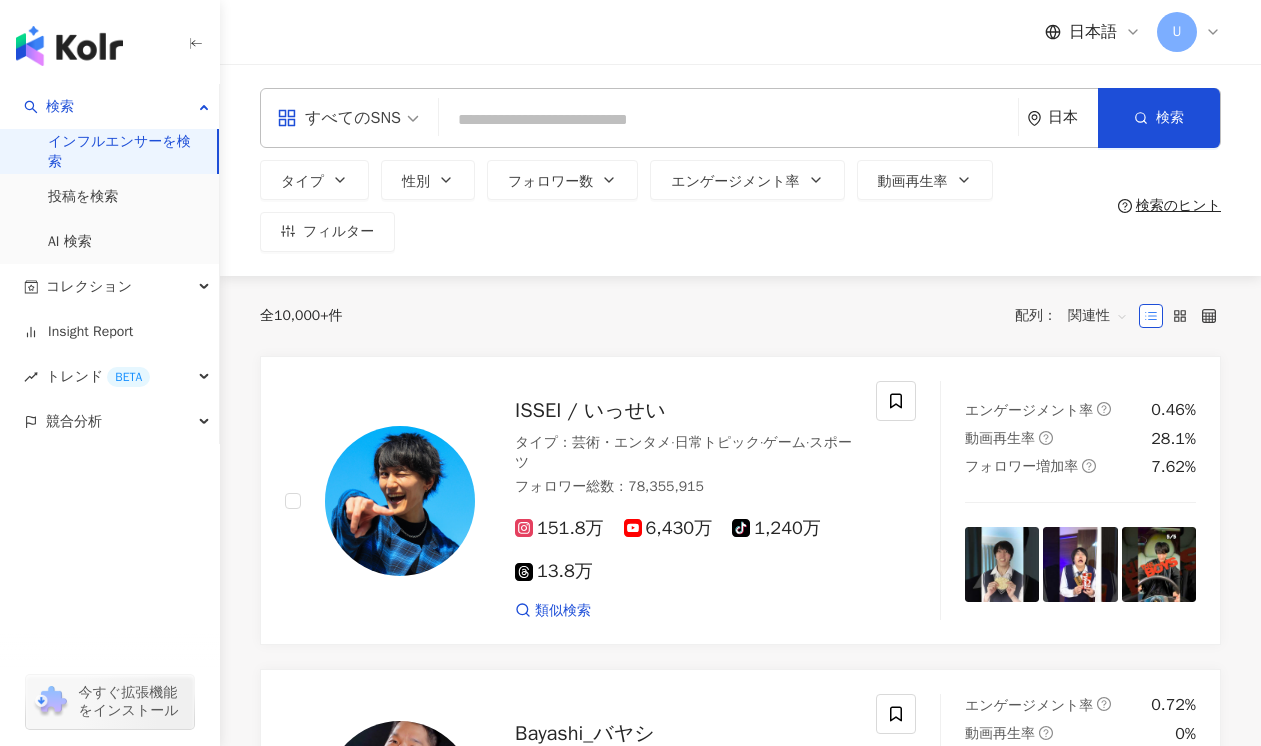 click at bounding box center (728, 120) 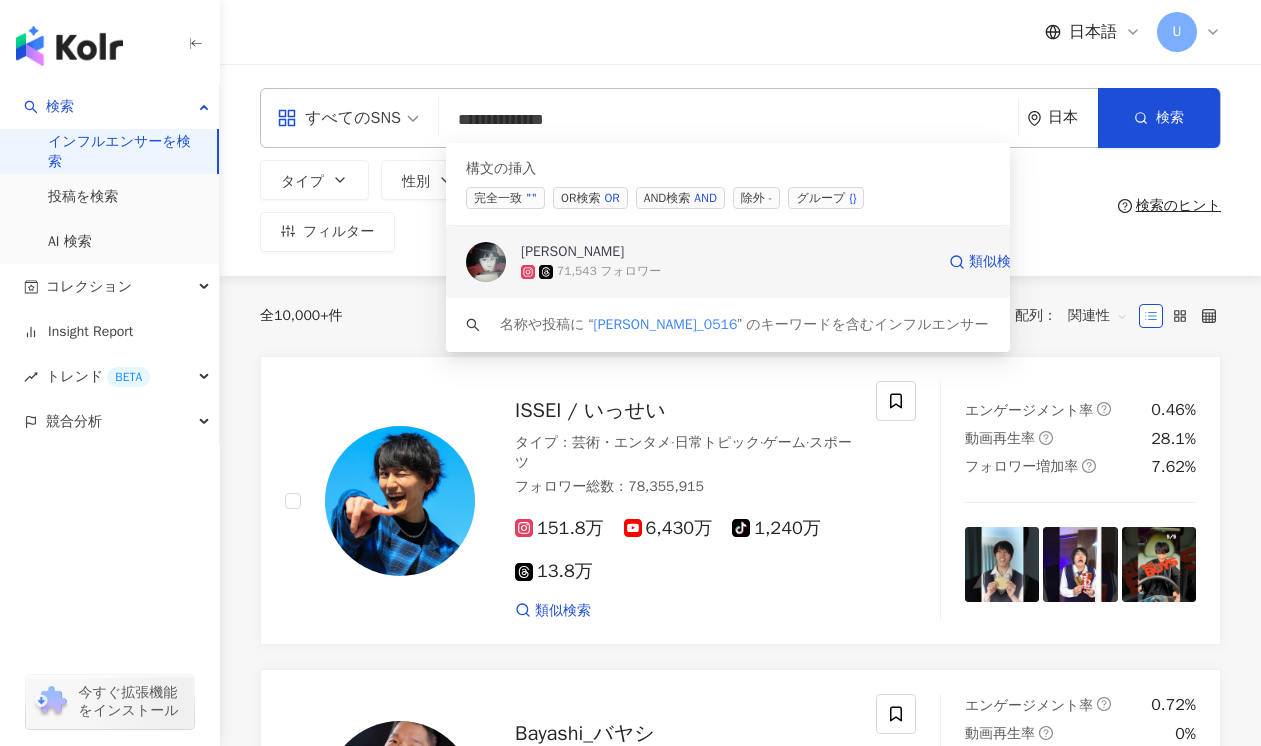 click on "長谷川あや" at bounding box center [727, 252] 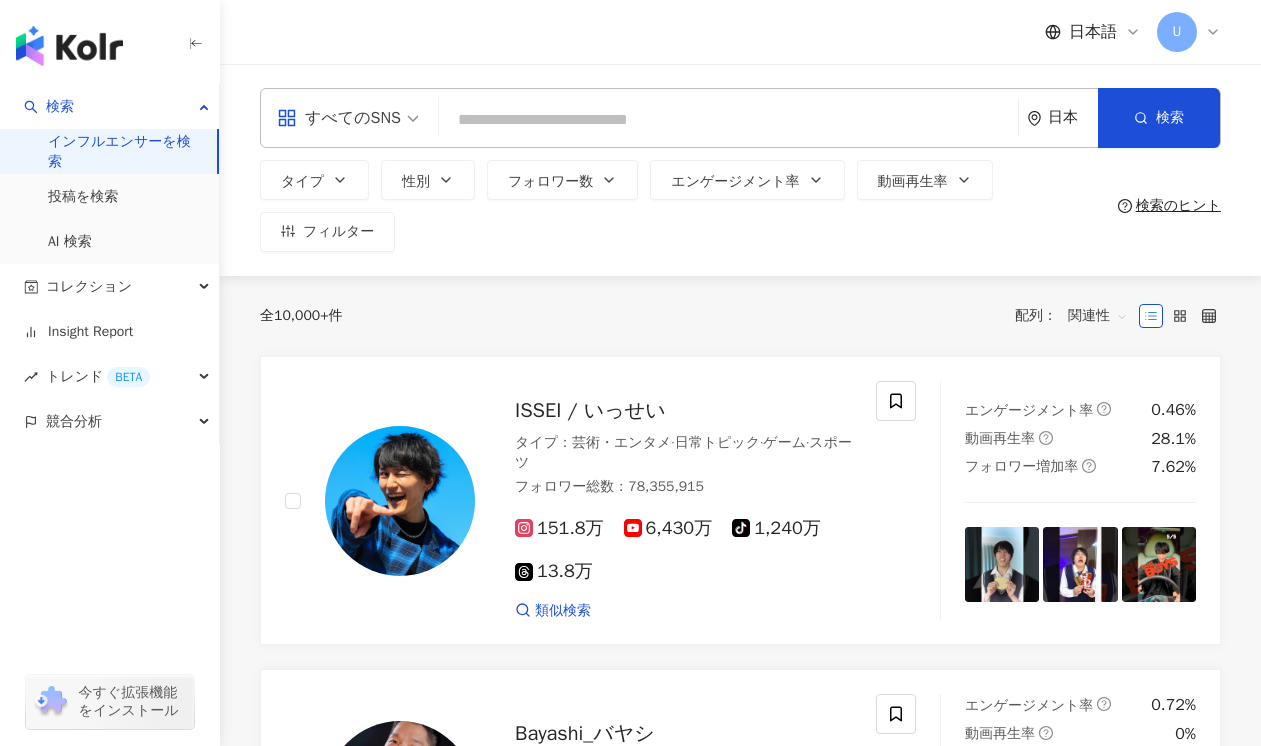 click at bounding box center (728, 120) 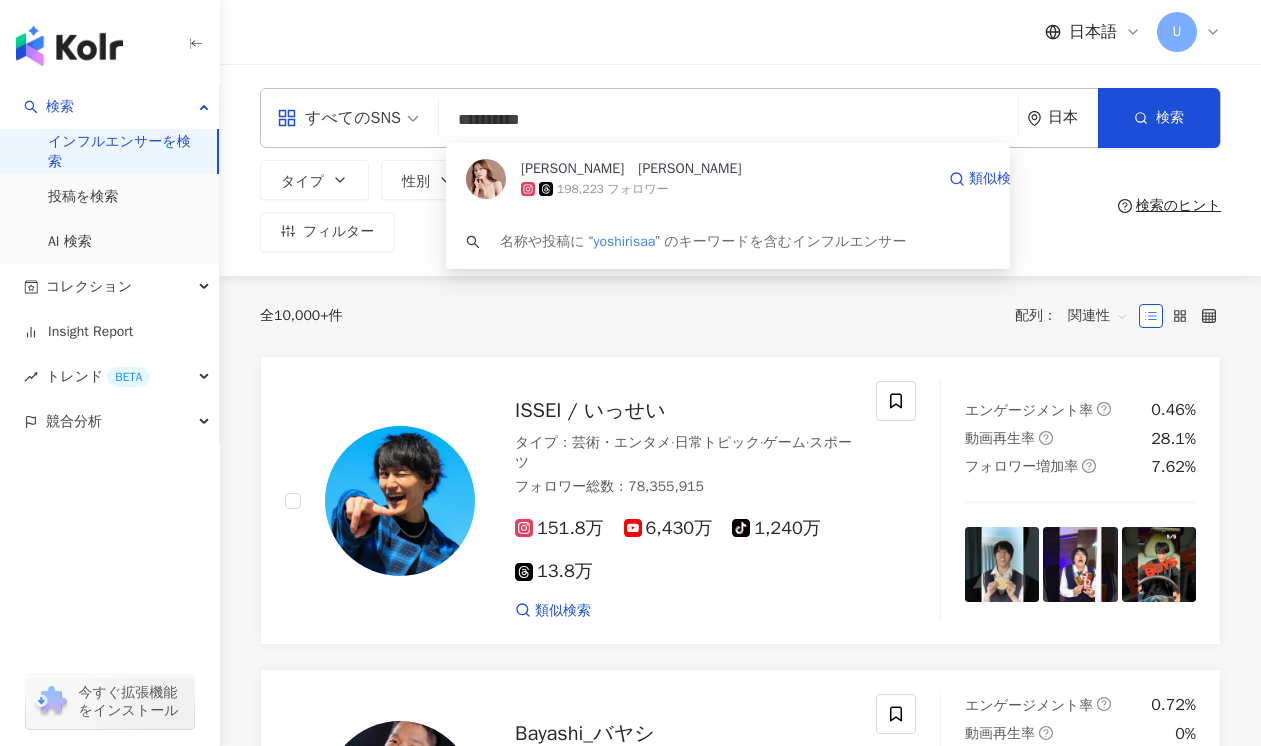 click on "吉田理紗　Risa Yoshida" at bounding box center (631, 169) 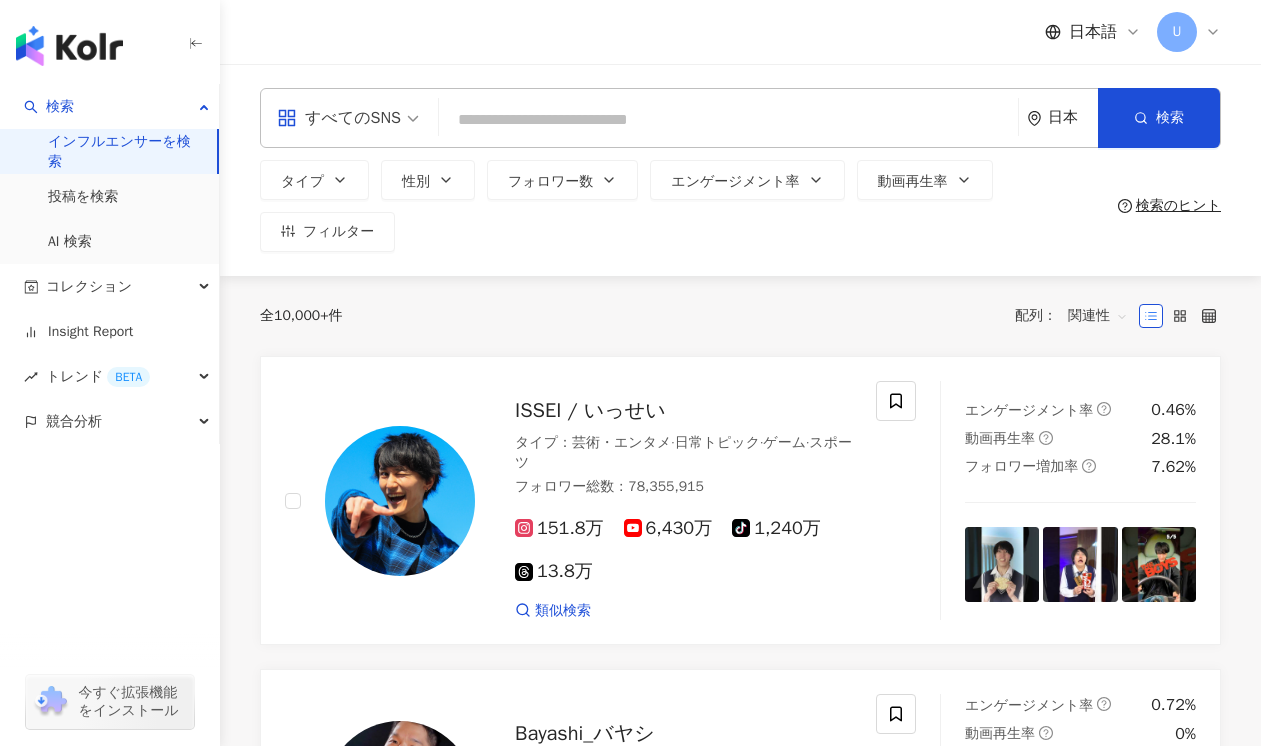 paste on "**********" 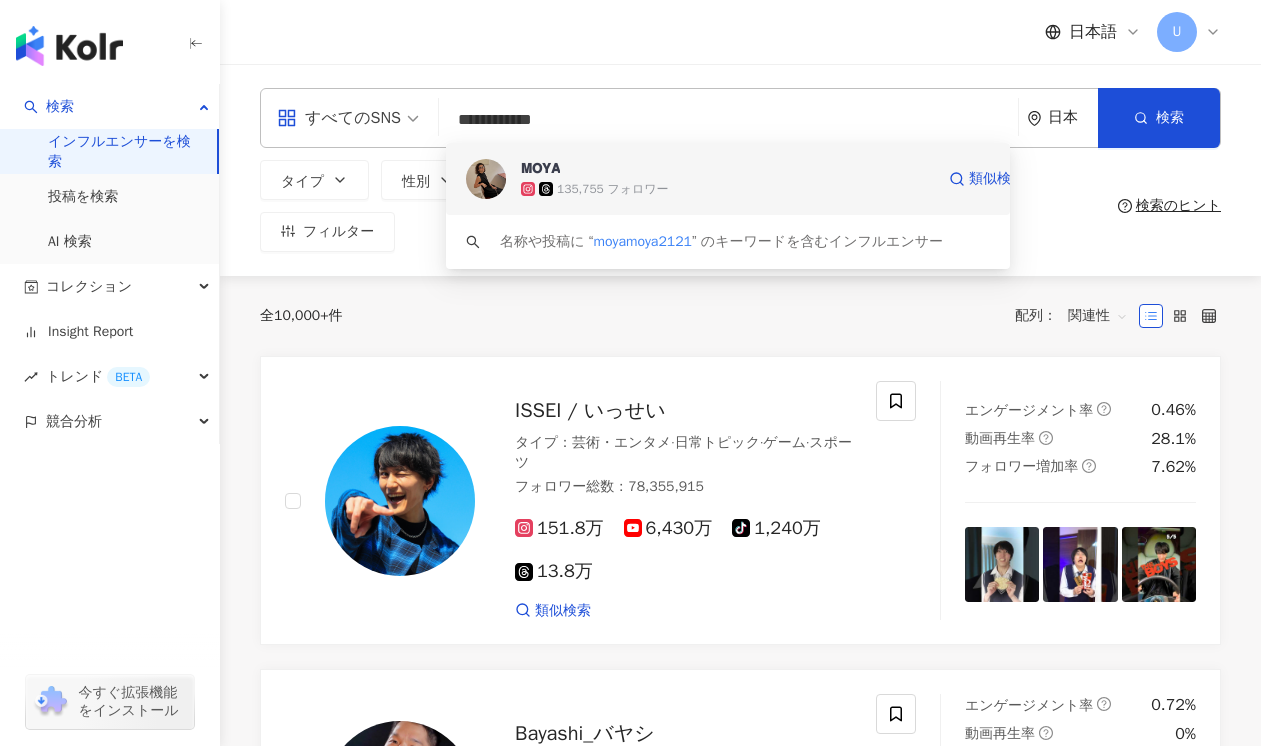 click on "𝗠𝗢𝗬𝗔" at bounding box center [727, 169] 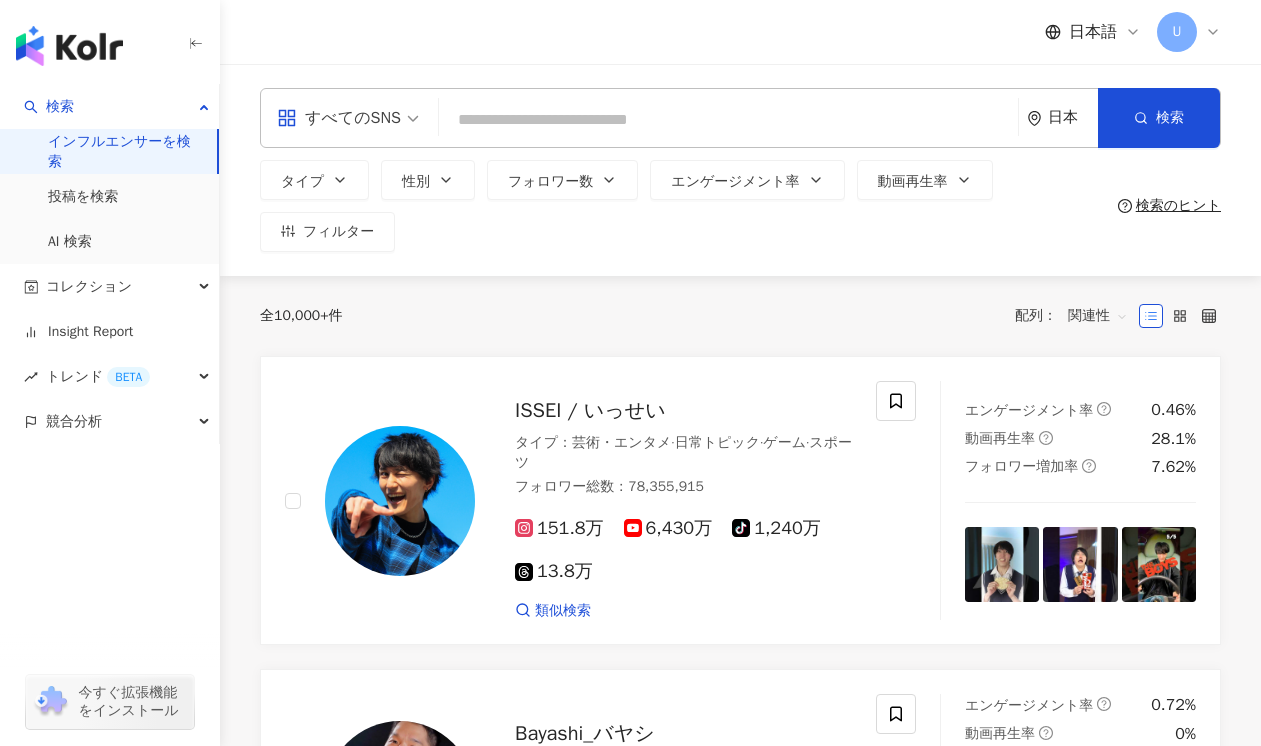 click at bounding box center (728, 120) 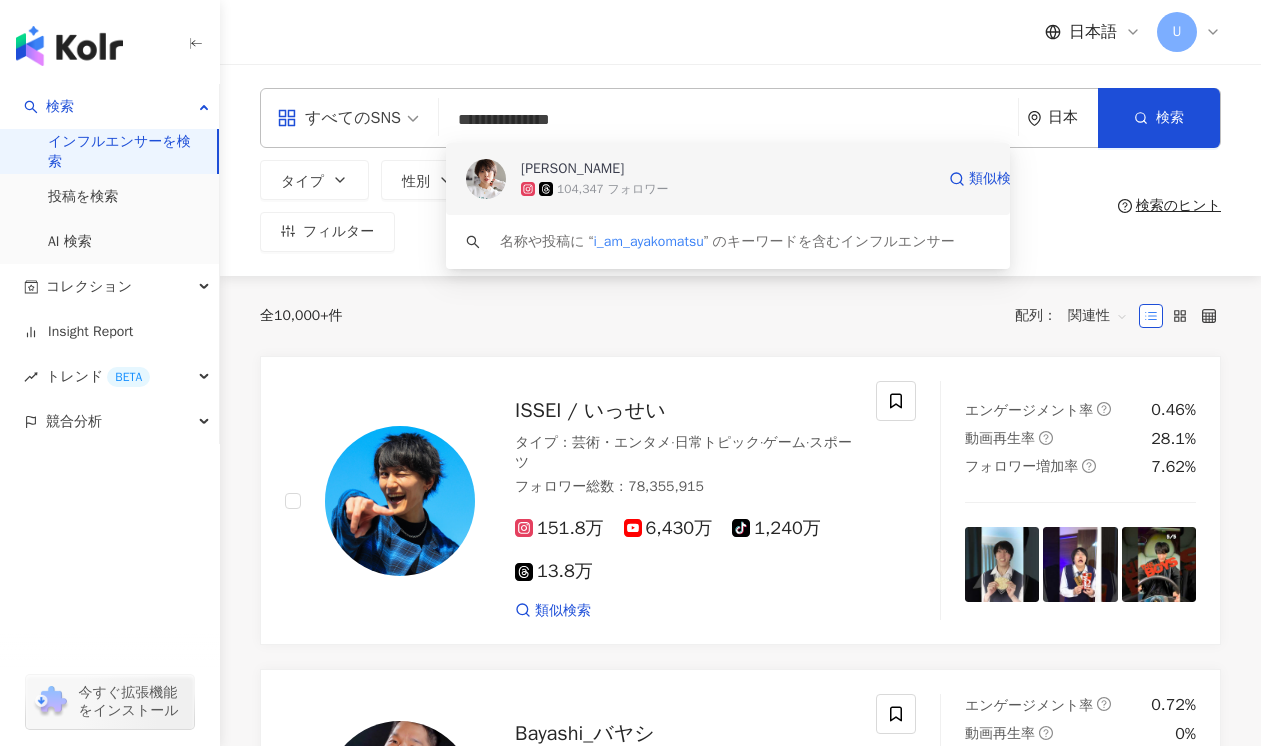 click on "小松あや" at bounding box center (727, 169) 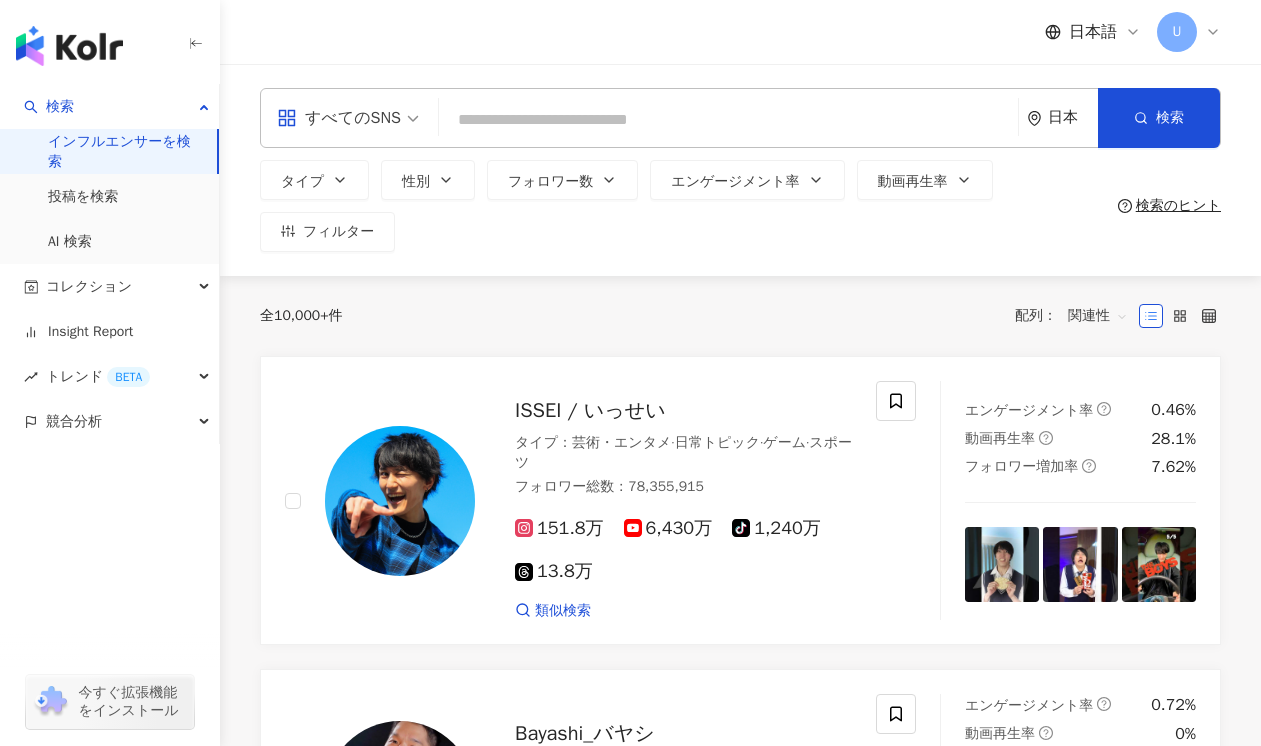 paste on "**********" 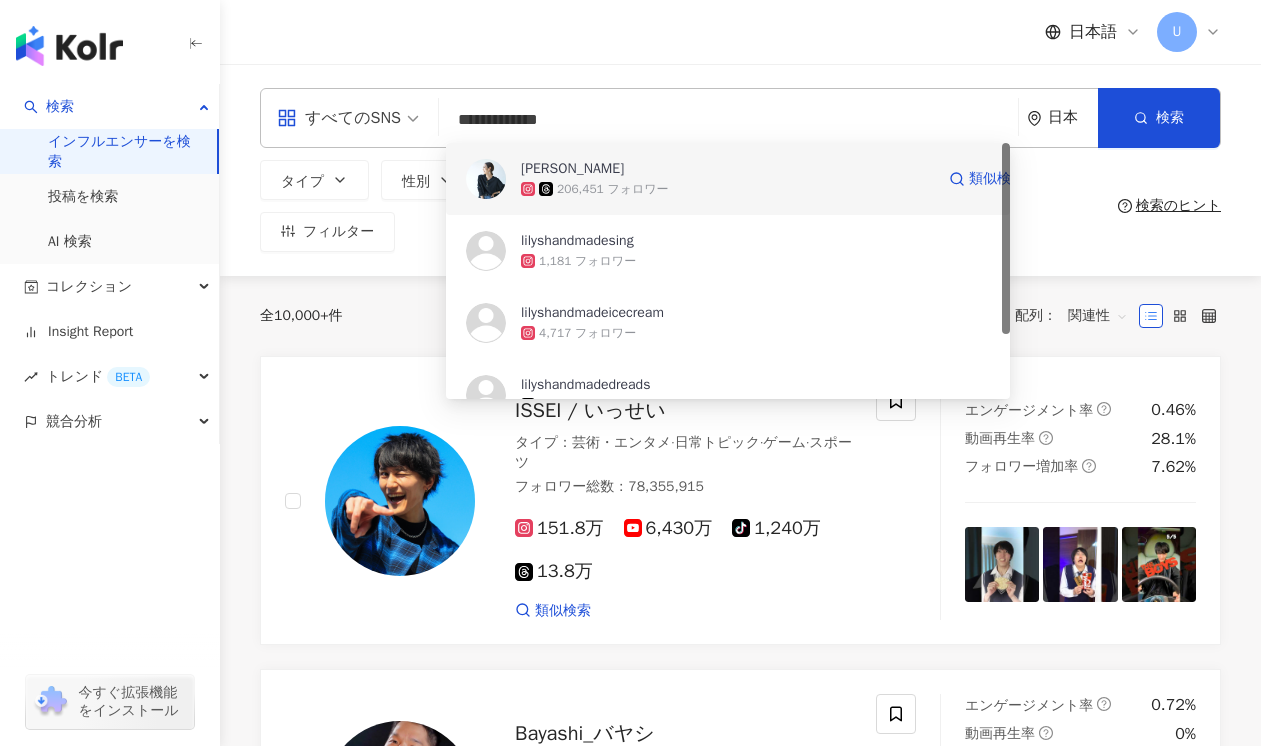 click on "206,451   フォロワー" at bounding box center (613, 189) 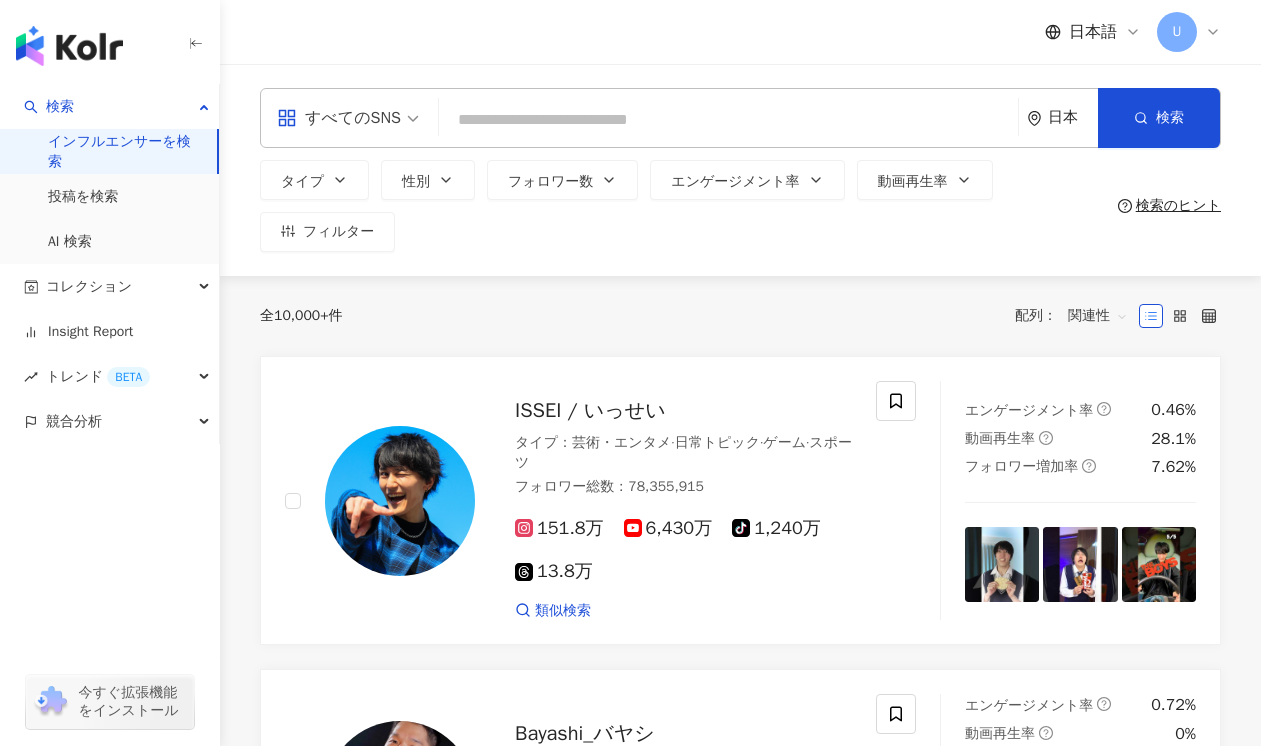 click on "すべてのSNS 日本 検索 a3d807ac-4696-49ea-9b7e-0d087c8472f0 yuri kobayashi 206,451   フォロワー lilyshandmadesing 1,181   フォロワー lilyshandmadeicecream 4,717   フォロワー lilyshandmadedreads tiktok-icon 3,595   フォロワー 名称や投稿に “ lilyshandmade ” のキーワードを含むインフルエンサー" at bounding box center [740, 118] 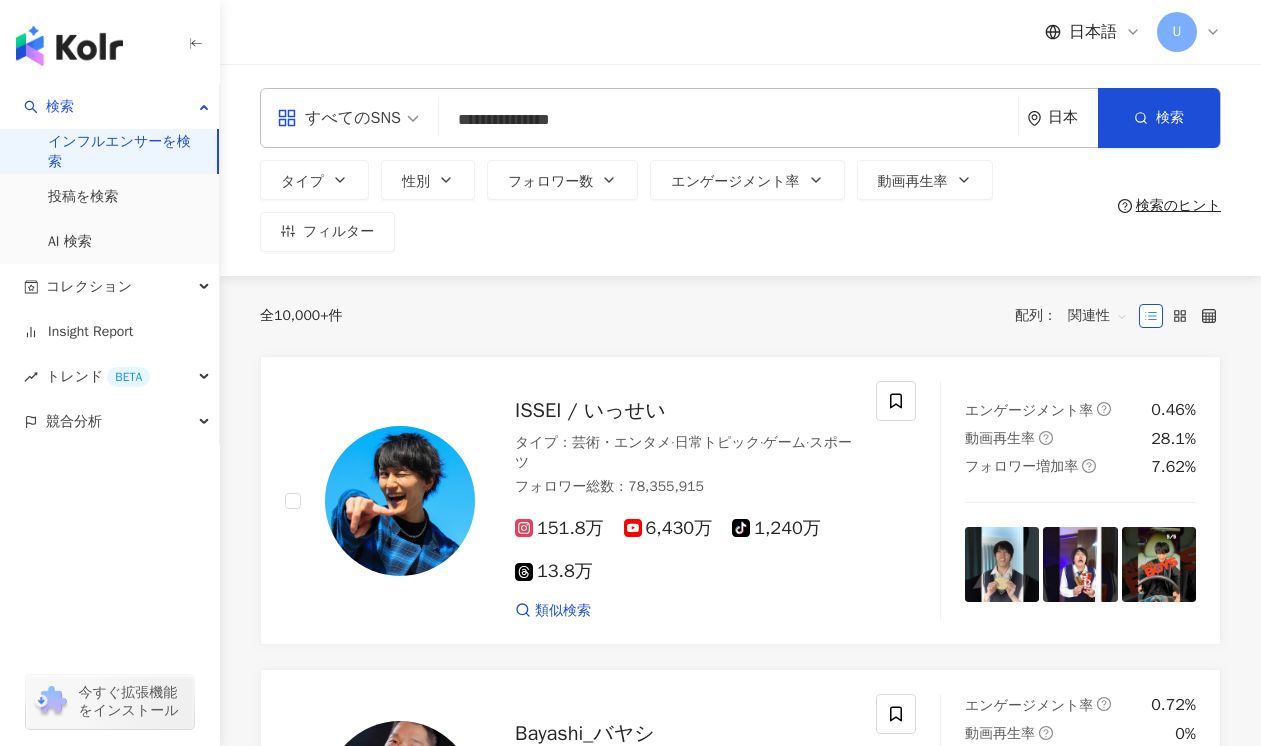 click on "**********" at bounding box center (728, 120) 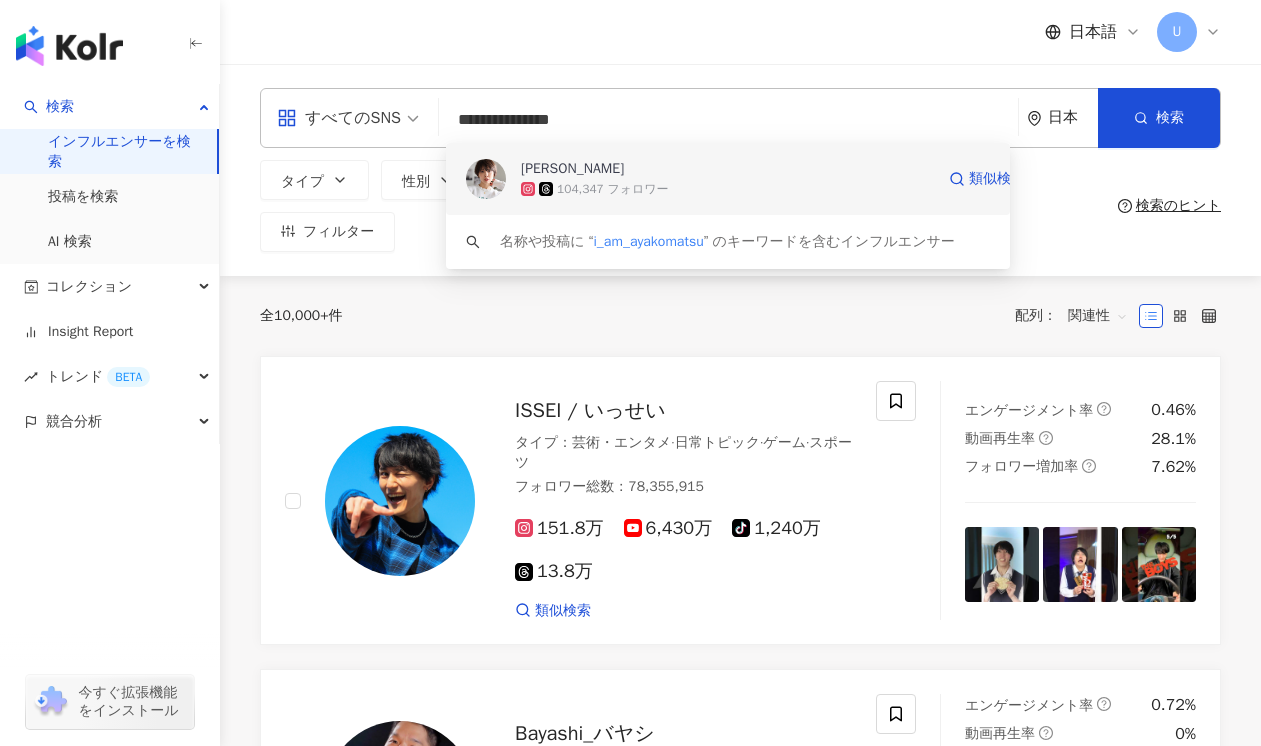 click on "小松あや" at bounding box center [572, 169] 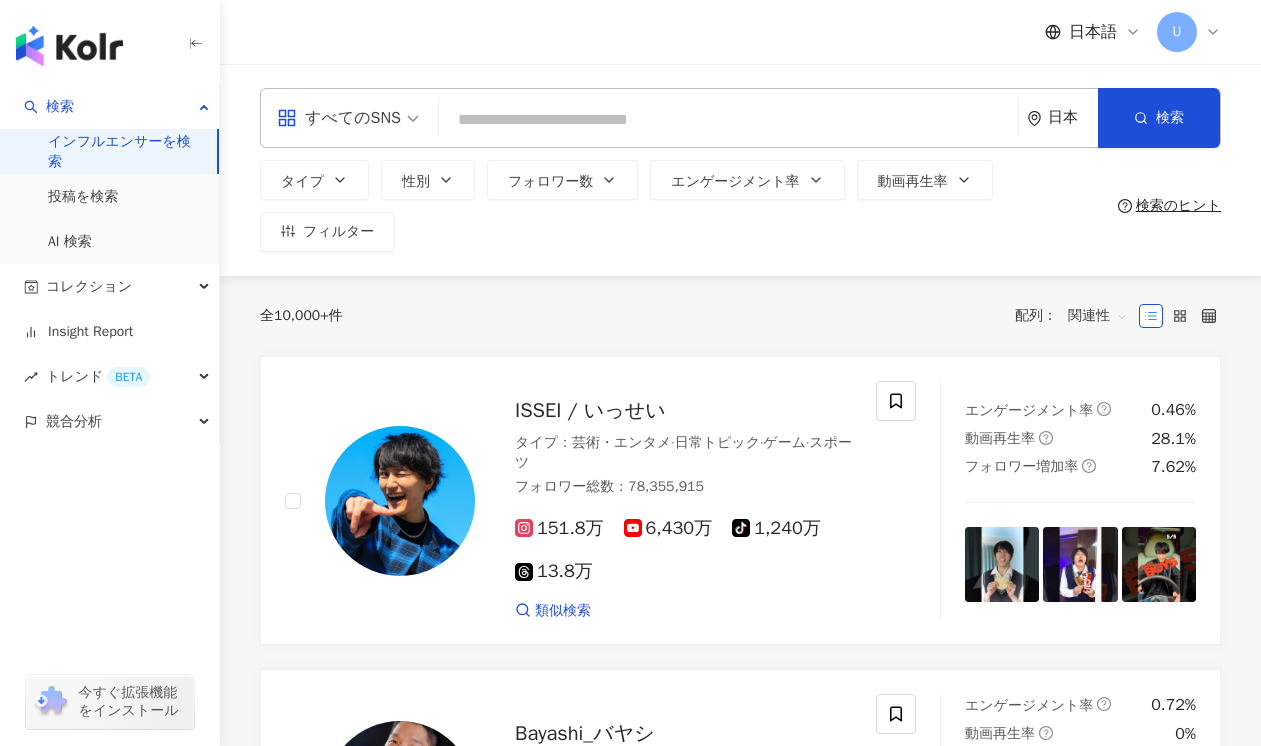 paste on "**********" 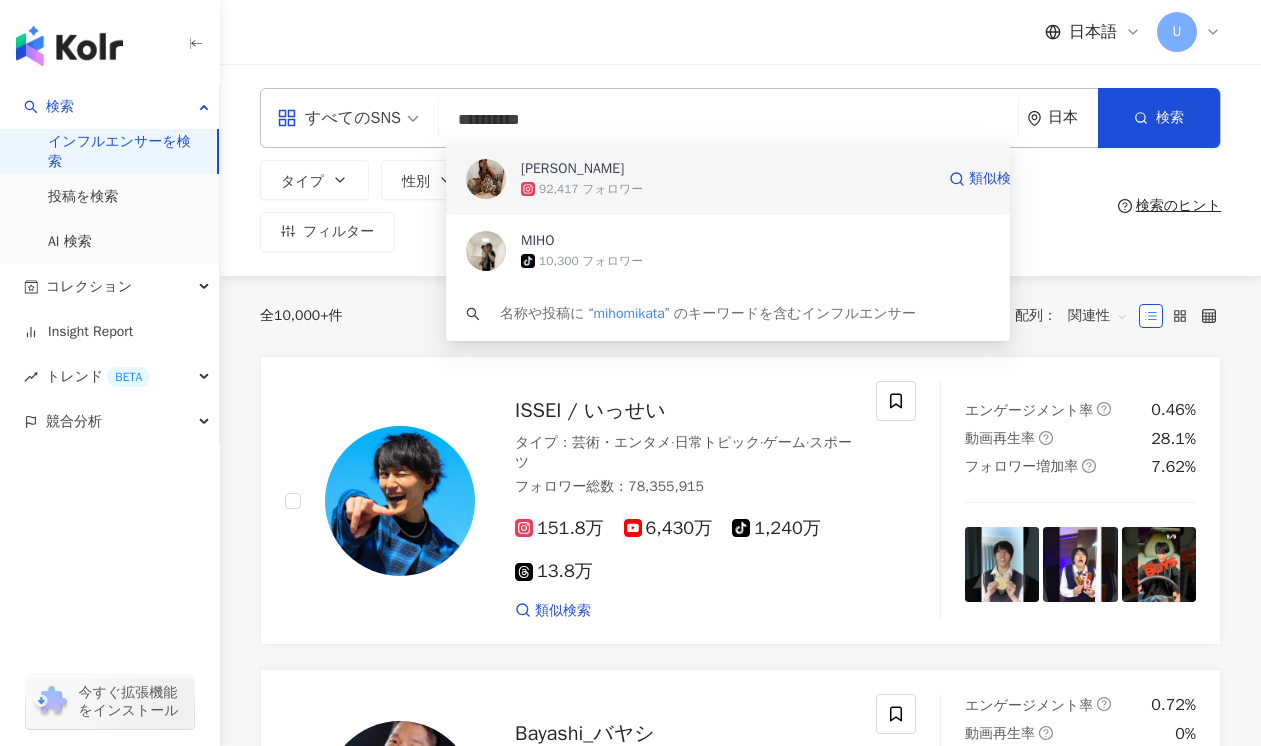 click on "92,417   フォロワー" at bounding box center (591, 189) 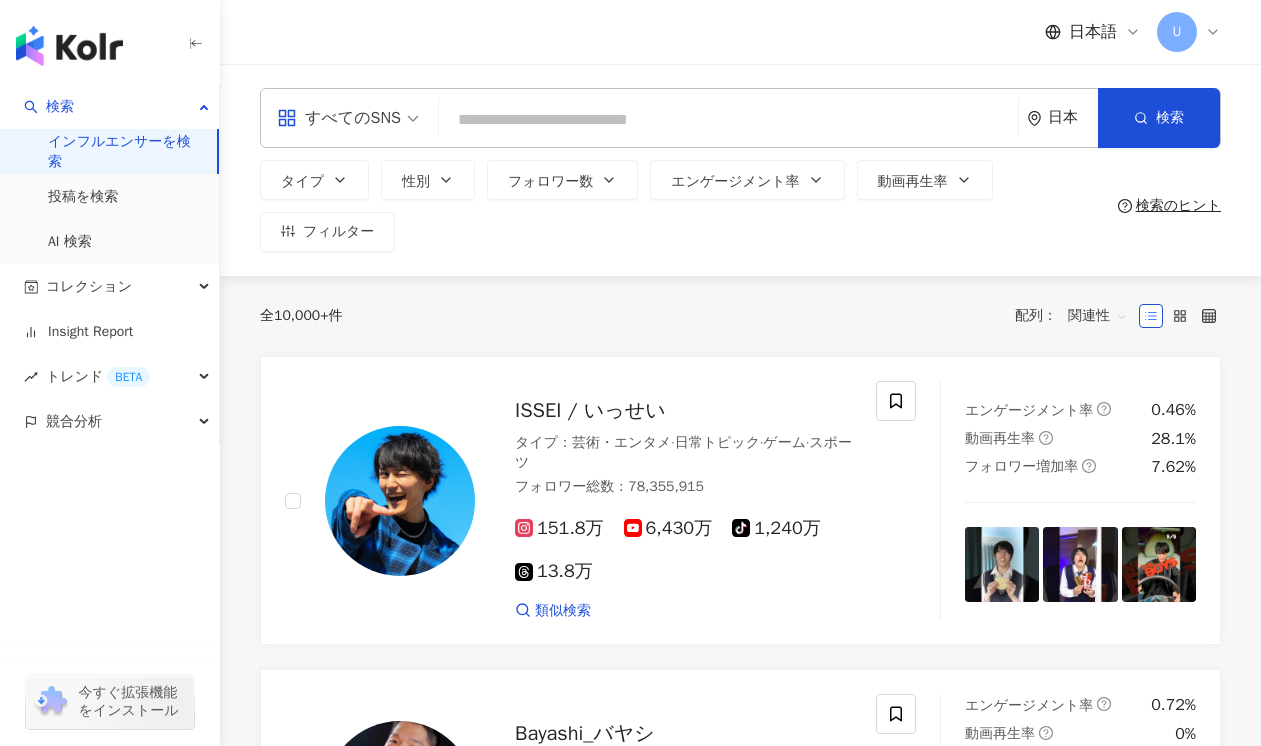 paste on "*********" 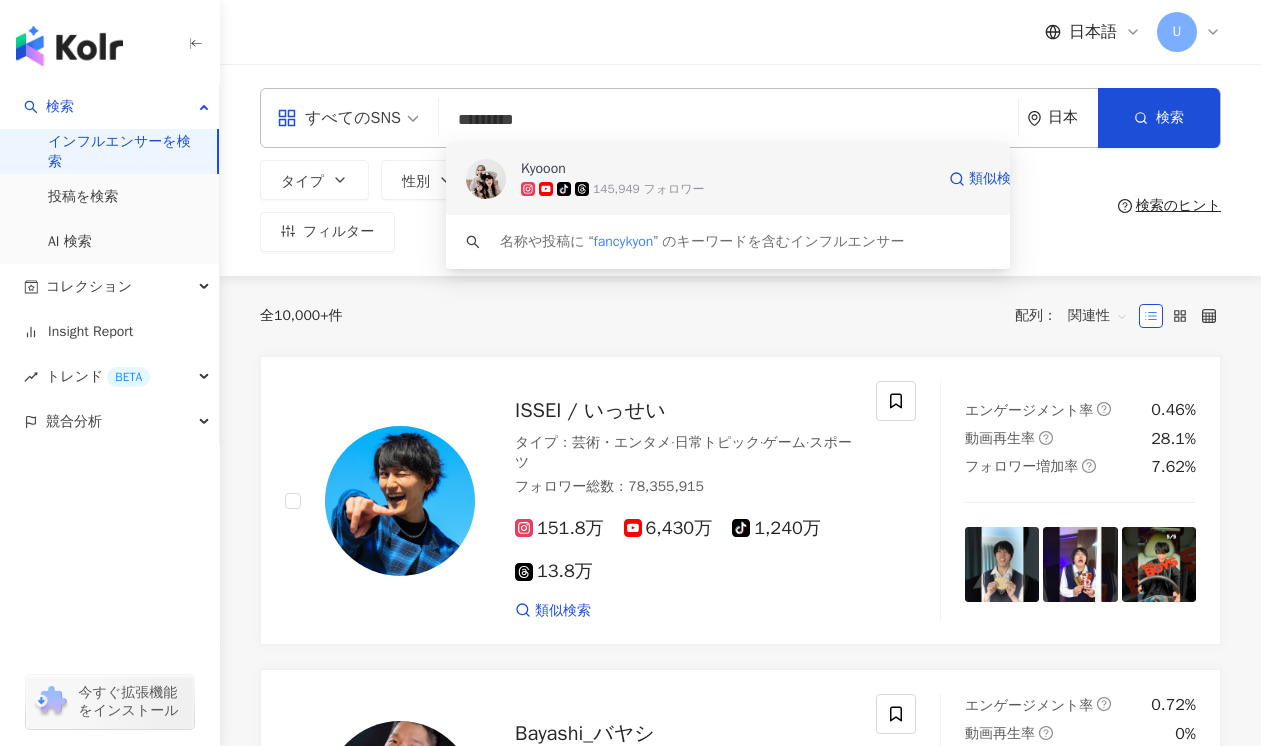 click on "Kyooon tiktok-icon 145,949   フォロワー 類似検索" at bounding box center [728, 179] 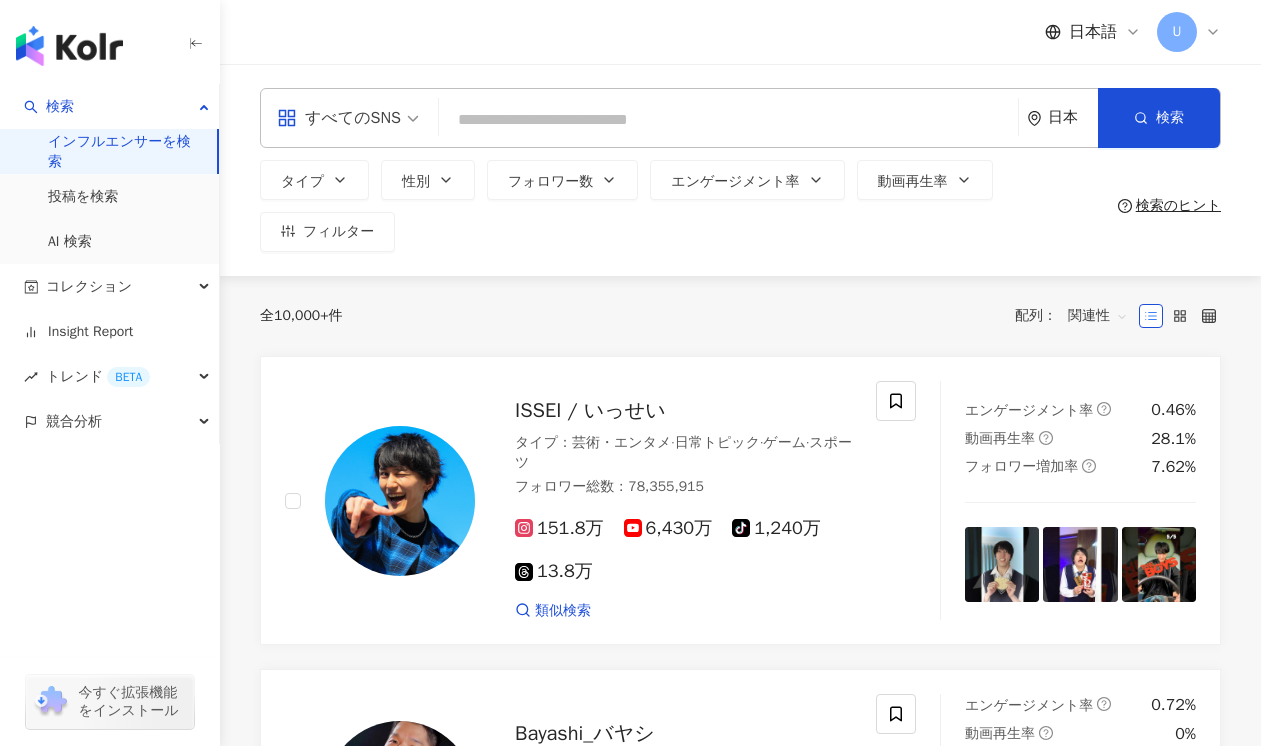 paste on "********" 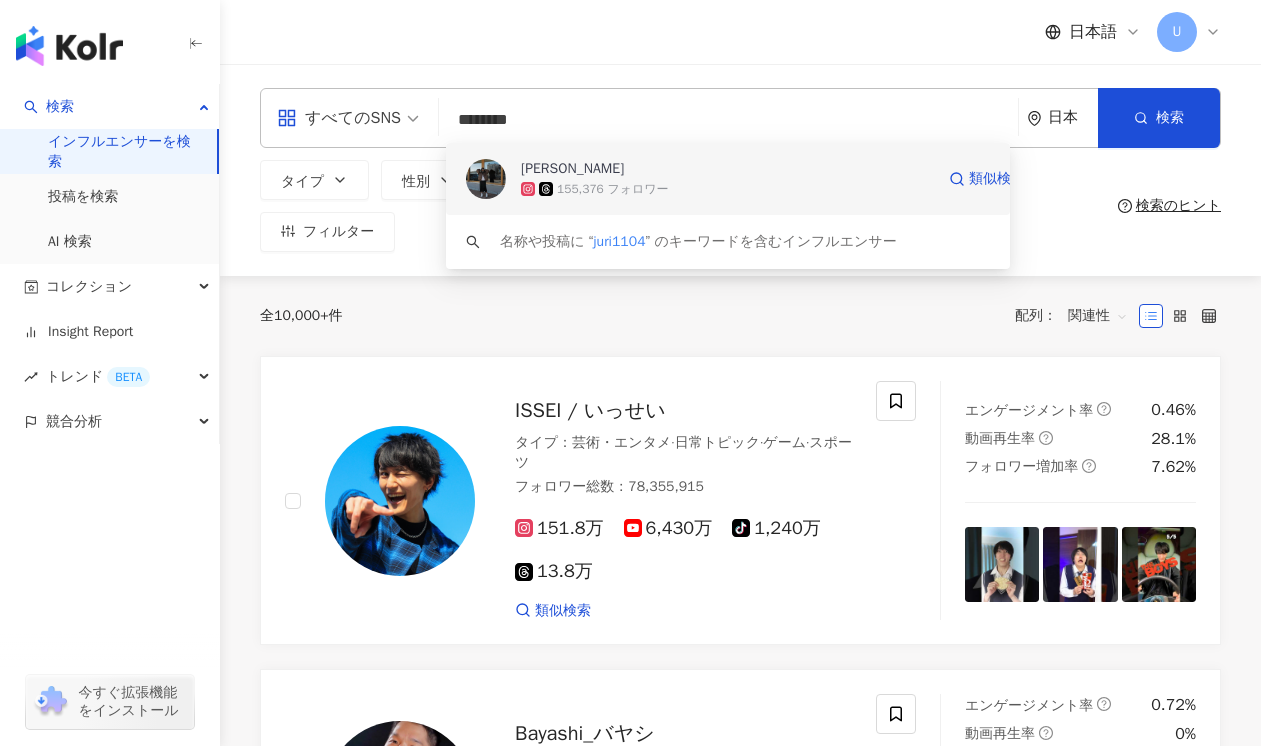 click on "JURI NAKAGAWA" at bounding box center [572, 169] 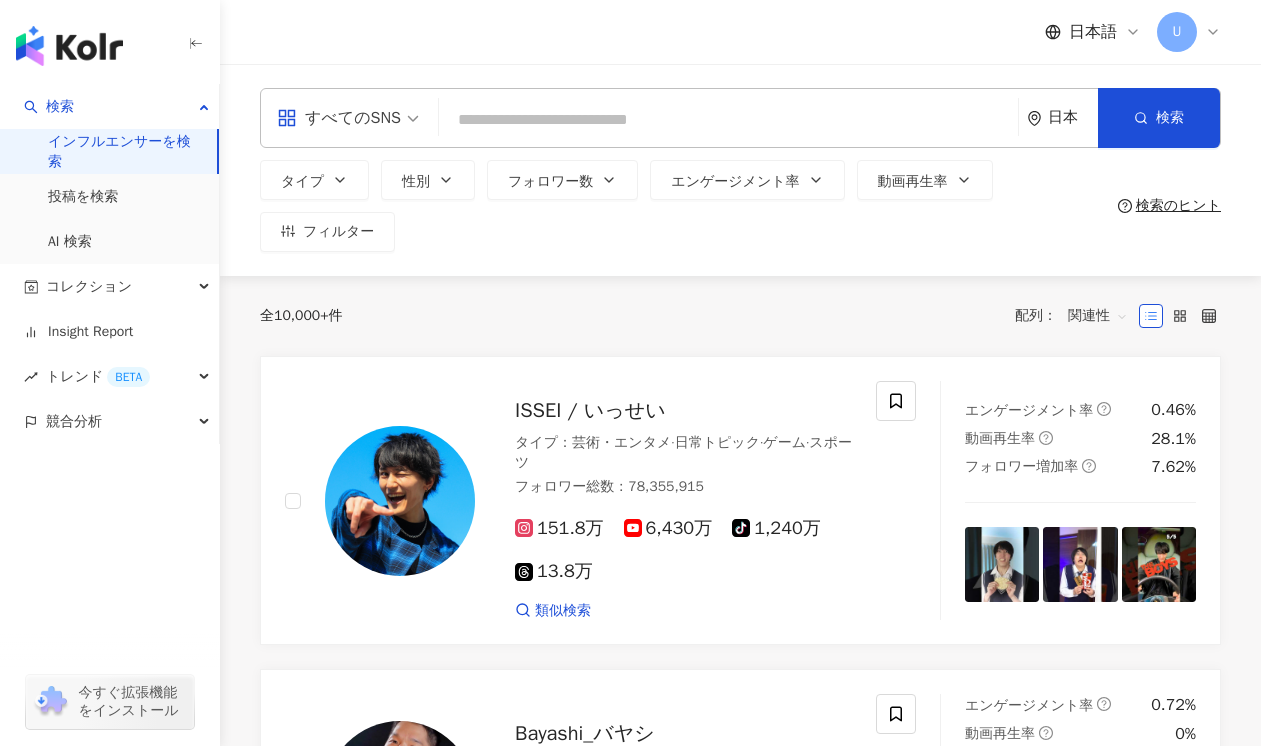 click at bounding box center (728, 120) 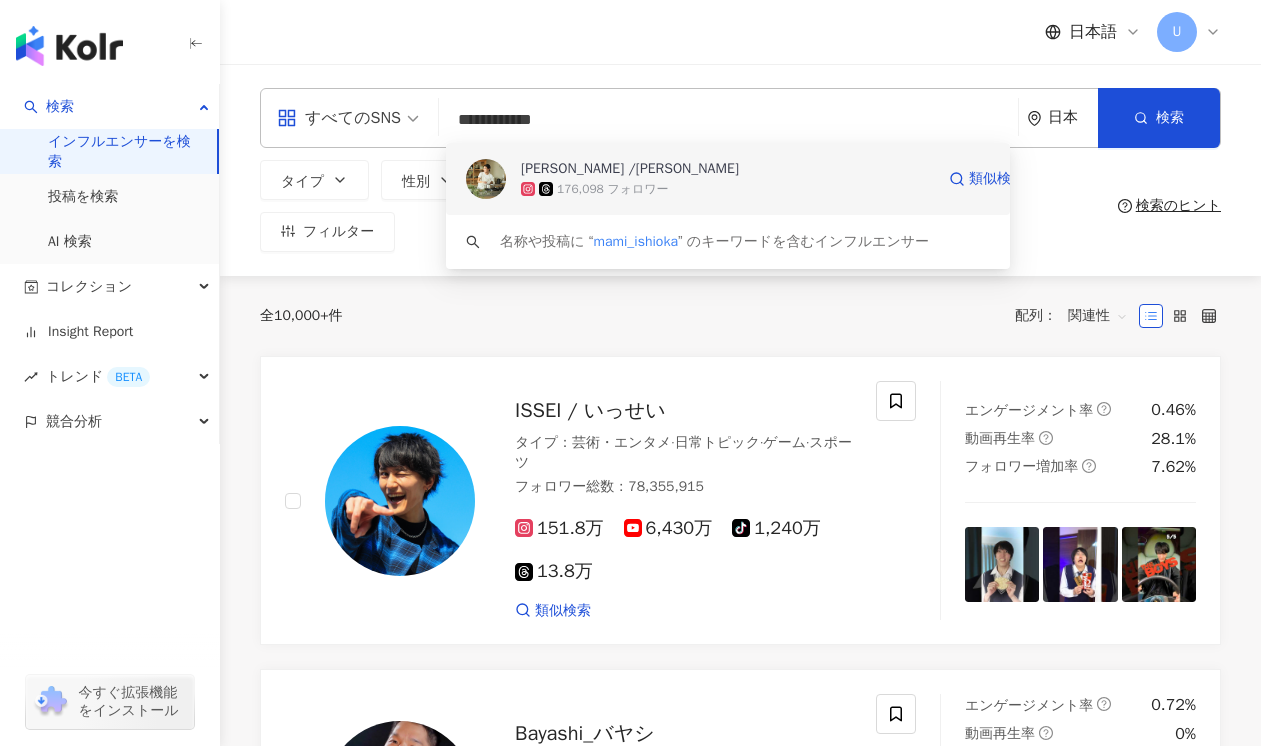 click on "Mami Ishioka /石岡真実 176,098   フォロワー 類似検索" at bounding box center (728, 179) 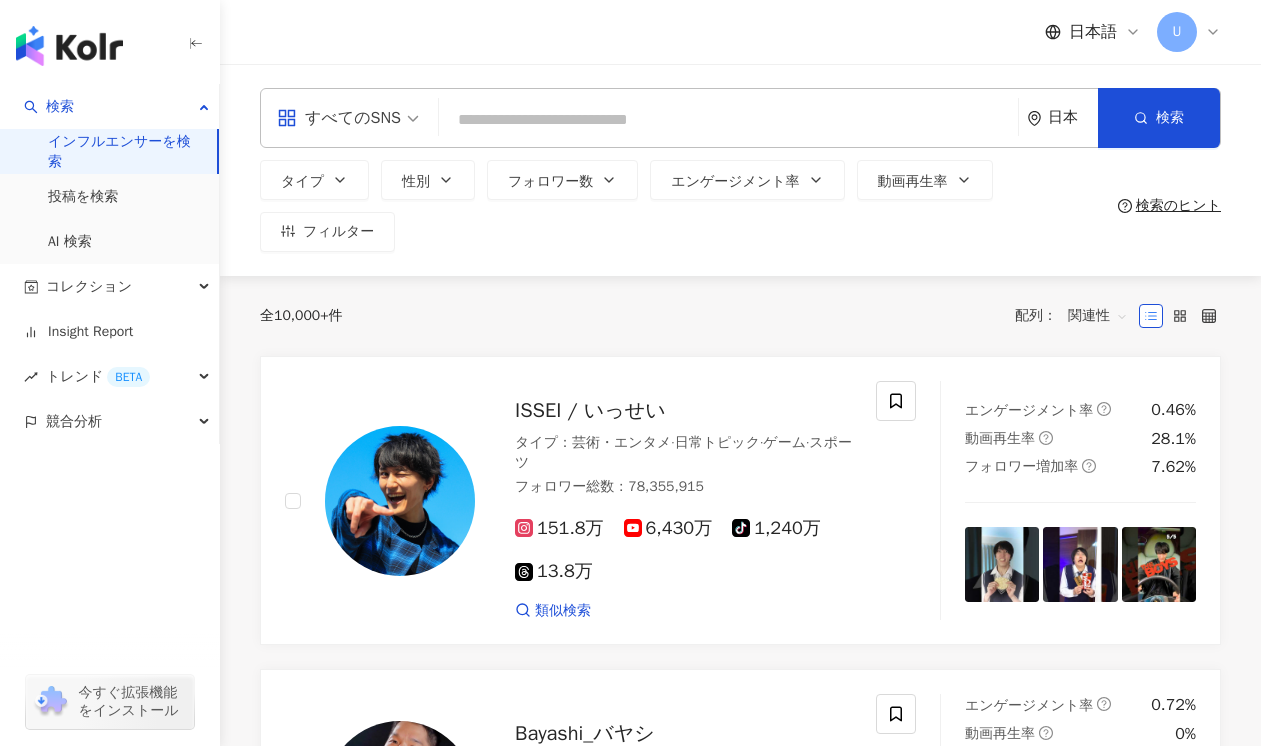 click at bounding box center [728, 120] 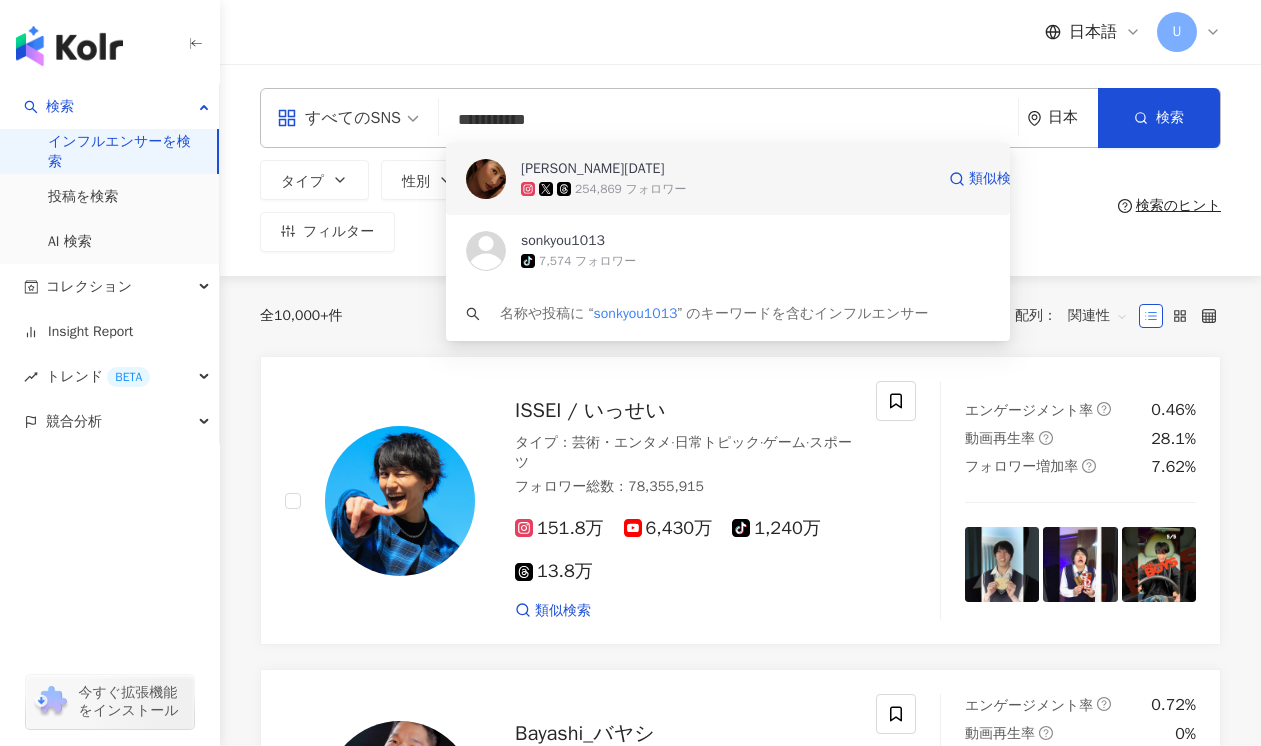click on "254,869   フォロワー" at bounding box center (631, 189) 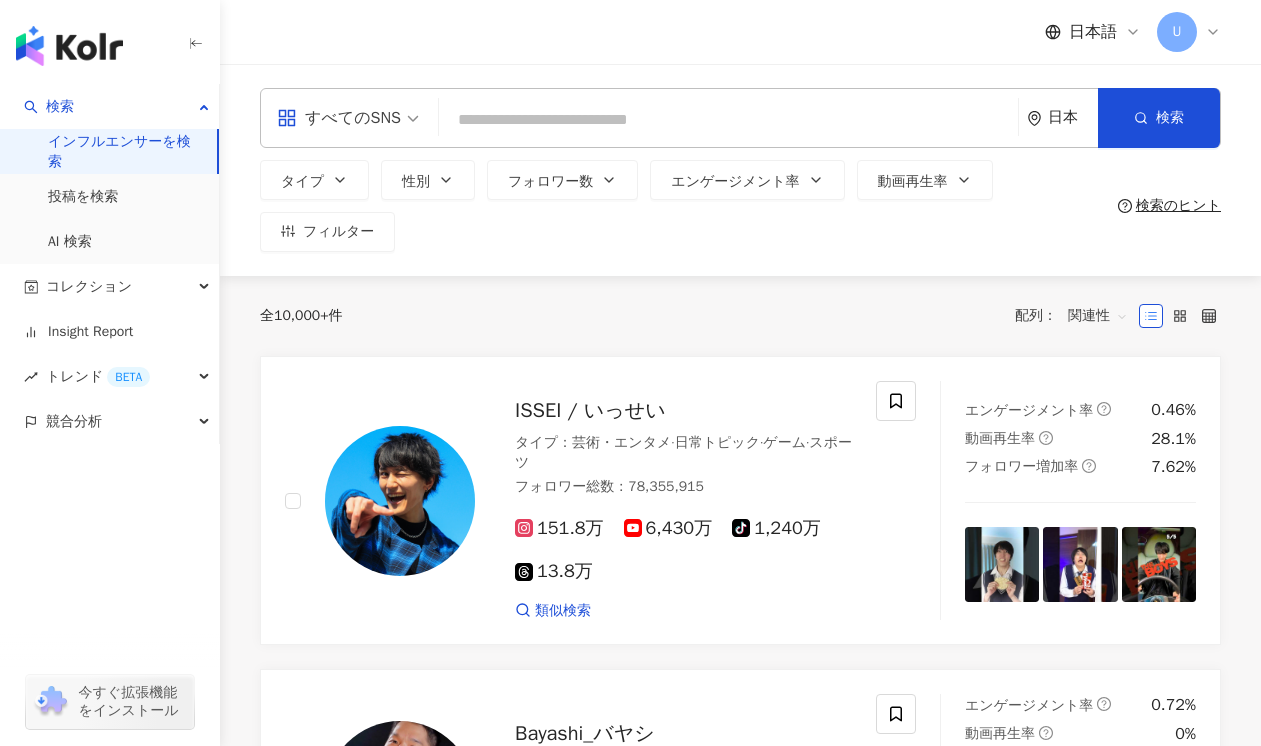 click at bounding box center (728, 120) 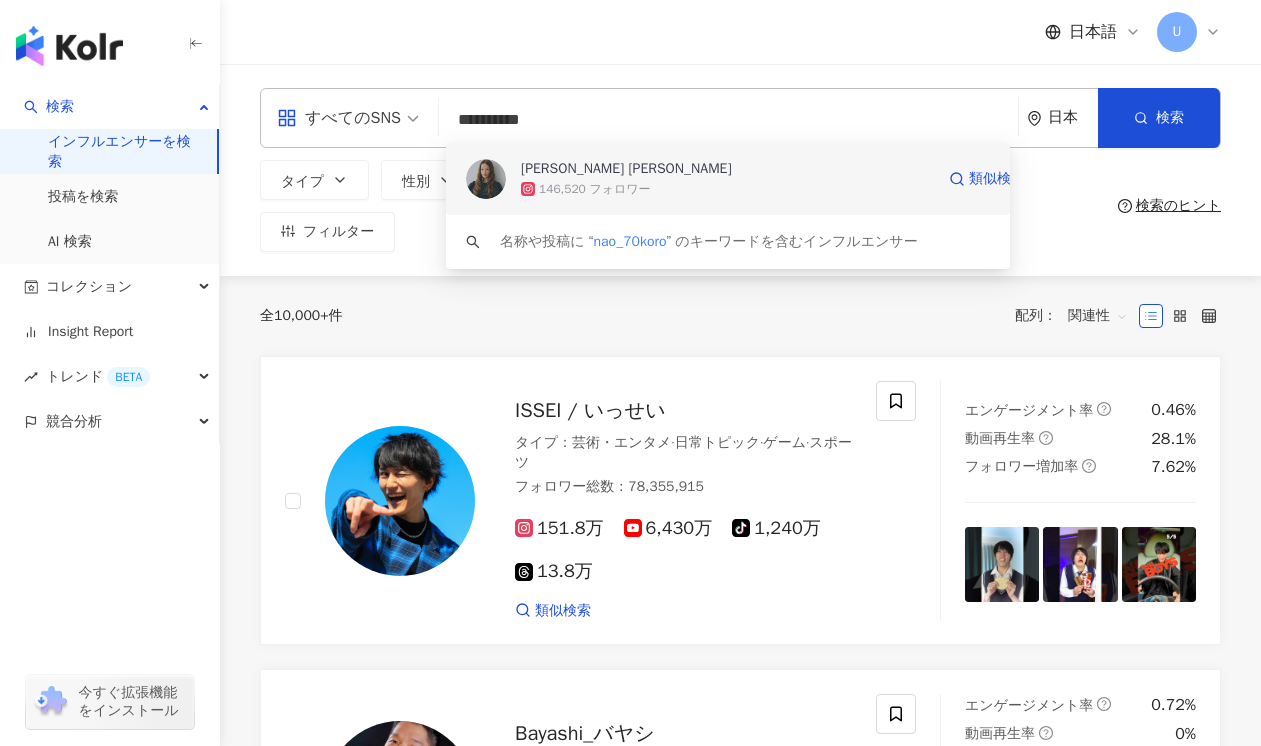 click on "NAOKO TAKAYAMA" at bounding box center [626, 169] 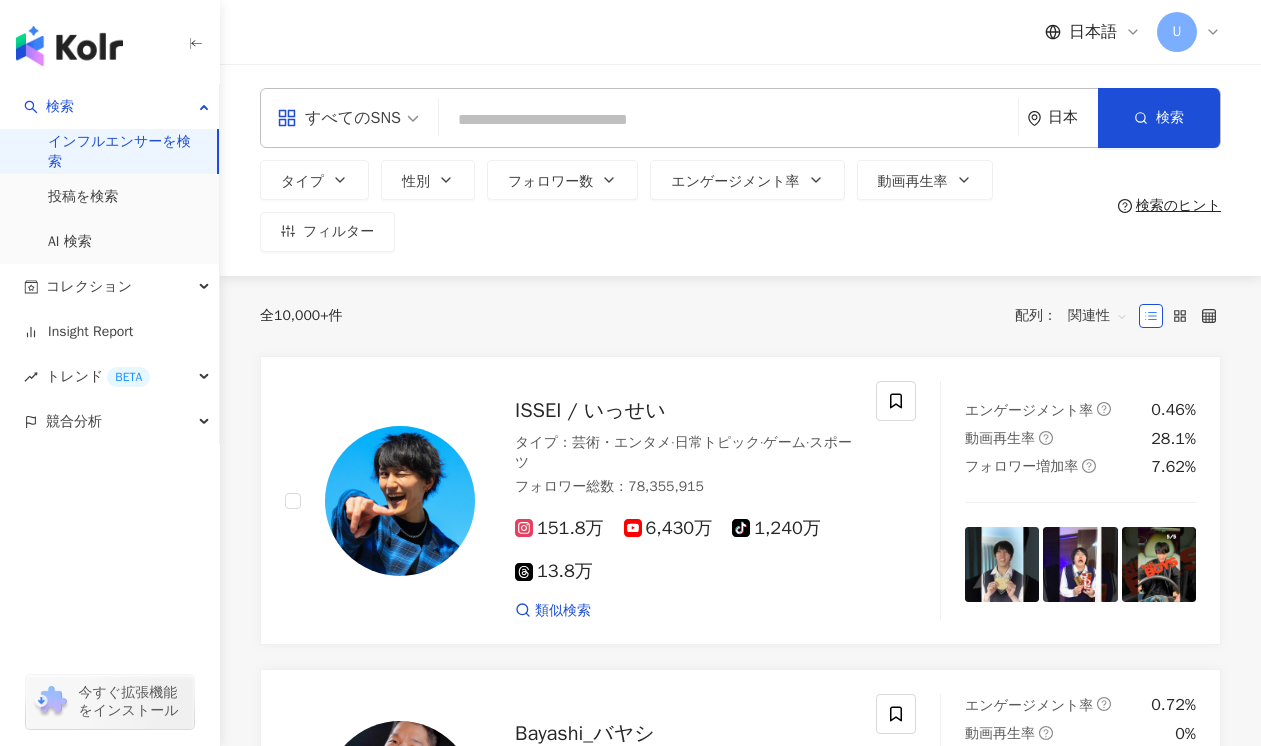 paste on "**********" 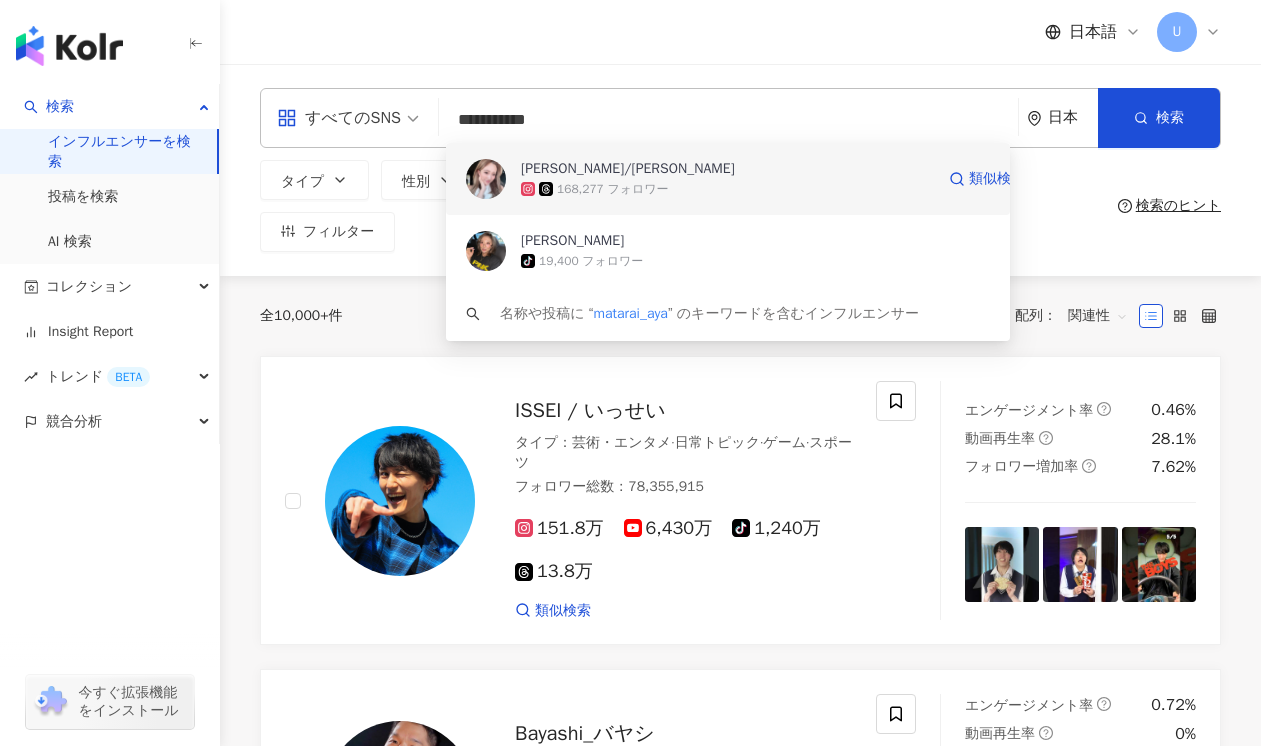 click on "168,277   フォロワー" at bounding box center [613, 189] 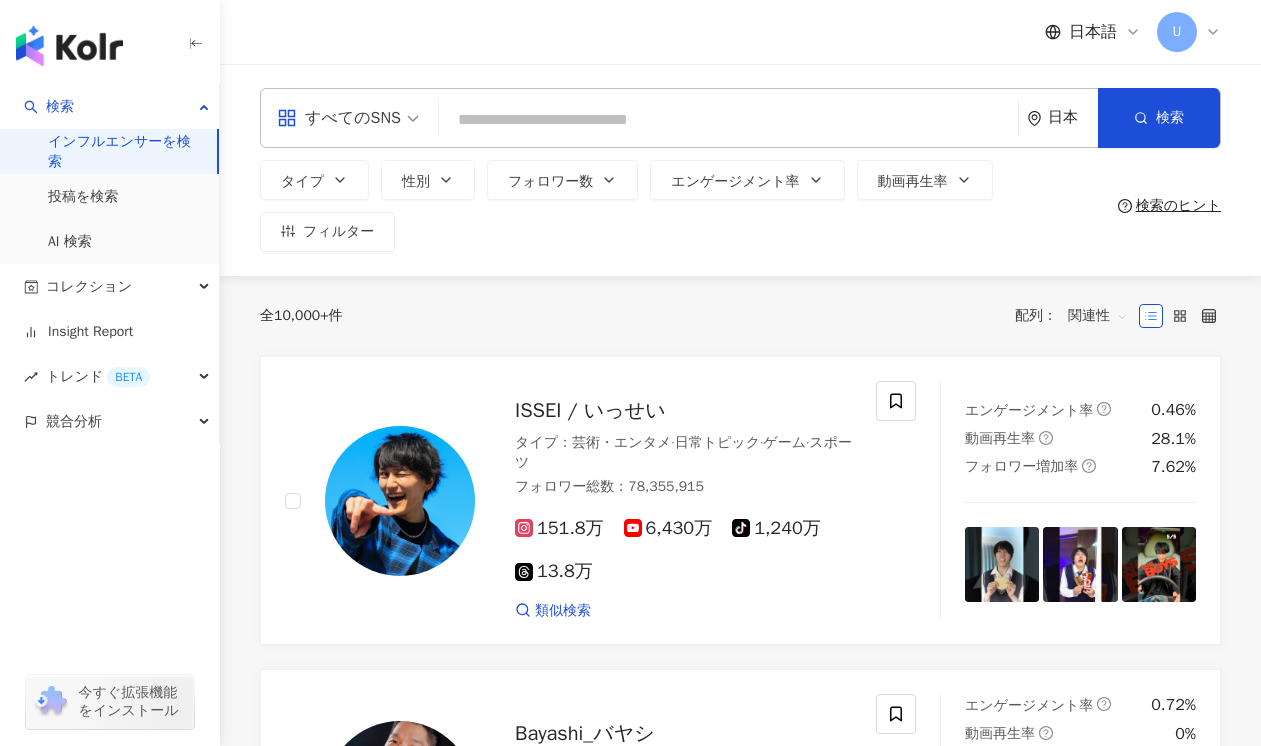 paste on "**********" 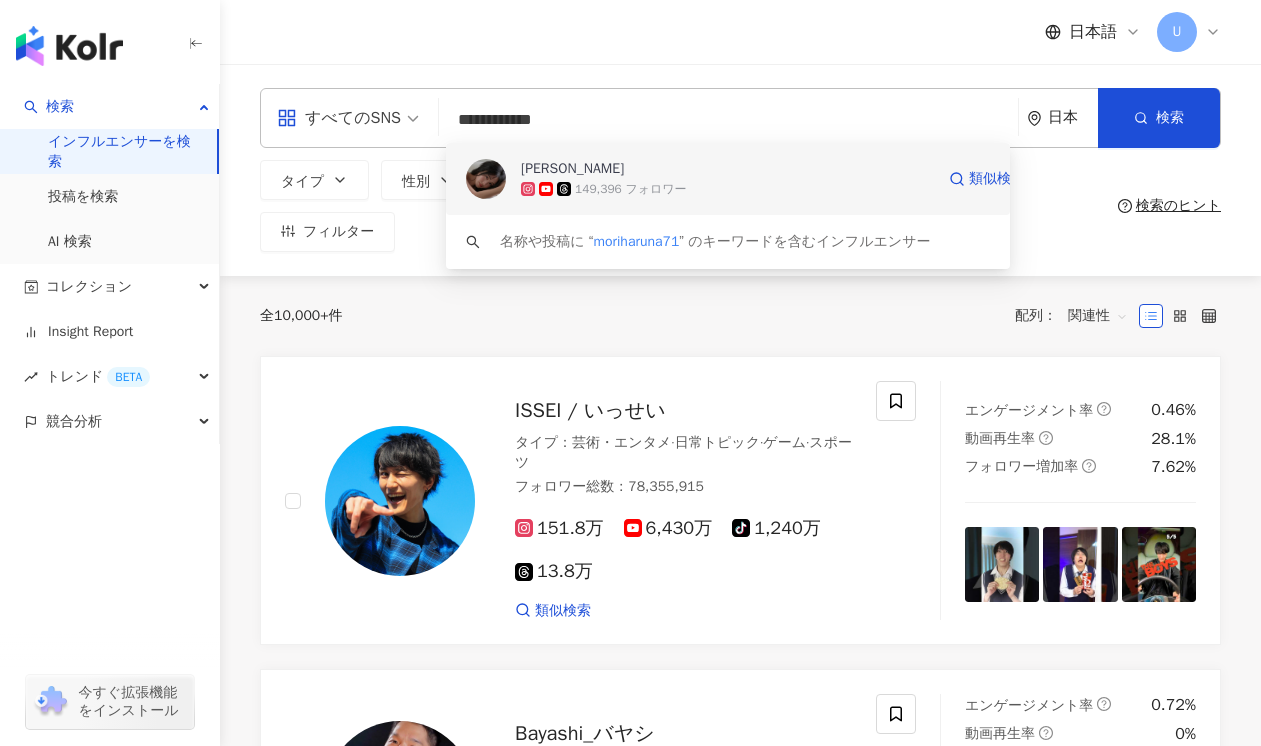 click on "森暖奈" at bounding box center [572, 169] 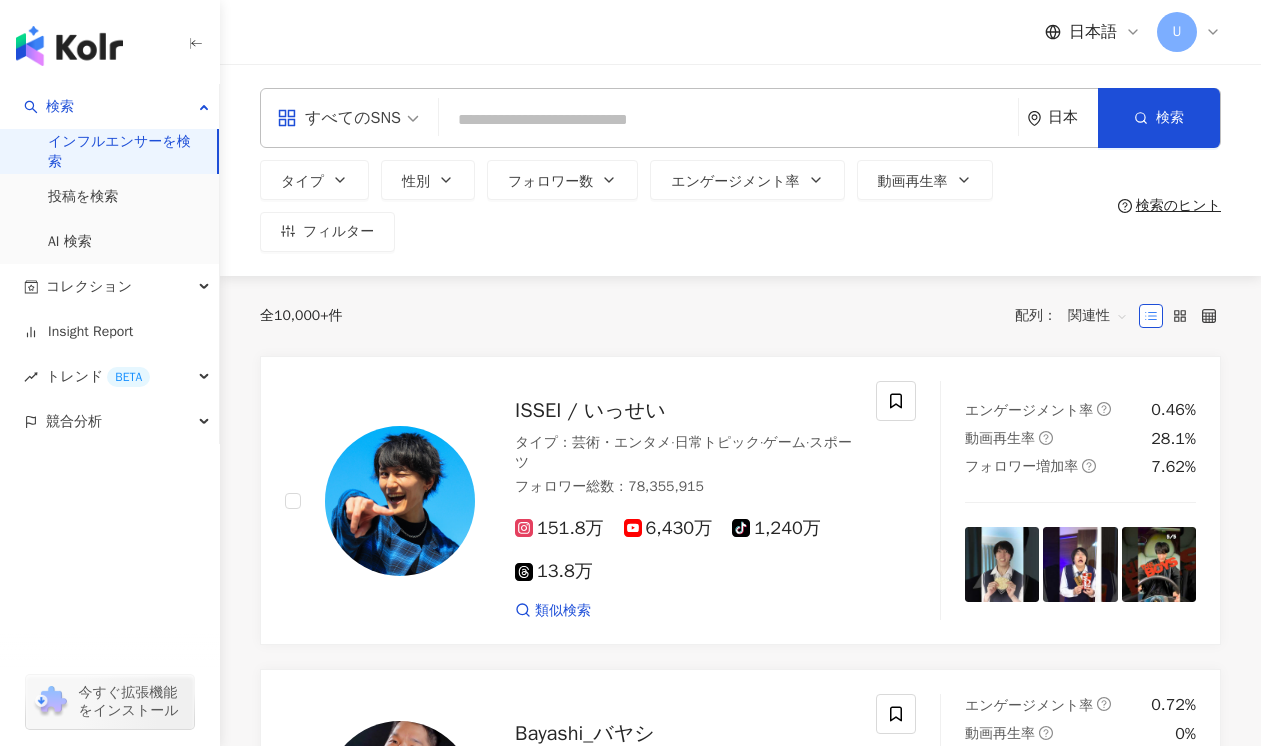 click at bounding box center (728, 120) 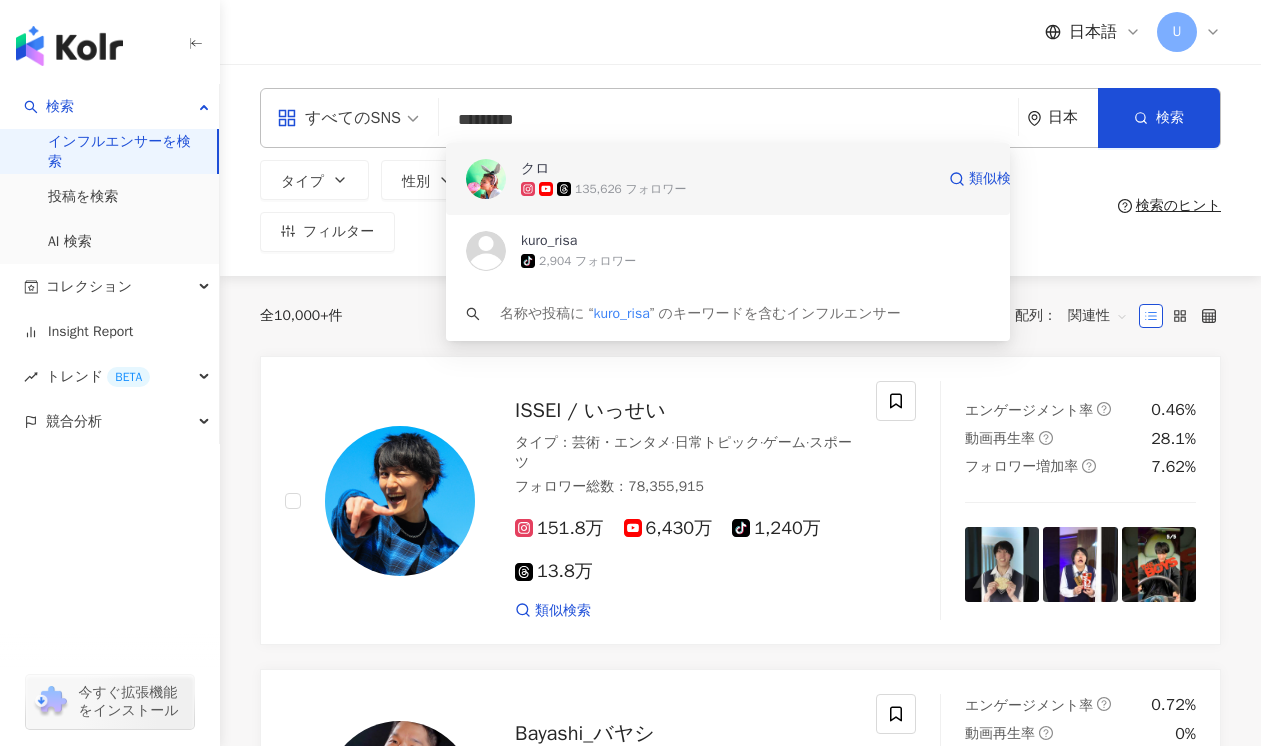 click on "135,626   フォロワー" at bounding box center (631, 189) 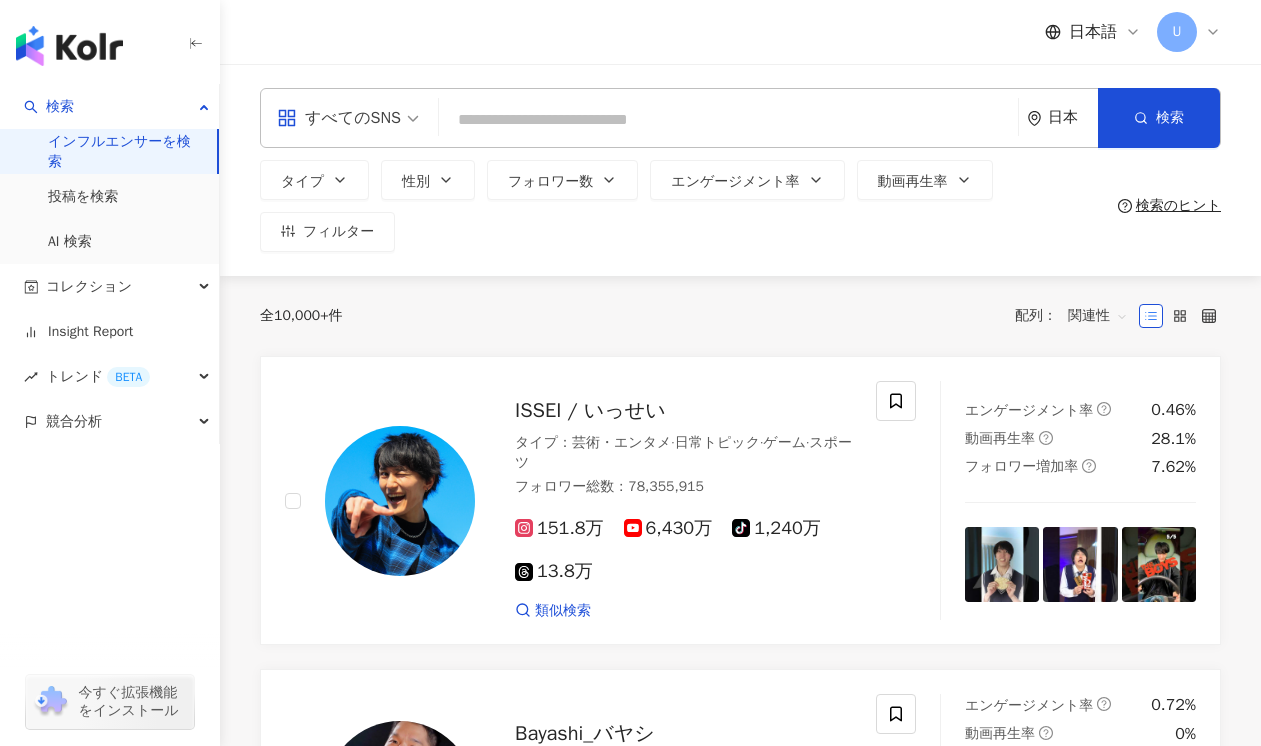 paste on "**********" 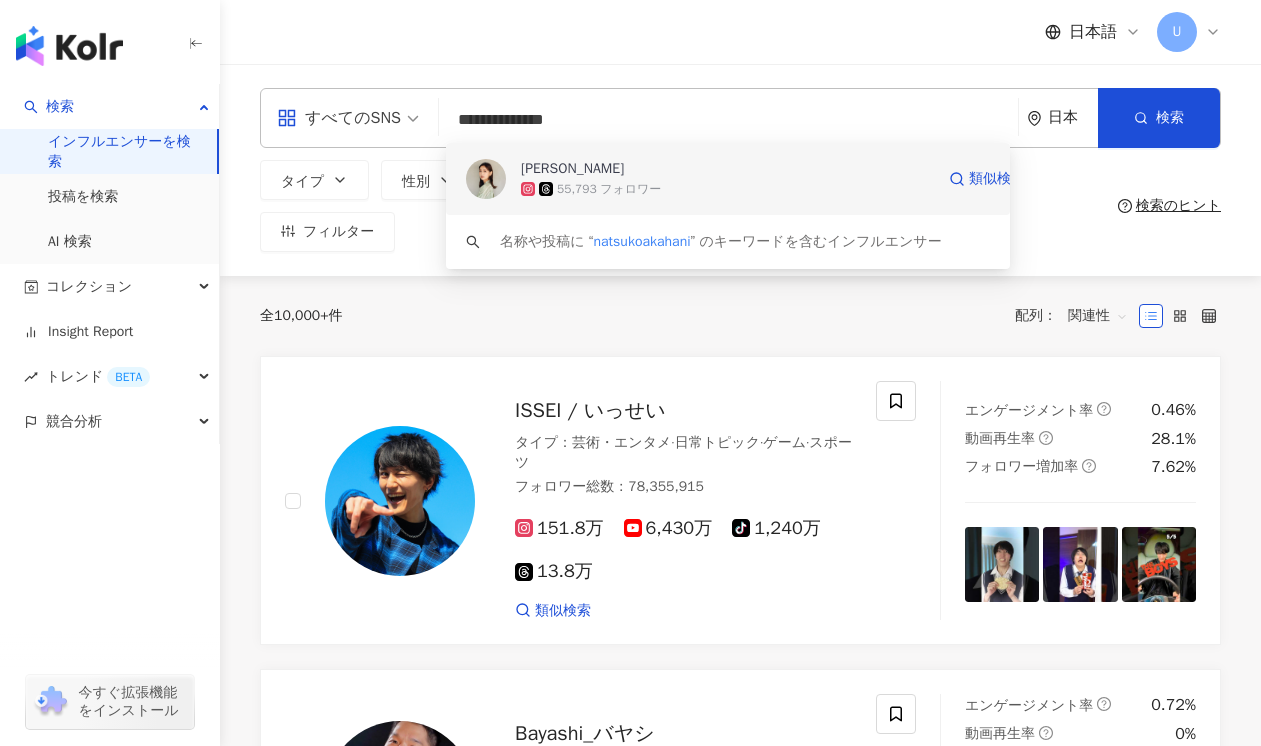 click on "赤埴奈津子" at bounding box center [727, 169] 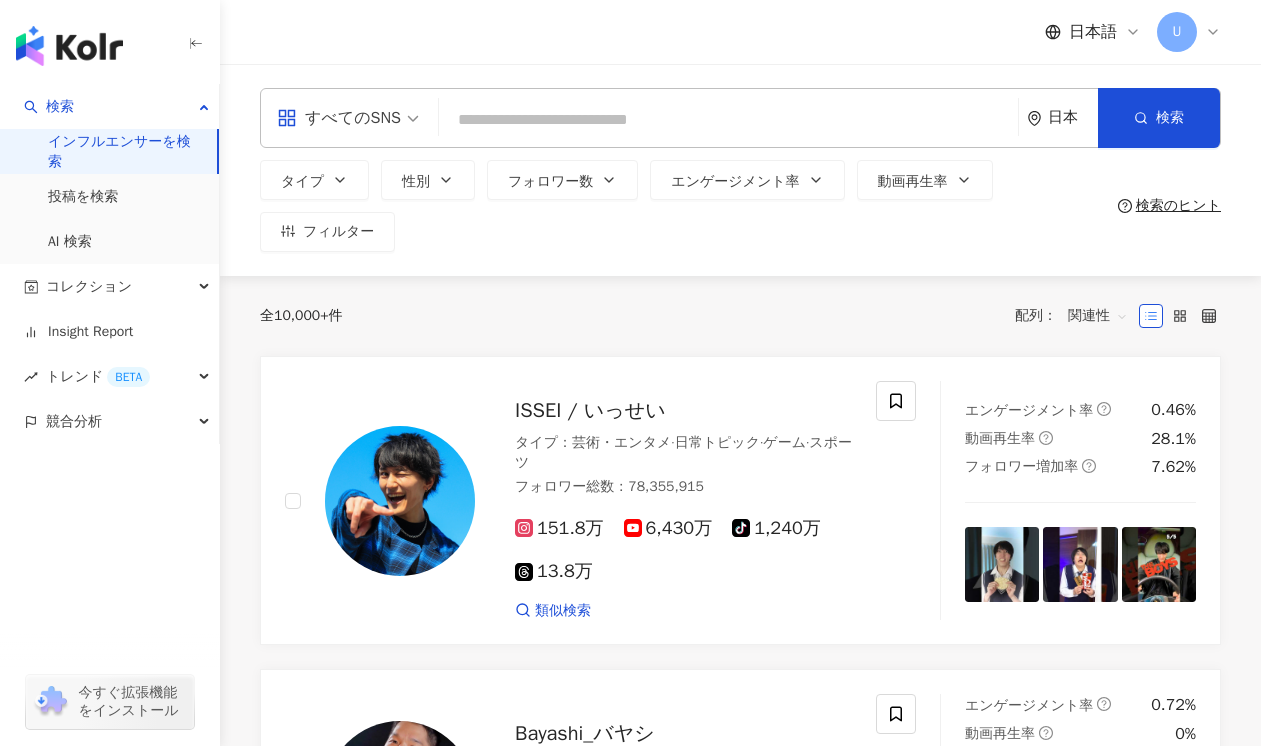paste on "********" 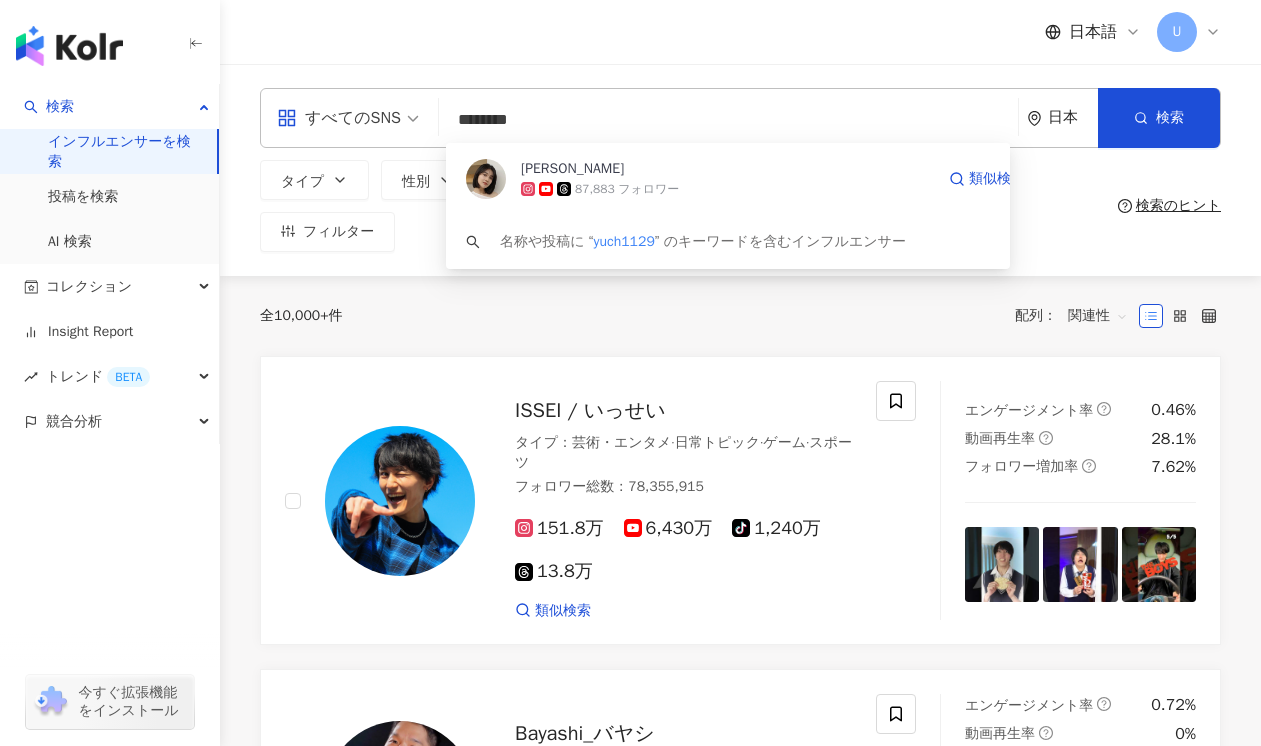 click on "87,883   フォロワー" at bounding box center [627, 189] 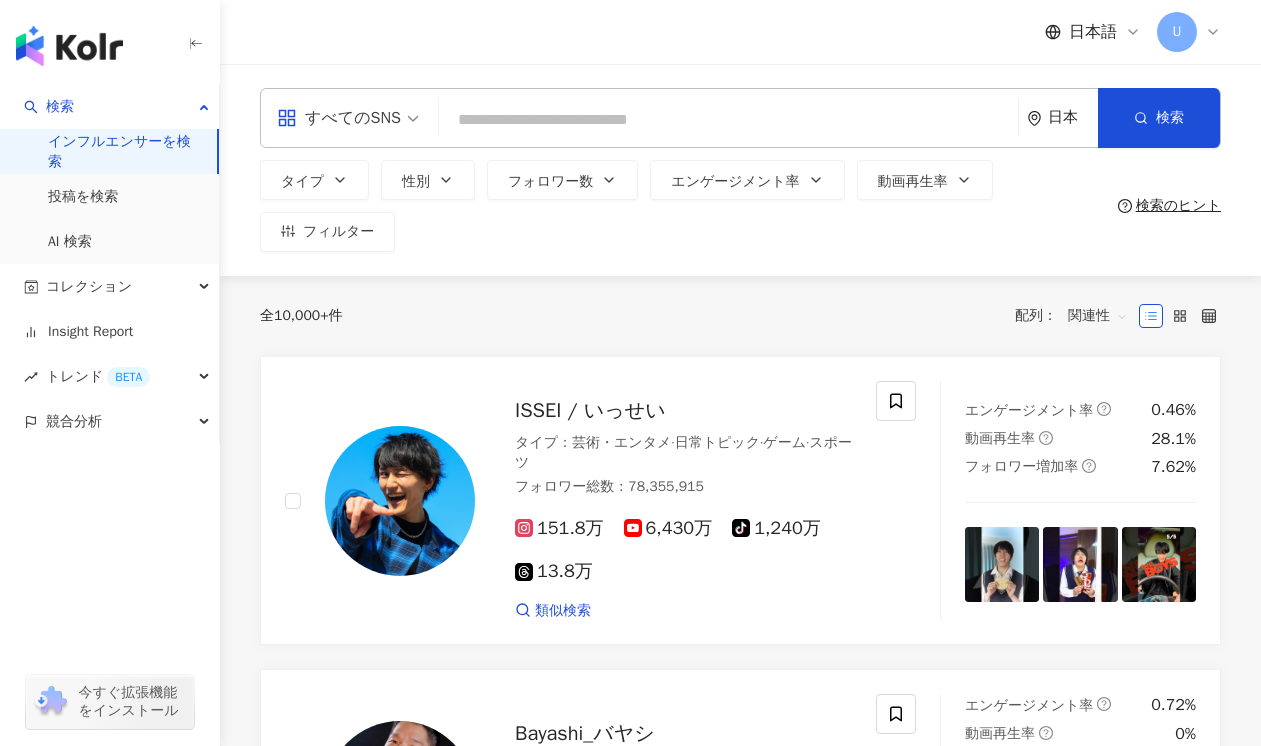 click at bounding box center [728, 120] 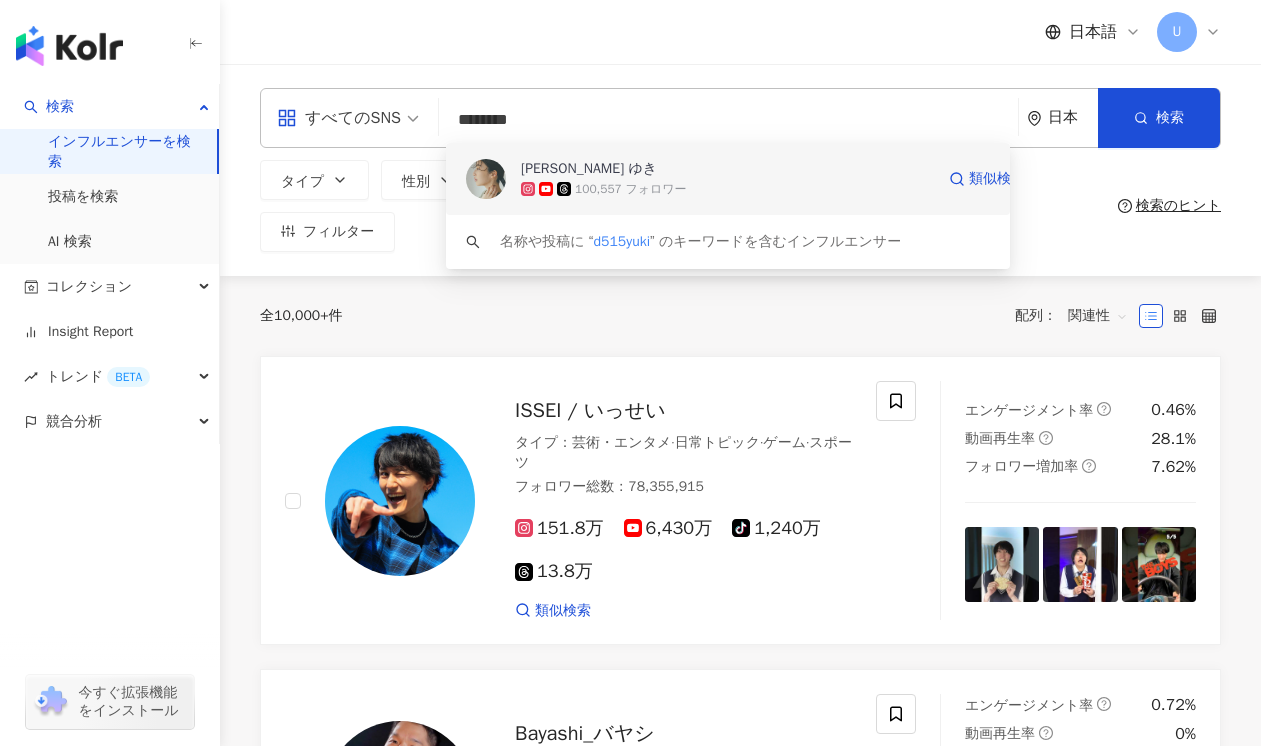 click on "優季 ゆき" at bounding box center [727, 169] 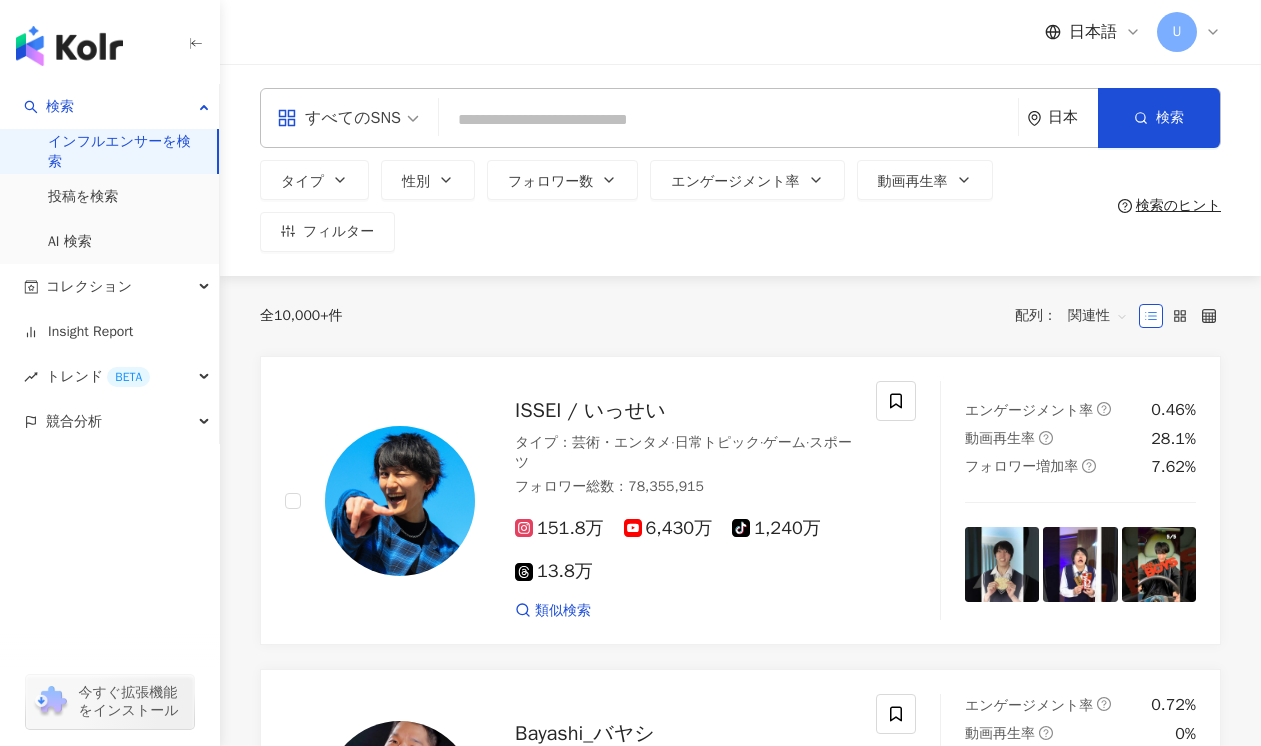 click at bounding box center (728, 120) 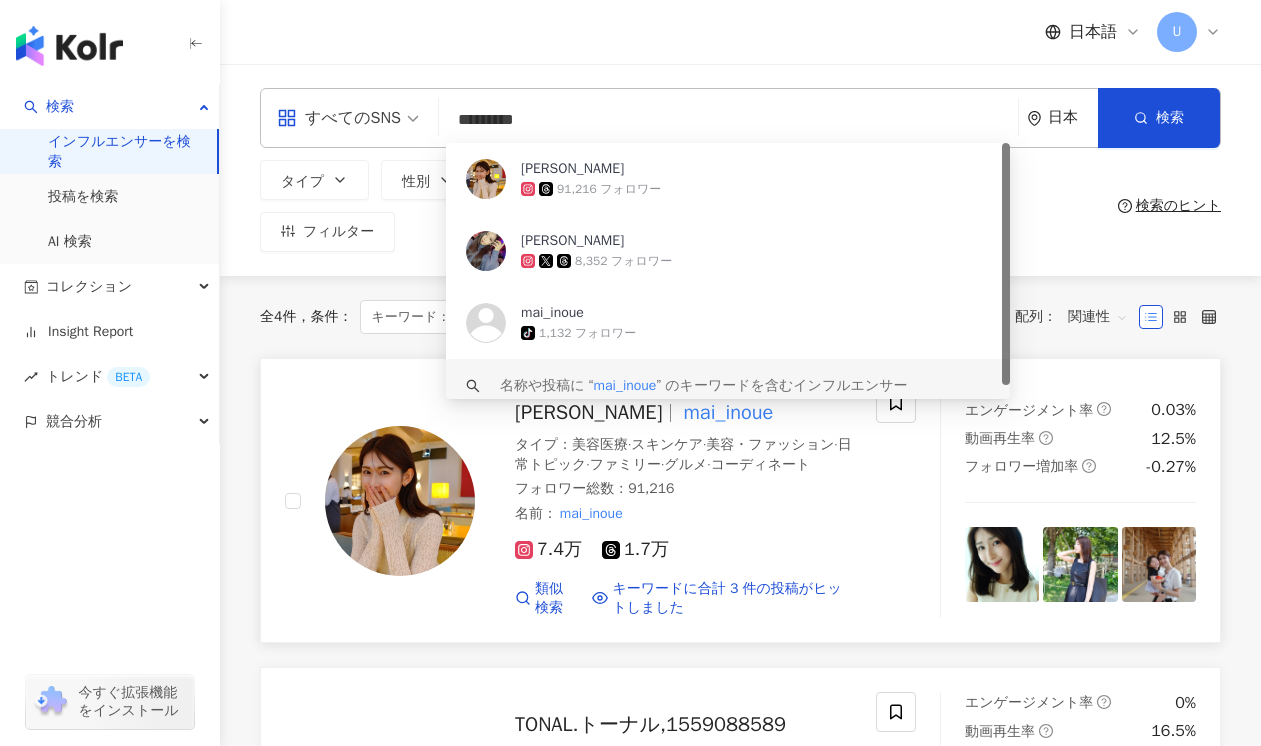 type on "*********" 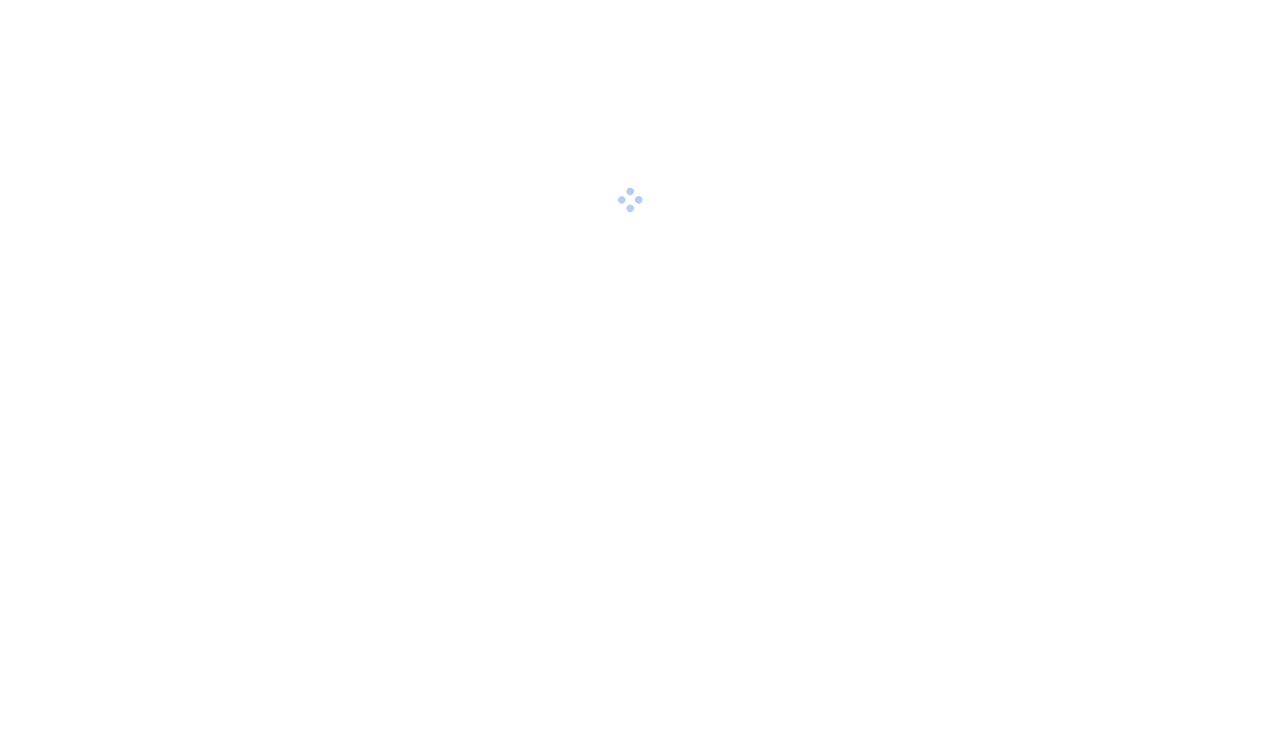 scroll, scrollTop: 0, scrollLeft: 0, axis: both 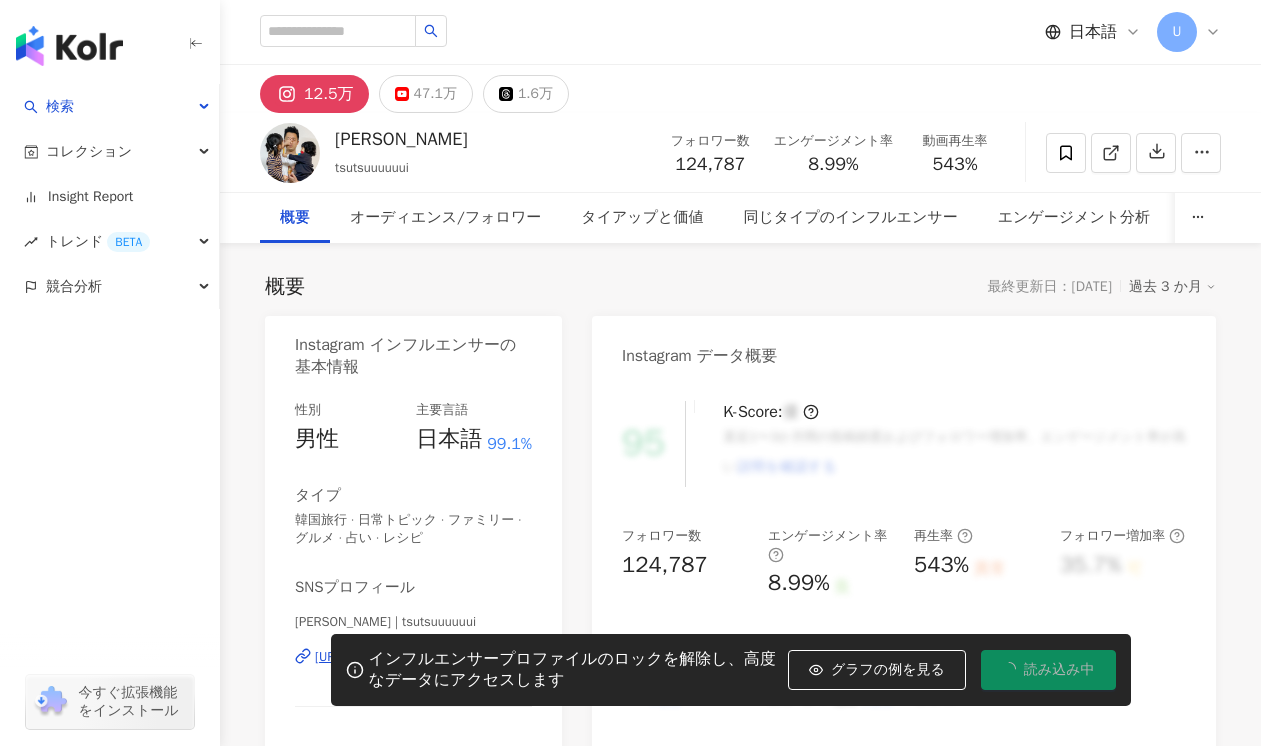 click at bounding box center (290, 153) 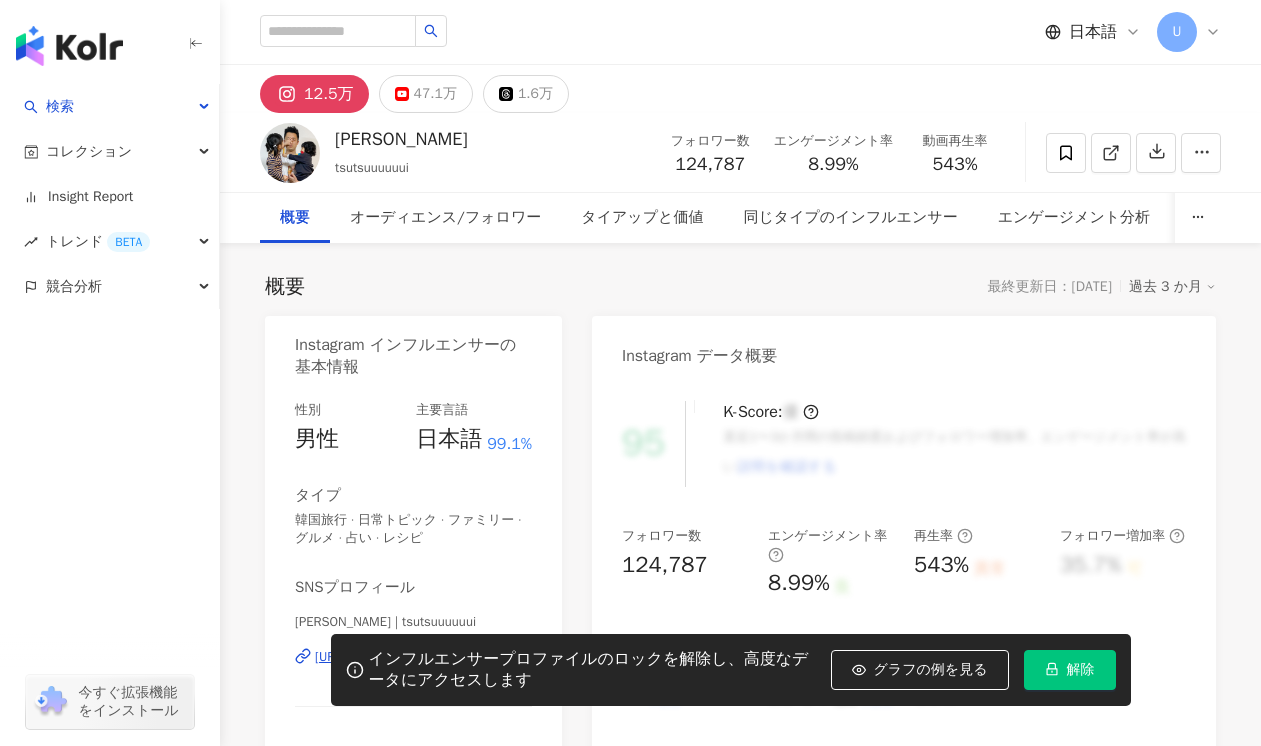 scroll, scrollTop: 0, scrollLeft: 0, axis: both 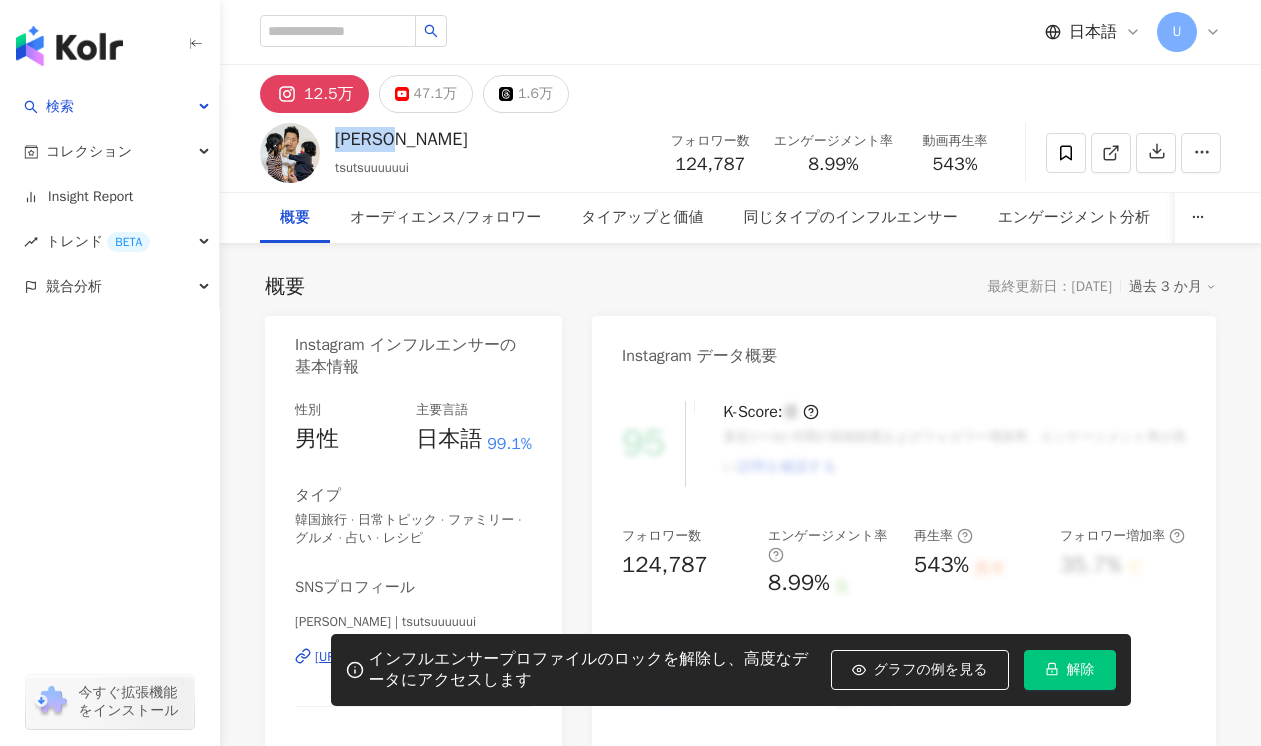 drag, startPoint x: 340, startPoint y: 141, endPoint x: 452, endPoint y: 141, distance: 112 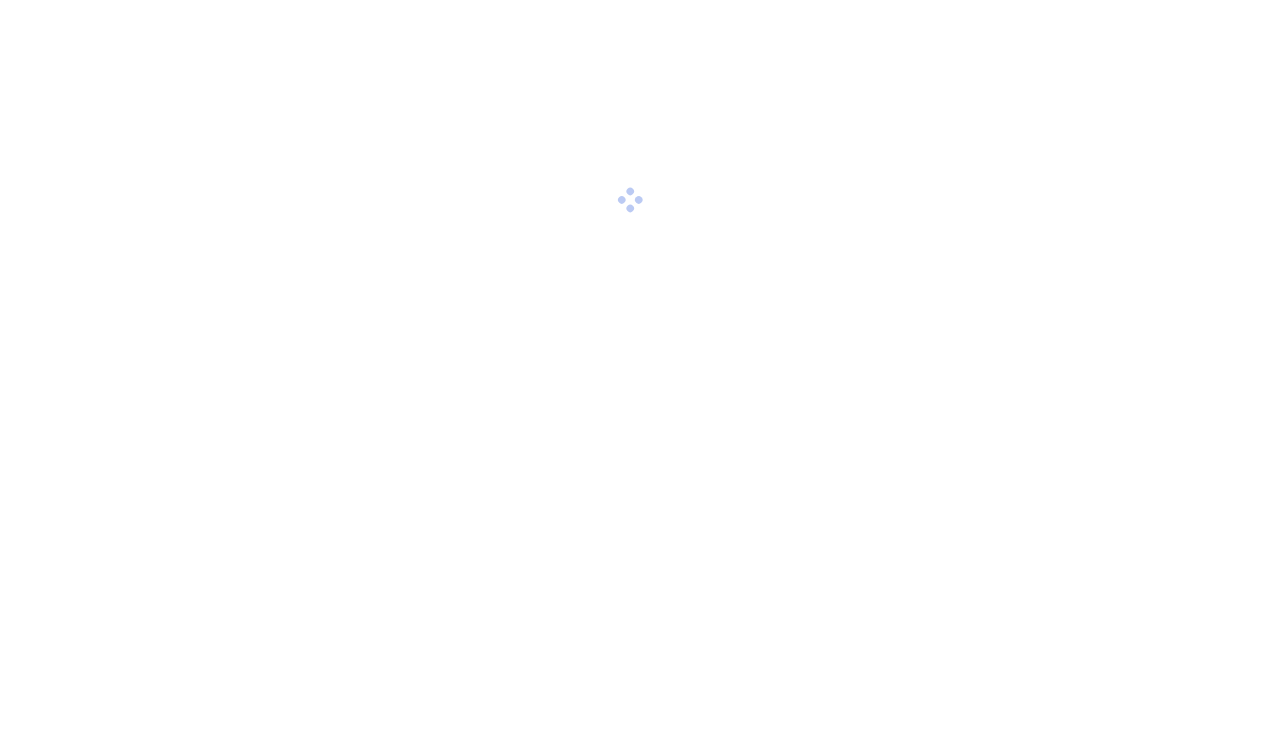 scroll, scrollTop: 0, scrollLeft: 0, axis: both 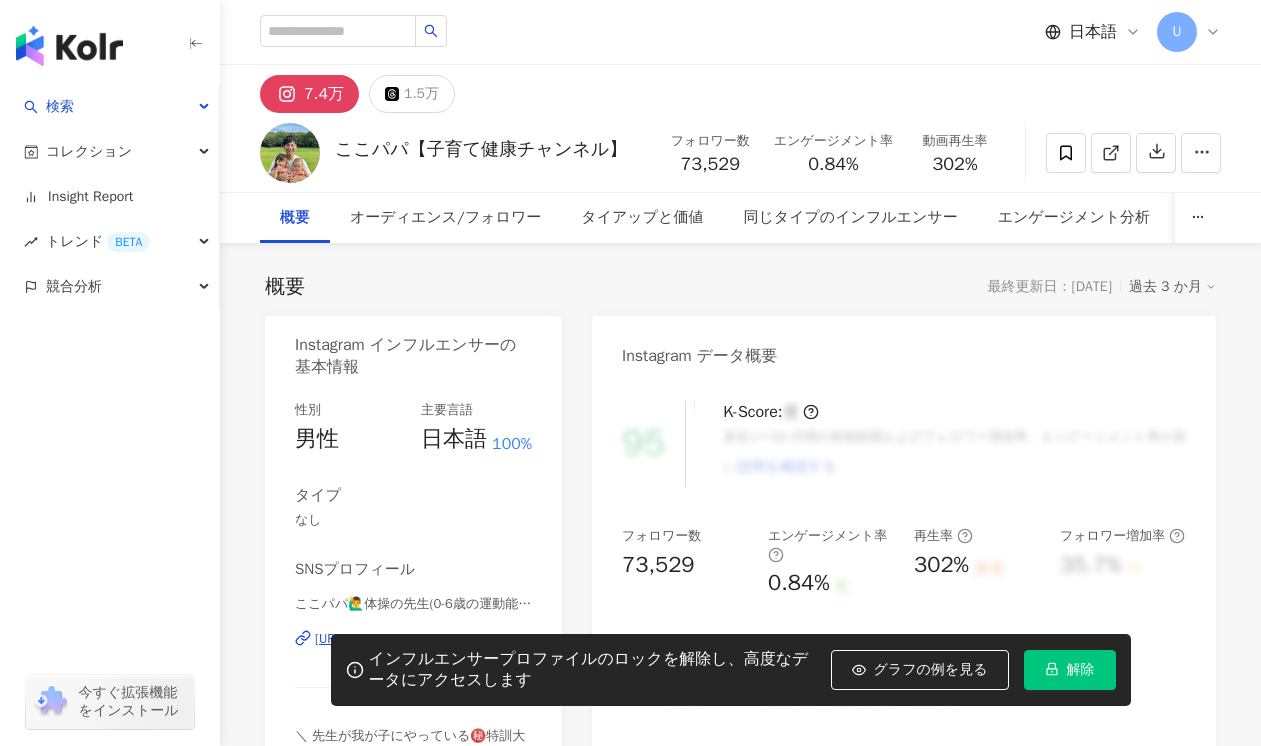 click at bounding box center (290, 153) 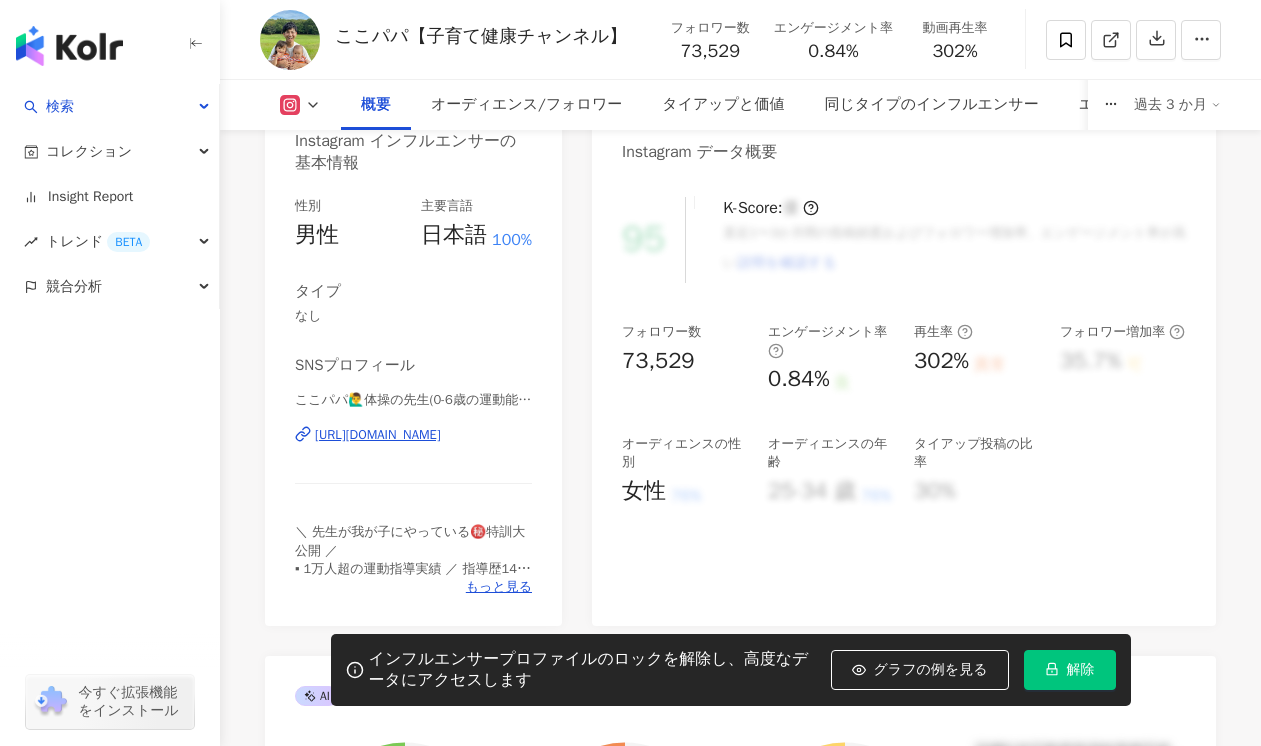 scroll, scrollTop: 220, scrollLeft: 0, axis: vertical 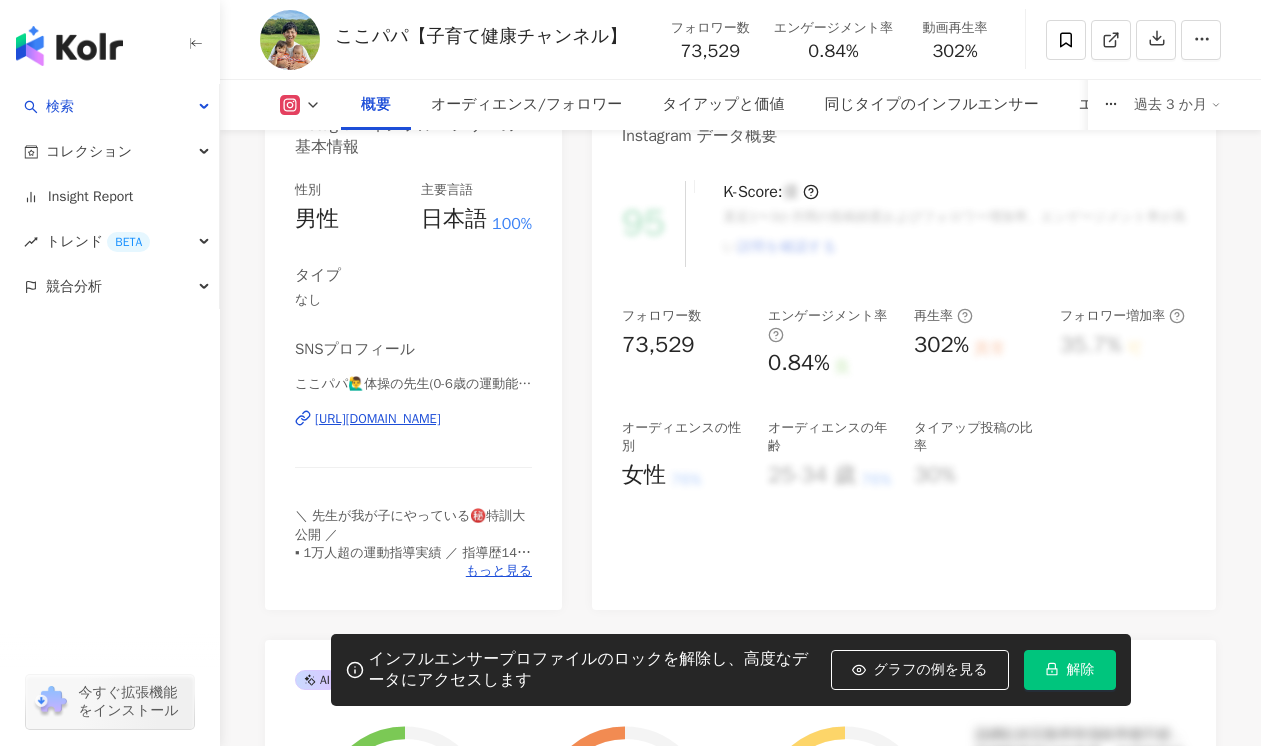 click on "https://www.instagram.com/kokopapagram/" at bounding box center [378, 419] 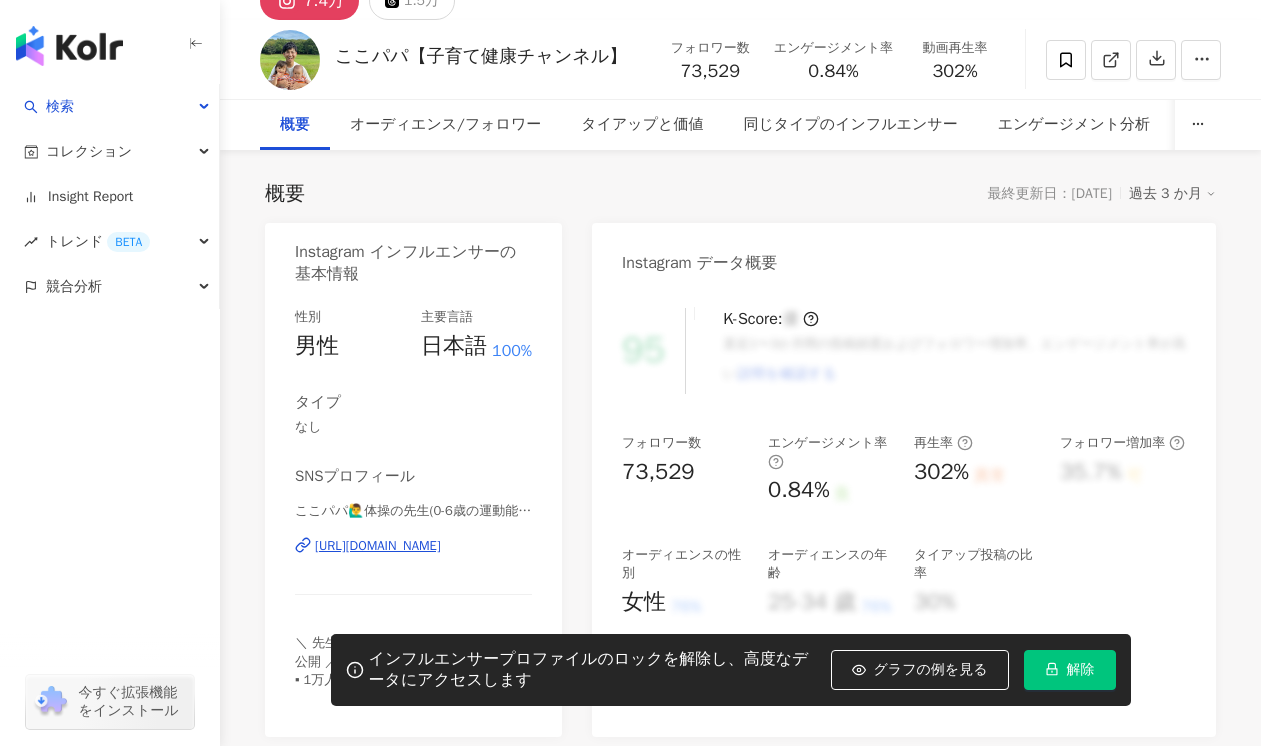 scroll, scrollTop: 0, scrollLeft: 0, axis: both 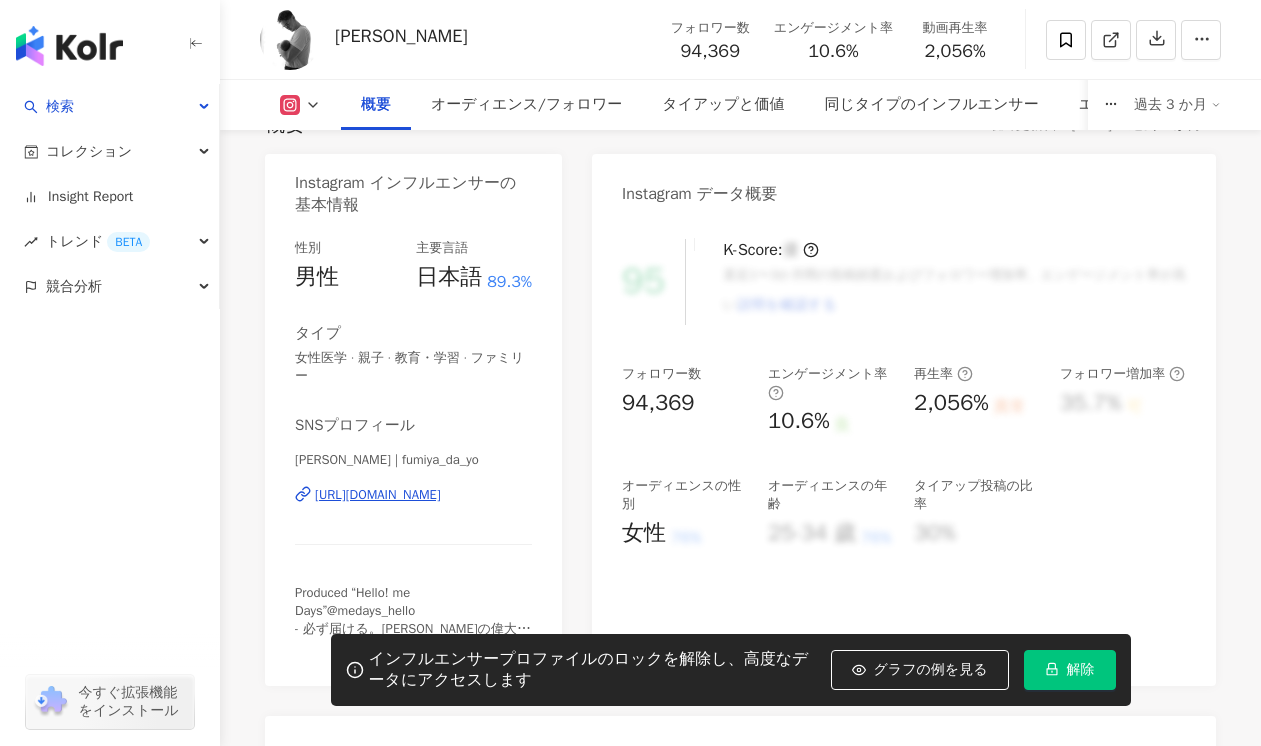 click on "[PERSON_NAME] | fumiya_da_yo [URL][DOMAIN_NAME]" at bounding box center [413, 509] 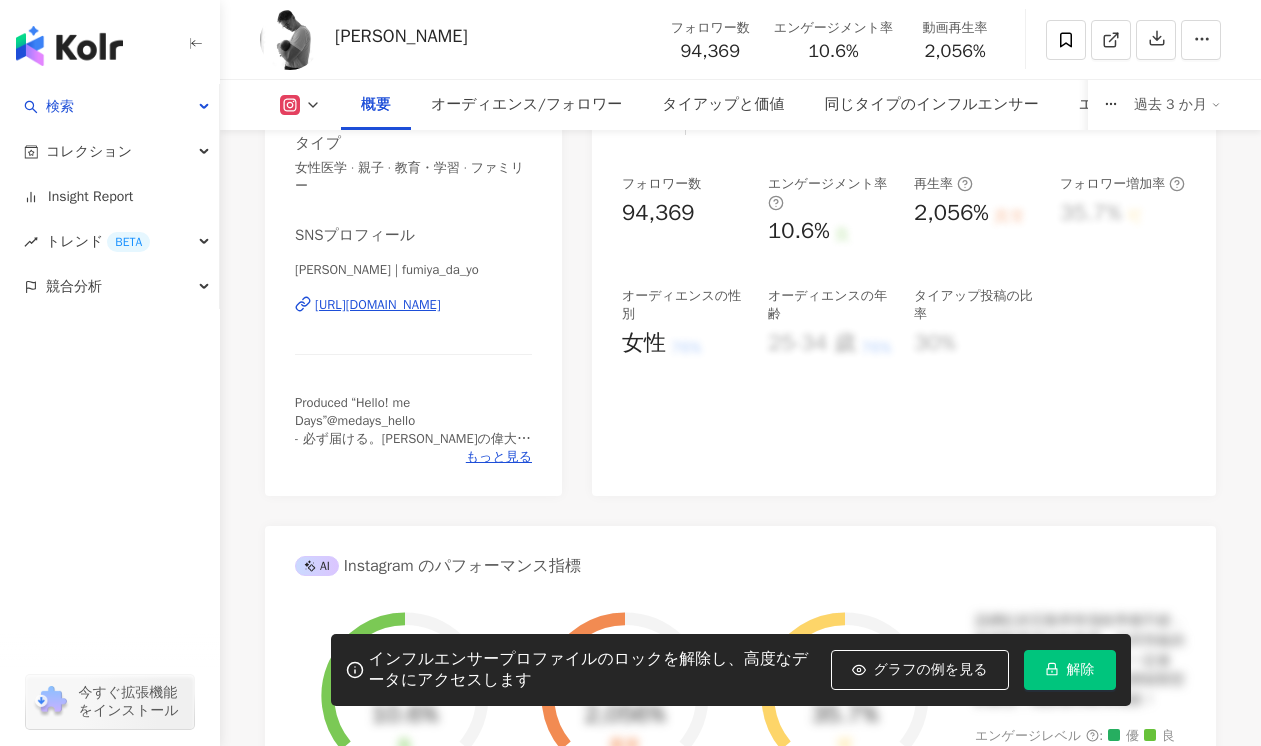 scroll, scrollTop: 623, scrollLeft: 0, axis: vertical 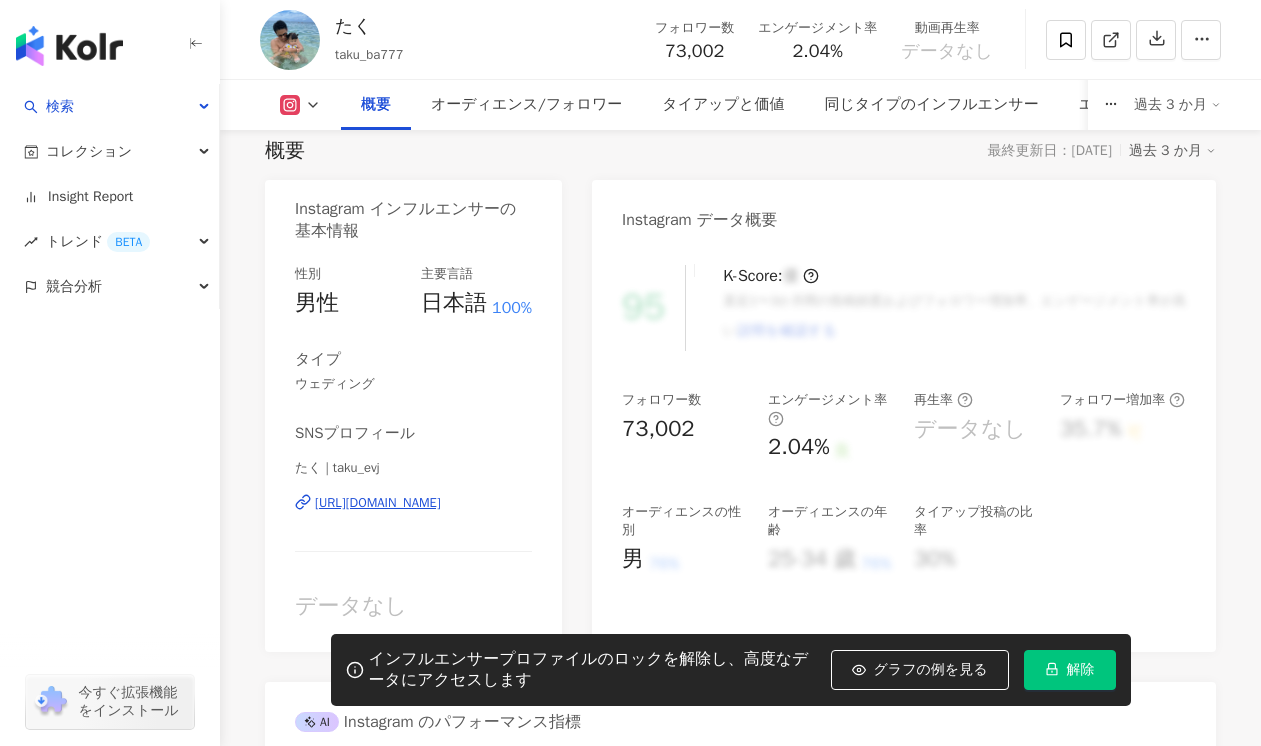 click on "https://www.instagram.com/taku_evj/" at bounding box center [378, 503] 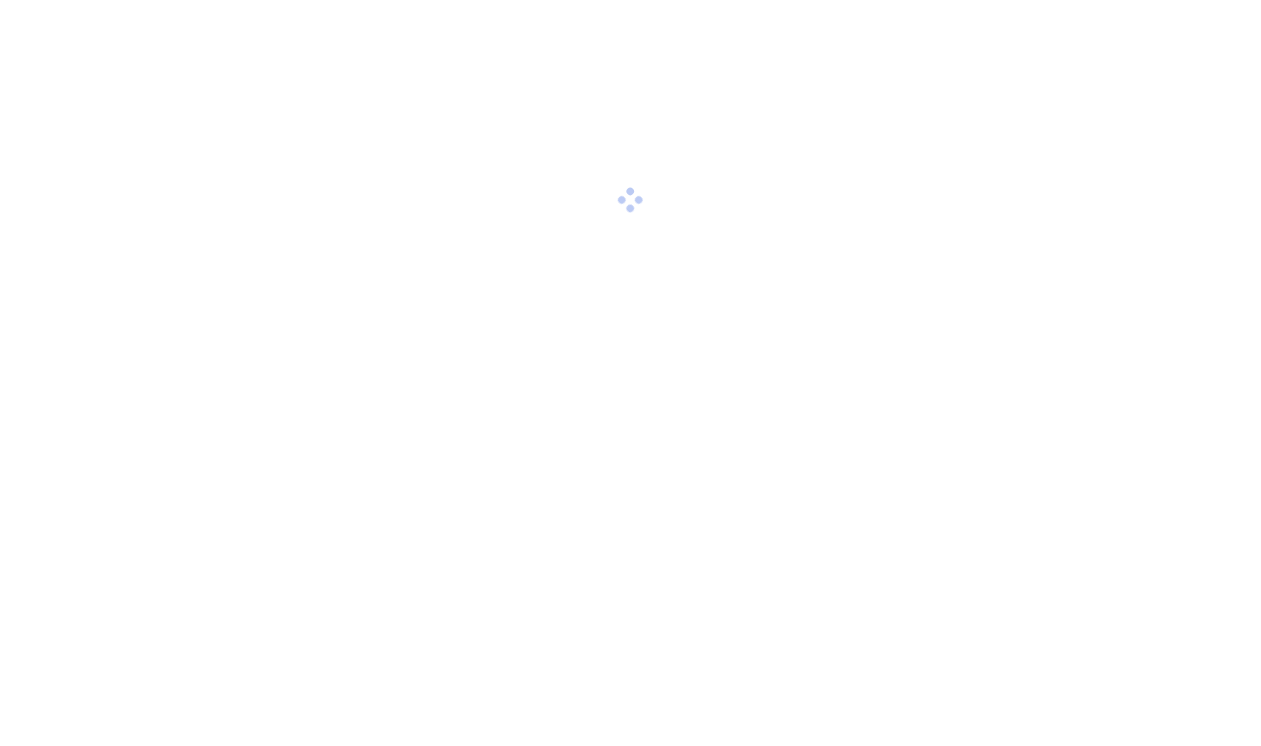 scroll, scrollTop: 0, scrollLeft: 0, axis: both 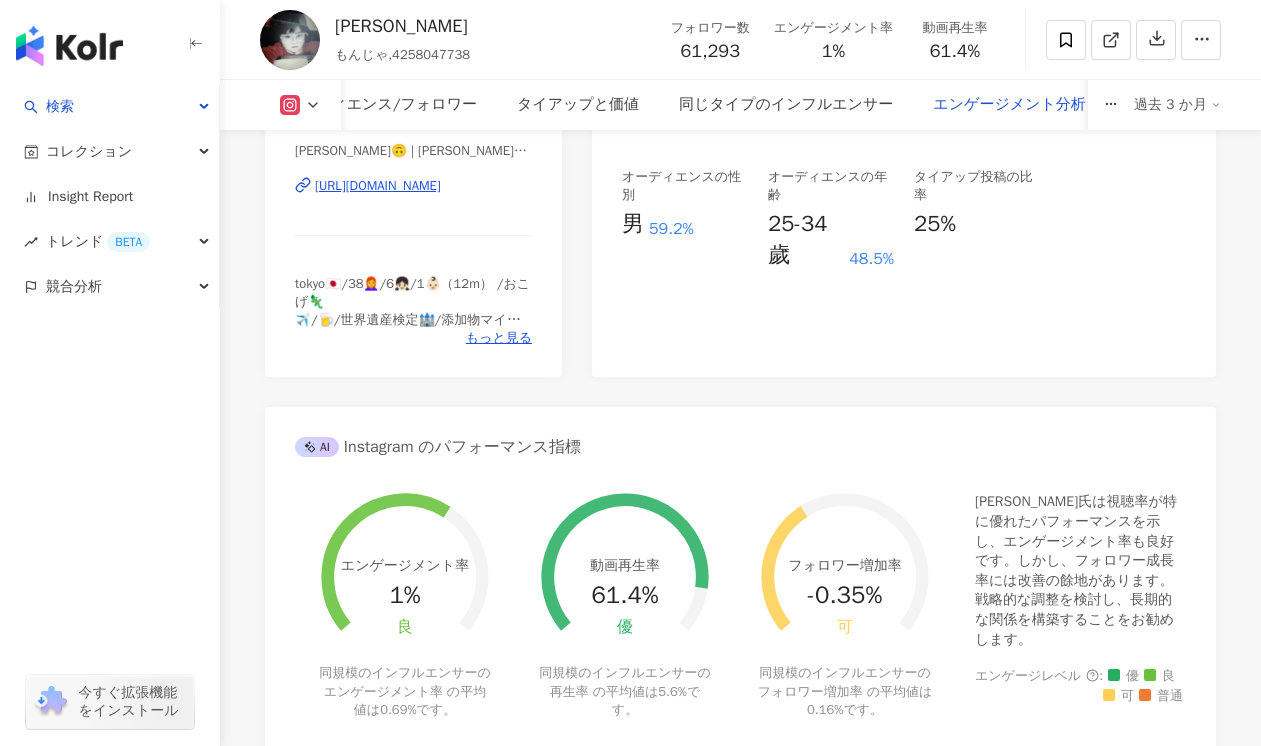 click on "エンゲージメント分析" at bounding box center [1009, 105] 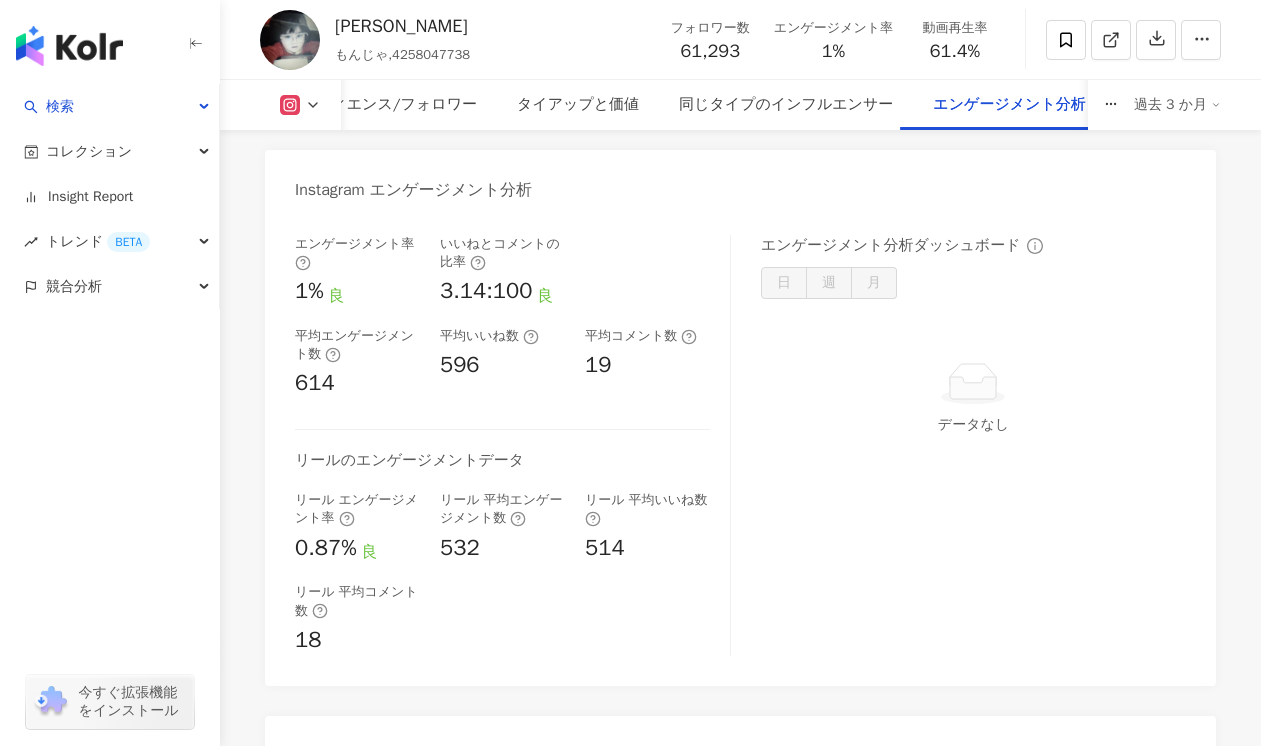 scroll, scrollTop: 4055, scrollLeft: 0, axis: vertical 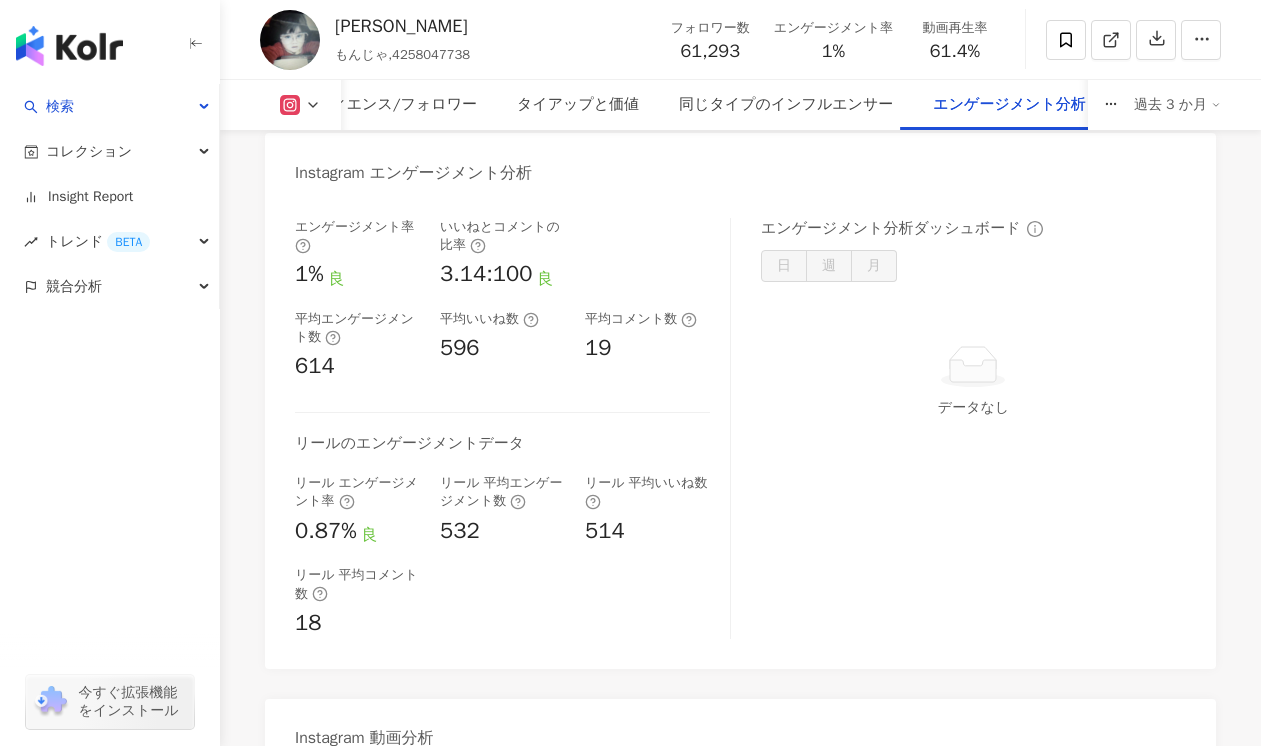 click on "エンゲージメント率   1% 良 いいねとコメントの比率   3.14:100 良 平均エンゲージメント数   614 平均いいね数   596 平均コメント数   19 リールのエンゲージメントデータ リール エンゲージメント率   0.87% 良 リール 平均エンゲージメント数   532 リール 平均いいね数   514 リール 平均コメント数   18 エンゲージメント分析ダッシュボード 日 週 月 データなし" at bounding box center [740, 433] 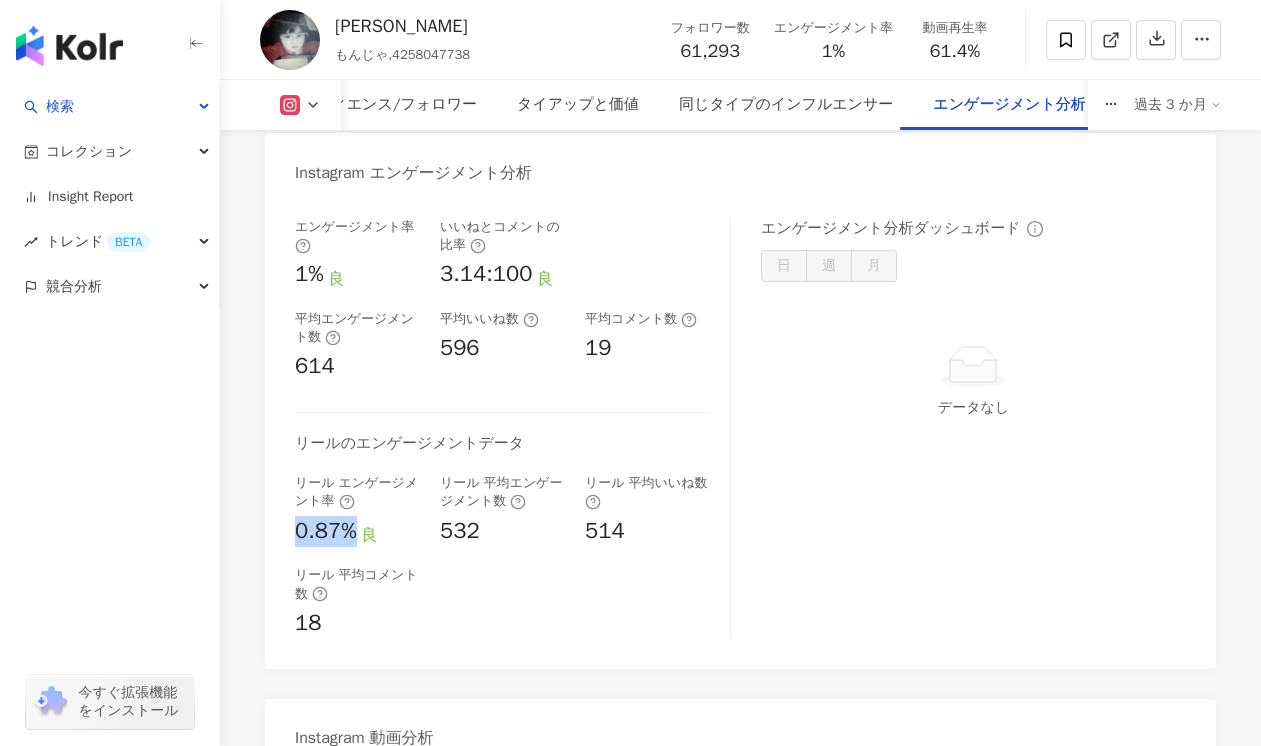 drag, startPoint x: 297, startPoint y: 536, endPoint x: 354, endPoint y: 537, distance: 57.00877 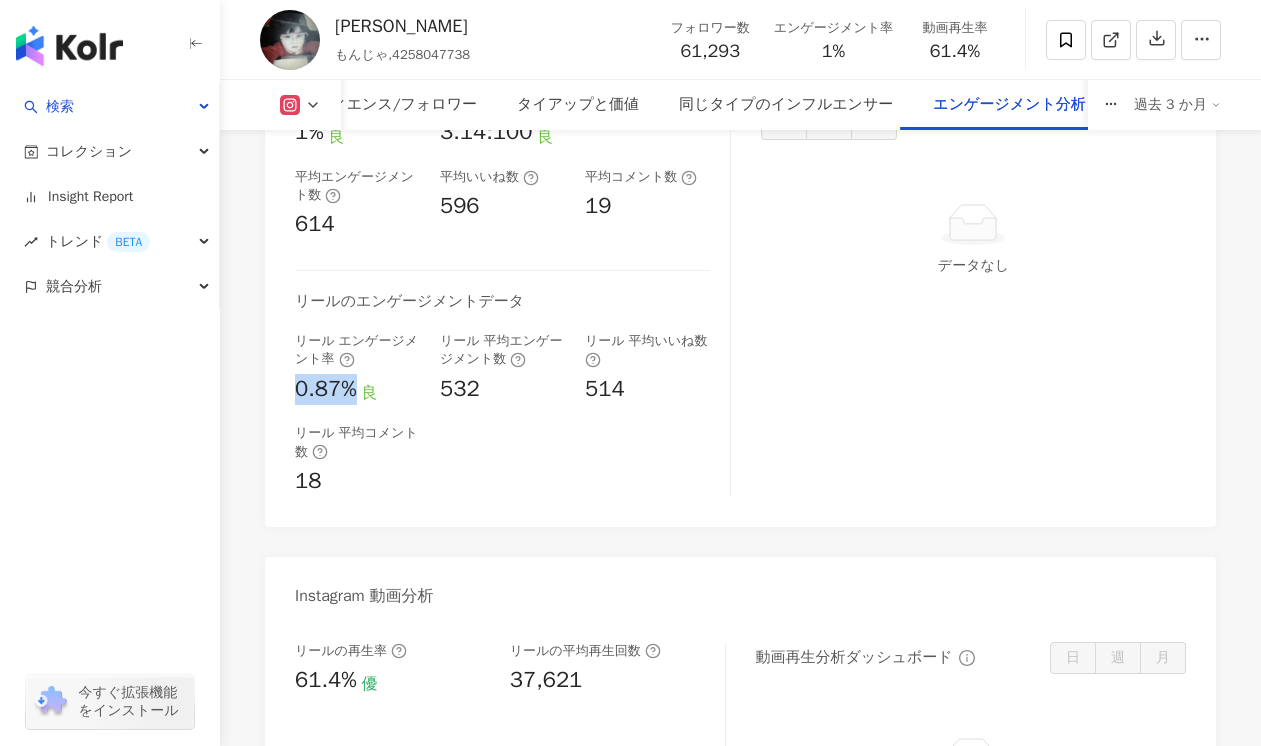 scroll, scrollTop: 4222, scrollLeft: 0, axis: vertical 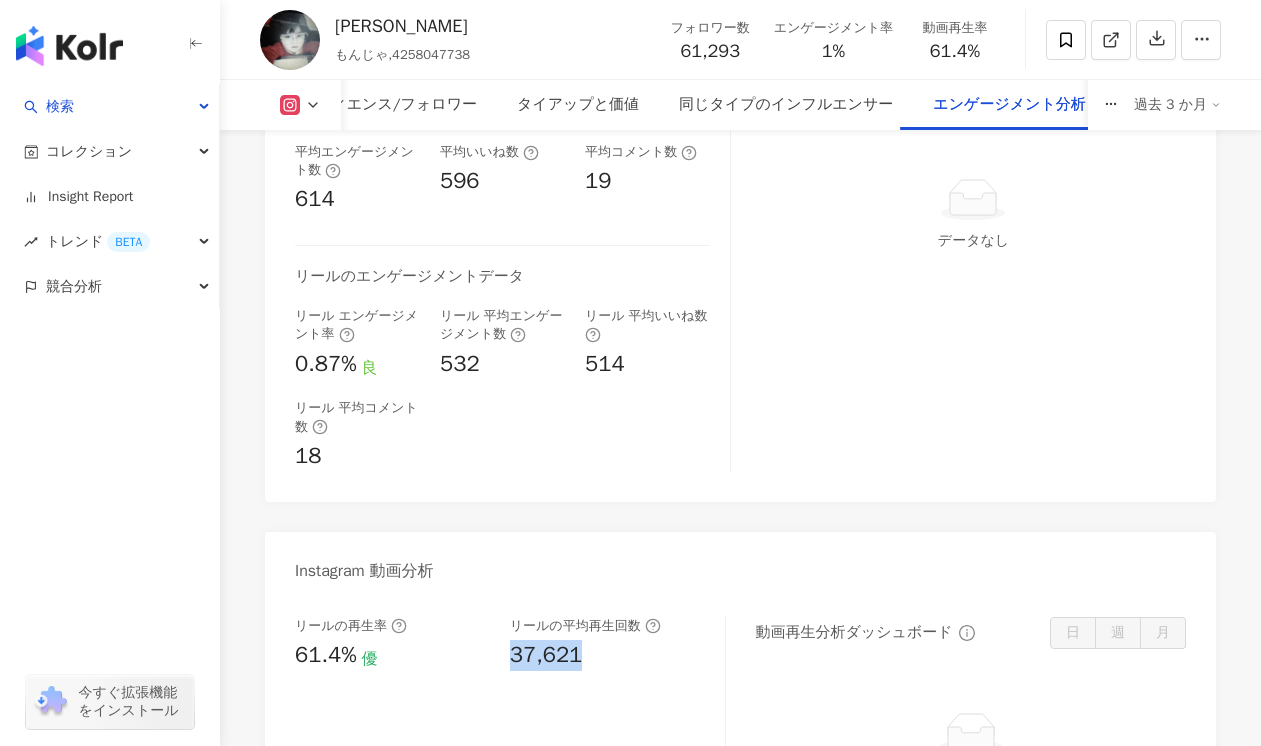 drag, startPoint x: 501, startPoint y: 661, endPoint x: 601, endPoint y: 661, distance: 100 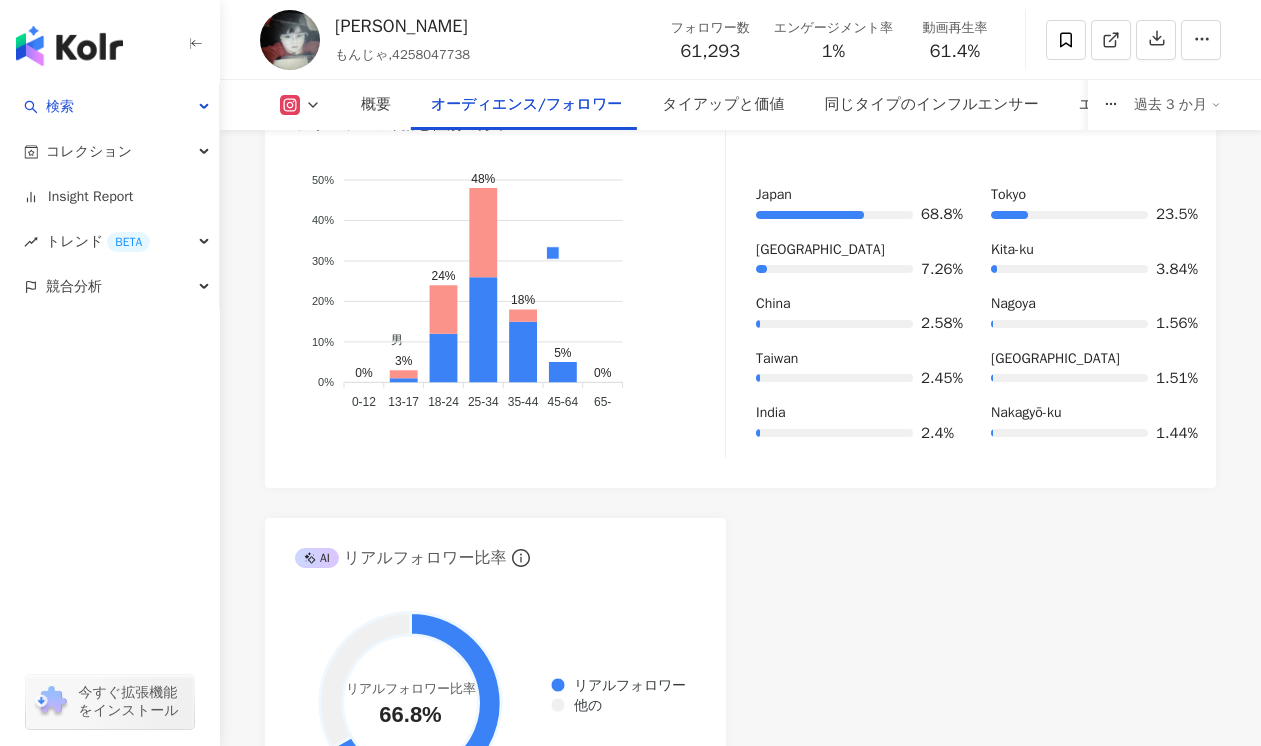 scroll, scrollTop: 1761, scrollLeft: 0, axis: vertical 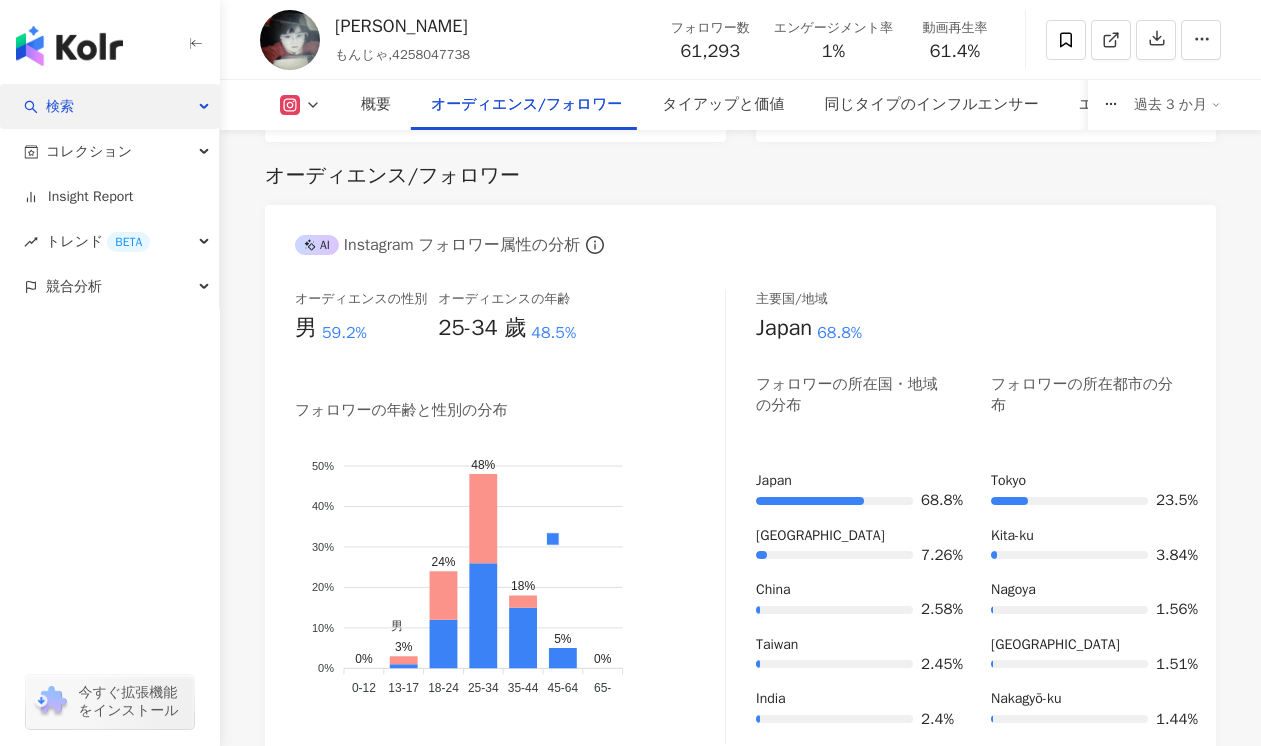 click on "検索" at bounding box center [109, 106] 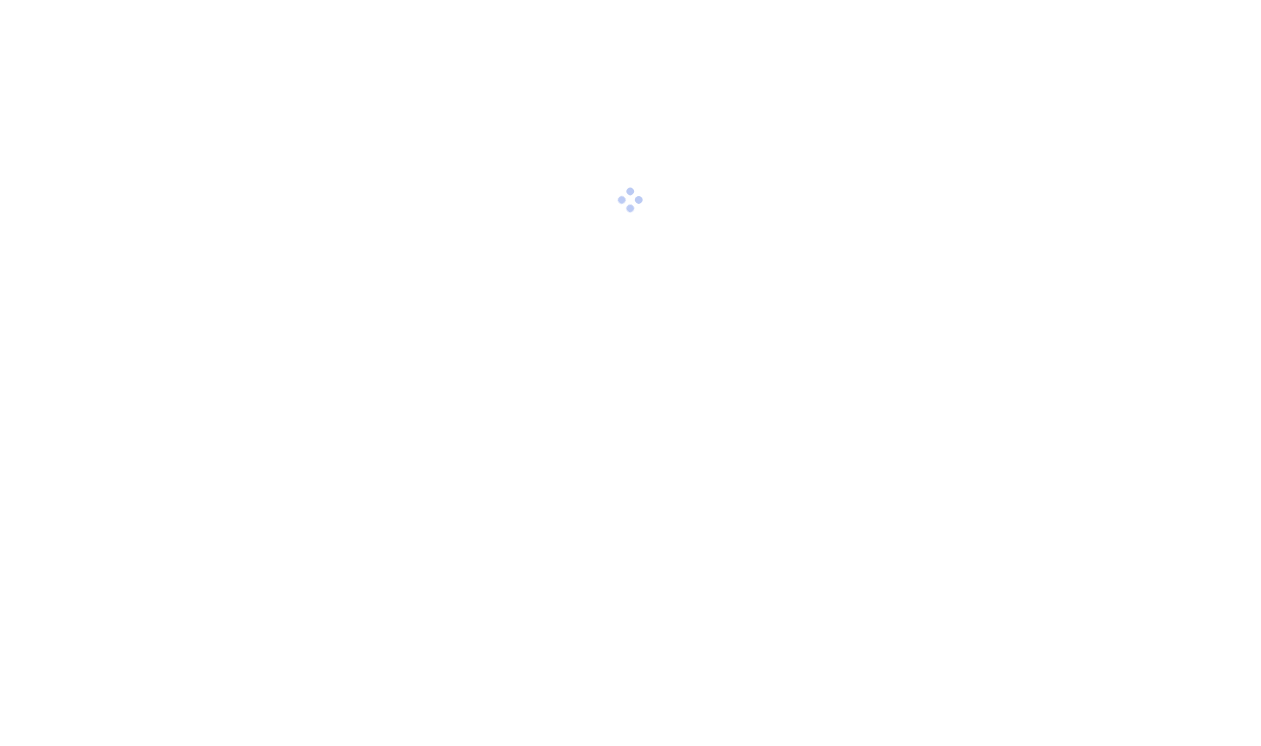 scroll, scrollTop: 0, scrollLeft: 0, axis: both 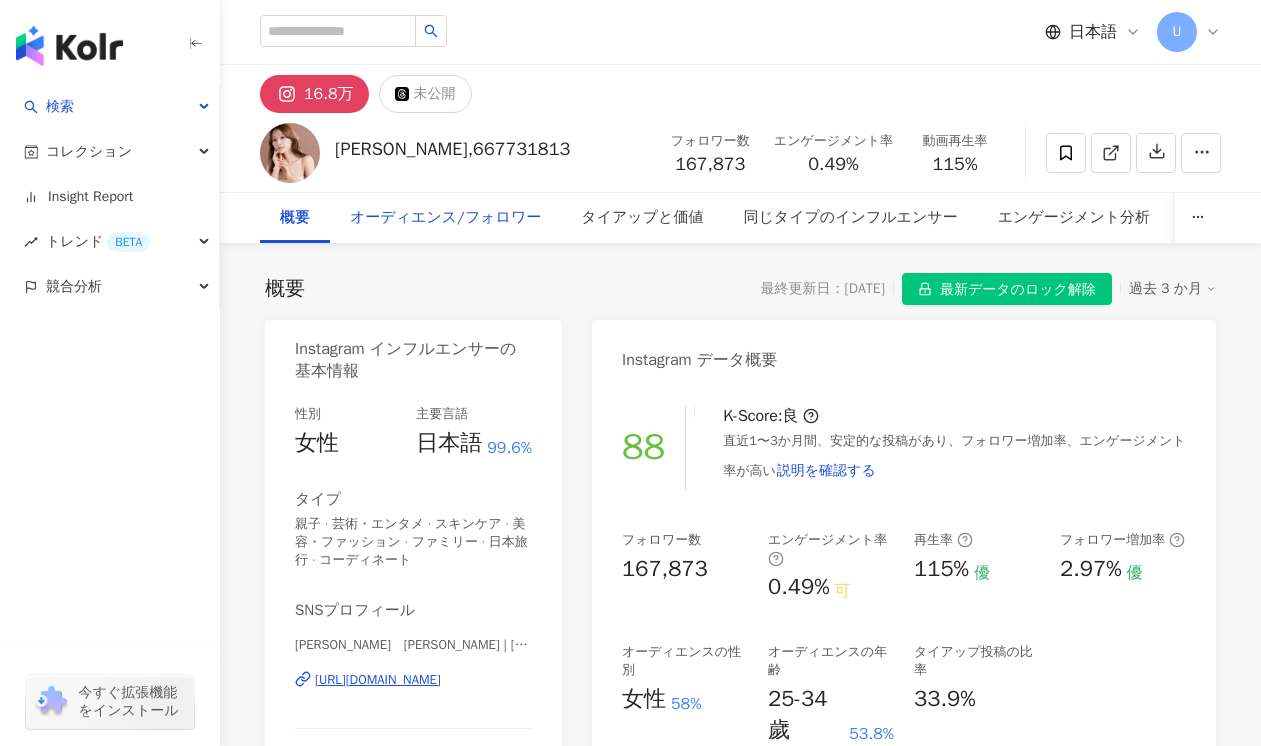 click on "オーディエンス/フォロワー" at bounding box center (445, 218) 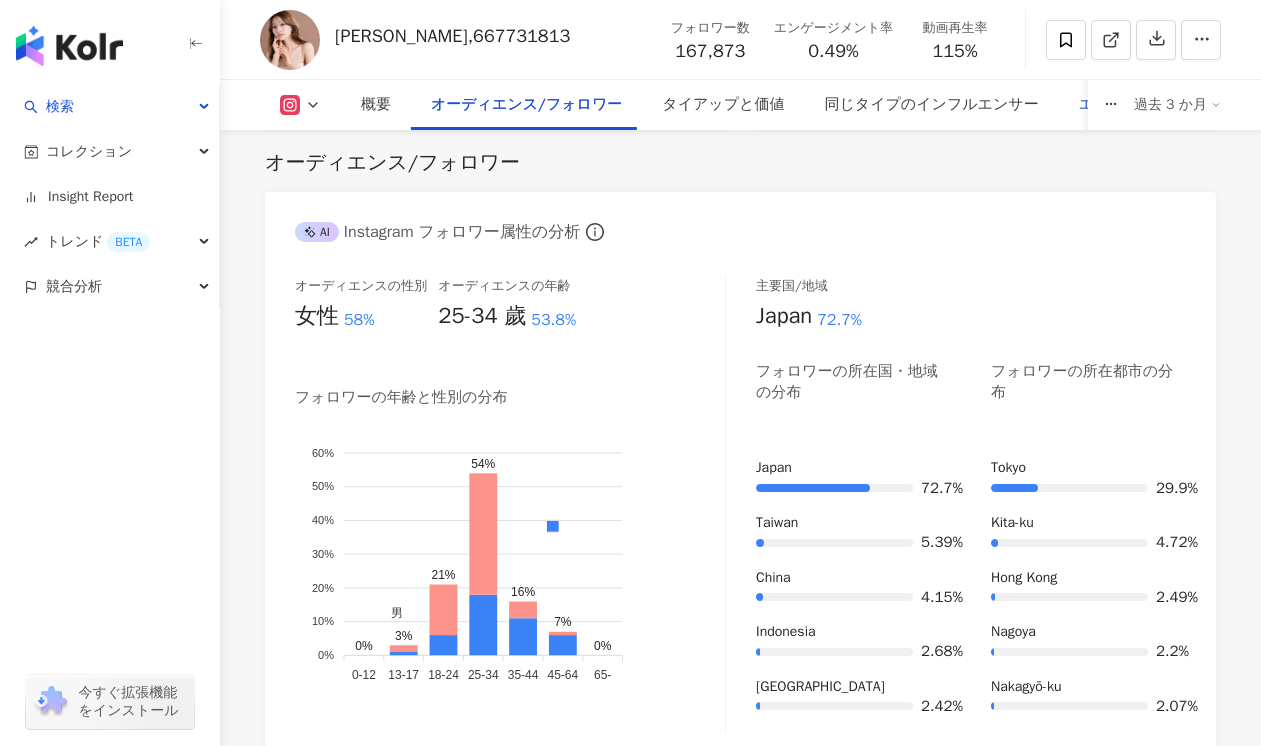 click on "エンゲージメント分析" at bounding box center [1155, 105] 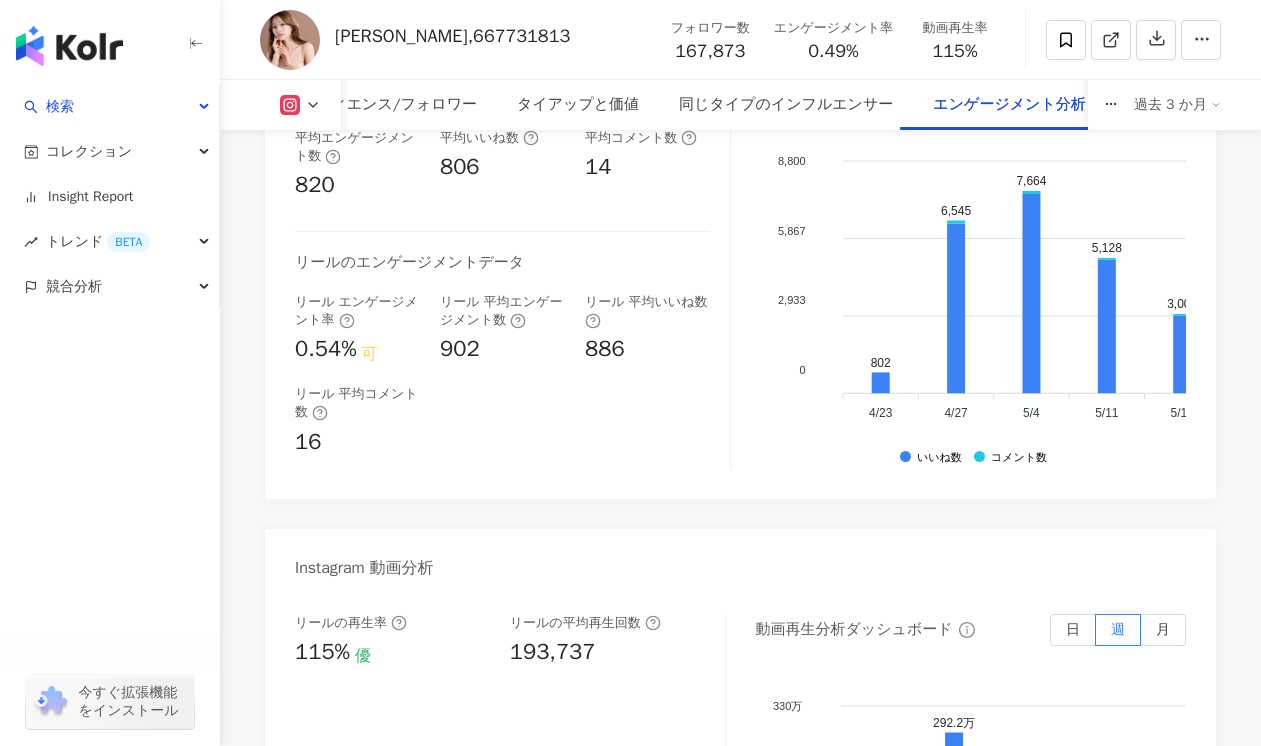 scroll, scrollTop: 4582, scrollLeft: 0, axis: vertical 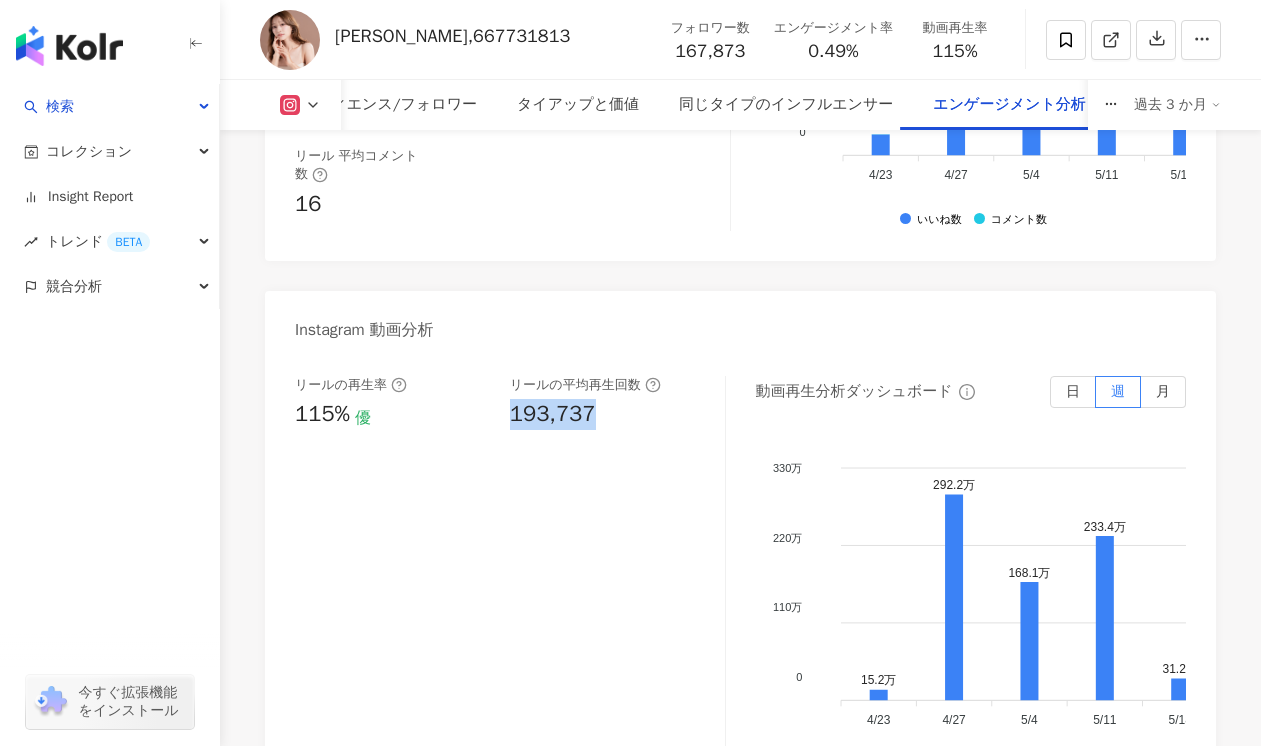drag, startPoint x: 510, startPoint y: 392, endPoint x: 642, endPoint y: 392, distance: 132 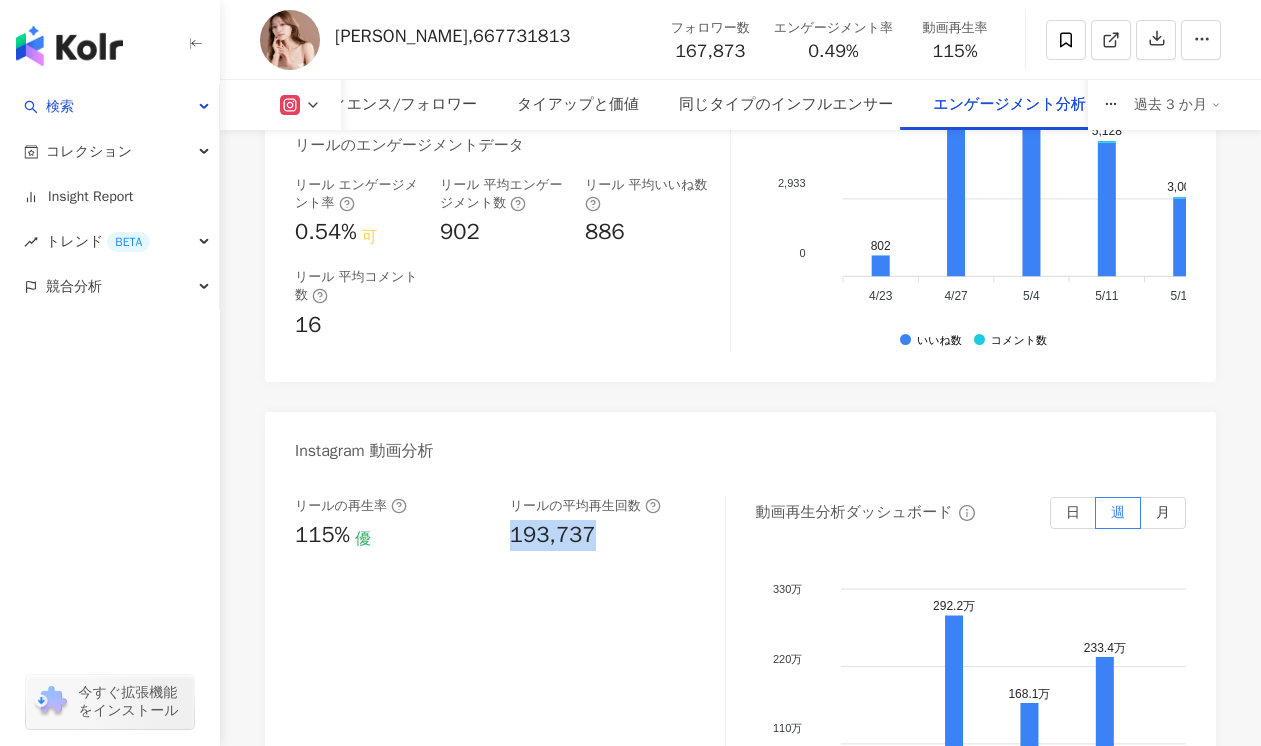scroll, scrollTop: 4351, scrollLeft: 0, axis: vertical 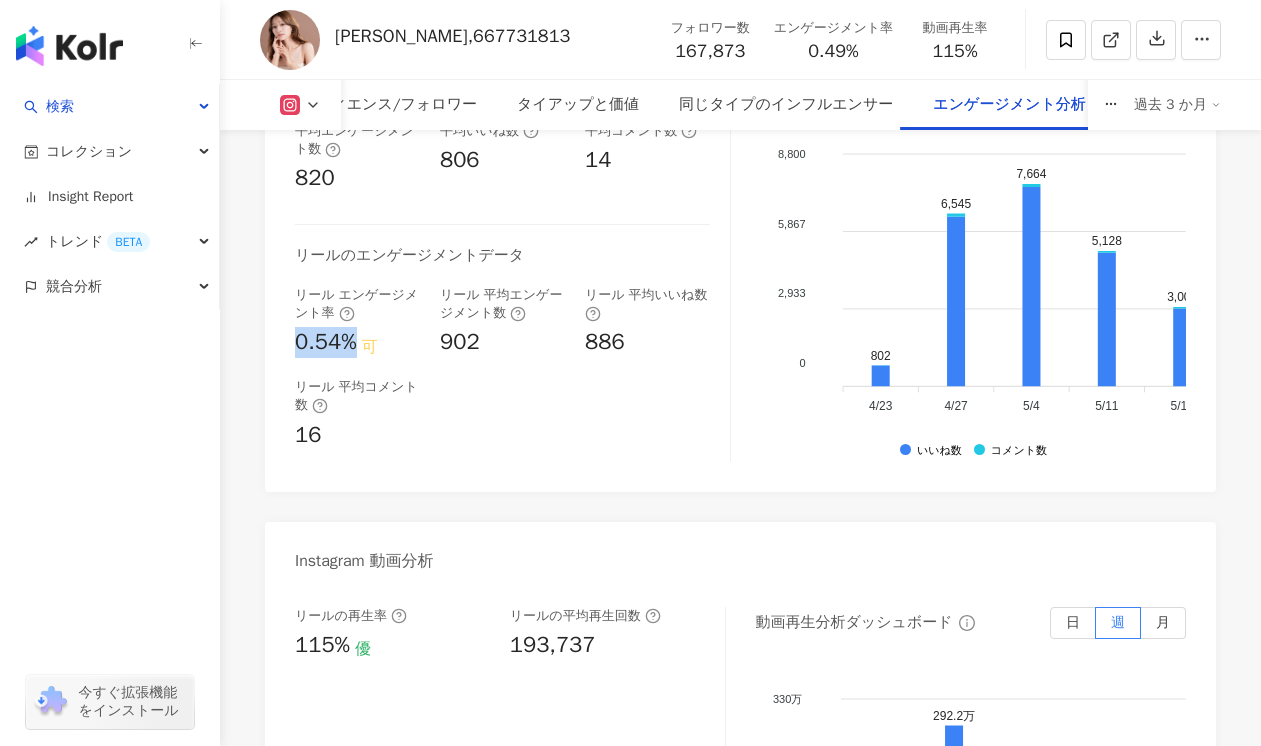 drag, startPoint x: 292, startPoint y: 320, endPoint x: 356, endPoint y: 325, distance: 64.195015 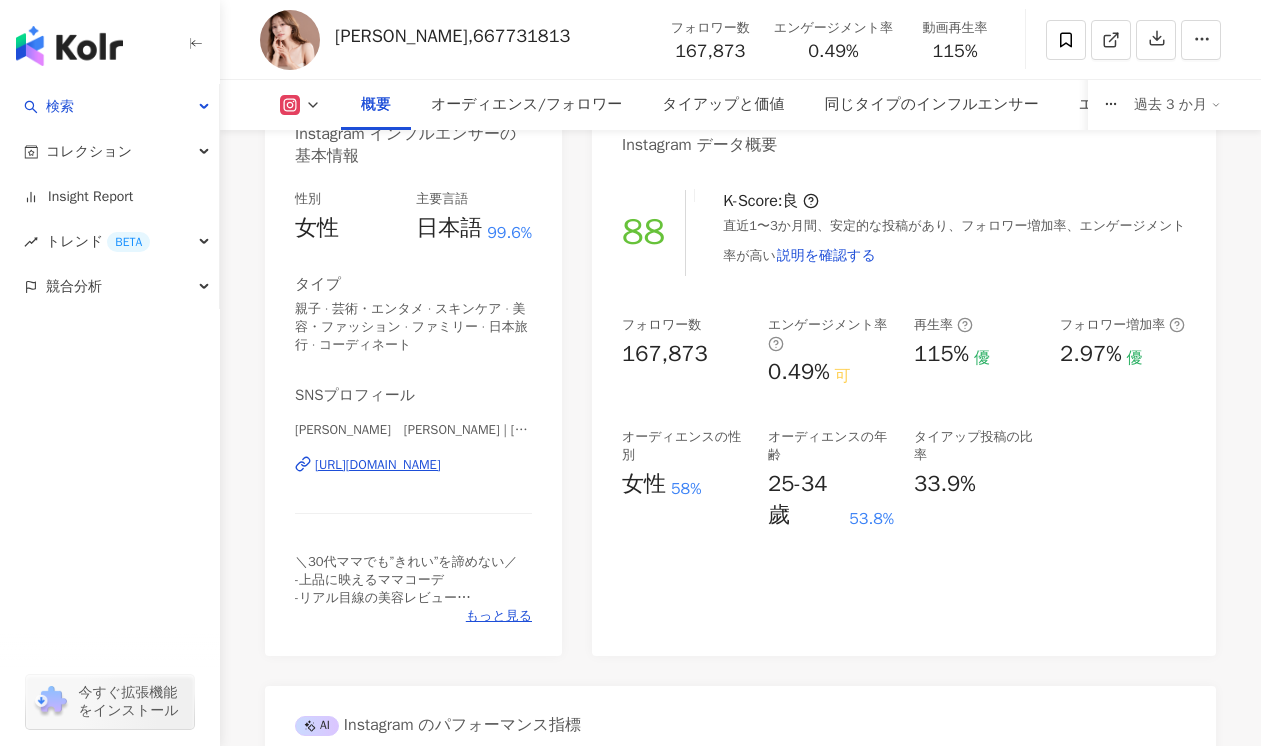 scroll, scrollTop: 0, scrollLeft: 0, axis: both 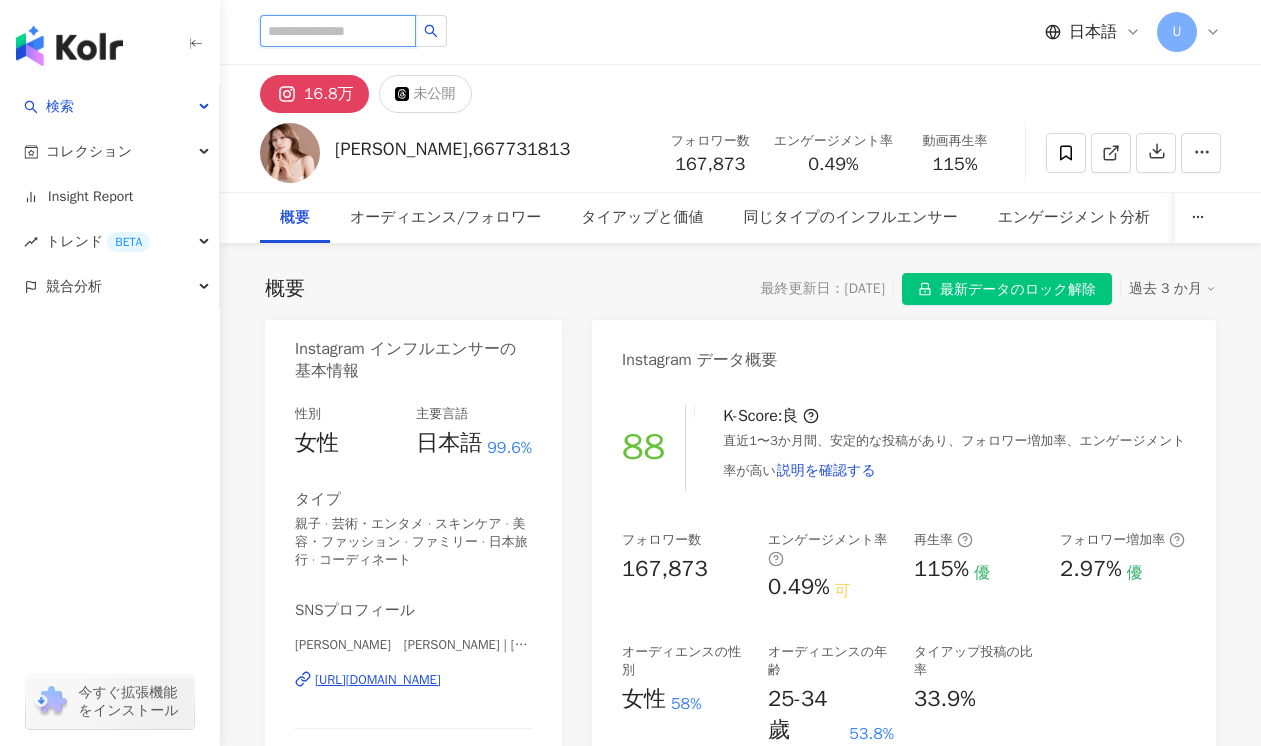 click at bounding box center (338, 31) 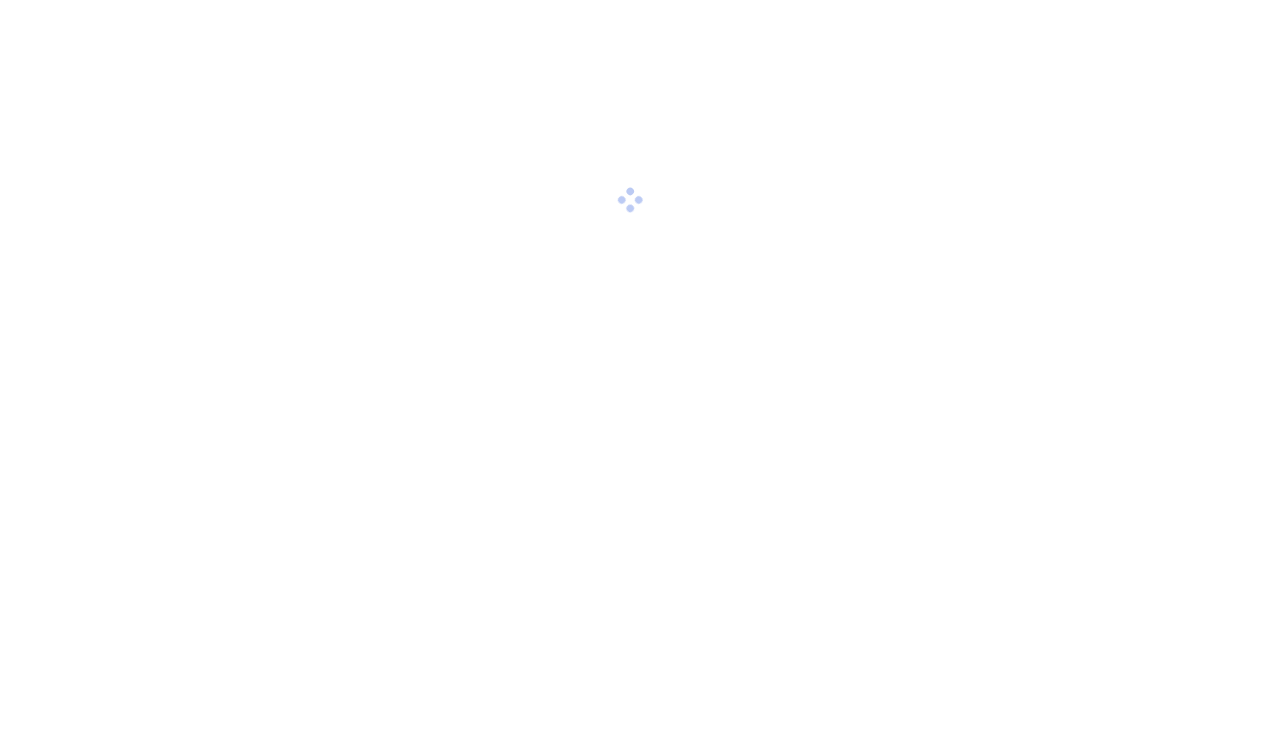 scroll, scrollTop: 0, scrollLeft: 0, axis: both 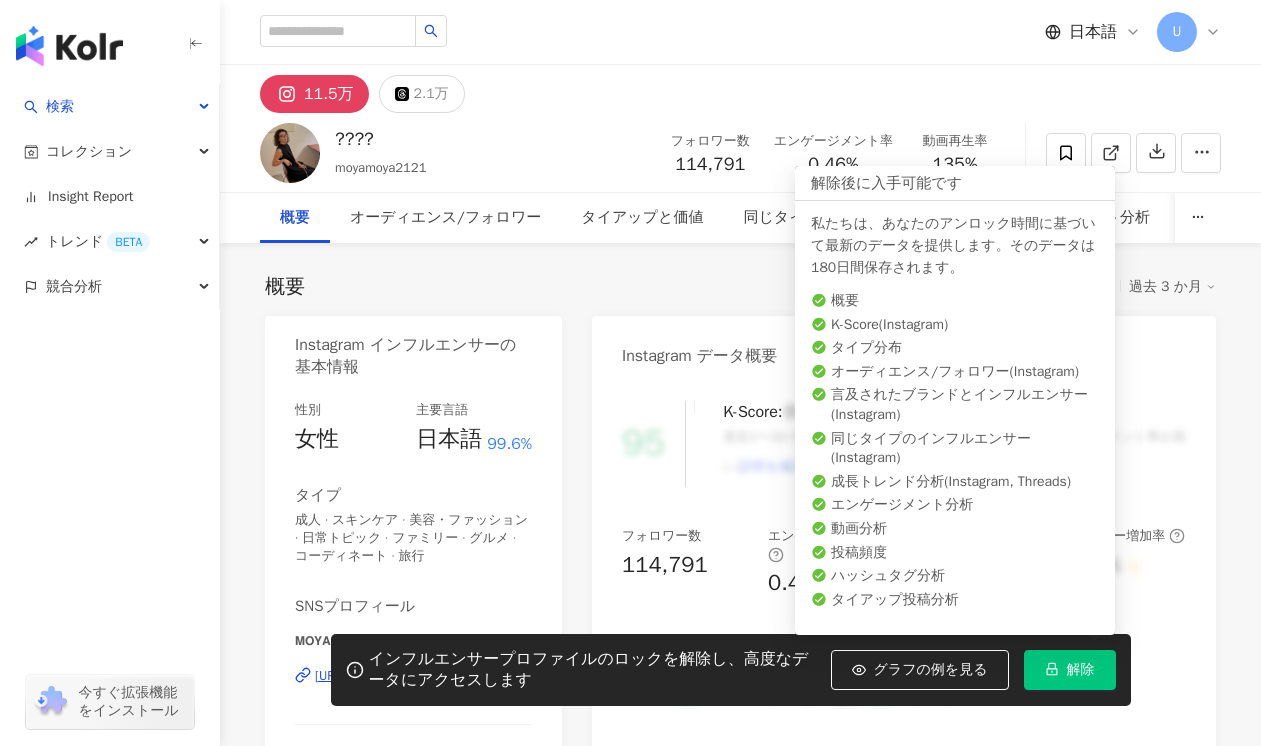 click on "解除" at bounding box center (1081, 670) 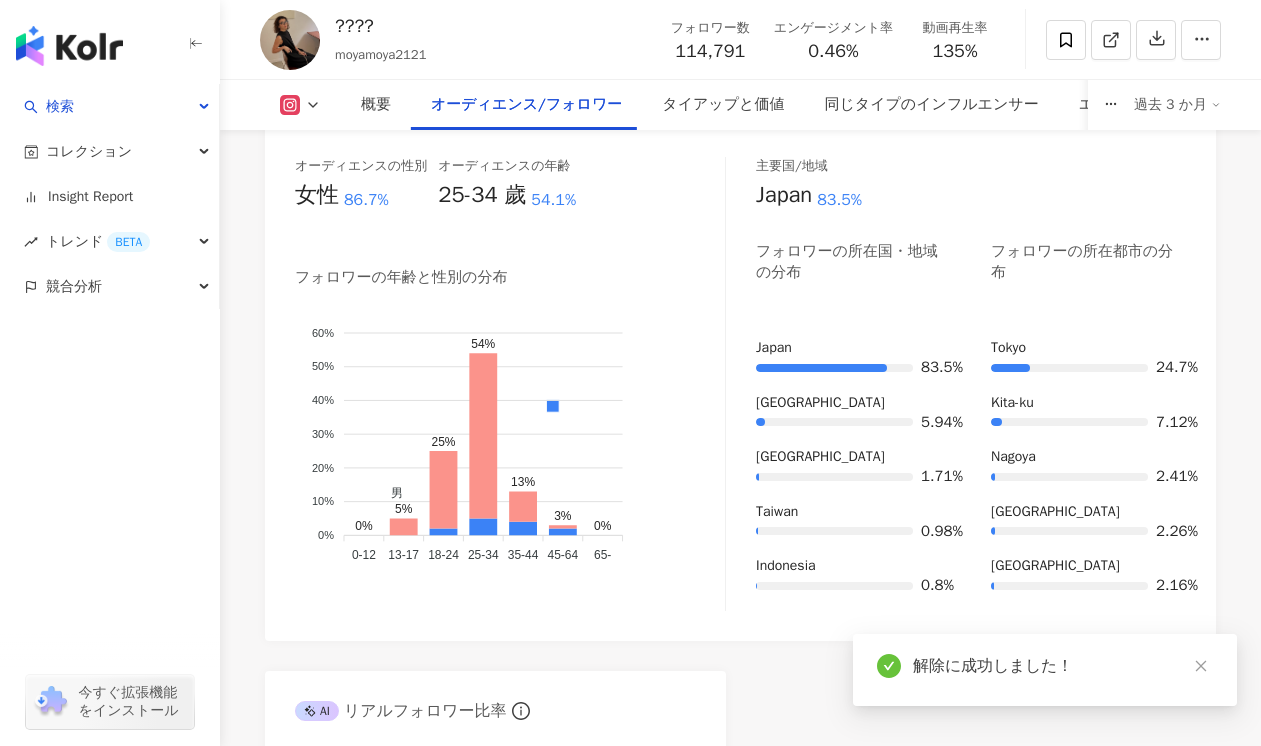 scroll, scrollTop: 1861, scrollLeft: 0, axis: vertical 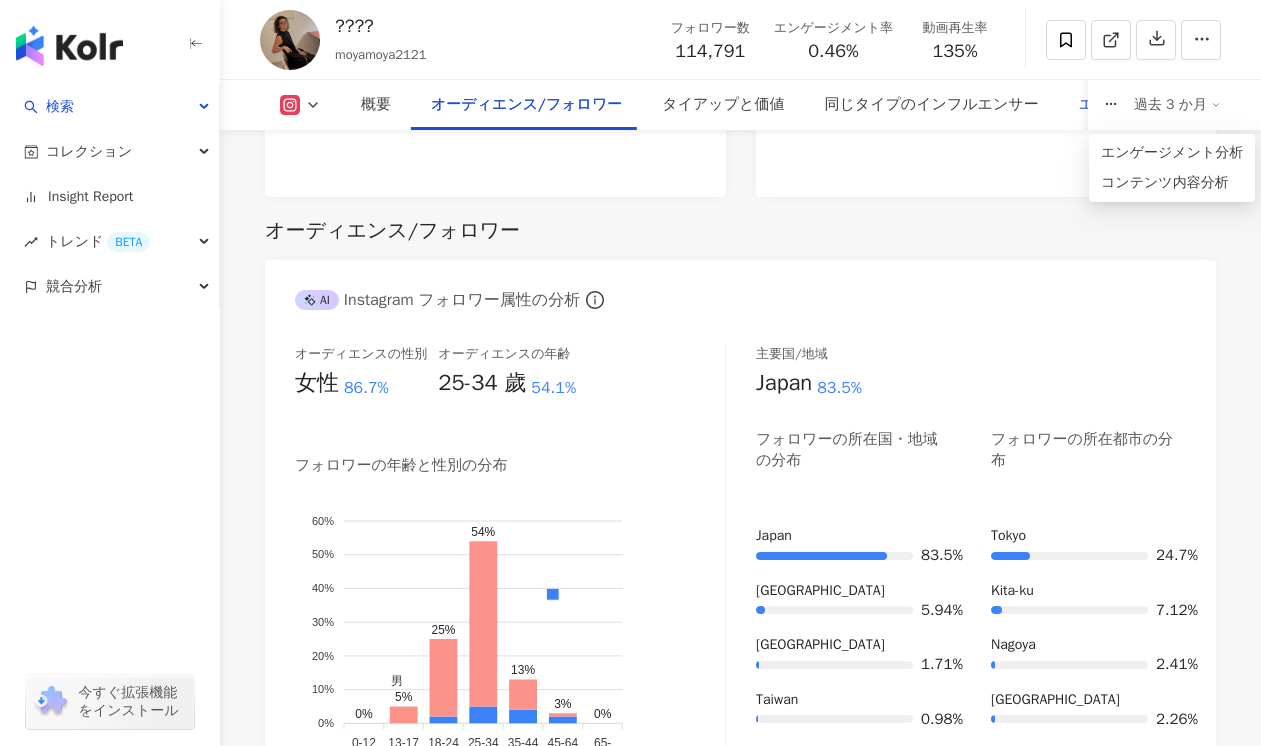 click on "エンゲージメント分析" at bounding box center [1155, 105] 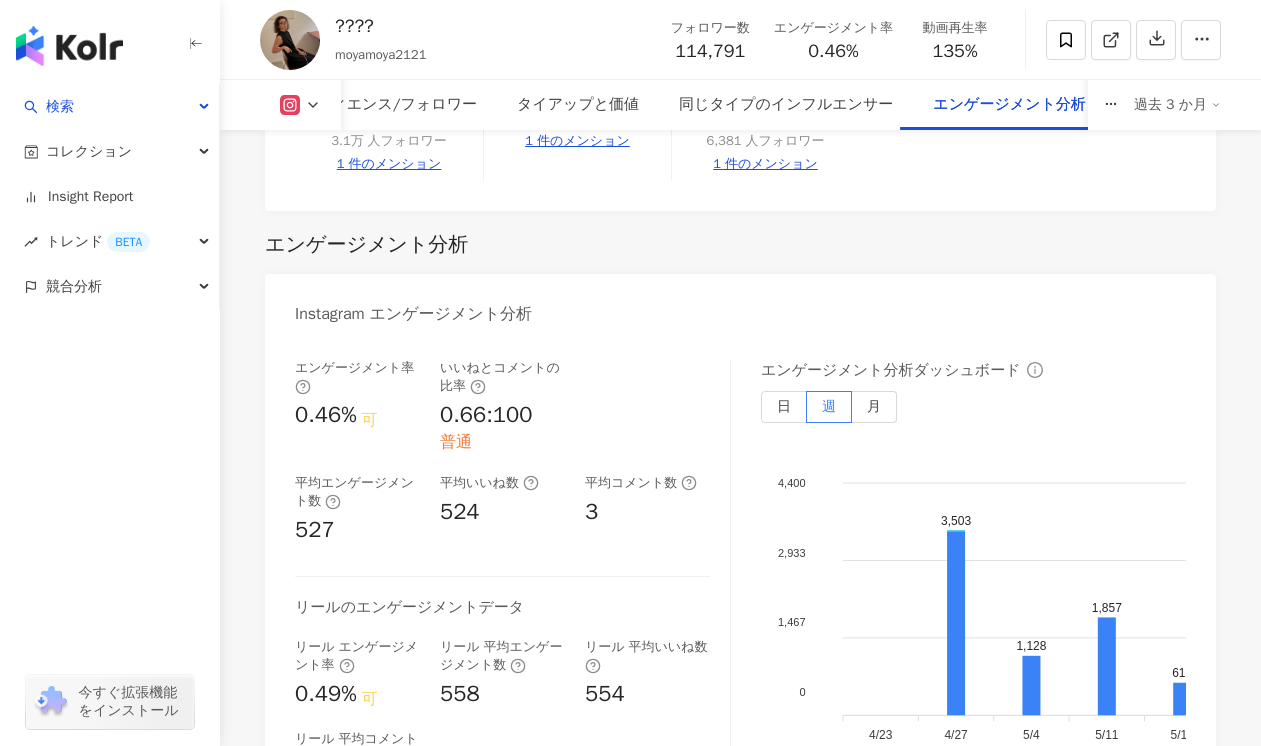 scroll, scrollTop: 4242, scrollLeft: 0, axis: vertical 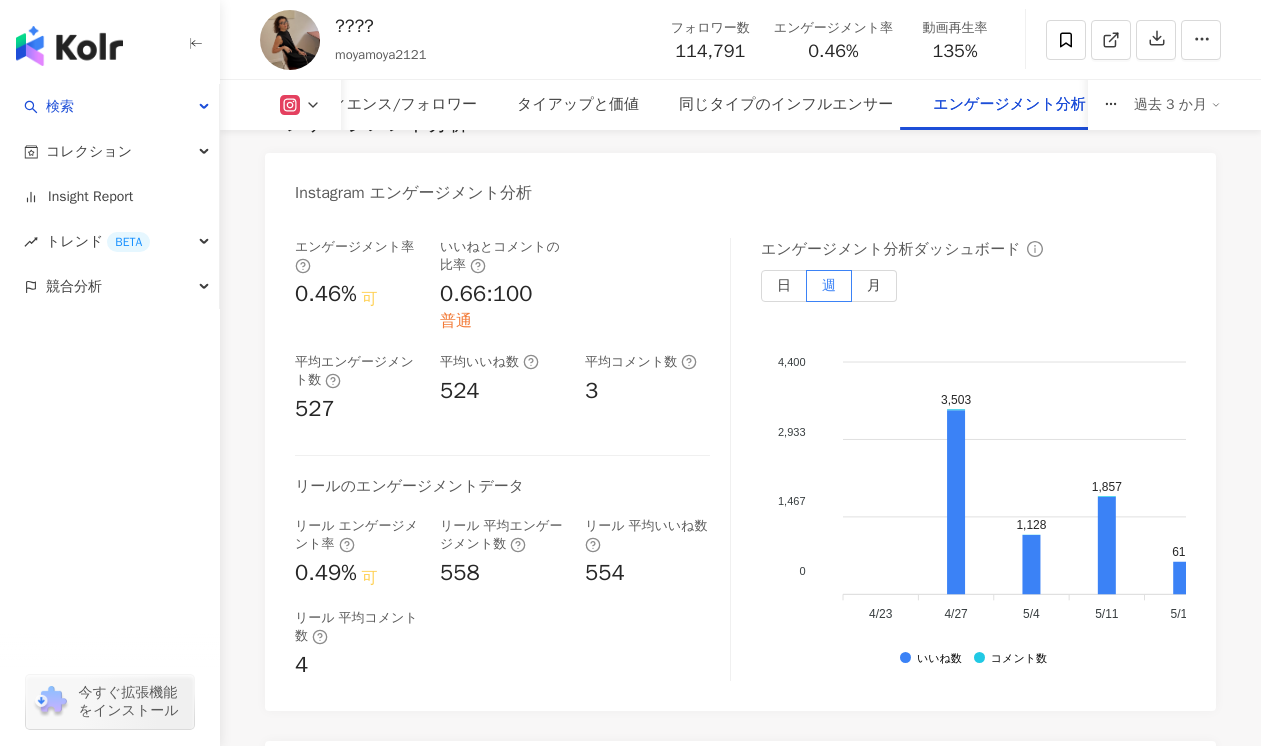 click on "リール エンゲージメント率   0.49% 可 リール 平均エンゲージメント数   558 リール 平均いいね数   554" at bounding box center [502, 553] 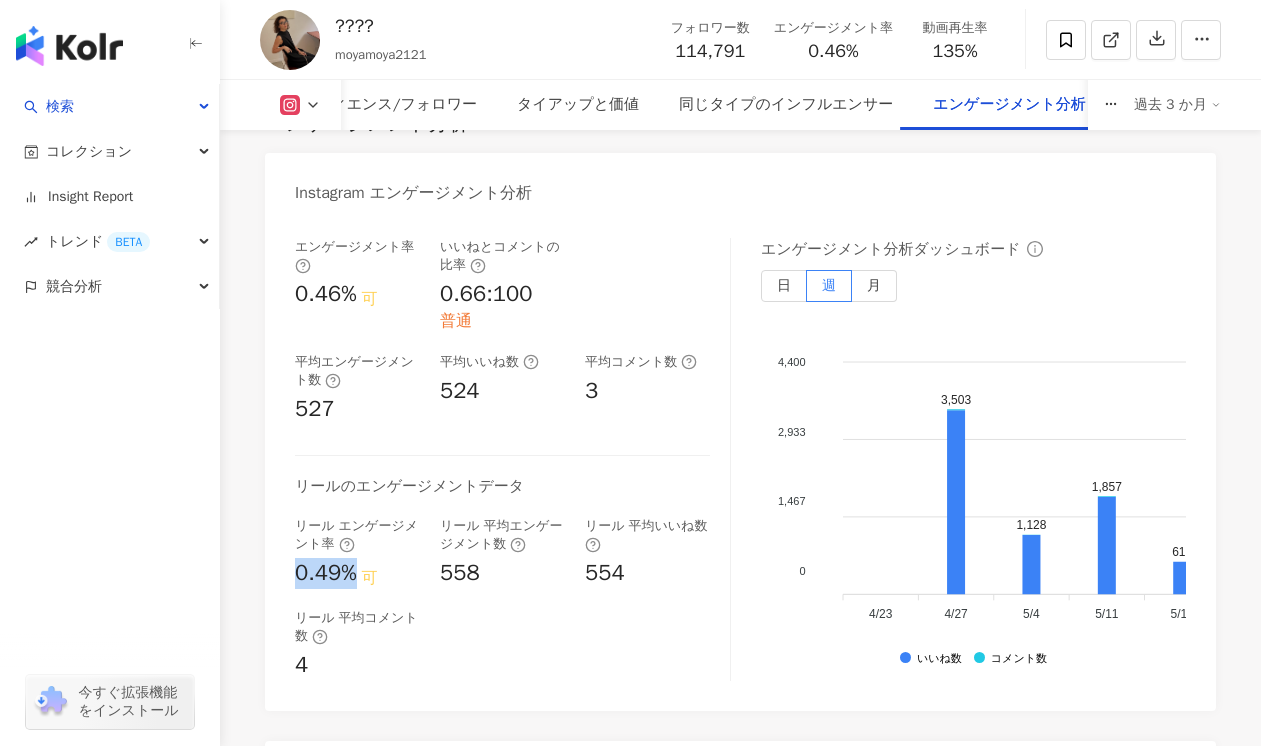 drag, startPoint x: 293, startPoint y: 499, endPoint x: 353, endPoint y: 499, distance: 60 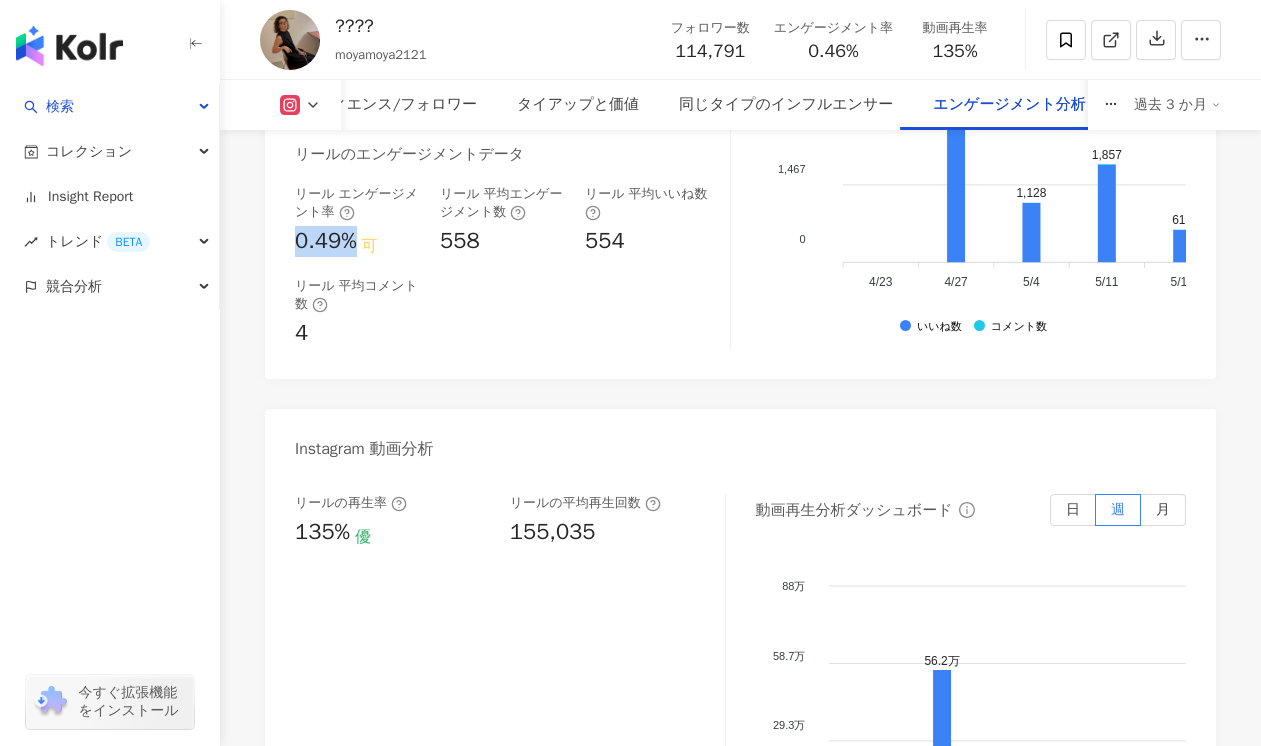 scroll, scrollTop: 4580, scrollLeft: 0, axis: vertical 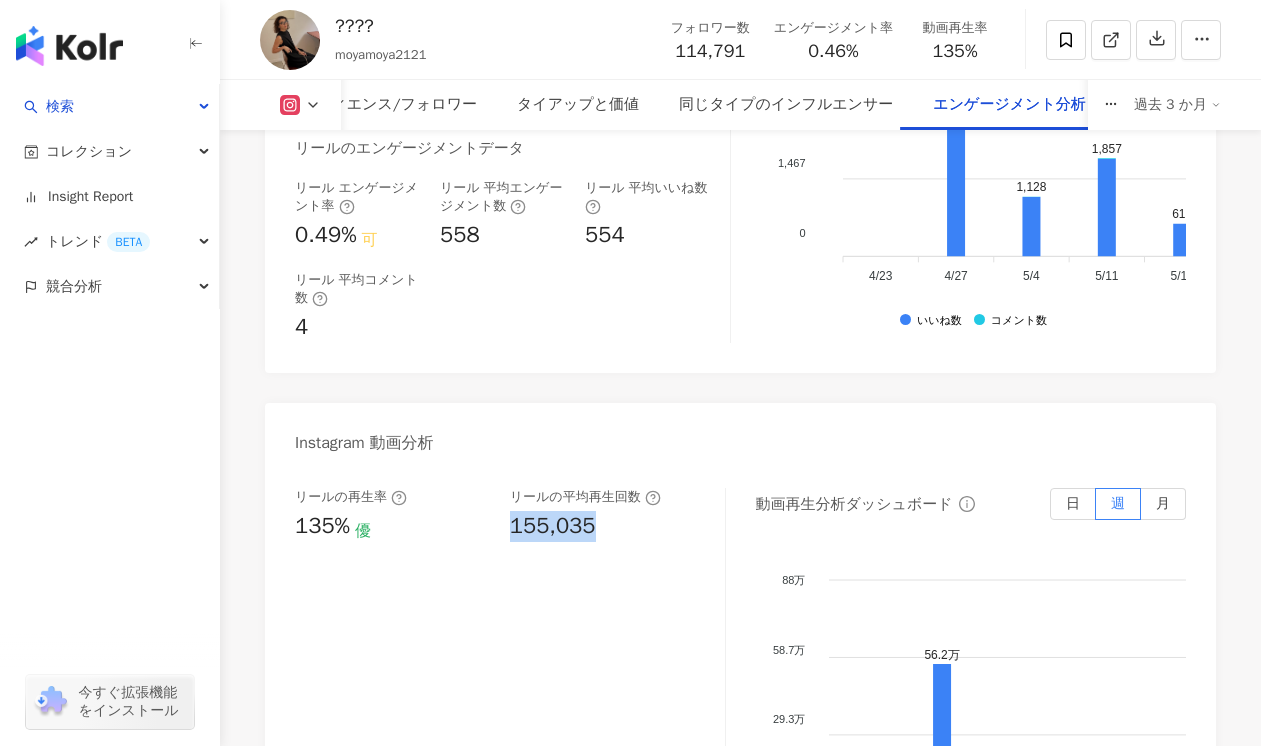 drag, startPoint x: 509, startPoint y: 448, endPoint x: 614, endPoint y: 446, distance: 105.01904 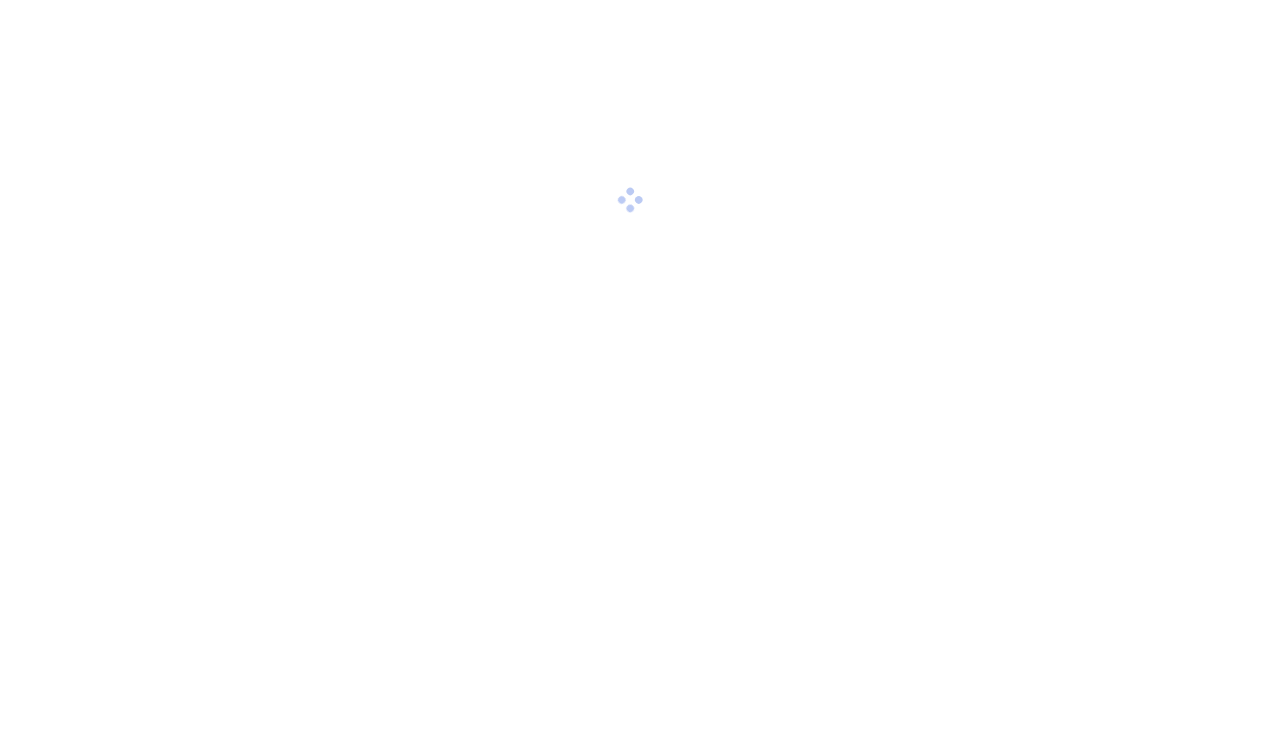 scroll, scrollTop: 0, scrollLeft: 0, axis: both 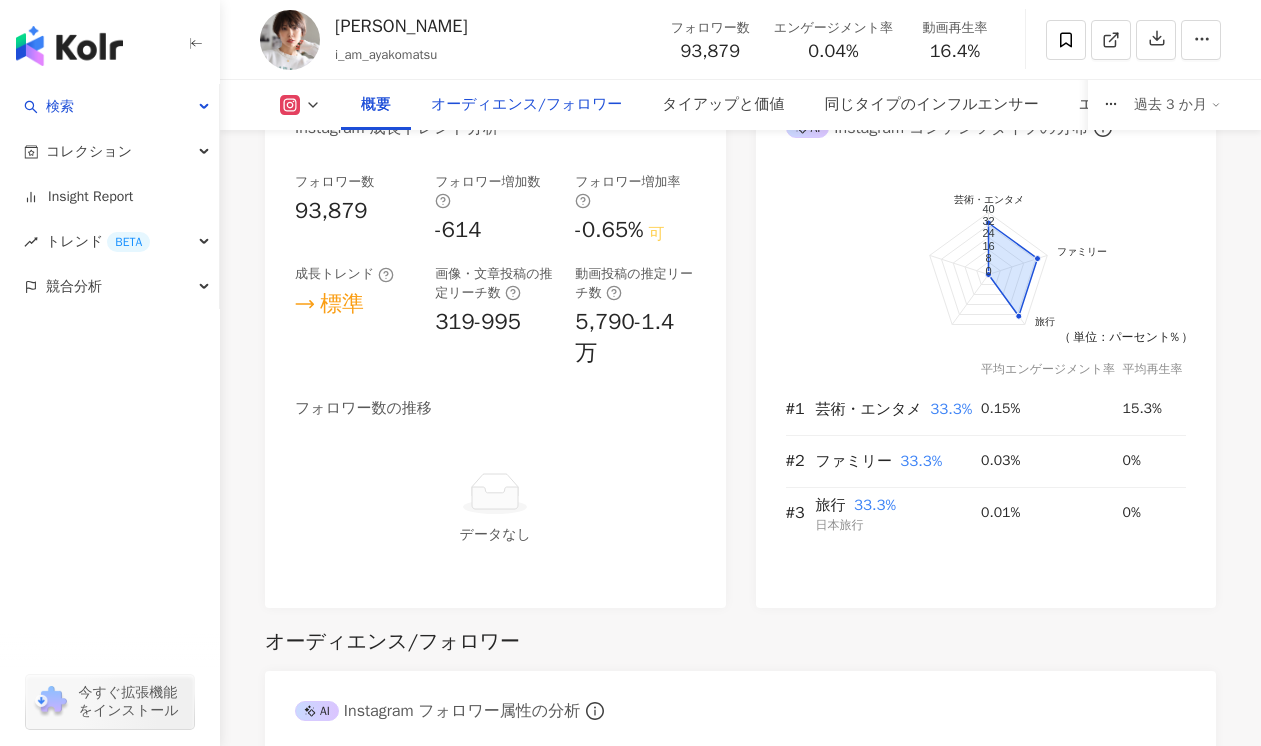 click on "オーディエンス/フォロワー" at bounding box center [526, 105] 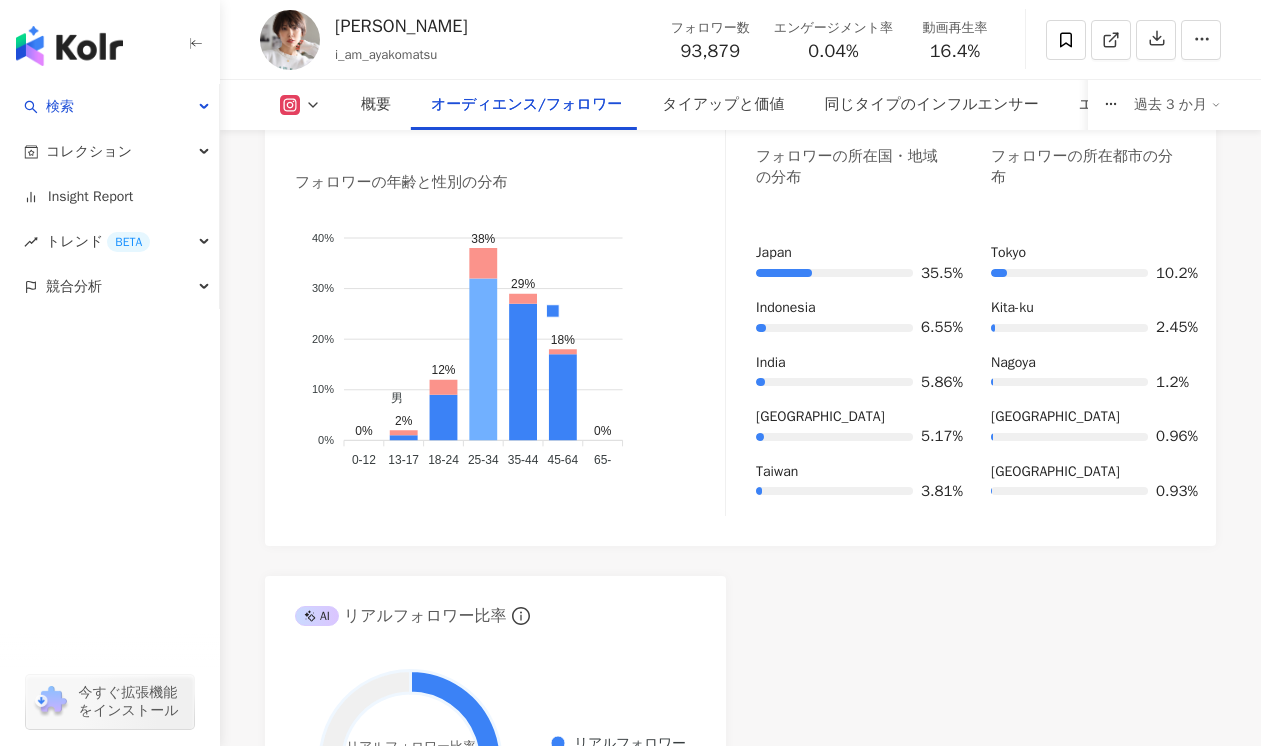 scroll, scrollTop: 1760, scrollLeft: 0, axis: vertical 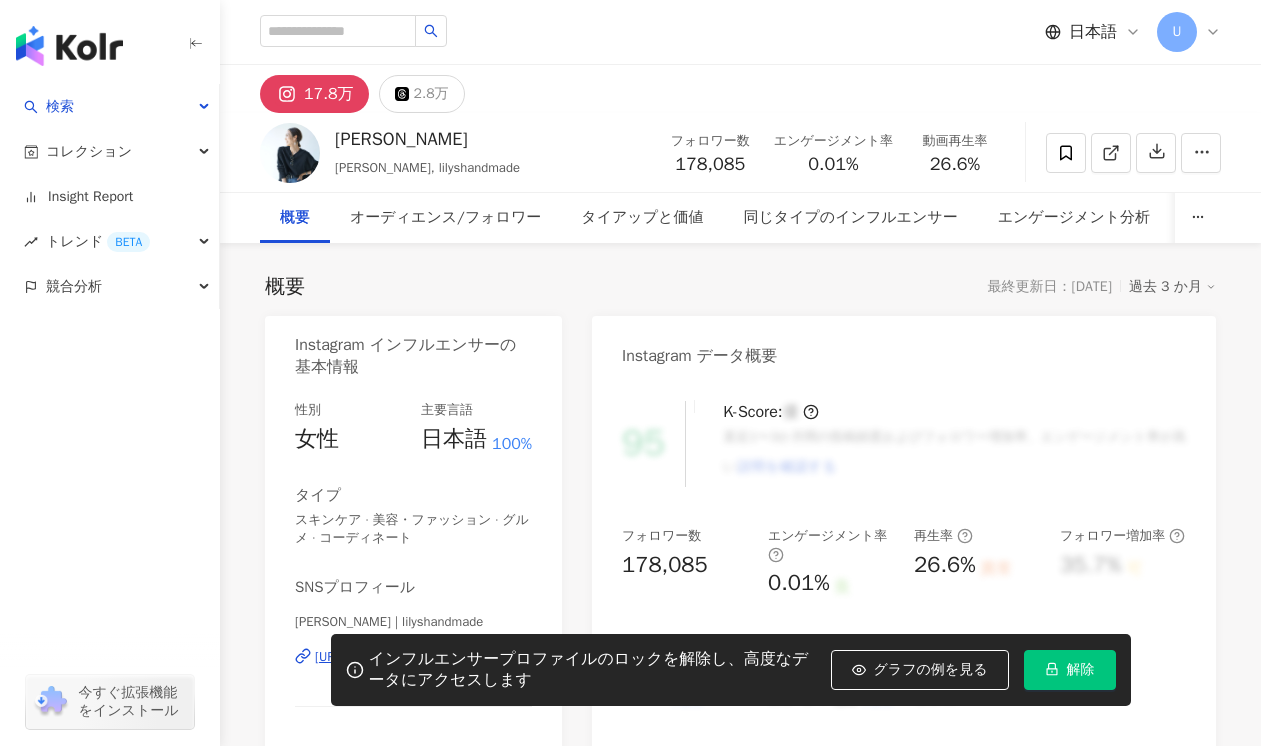 click 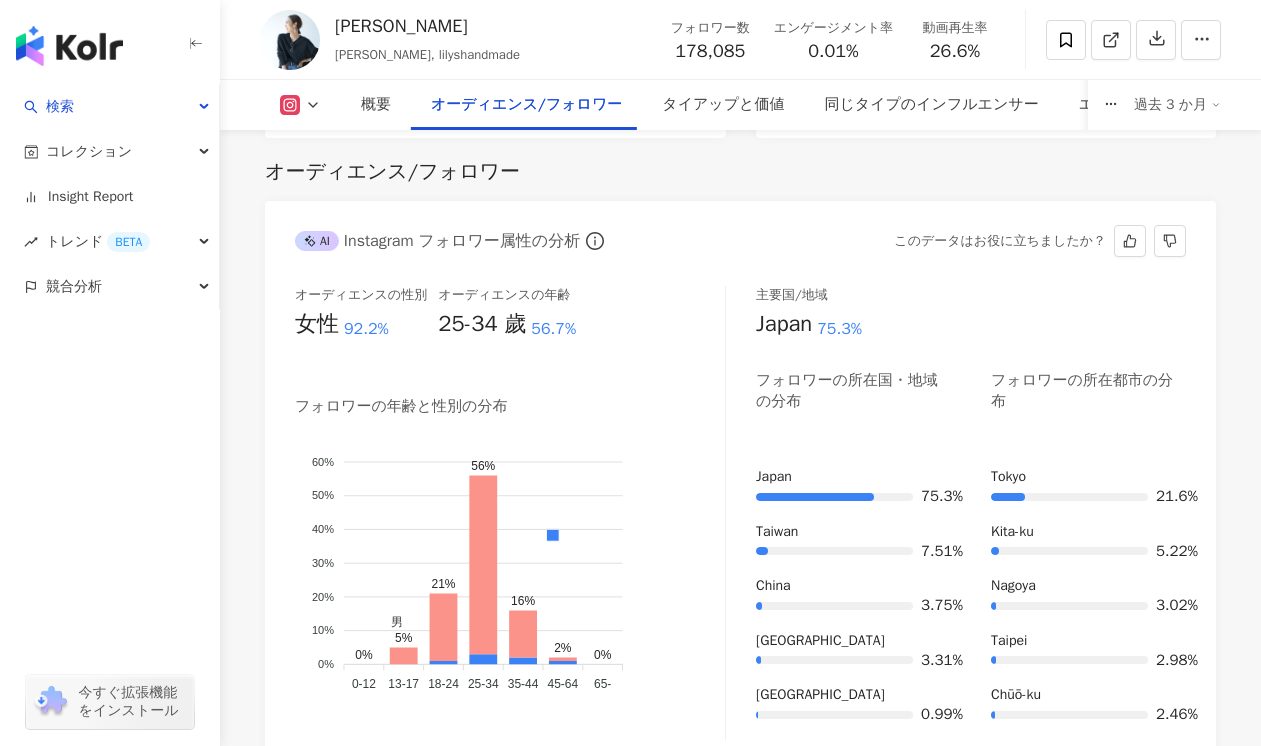 scroll, scrollTop: 1873, scrollLeft: 0, axis: vertical 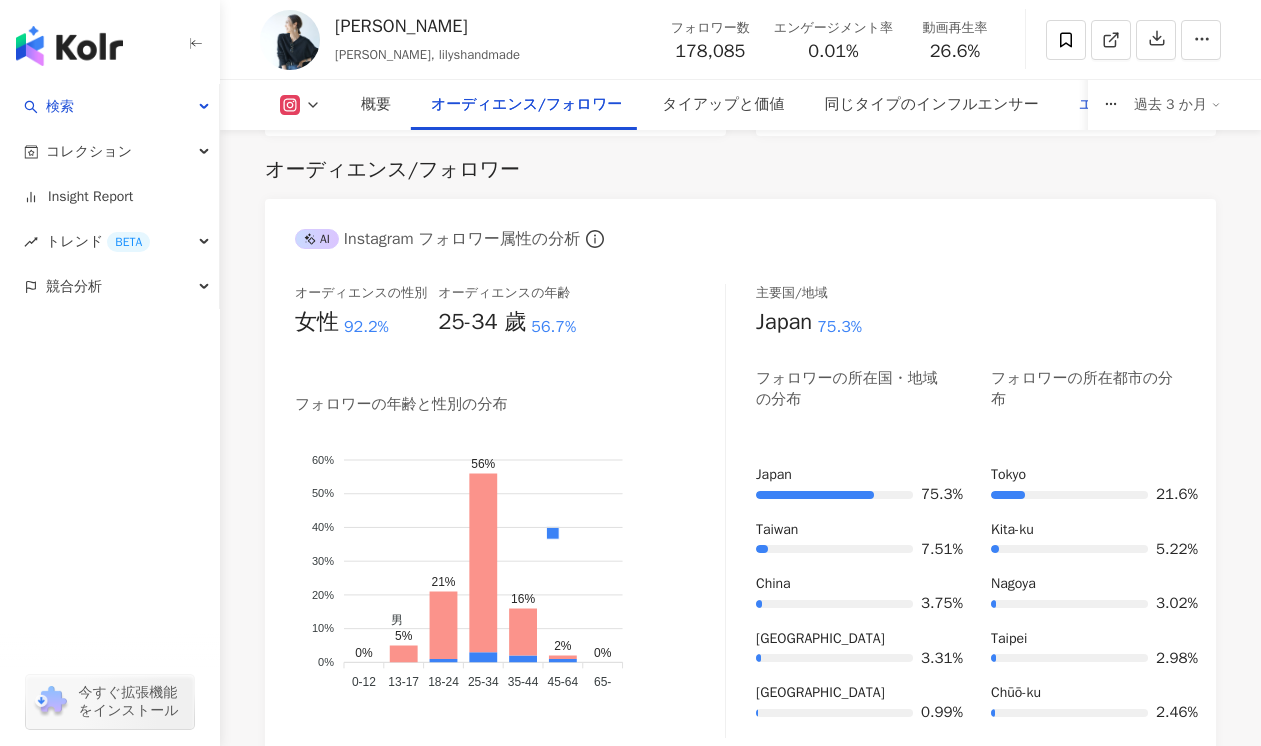 click on "エンゲージメント分析" at bounding box center [1155, 105] 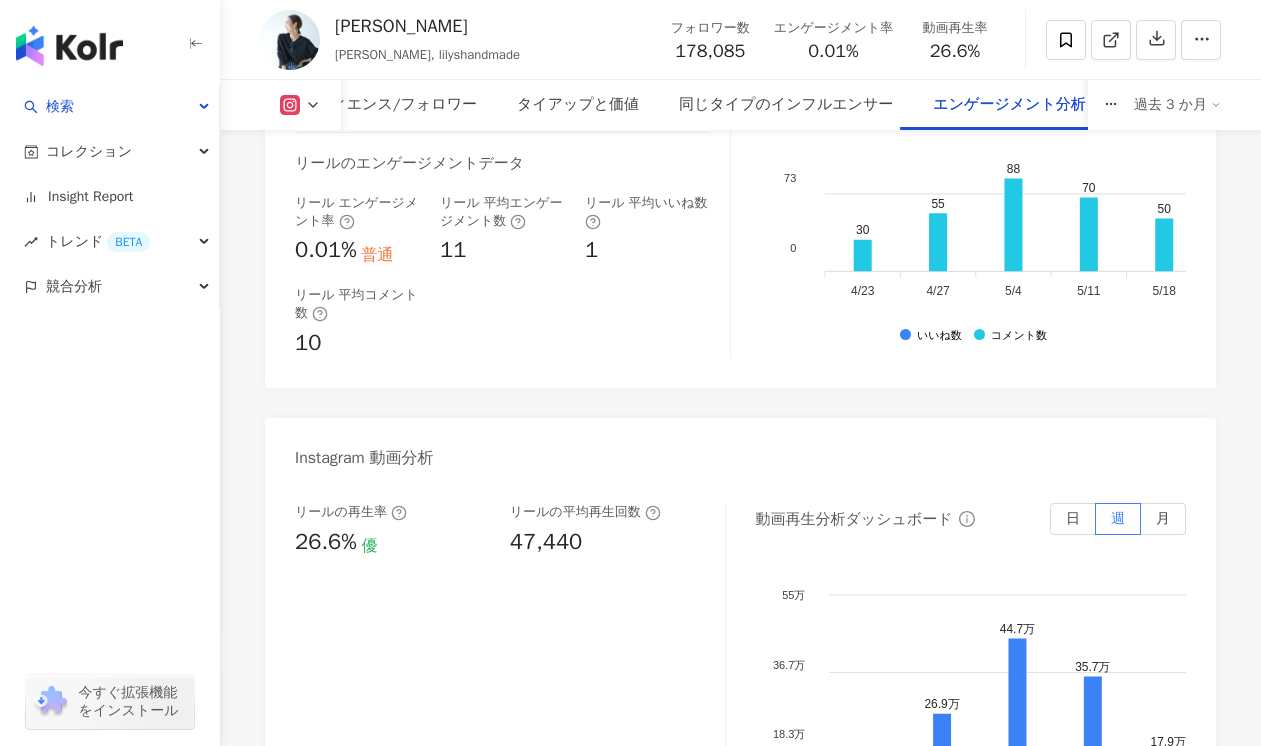 scroll, scrollTop: 4598, scrollLeft: 0, axis: vertical 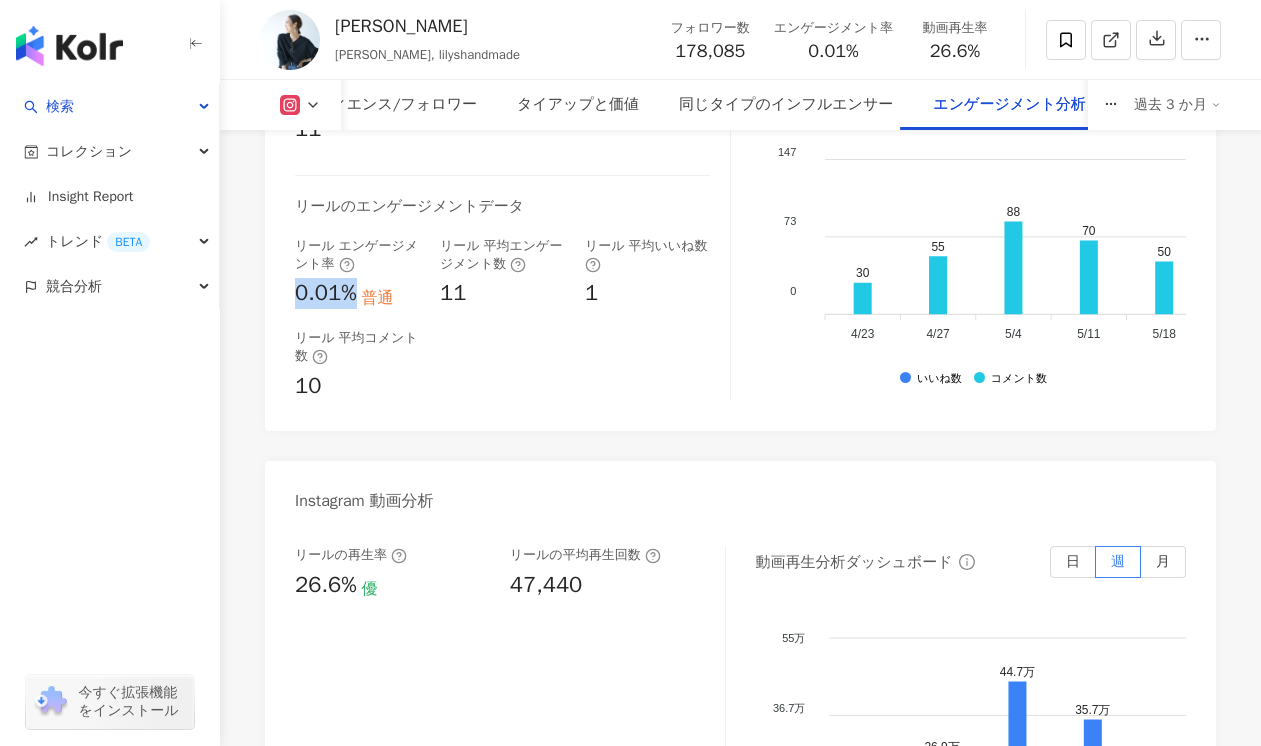 drag, startPoint x: 293, startPoint y: 211, endPoint x: 352, endPoint y: 211, distance: 59 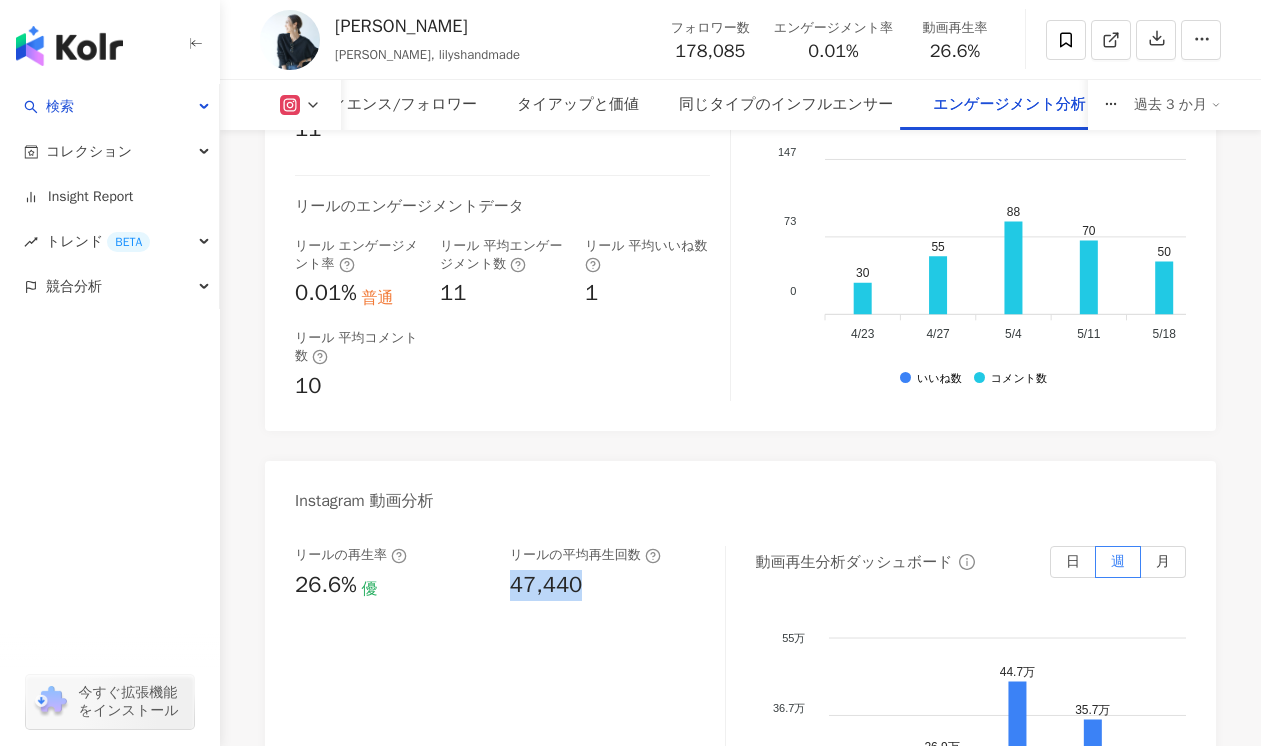 drag, startPoint x: 514, startPoint y: 508, endPoint x: 605, endPoint y: 502, distance: 91.197586 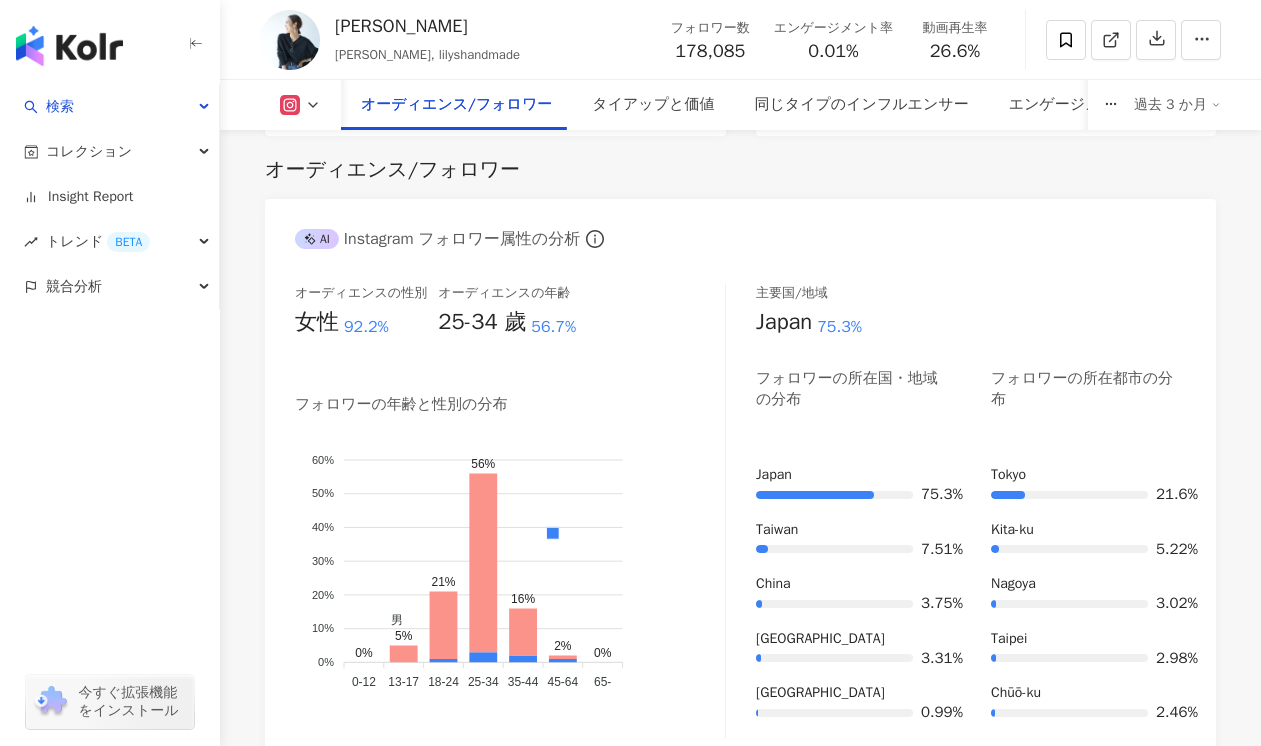 scroll, scrollTop: 0, scrollLeft: 0, axis: both 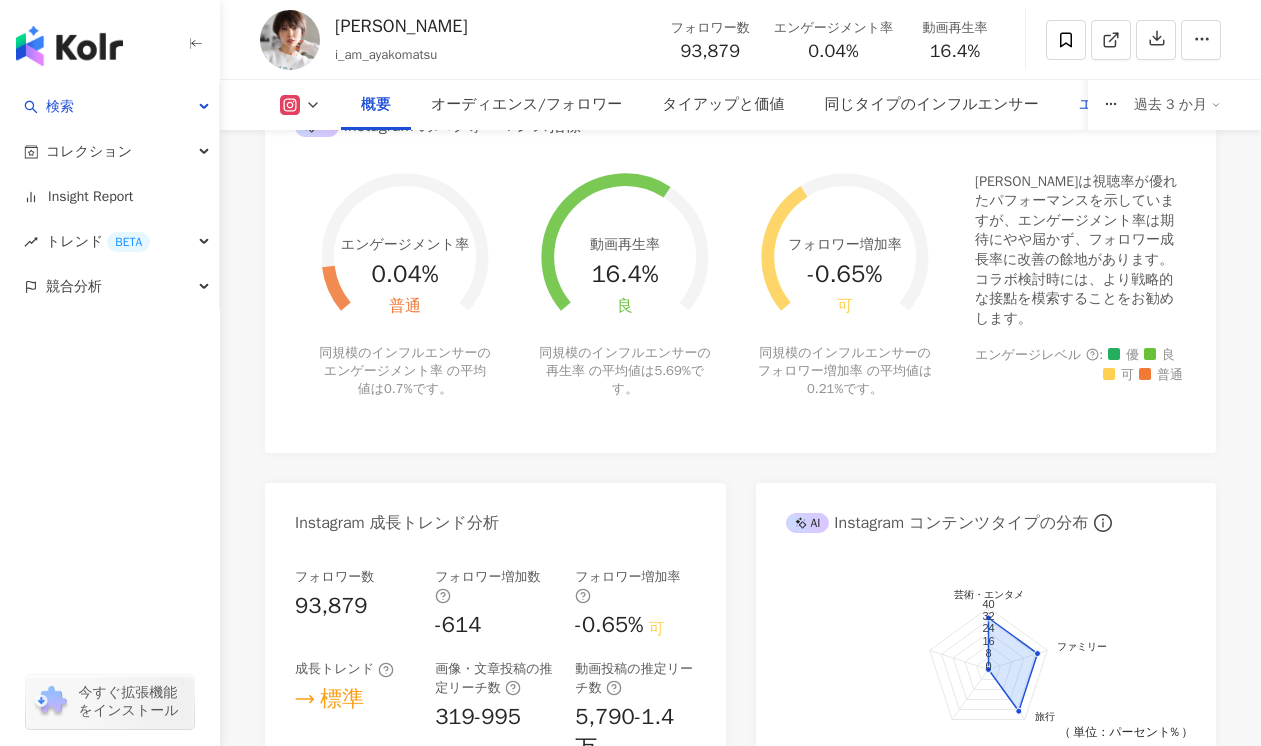 click on "エンゲージメント分析" at bounding box center (1155, 105) 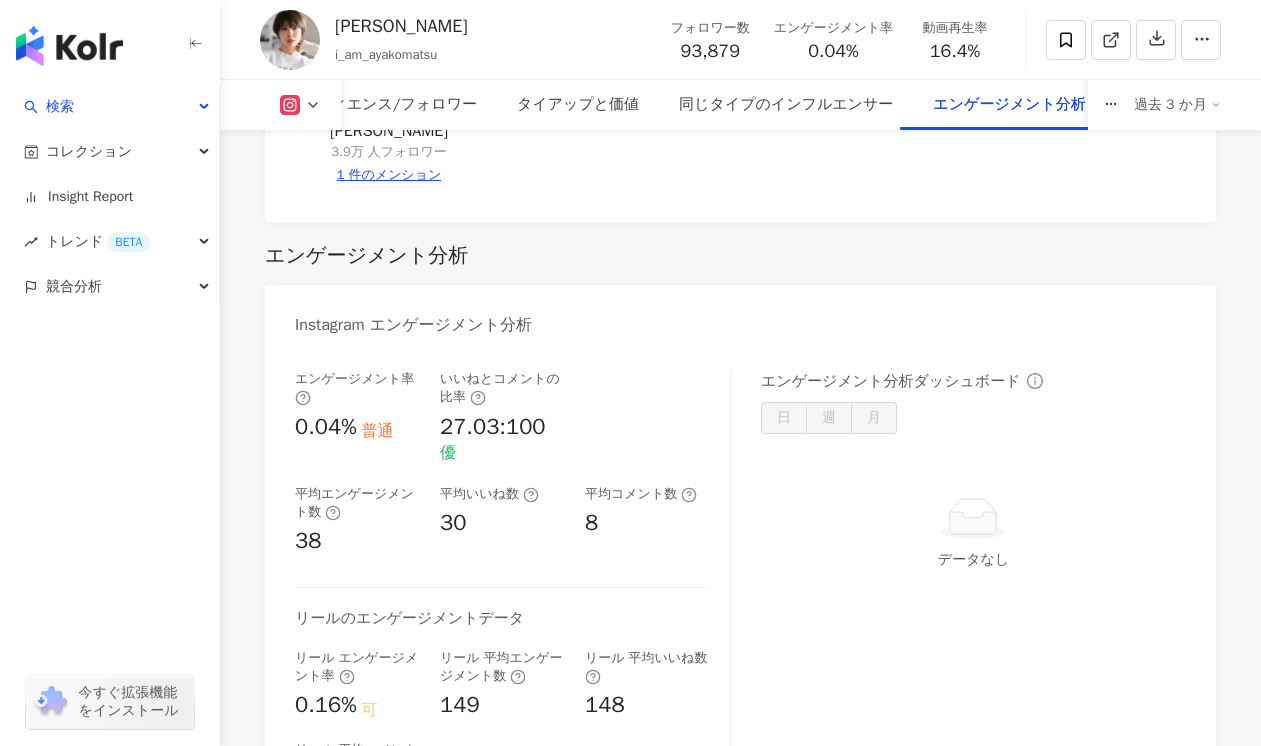 scroll, scrollTop: 4025, scrollLeft: 0, axis: vertical 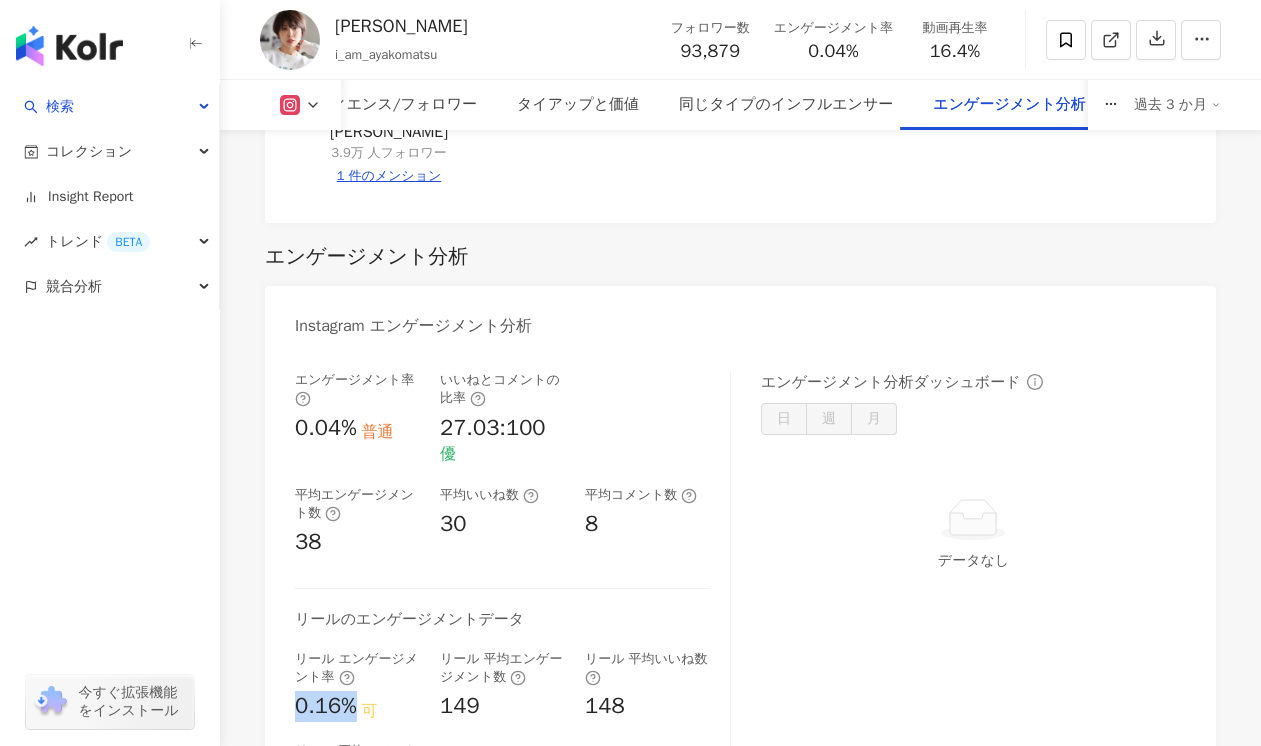 drag, startPoint x: 296, startPoint y: 568, endPoint x: 350, endPoint y: 570, distance: 54.037025 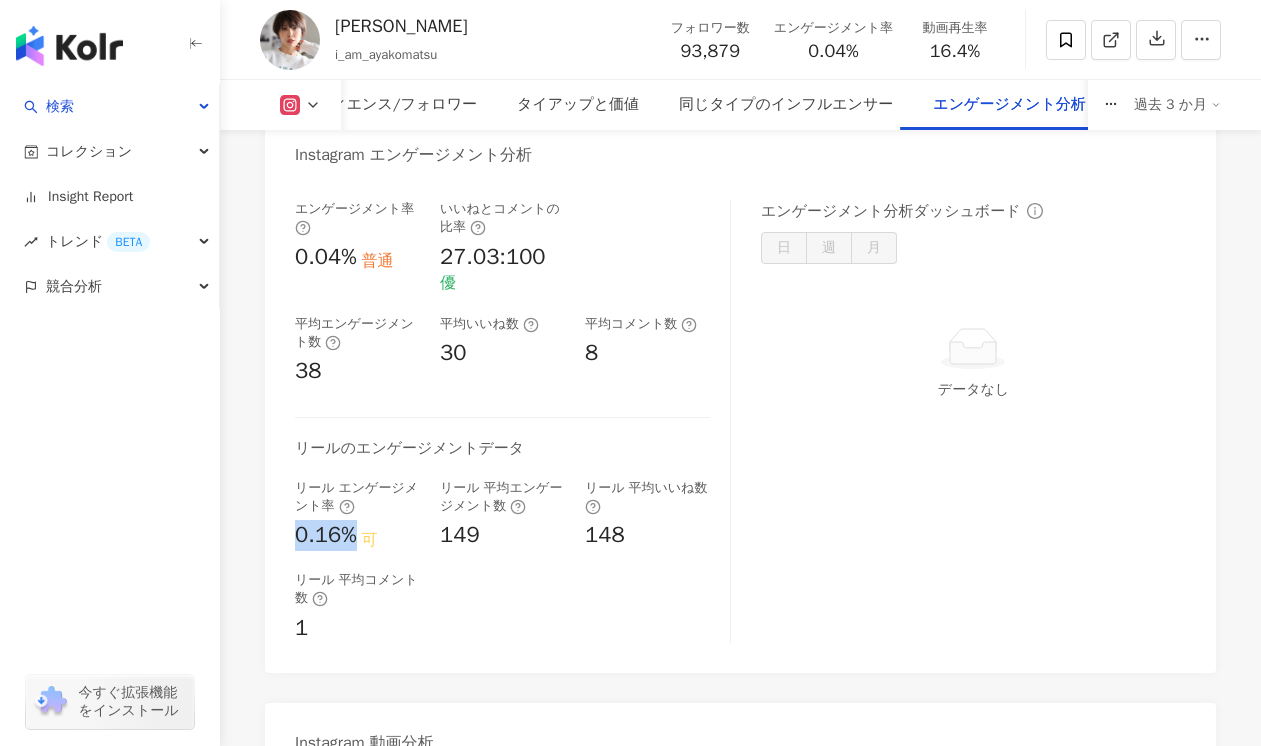 scroll, scrollTop: 4419, scrollLeft: 0, axis: vertical 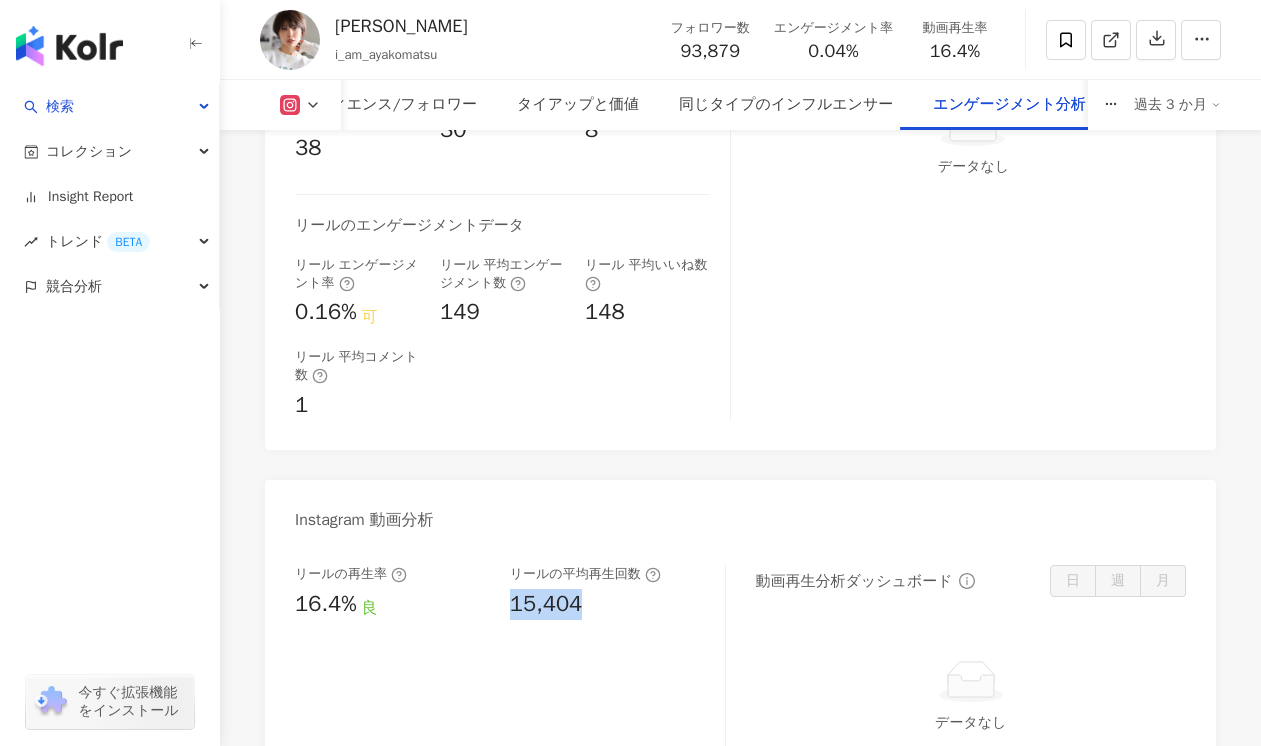 drag, startPoint x: 512, startPoint y: 462, endPoint x: 607, endPoint y: 458, distance: 95.084175 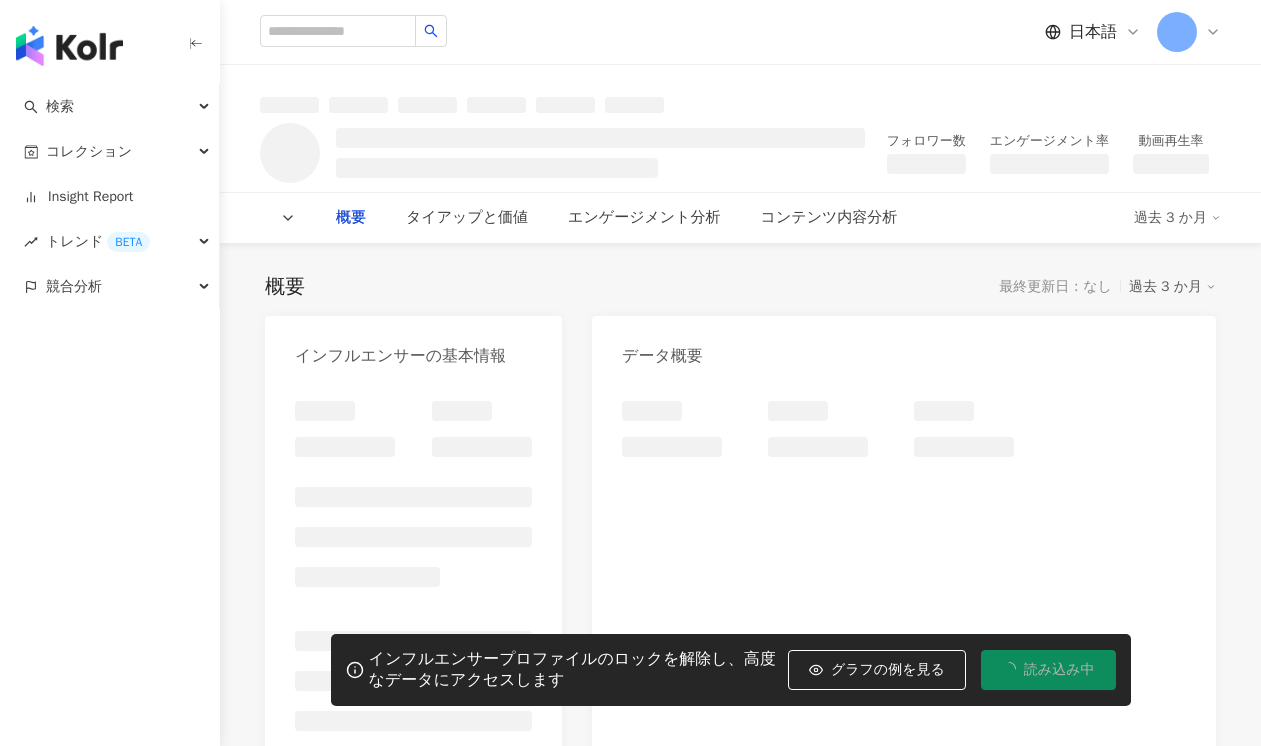 scroll, scrollTop: 0, scrollLeft: 0, axis: both 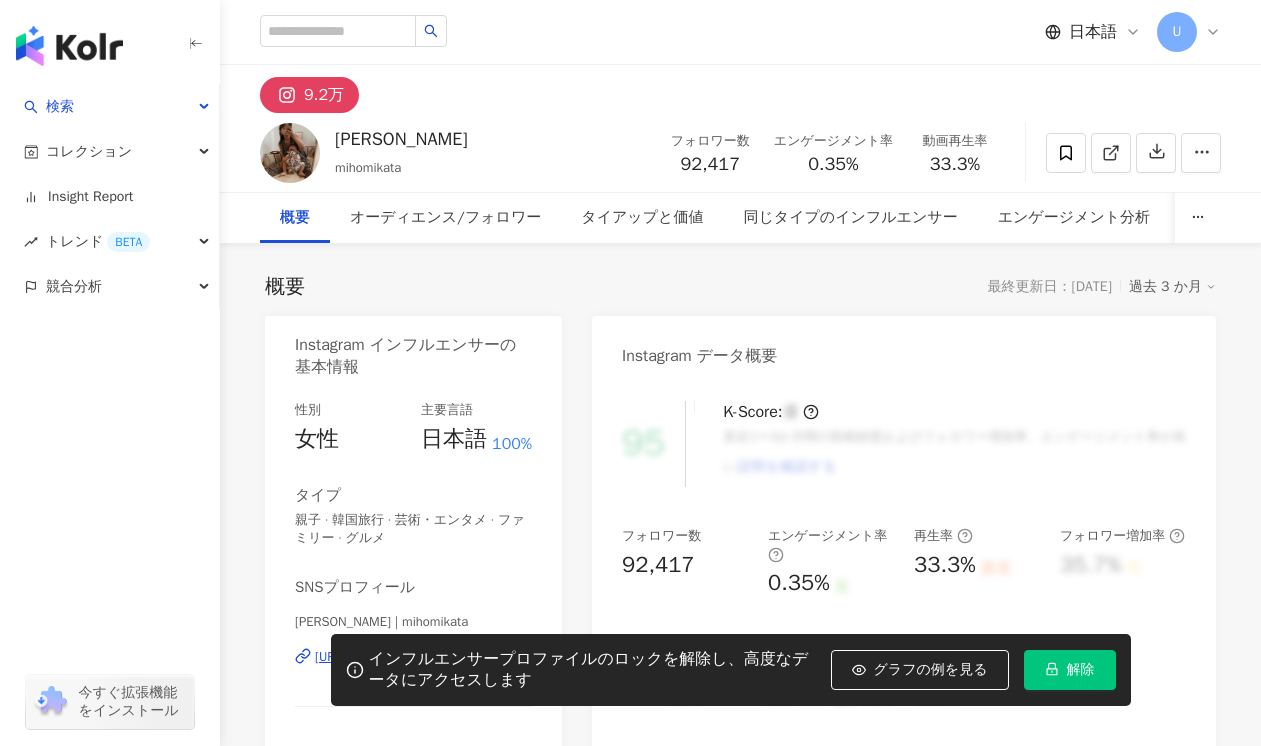 click on "解除" at bounding box center [1081, 670] 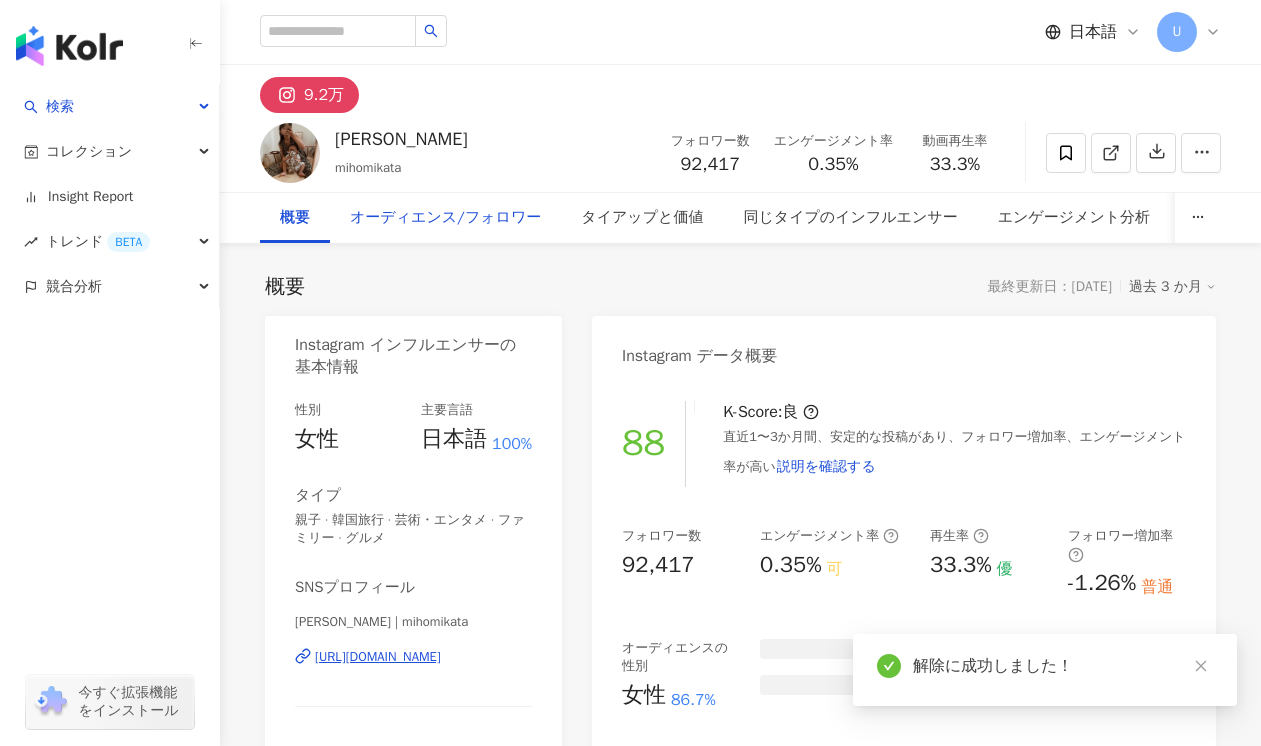 click on "オーディエンス/フォロワー" at bounding box center (445, 218) 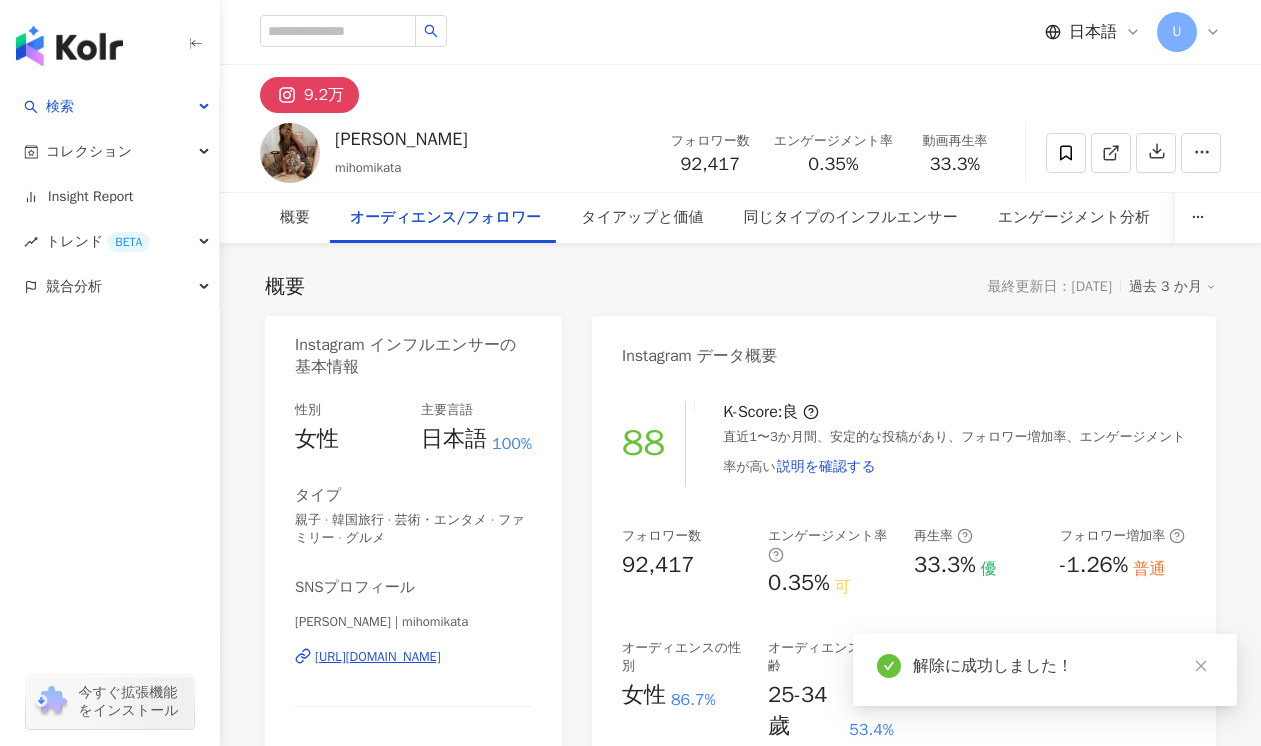 scroll, scrollTop: 1812, scrollLeft: 0, axis: vertical 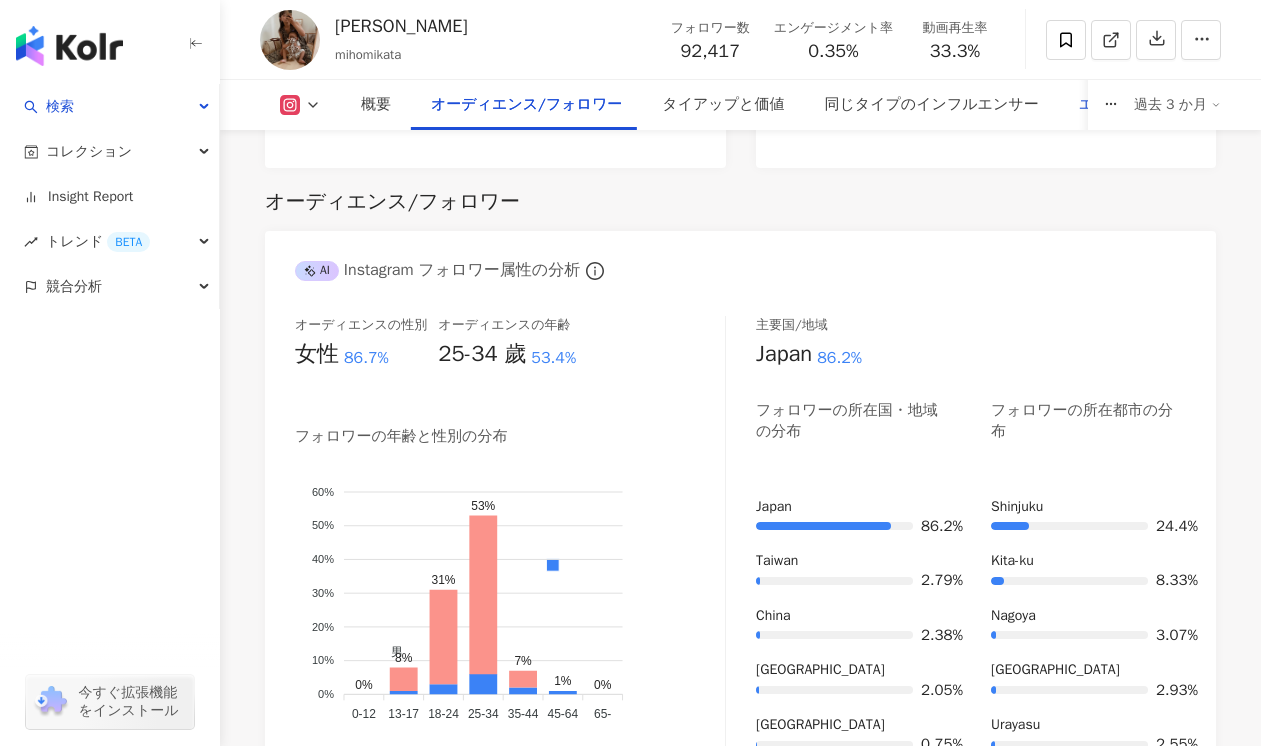 click on "エンゲージメント分析" at bounding box center [1155, 105] 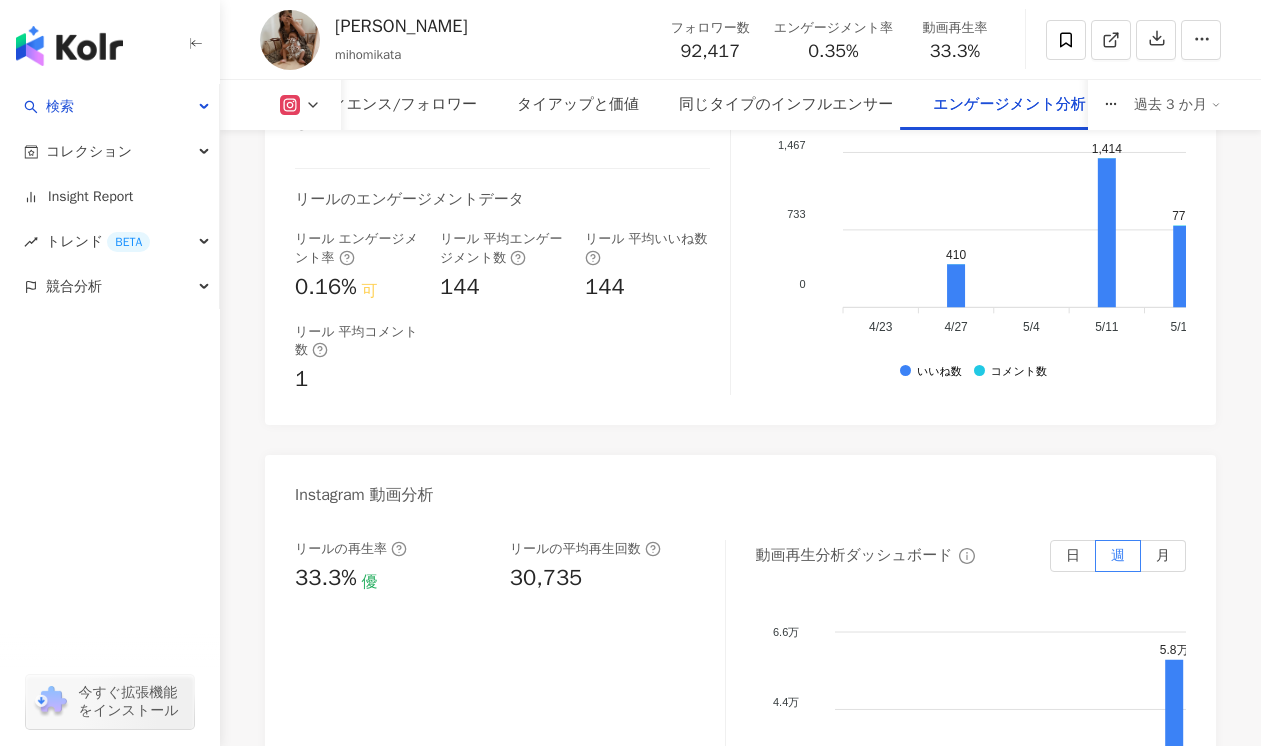 scroll, scrollTop: 4361, scrollLeft: 0, axis: vertical 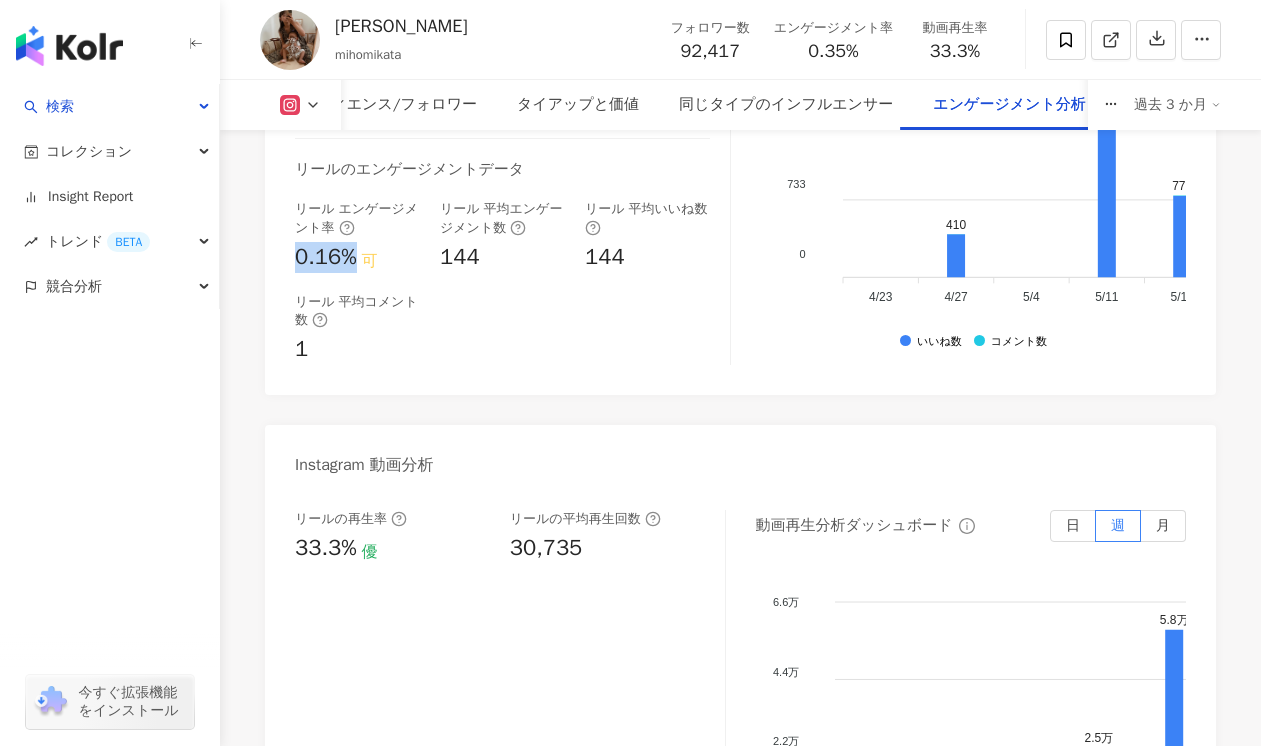 drag, startPoint x: 293, startPoint y: 197, endPoint x: 358, endPoint y: 197, distance: 65 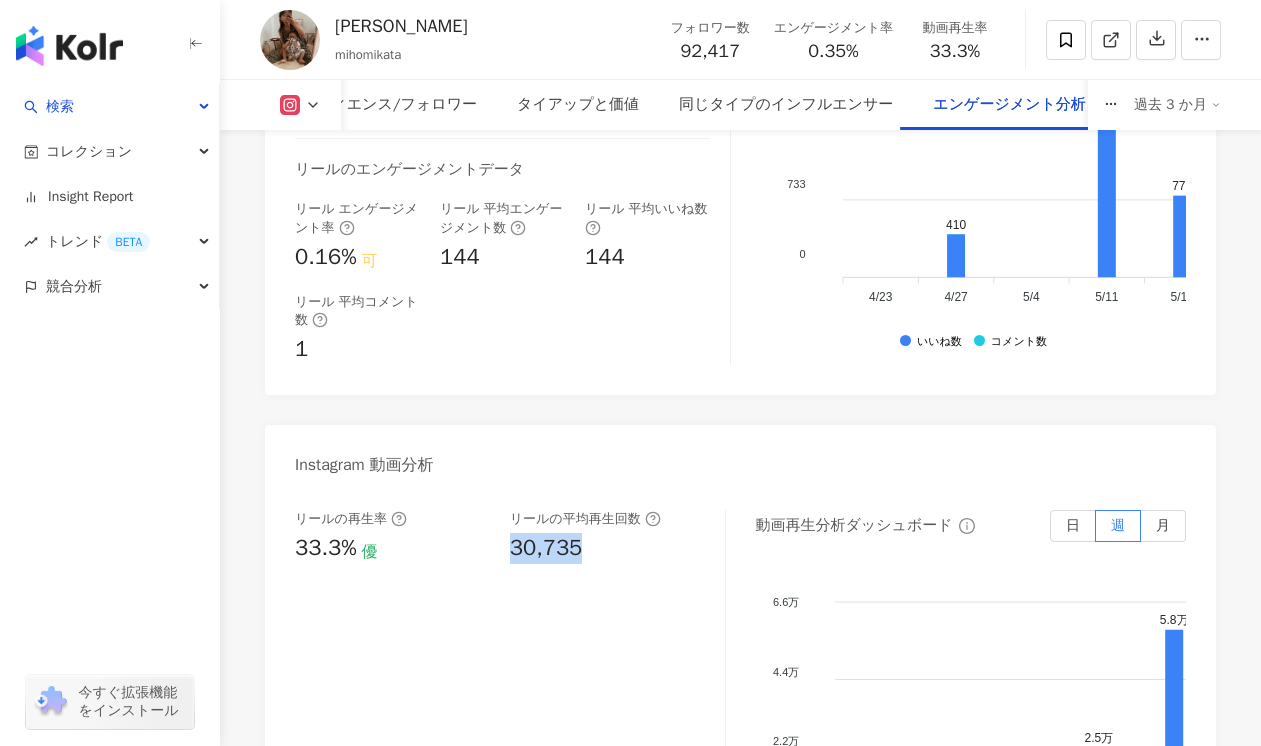 drag, startPoint x: 509, startPoint y: 496, endPoint x: 589, endPoint y: 496, distance: 80 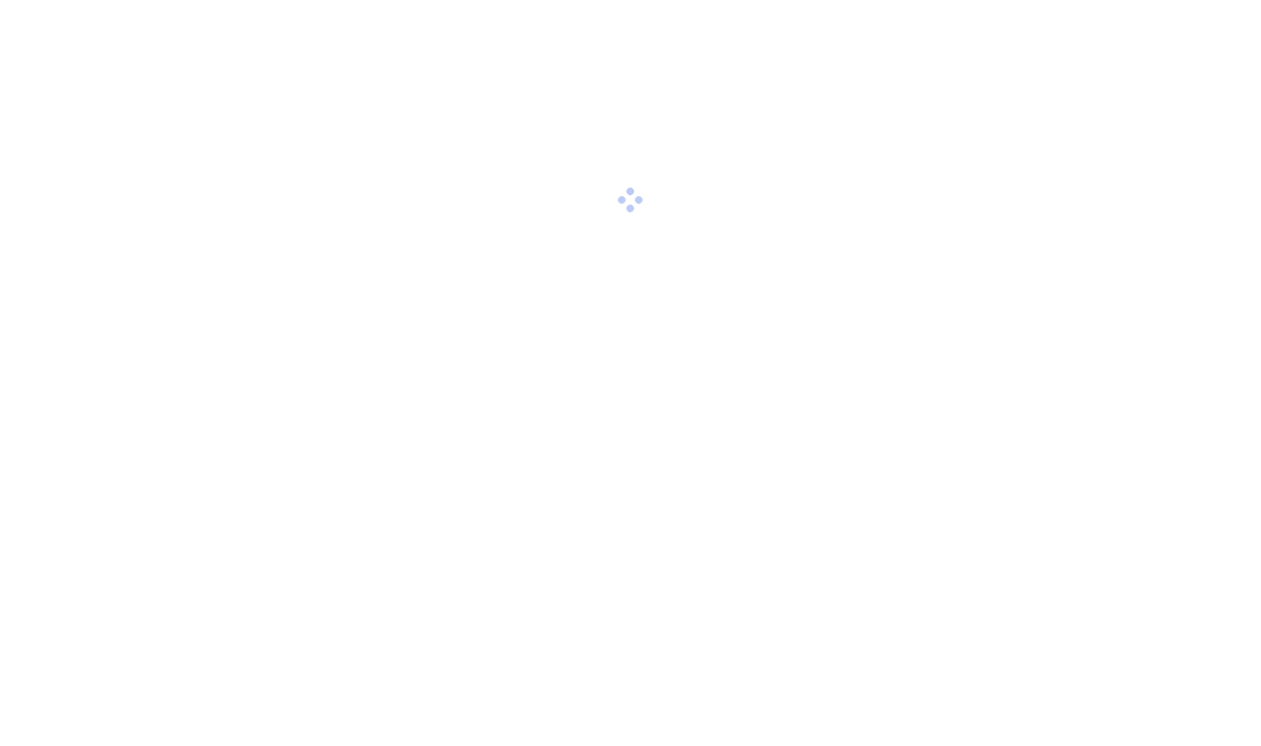 scroll, scrollTop: 0, scrollLeft: 0, axis: both 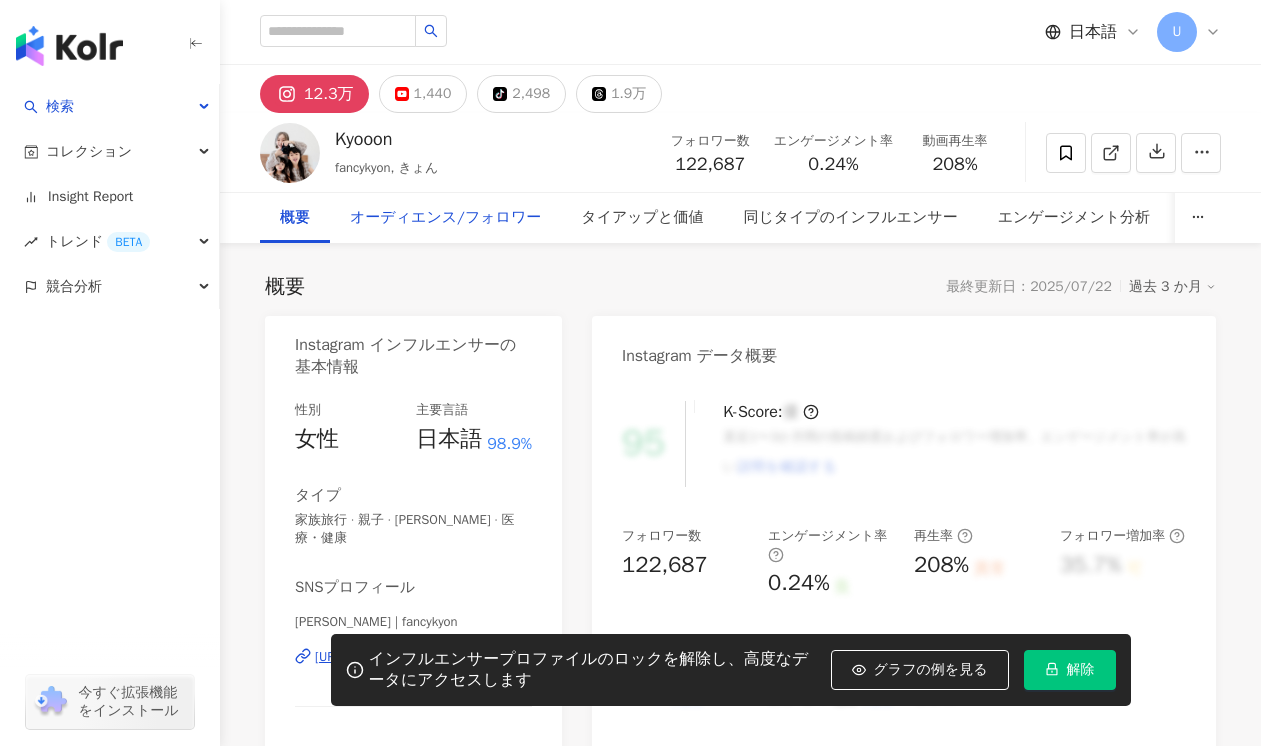 click on "オーディエンス/フォロワー" at bounding box center [445, 218] 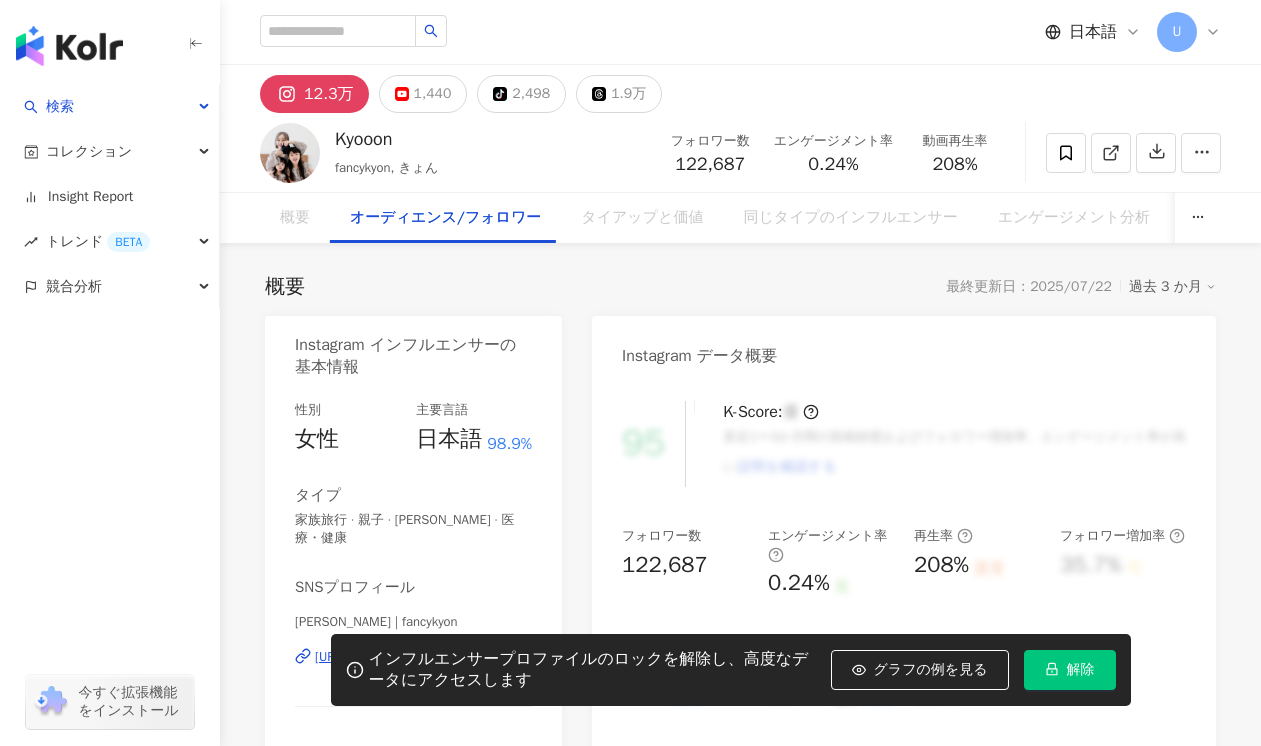 scroll, scrollTop: 1812, scrollLeft: 0, axis: vertical 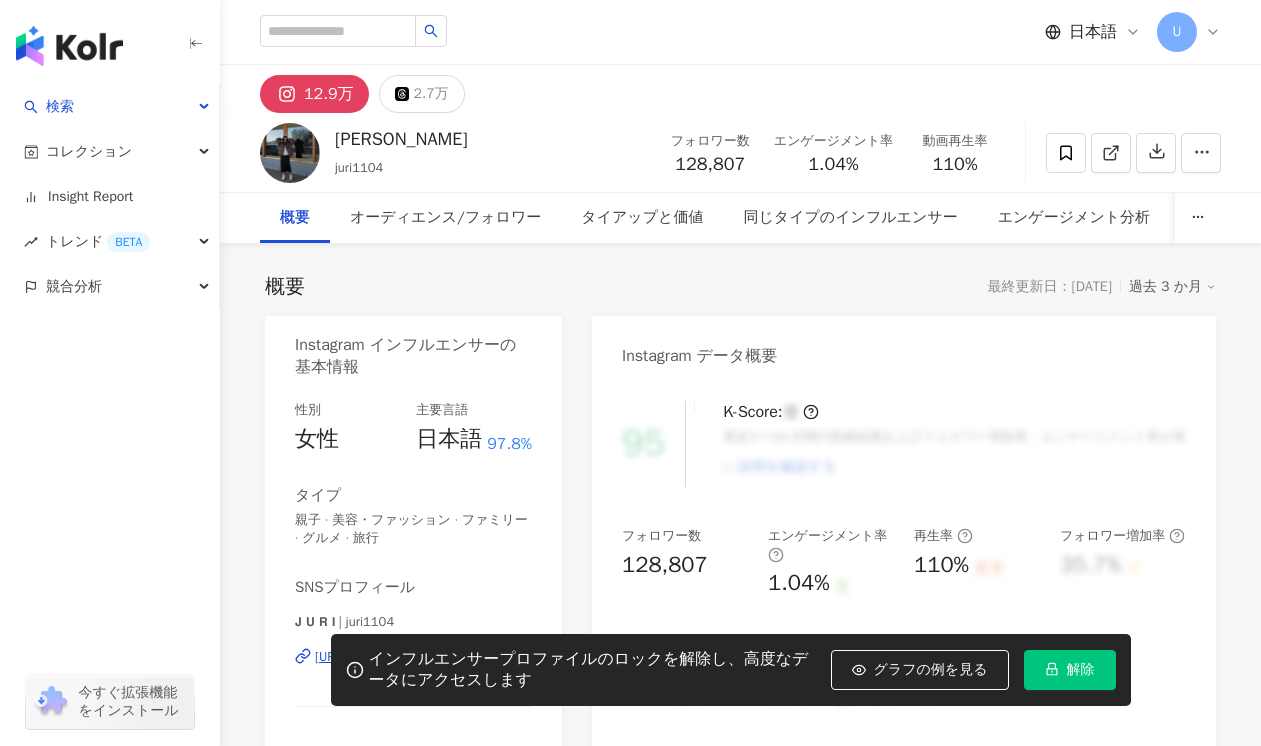 click on "解除" at bounding box center [1081, 670] 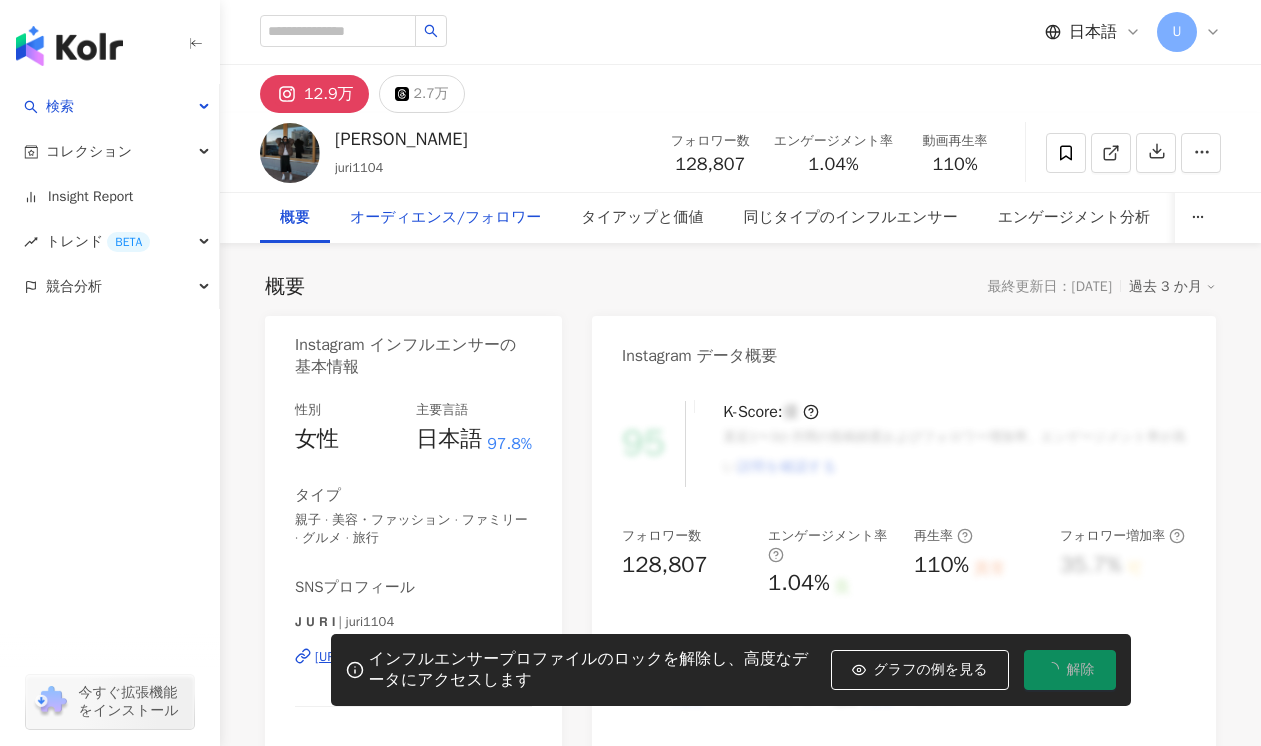 click on "オーディエンス/フォロワー" at bounding box center (445, 218) 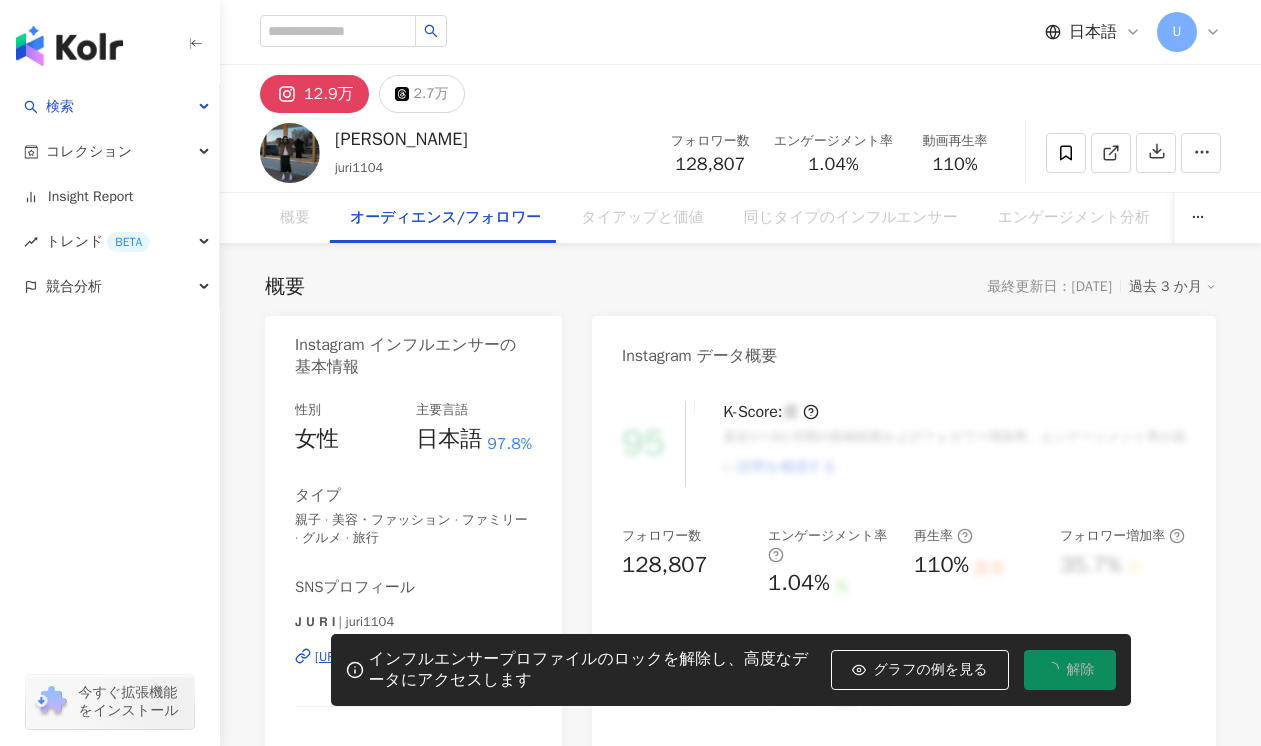 scroll, scrollTop: 1794, scrollLeft: 0, axis: vertical 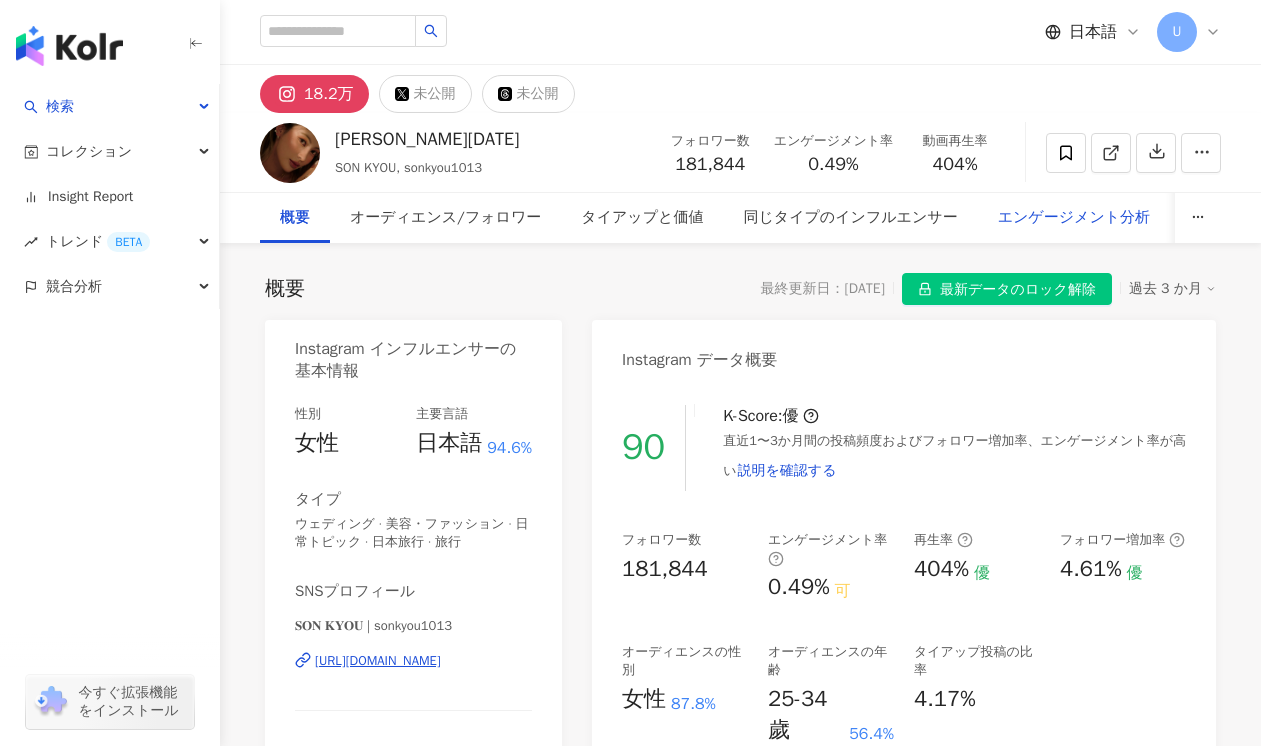 click on "エンゲージメント分析" at bounding box center (1074, 218) 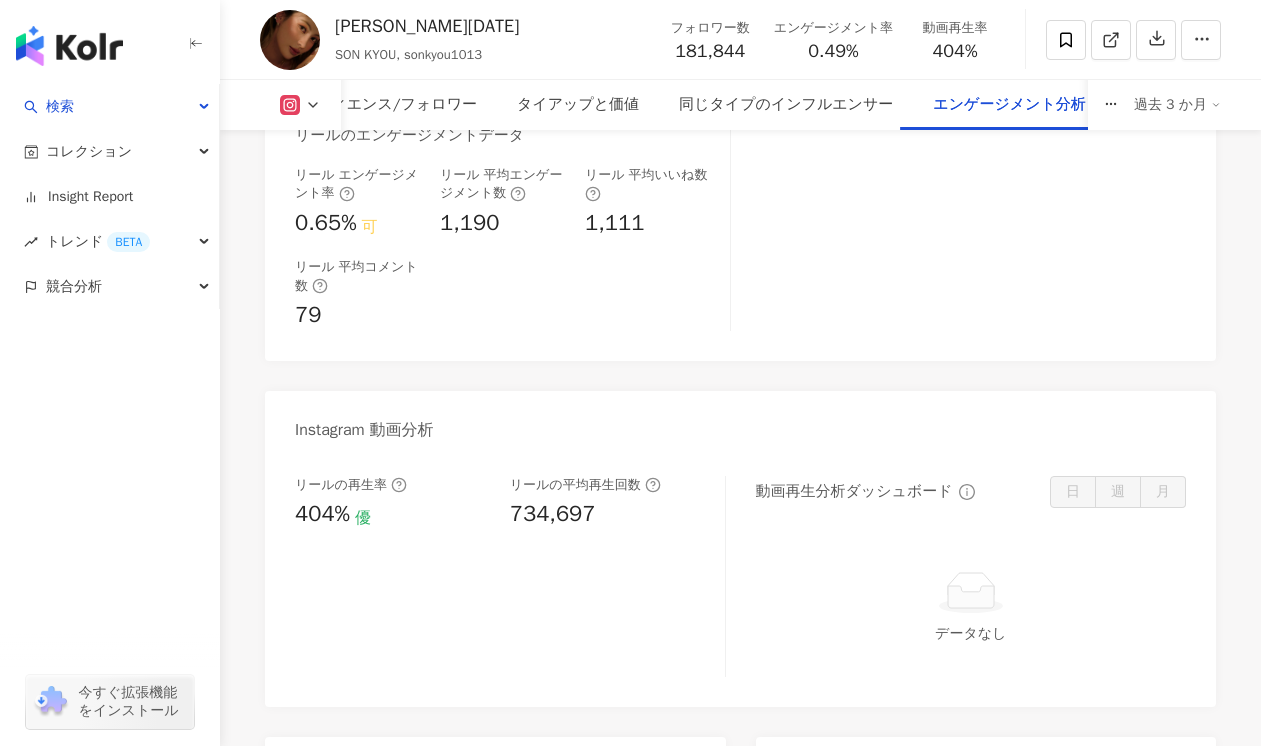 scroll, scrollTop: 4325, scrollLeft: 0, axis: vertical 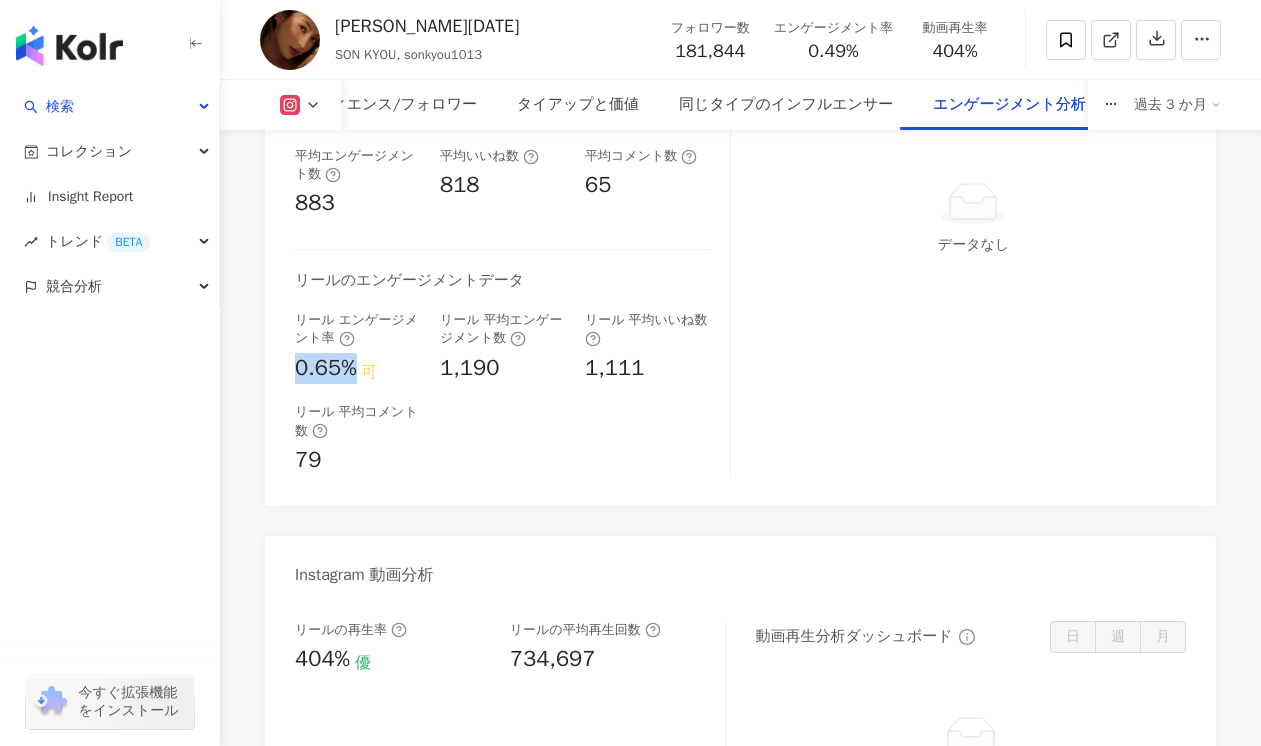 drag, startPoint x: 294, startPoint y: 374, endPoint x: 352, endPoint y: 374, distance: 58 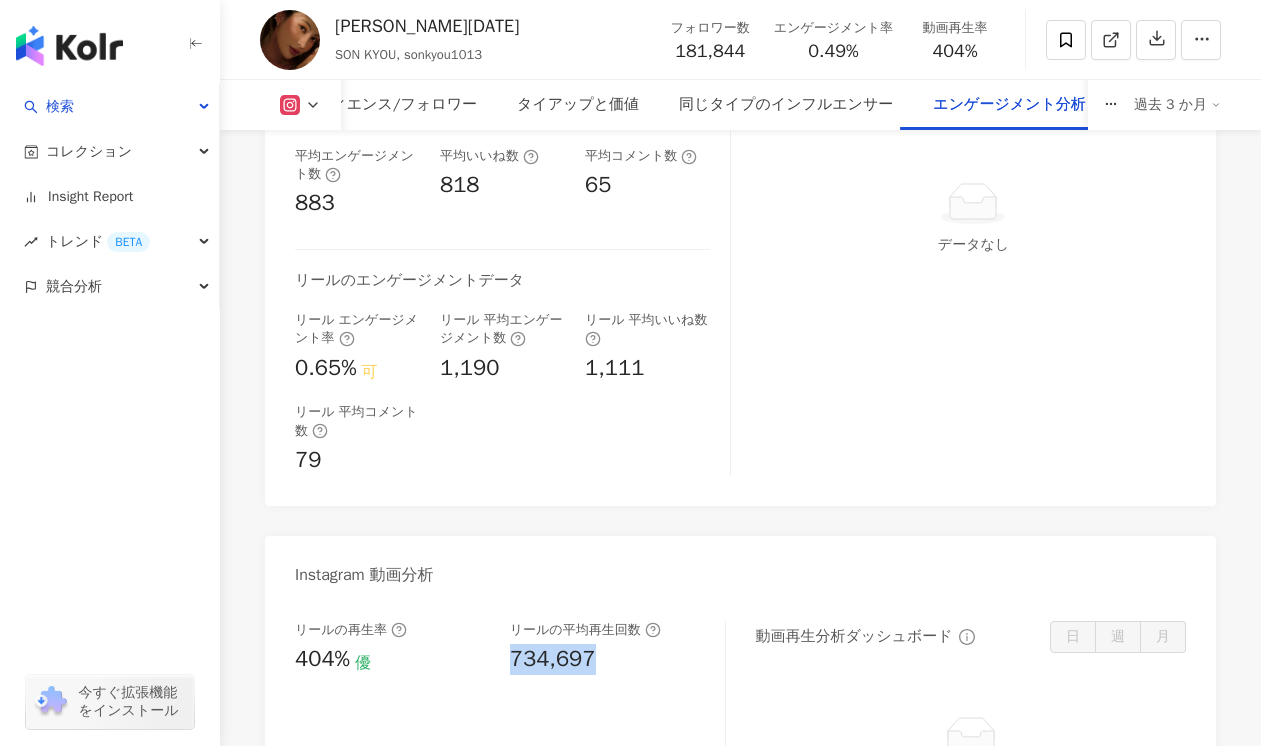 drag, startPoint x: 515, startPoint y: 660, endPoint x: 592, endPoint y: 660, distance: 77 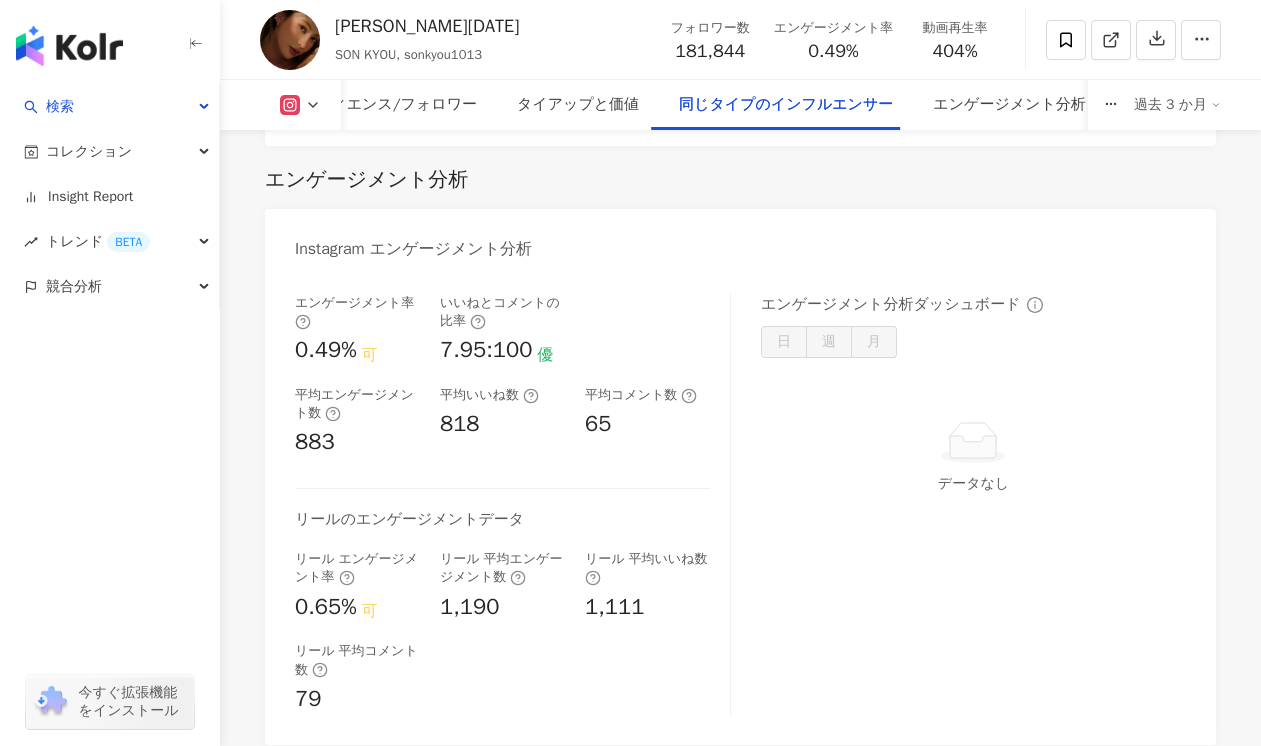 scroll, scrollTop: 3768, scrollLeft: 0, axis: vertical 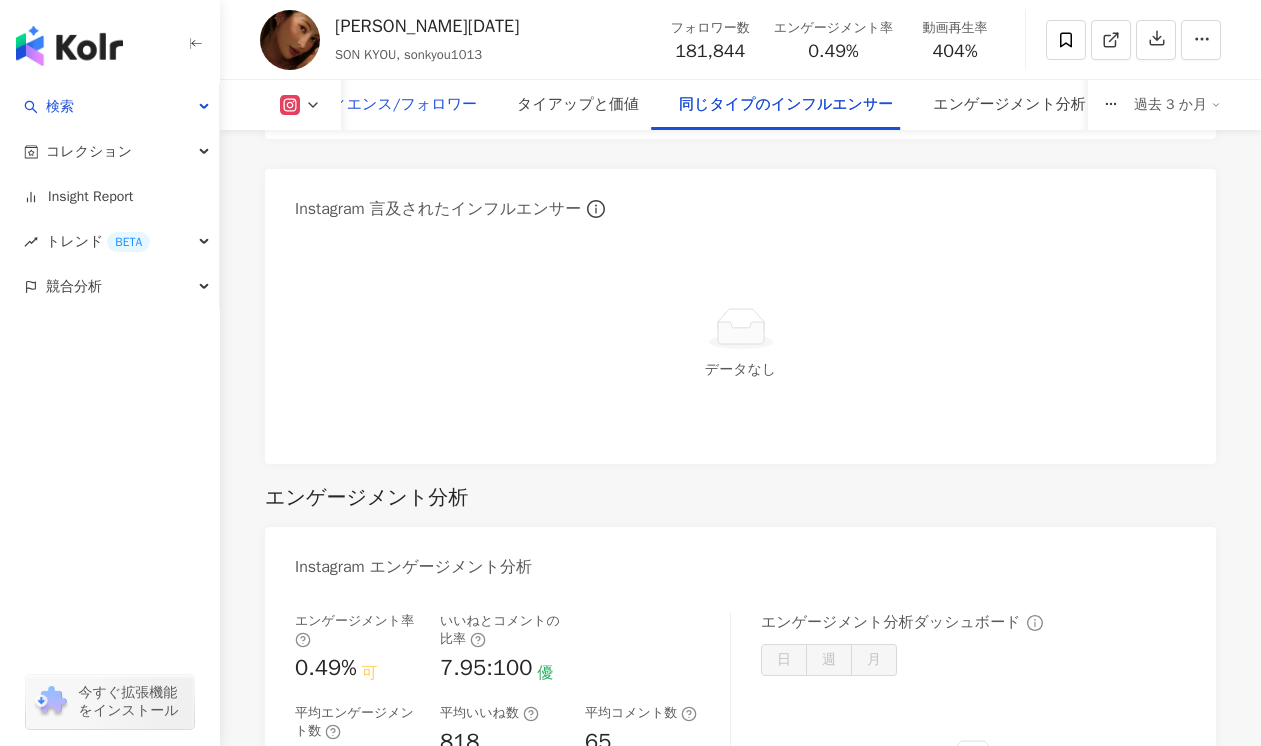 click on "オーディエンス/フォロワー" at bounding box center (381, 105) 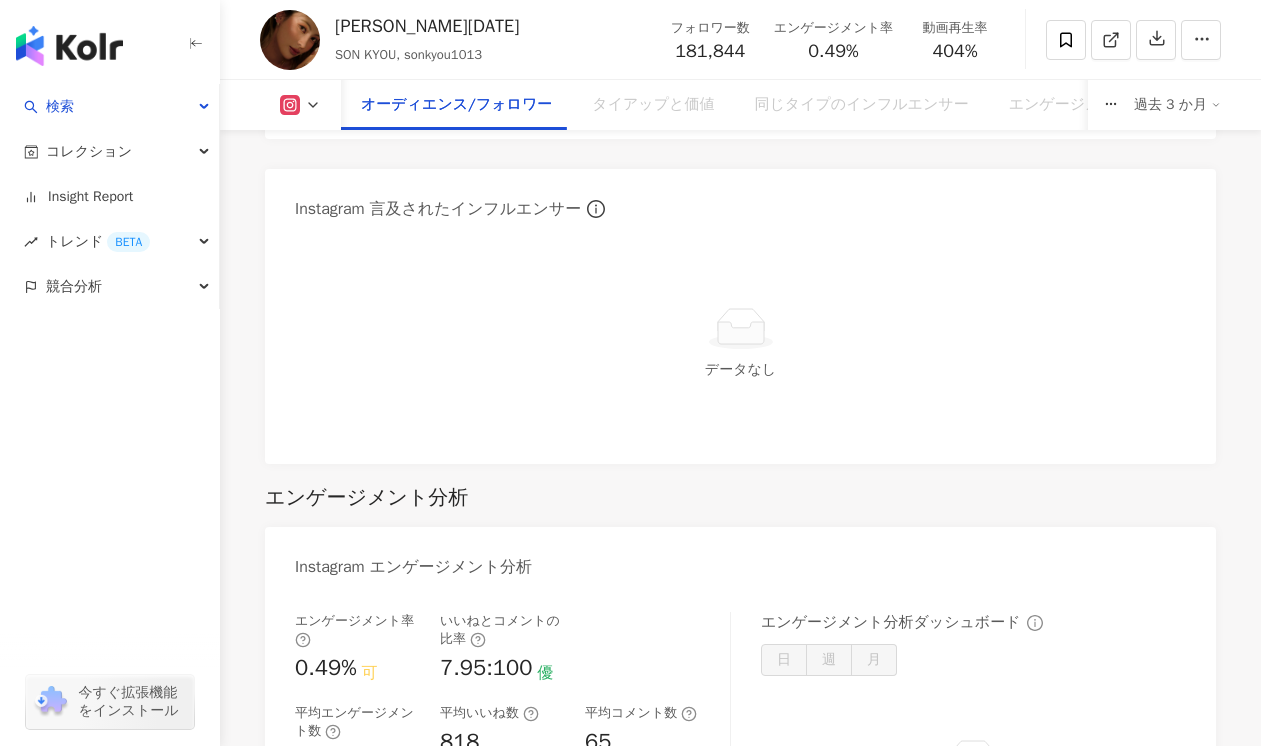 scroll, scrollTop: 1773, scrollLeft: 0, axis: vertical 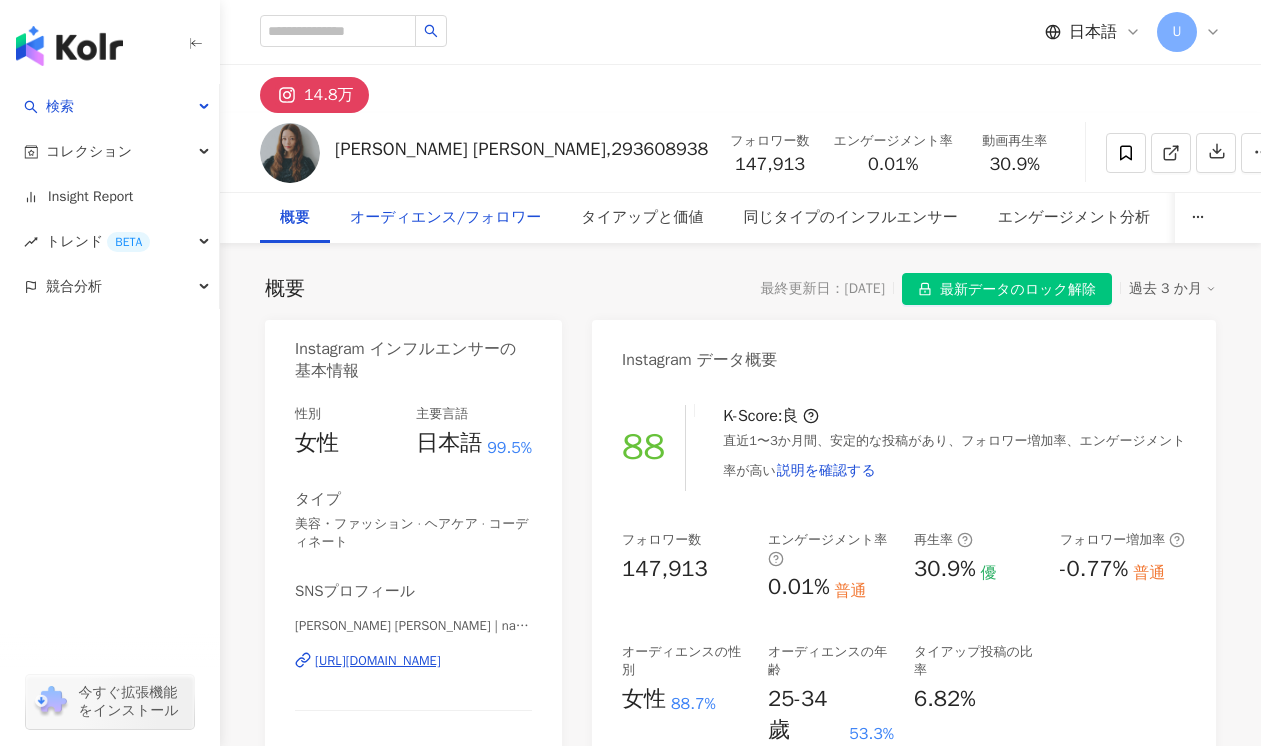 click on "オーディエンス/フォロワー" at bounding box center [445, 218] 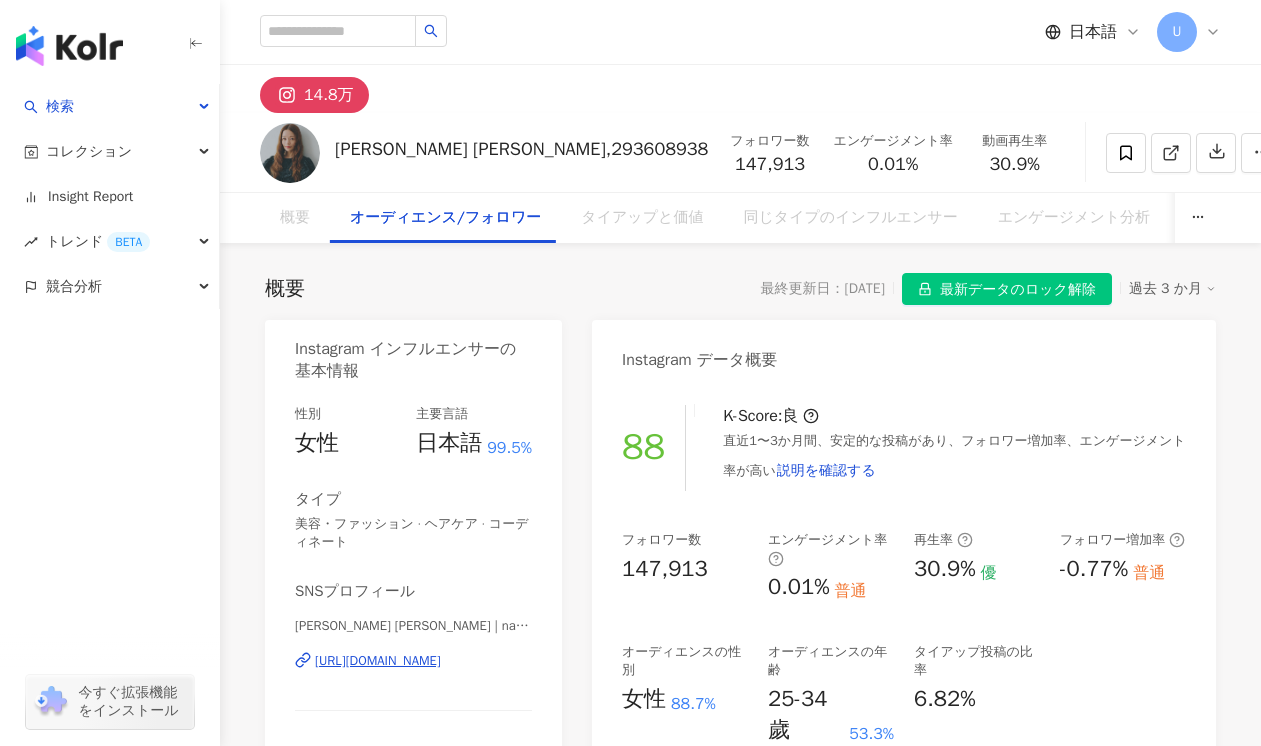 scroll, scrollTop: 1764, scrollLeft: 0, axis: vertical 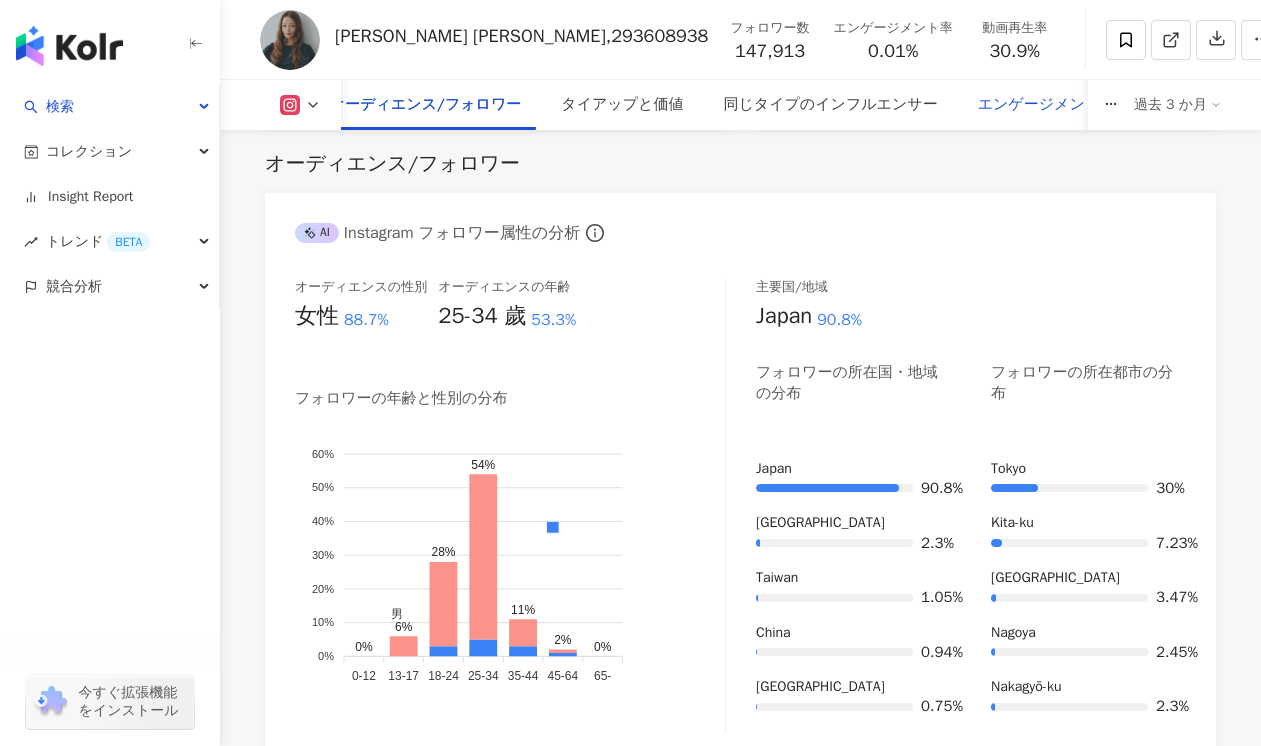 click on "エンゲージメント分析" at bounding box center (1054, 105) 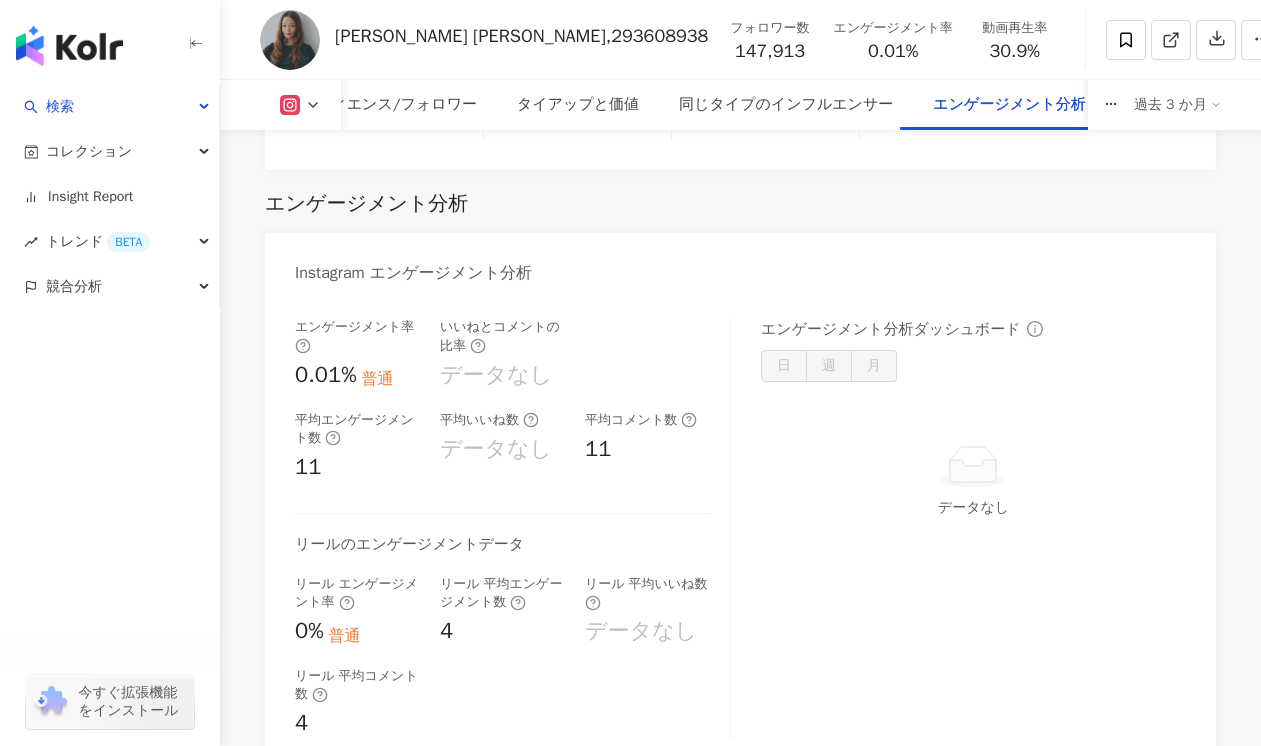 scroll, scrollTop: 4170, scrollLeft: 0, axis: vertical 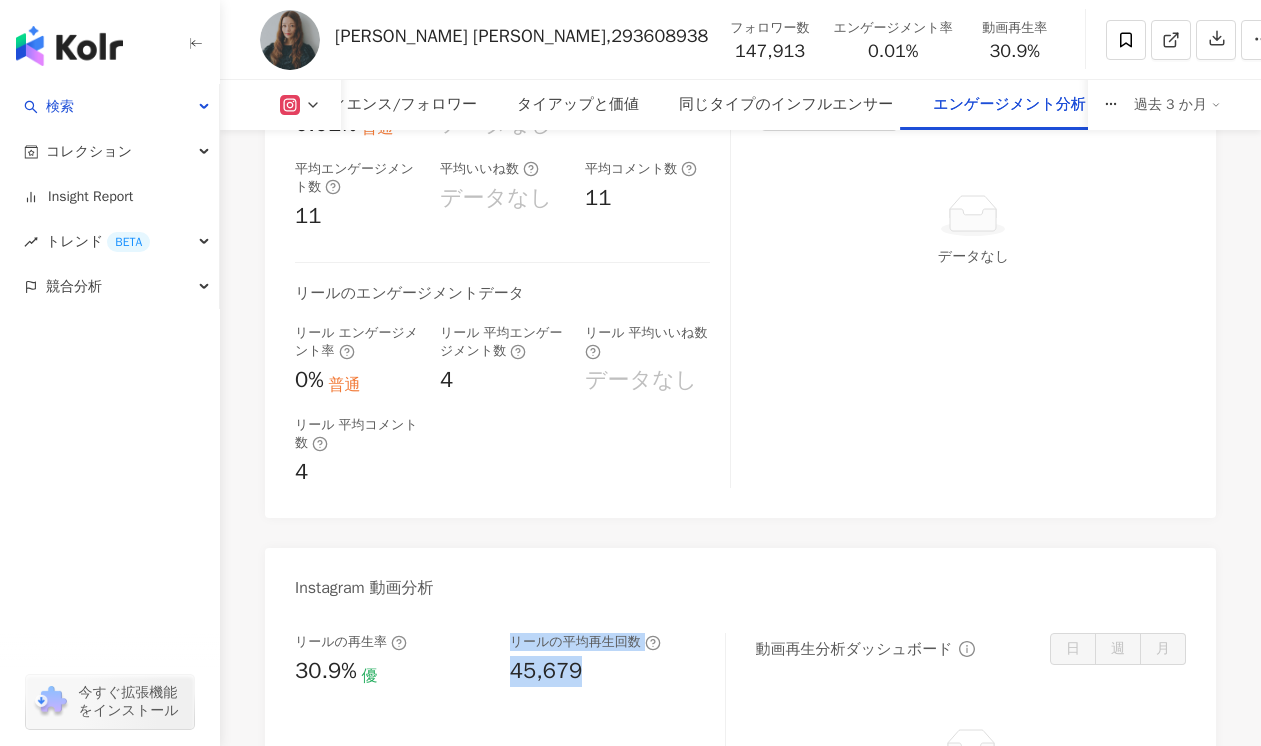 drag, startPoint x: 499, startPoint y: 635, endPoint x: 579, endPoint y: 635, distance: 80 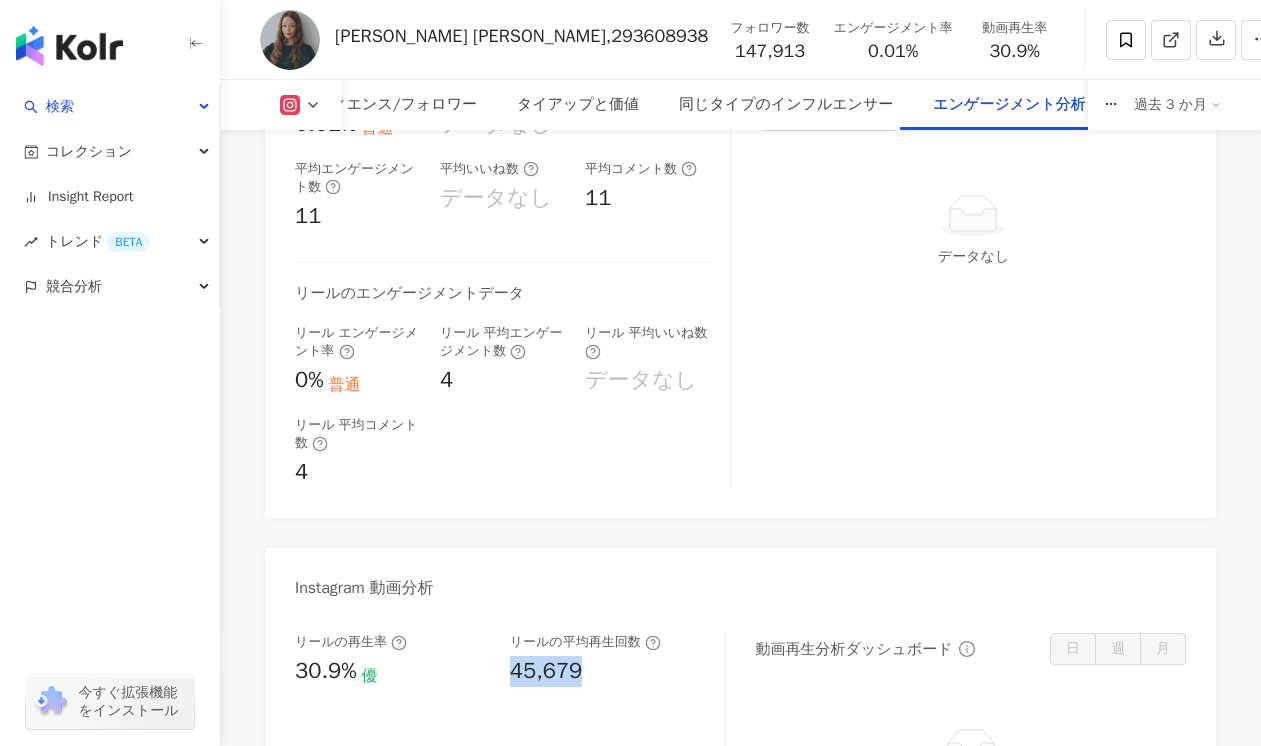 drag, startPoint x: 511, startPoint y: 635, endPoint x: 598, endPoint y: 633, distance: 87.02299 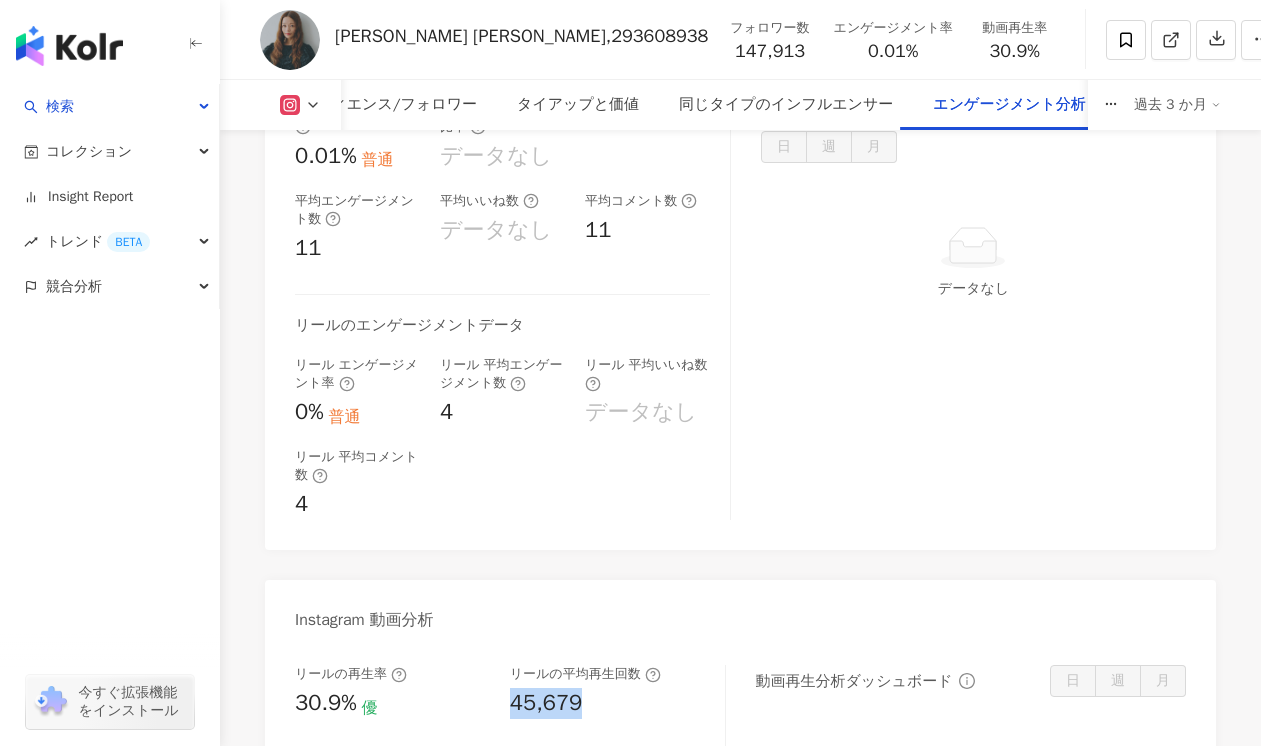scroll, scrollTop: 4119, scrollLeft: 0, axis: vertical 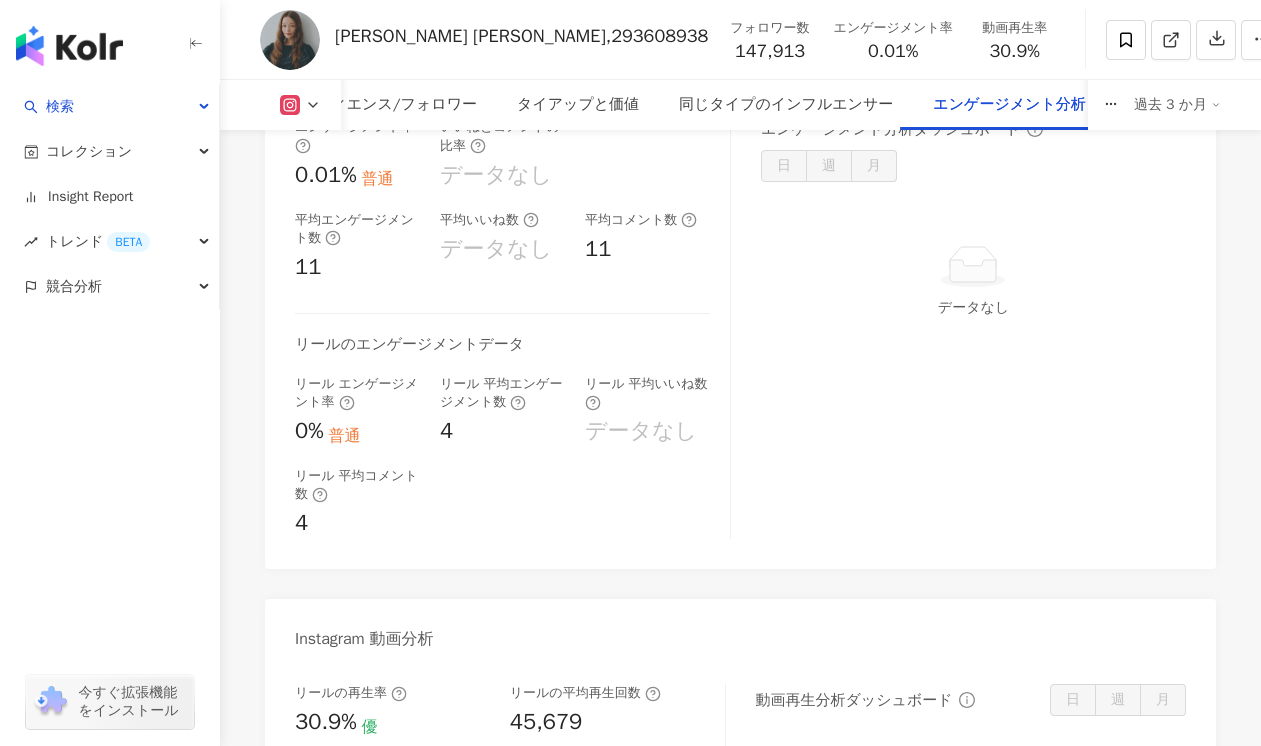 click on "普通" at bounding box center (345, 436) 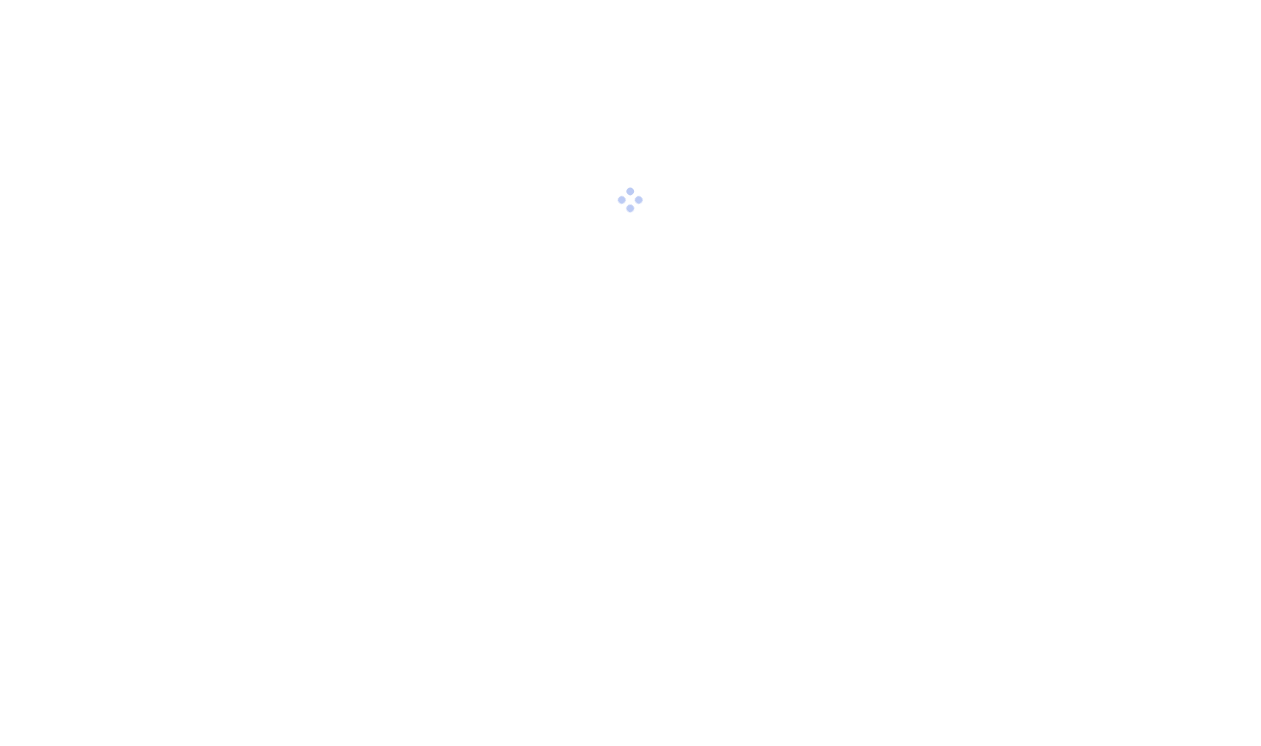 scroll, scrollTop: 0, scrollLeft: 0, axis: both 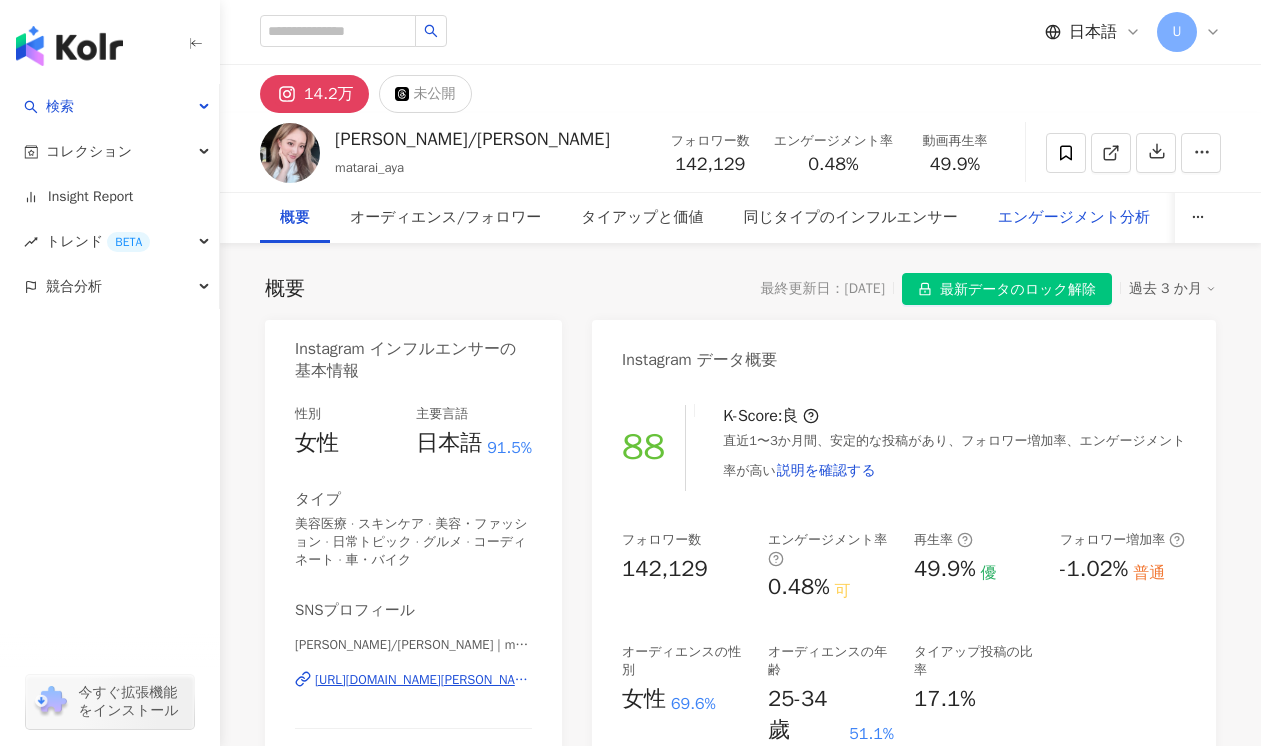 click on "エンゲージメント分析" at bounding box center [1074, 218] 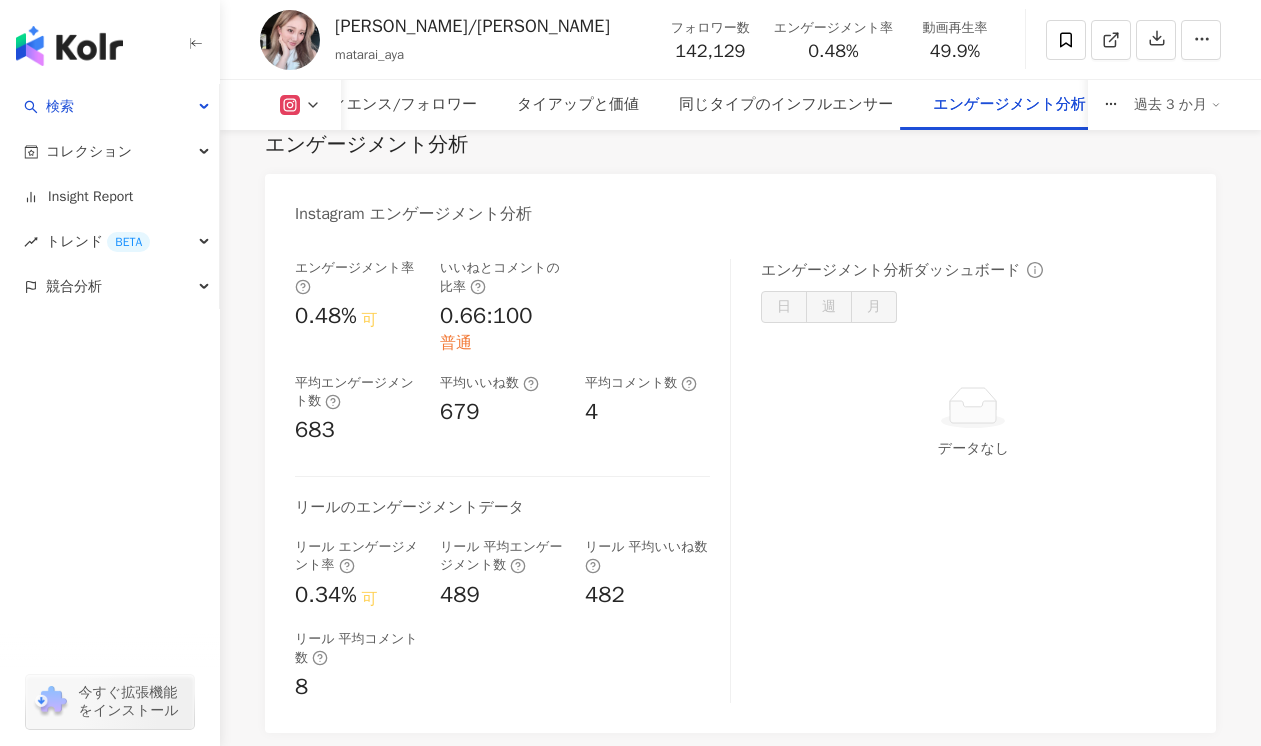 scroll, scrollTop: 4208, scrollLeft: 0, axis: vertical 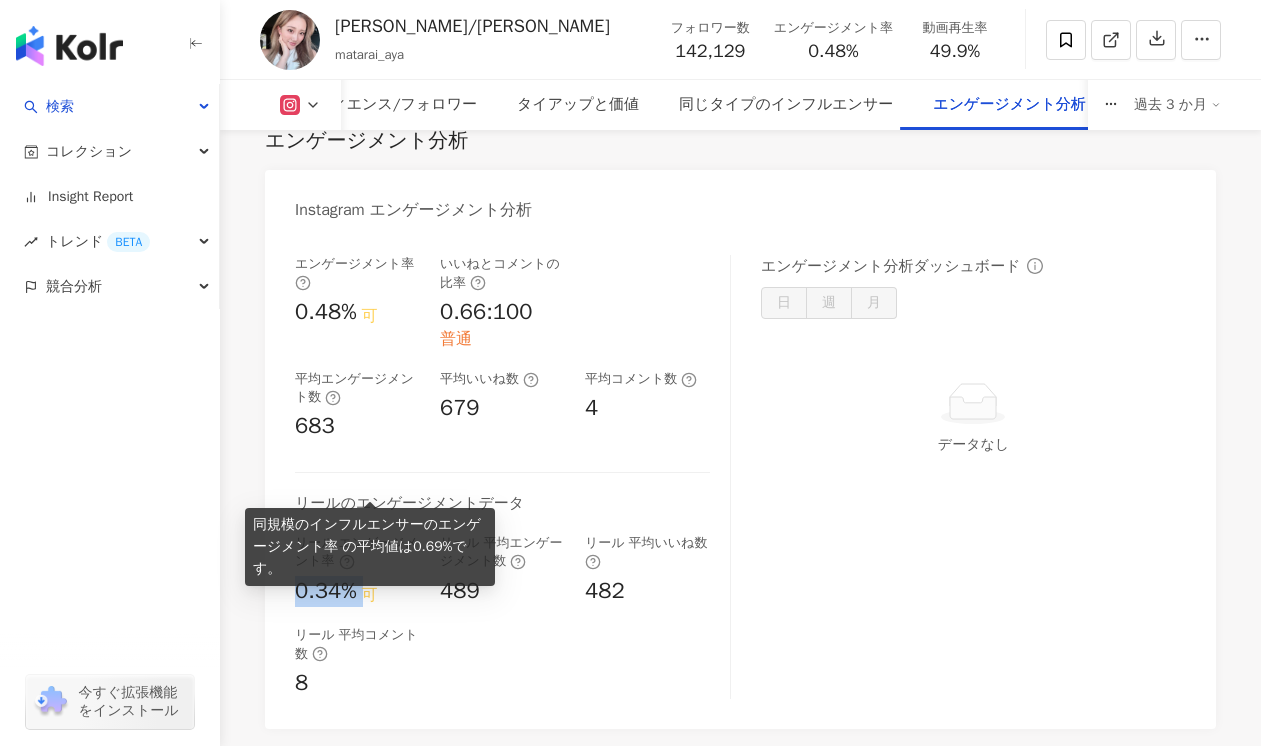 drag, startPoint x: 293, startPoint y: 488, endPoint x: 362, endPoint y: 487, distance: 69.00725 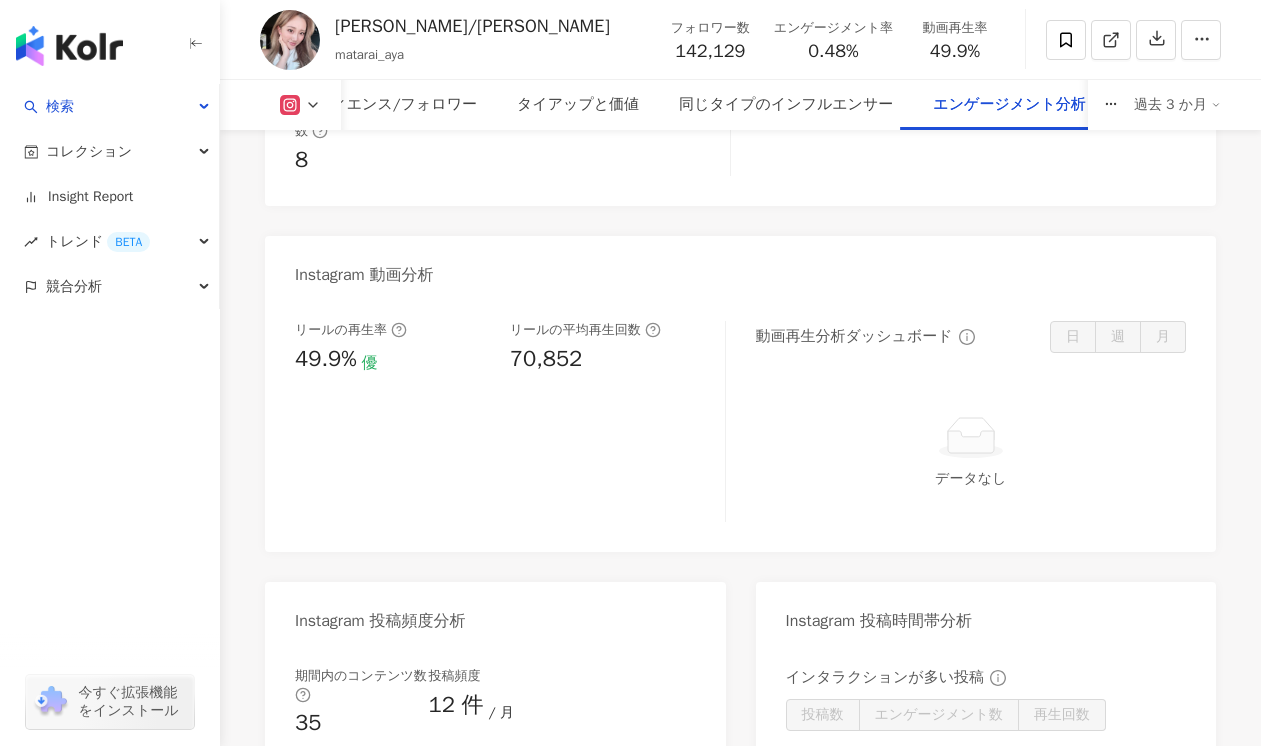 scroll, scrollTop: 4688, scrollLeft: 0, axis: vertical 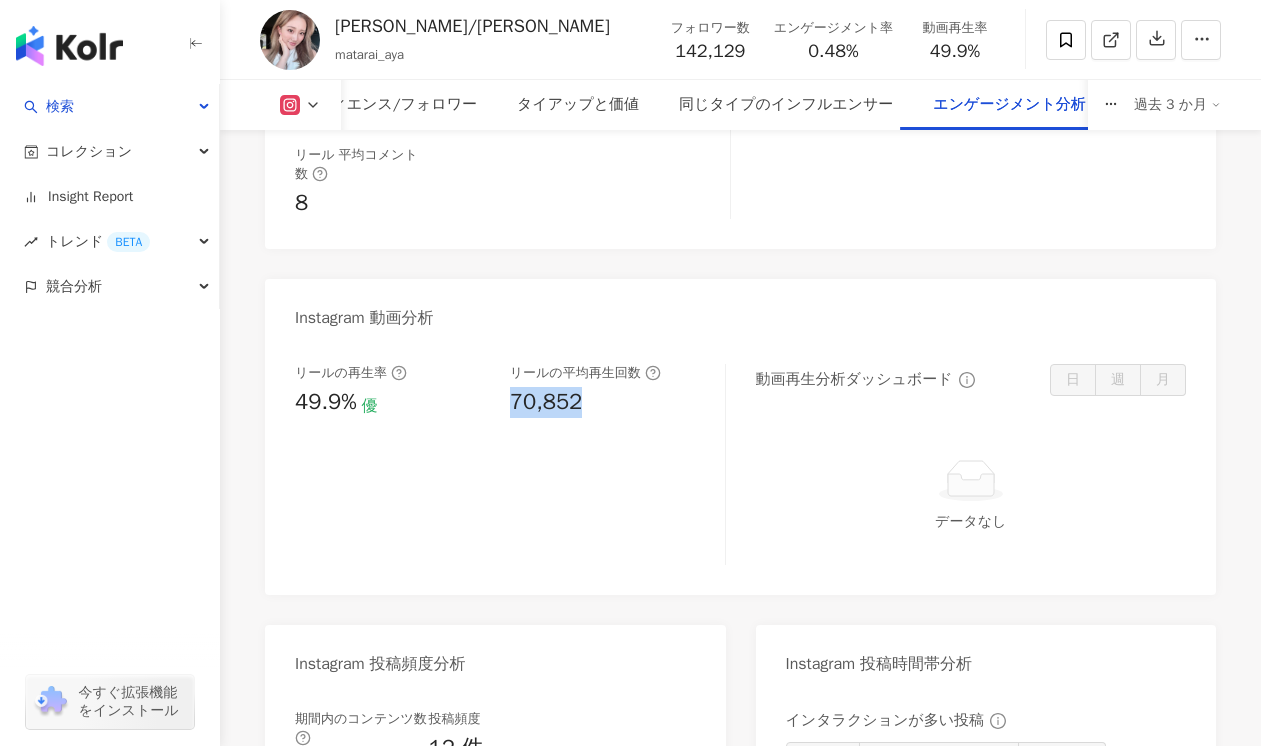 drag, startPoint x: 513, startPoint y: 293, endPoint x: 597, endPoint y: 293, distance: 84 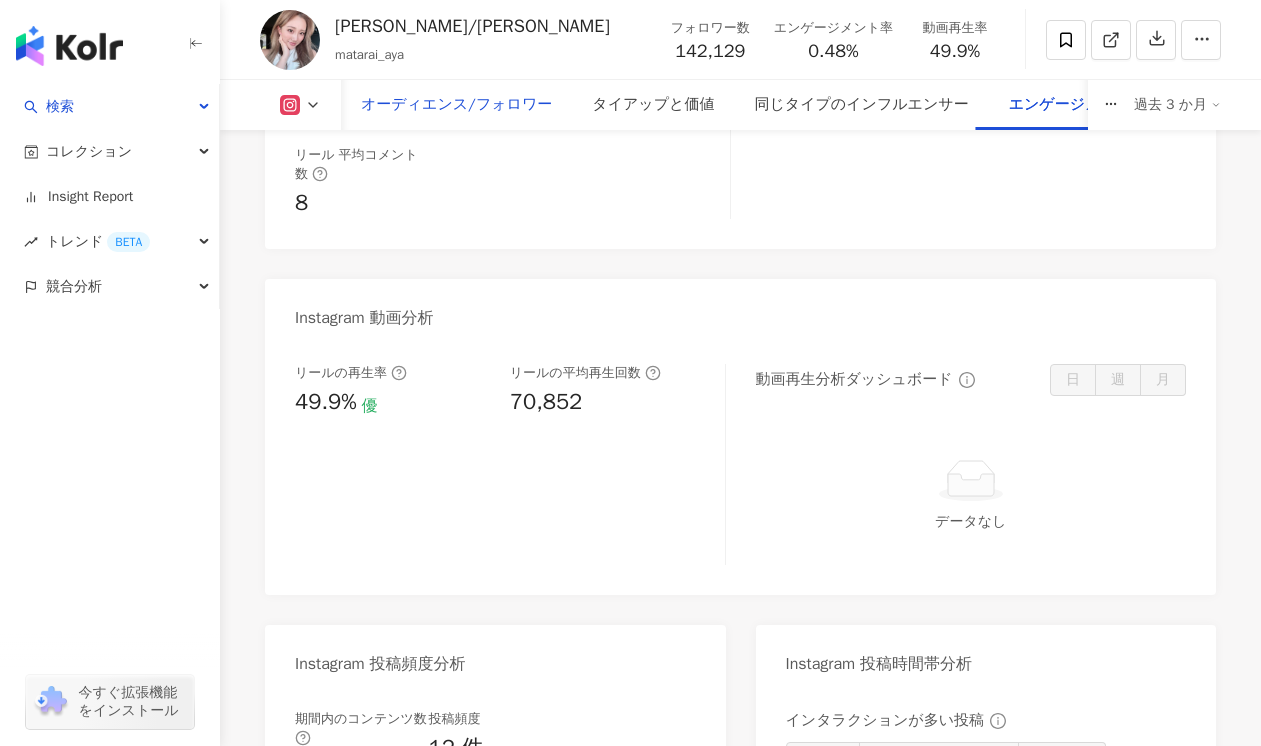 click on "オーディエンス/フォロワー" at bounding box center (456, 105) 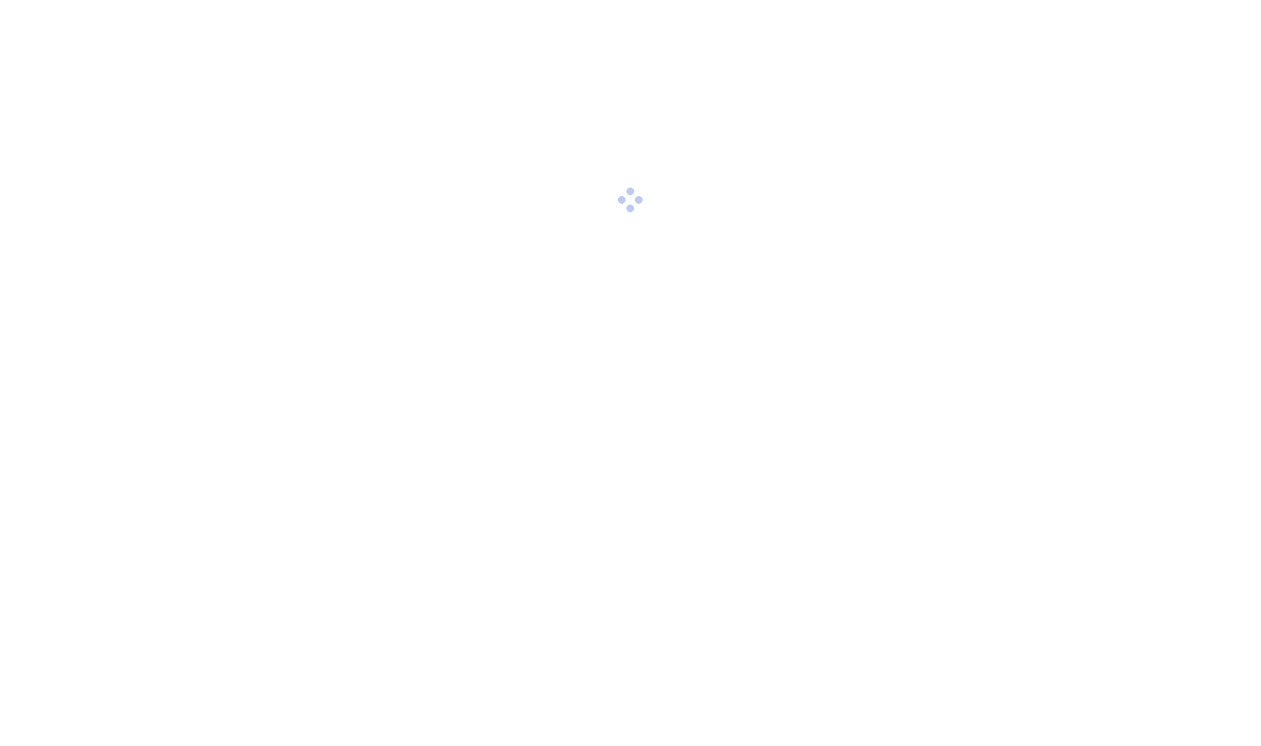scroll, scrollTop: 0, scrollLeft: 0, axis: both 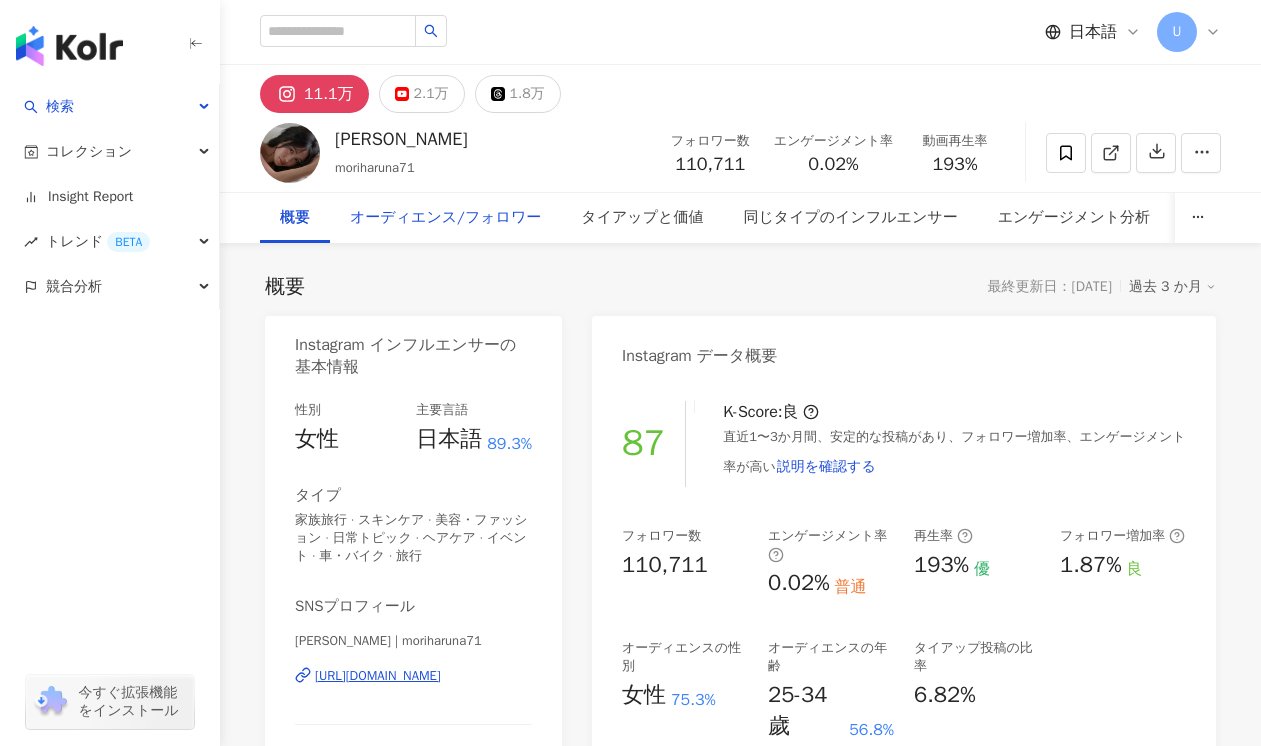 click on "オーディエンス/フォロワー" at bounding box center (445, 218) 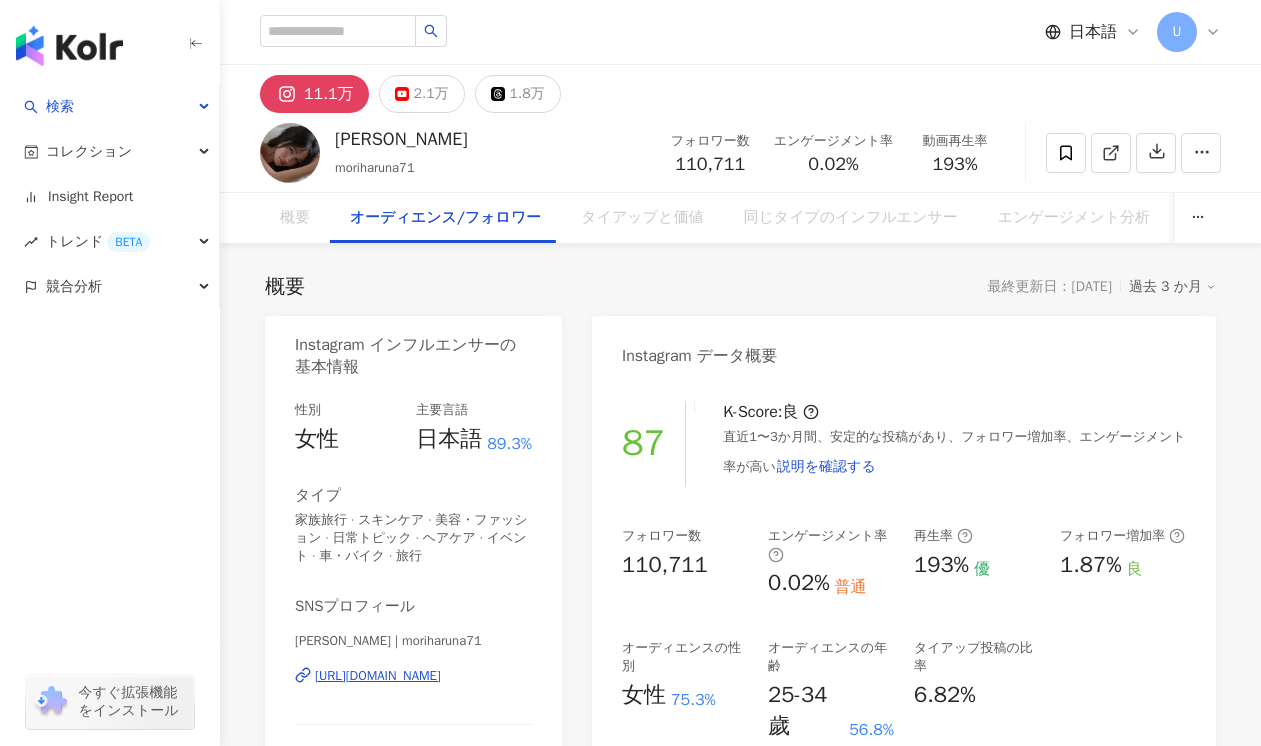 scroll, scrollTop: 1892, scrollLeft: 0, axis: vertical 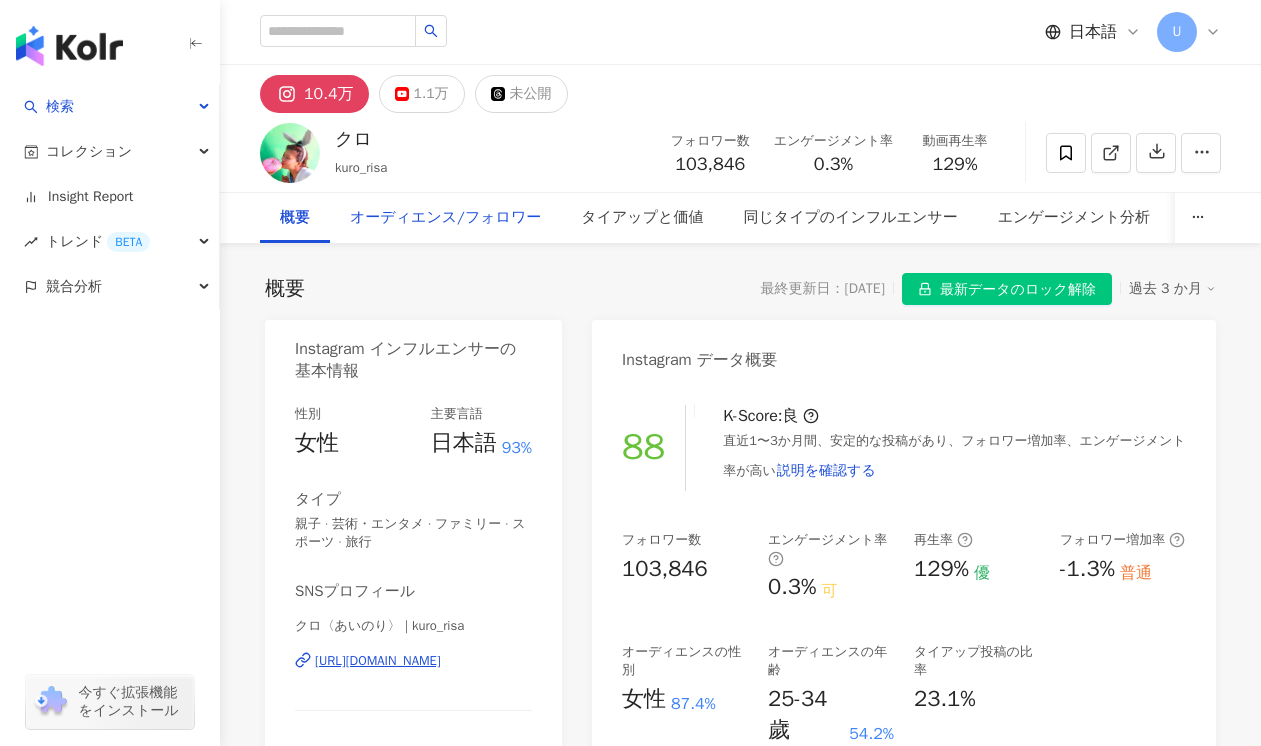 click on "オーディエンス/フォロワー" at bounding box center [445, 218] 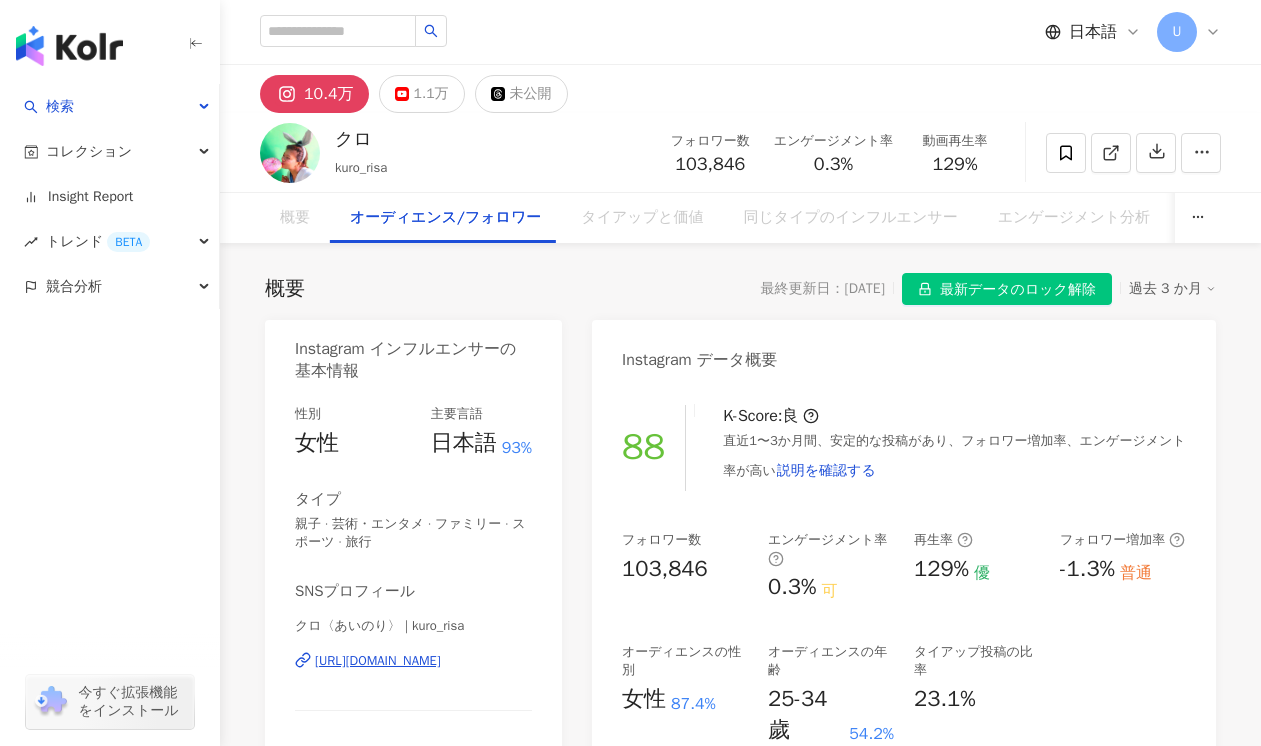 scroll, scrollTop: 1733, scrollLeft: 0, axis: vertical 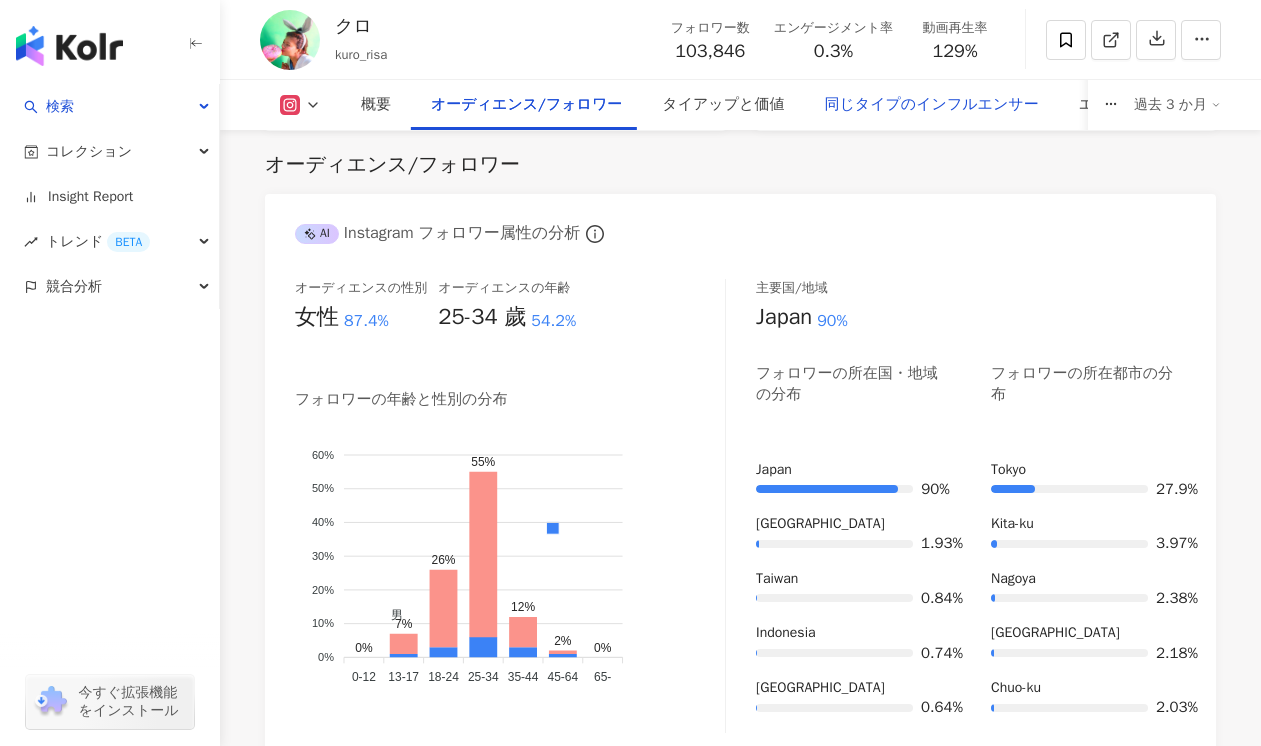 click on "同じタイプのインフルエンサー" at bounding box center (931, 105) 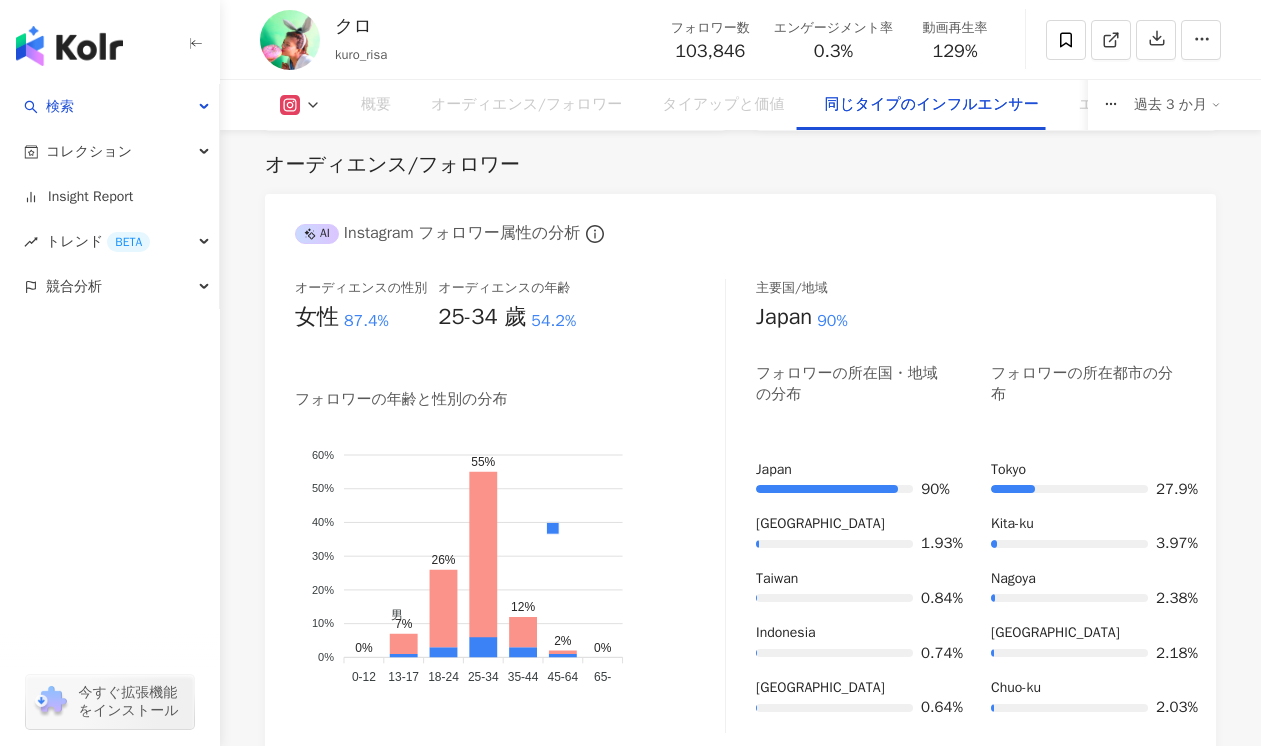 scroll, scrollTop: 3283, scrollLeft: 0, axis: vertical 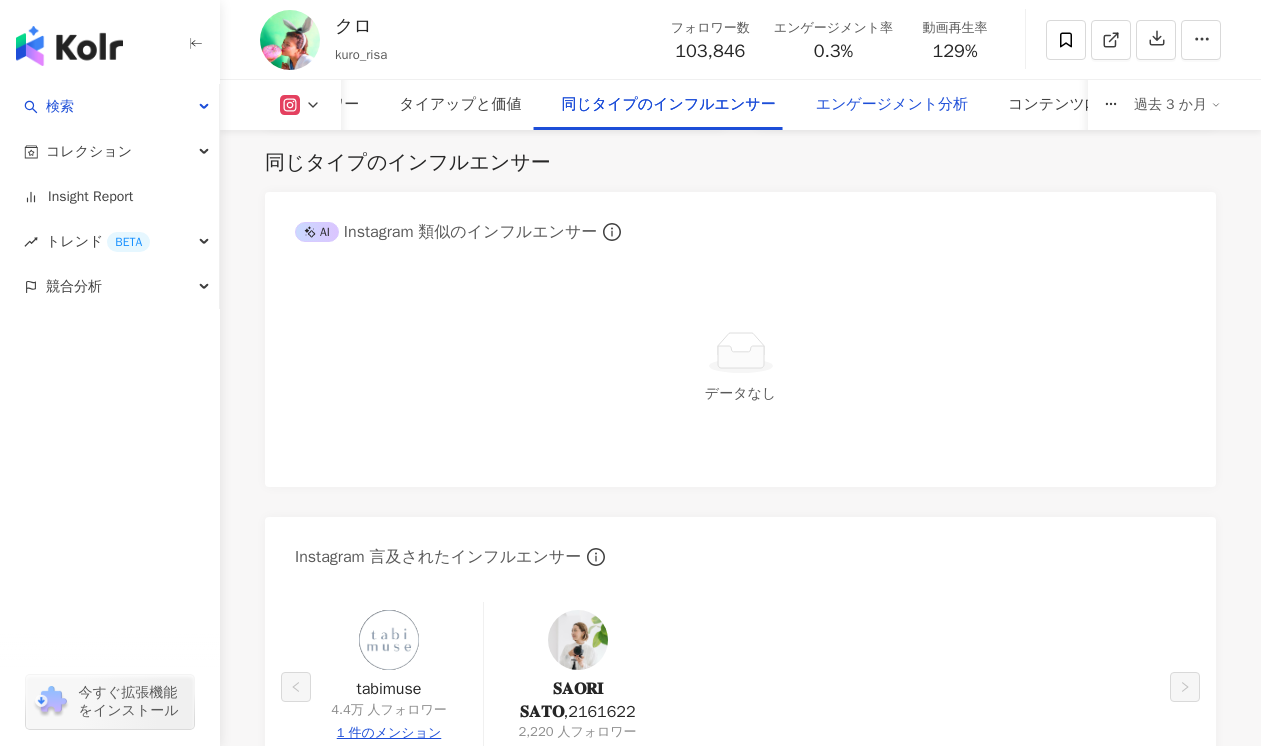click on "エンゲージメント分析" at bounding box center [892, 105] 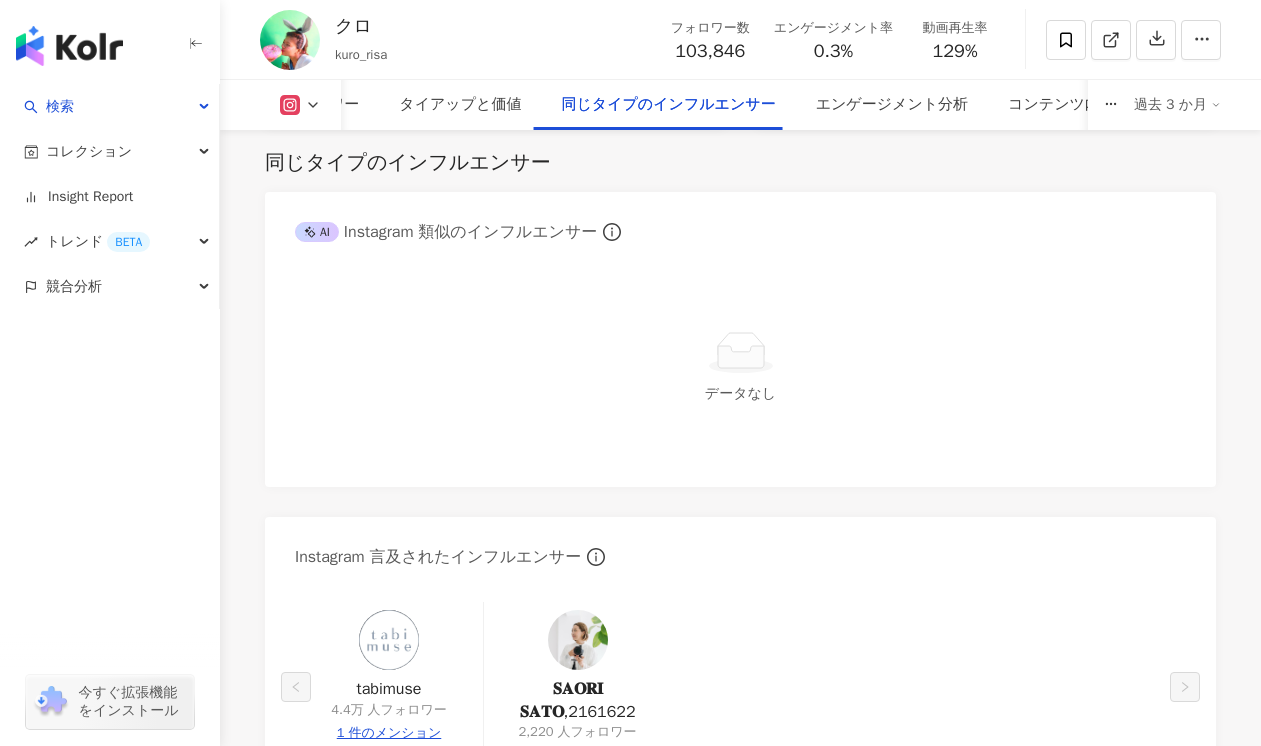 scroll, scrollTop: 3956, scrollLeft: 0, axis: vertical 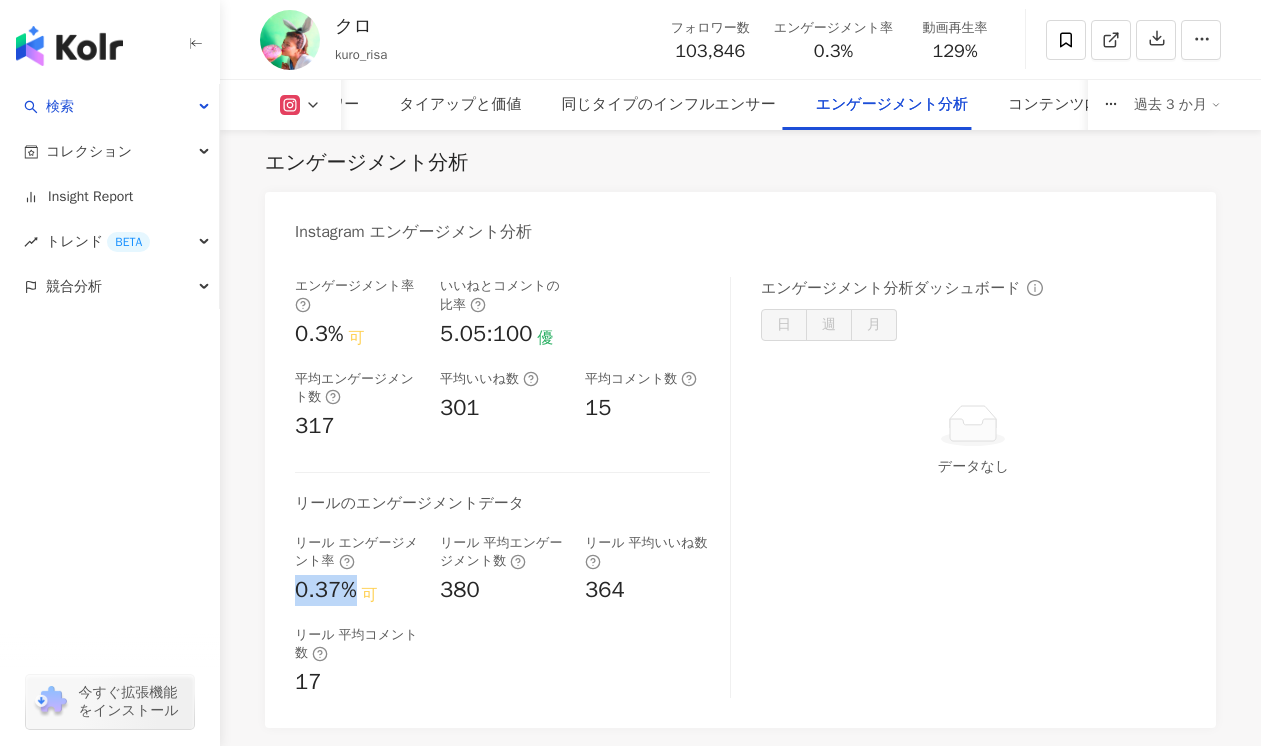 drag, startPoint x: 292, startPoint y: 598, endPoint x: 351, endPoint y: 600, distance: 59.03389 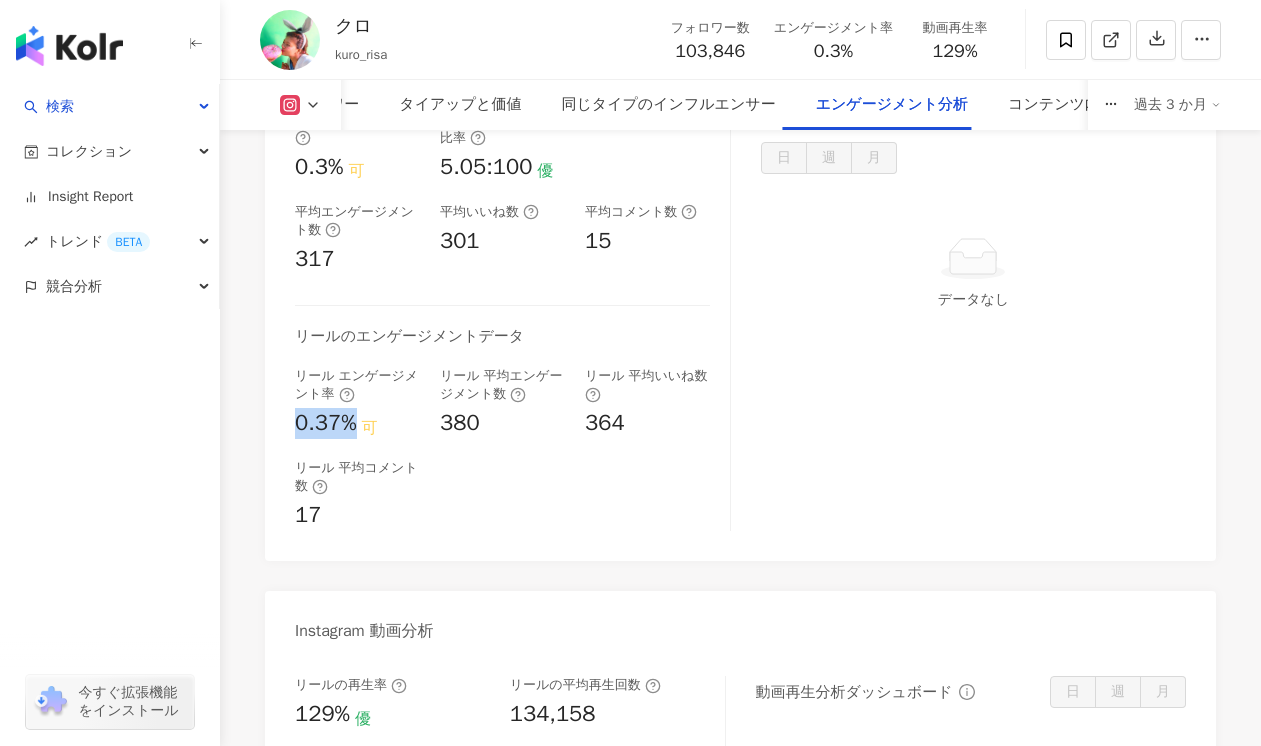 scroll, scrollTop: 4376, scrollLeft: 0, axis: vertical 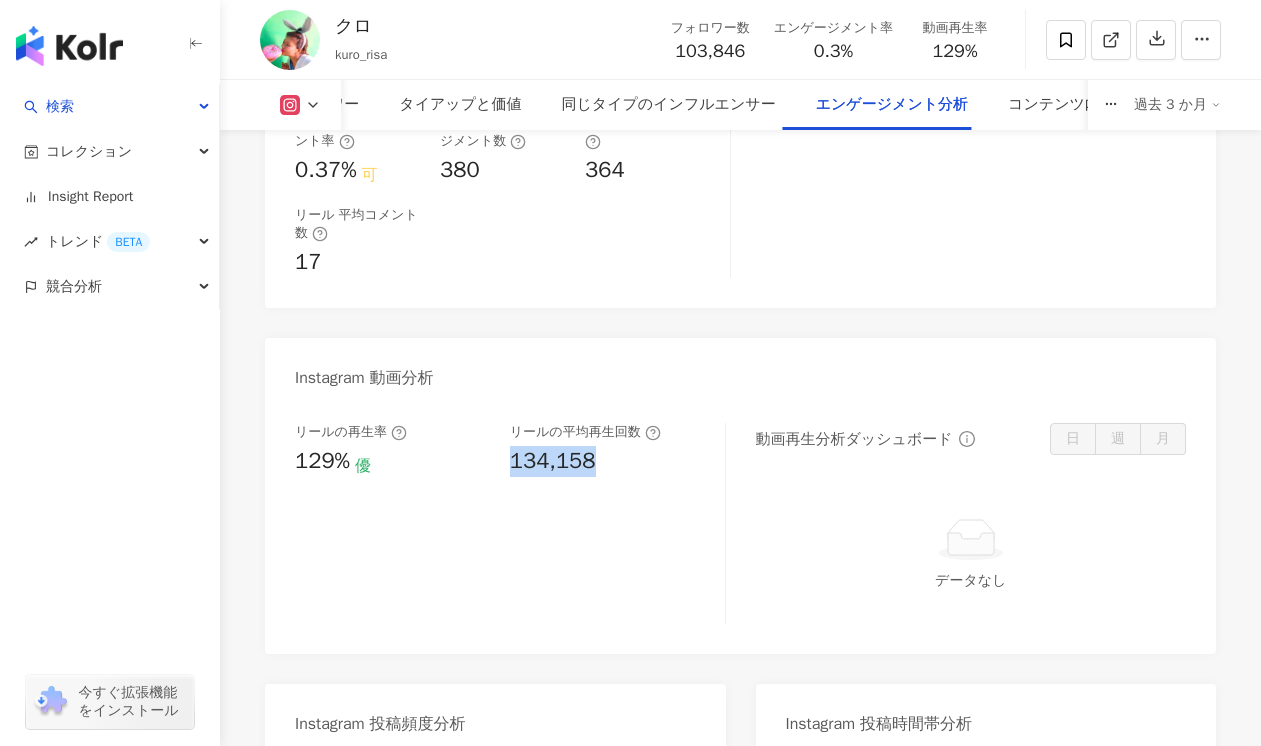 drag, startPoint x: 508, startPoint y: 461, endPoint x: 607, endPoint y: 461, distance: 99 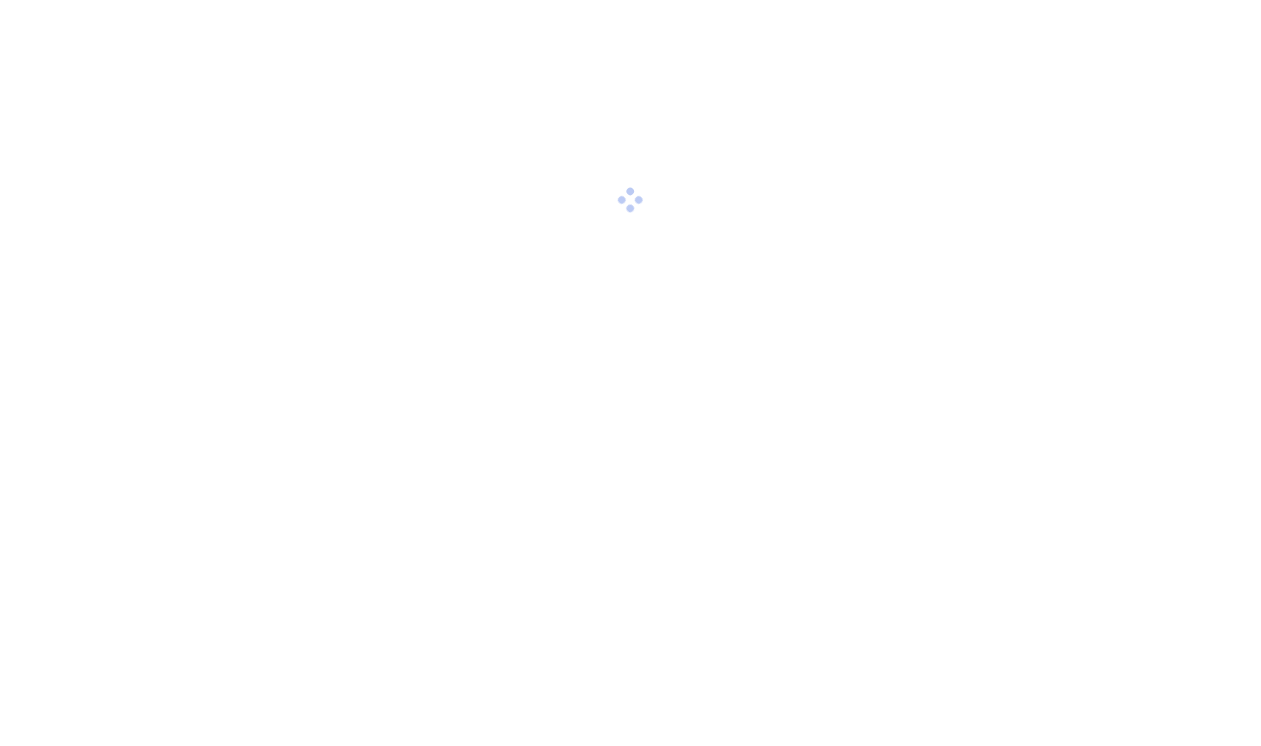 scroll, scrollTop: 0, scrollLeft: 0, axis: both 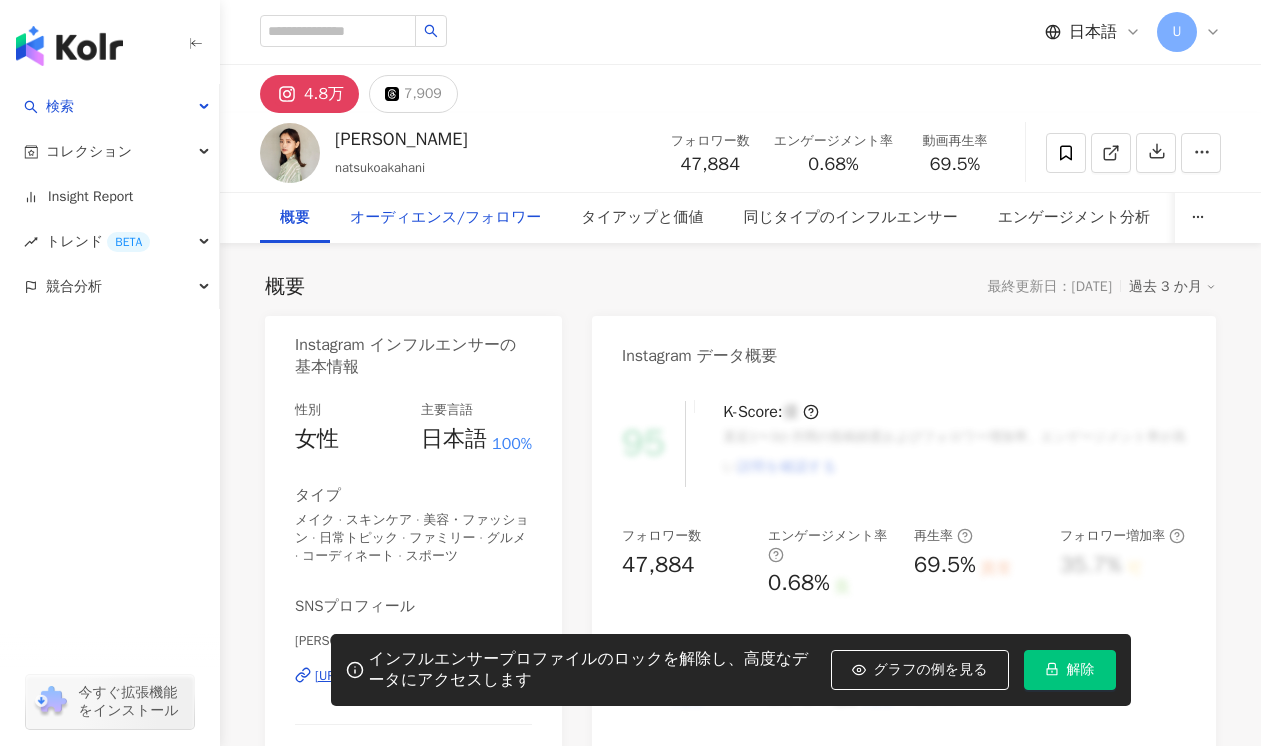 click on "オーディエンス/フォロワー" at bounding box center [445, 218] 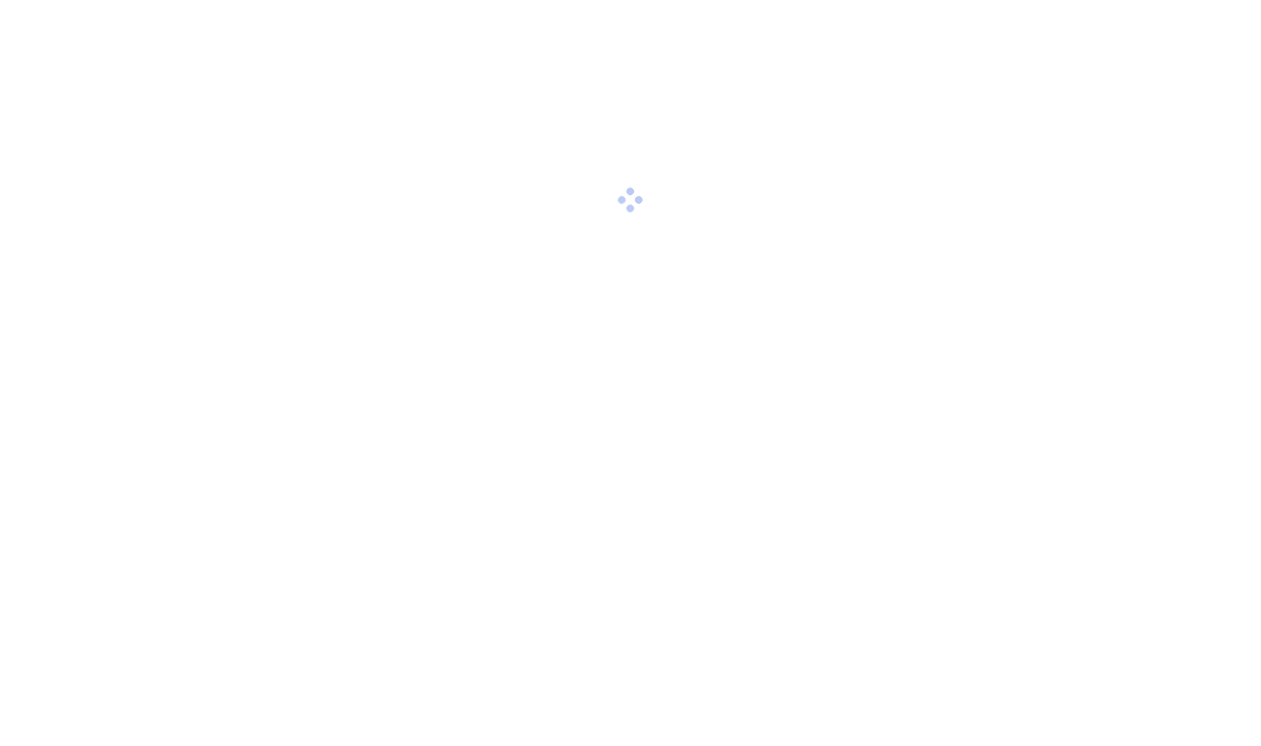 scroll, scrollTop: 0, scrollLeft: 0, axis: both 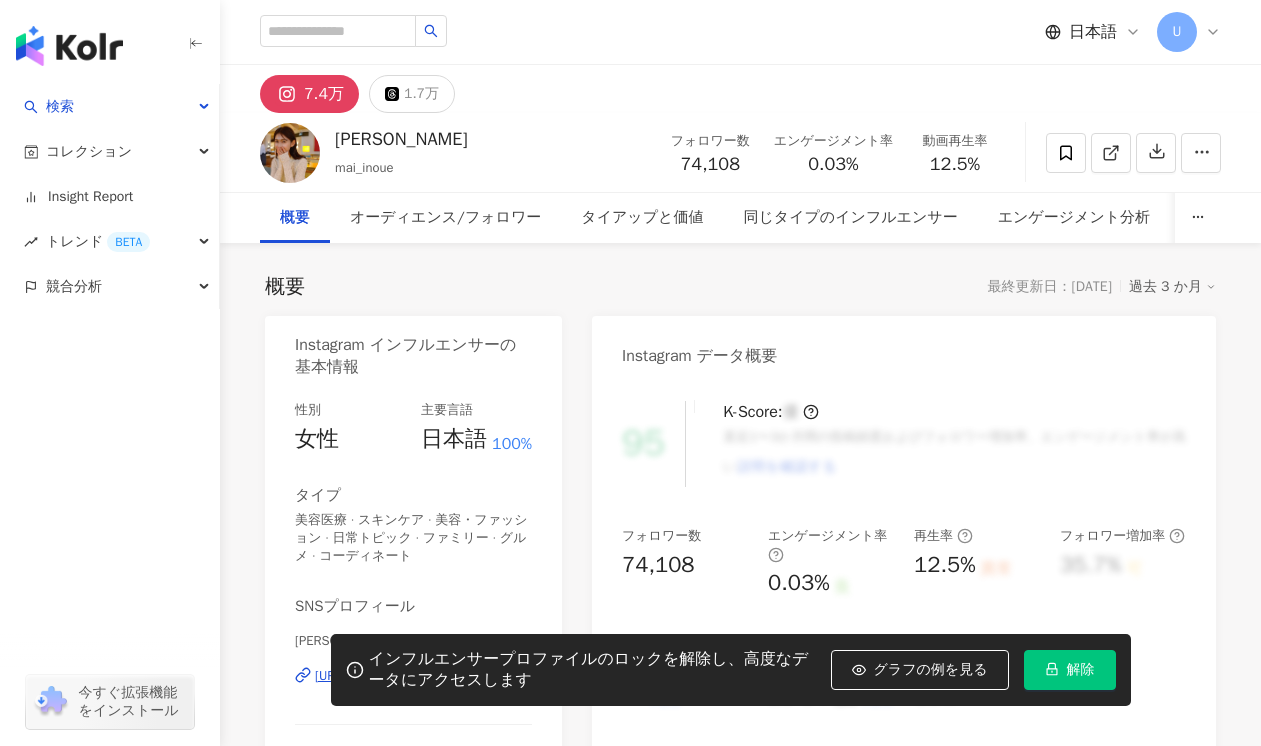 click on "解除" at bounding box center [1070, 670] 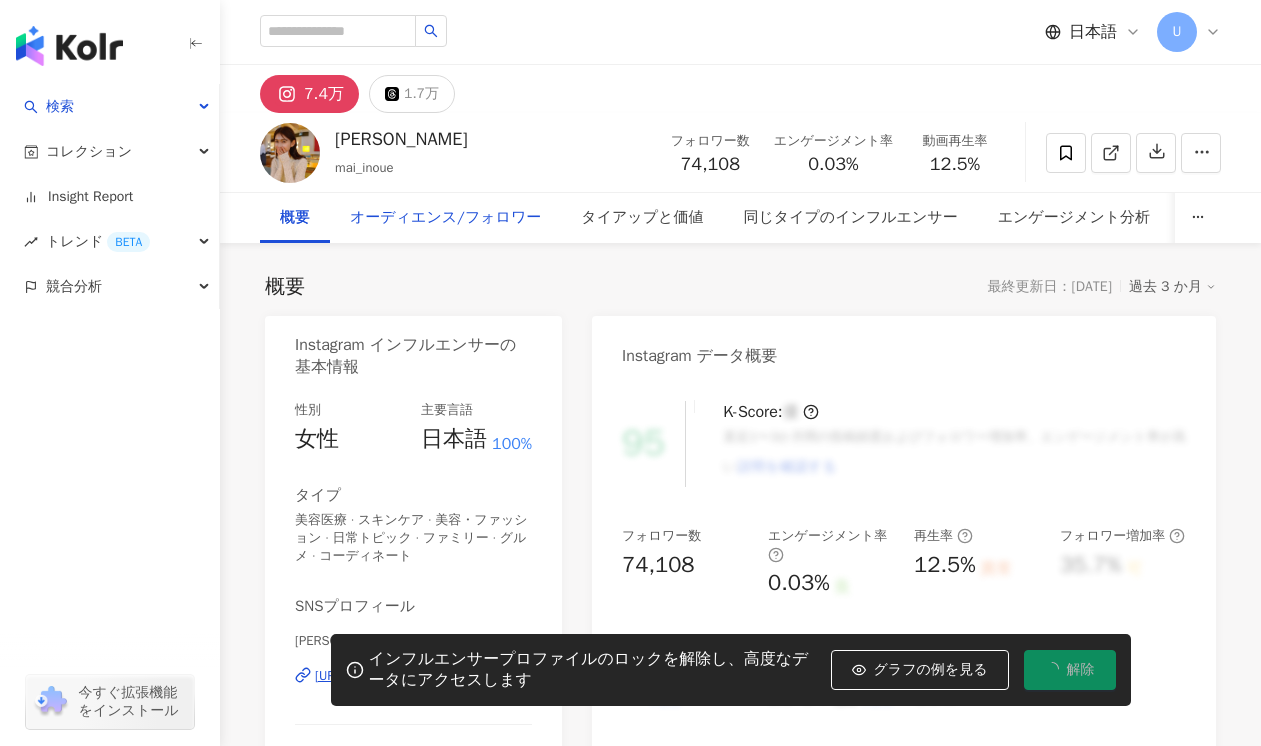 click on "オーディエンス/フォロワー" at bounding box center (445, 218) 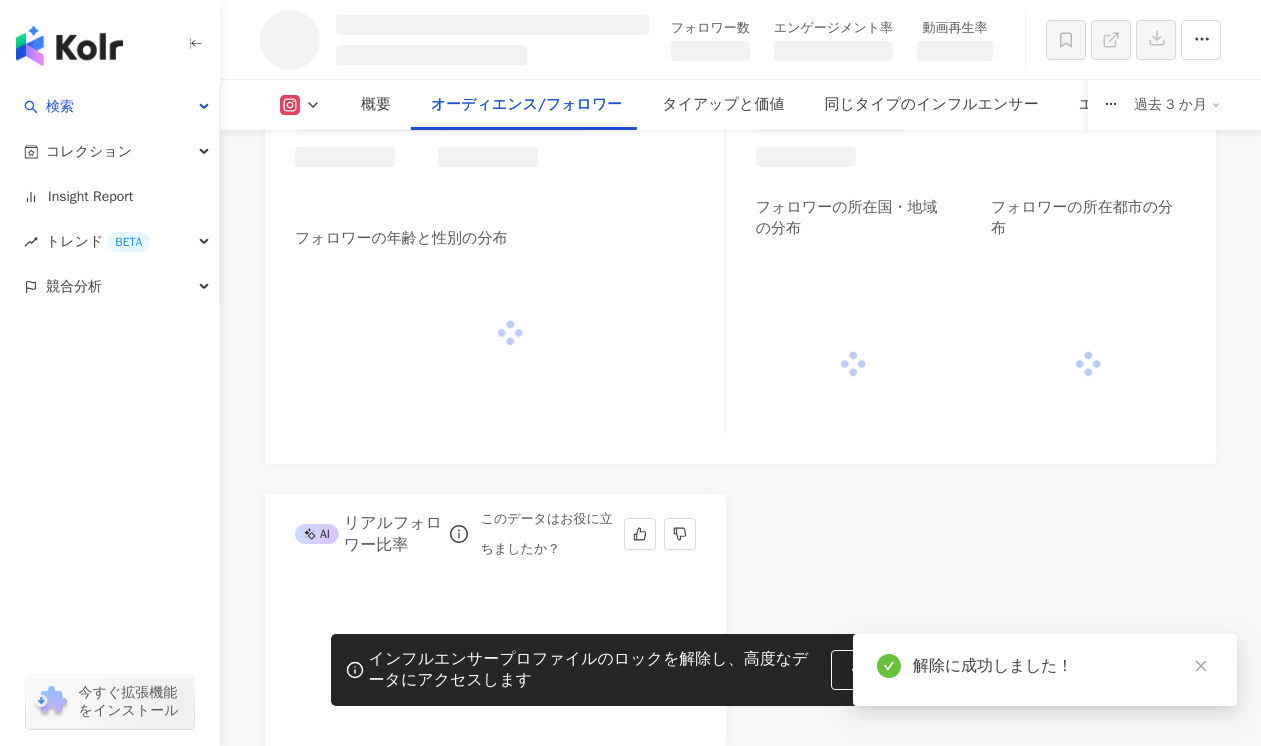 scroll, scrollTop: 1648, scrollLeft: 0, axis: vertical 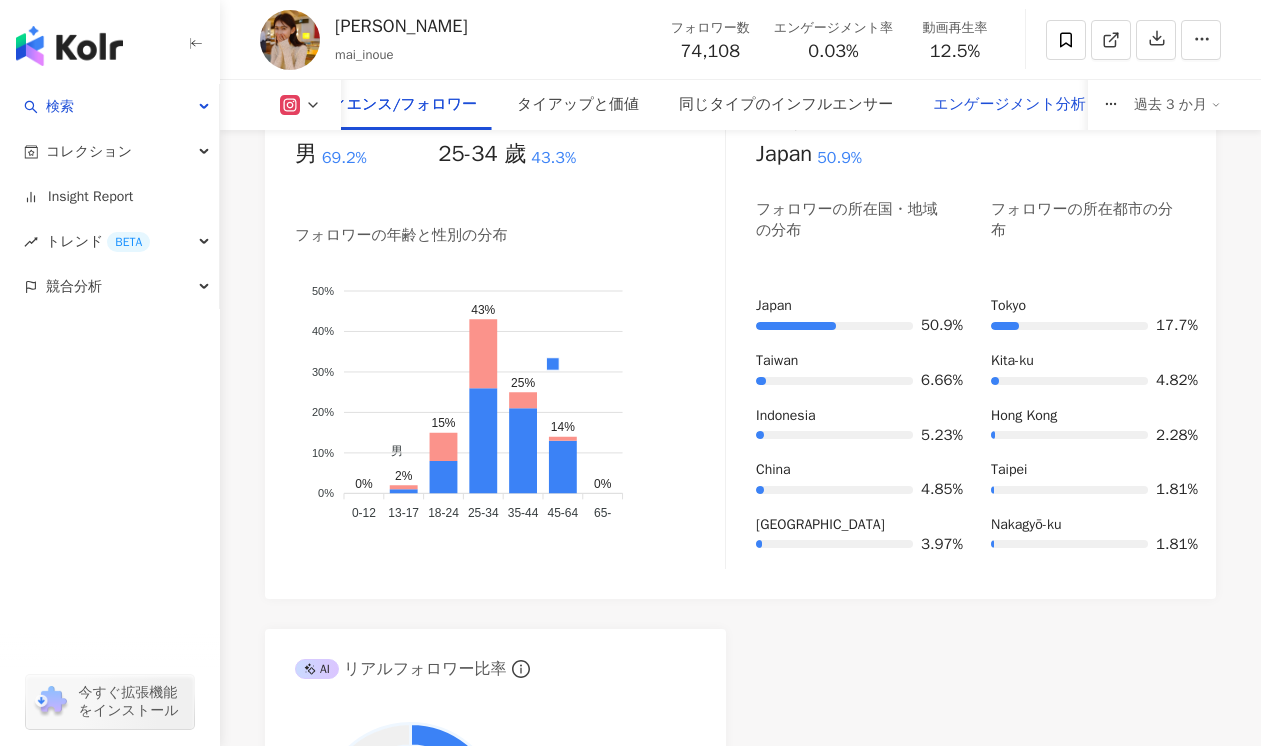 click on "エンゲージメント分析" at bounding box center [1009, 105] 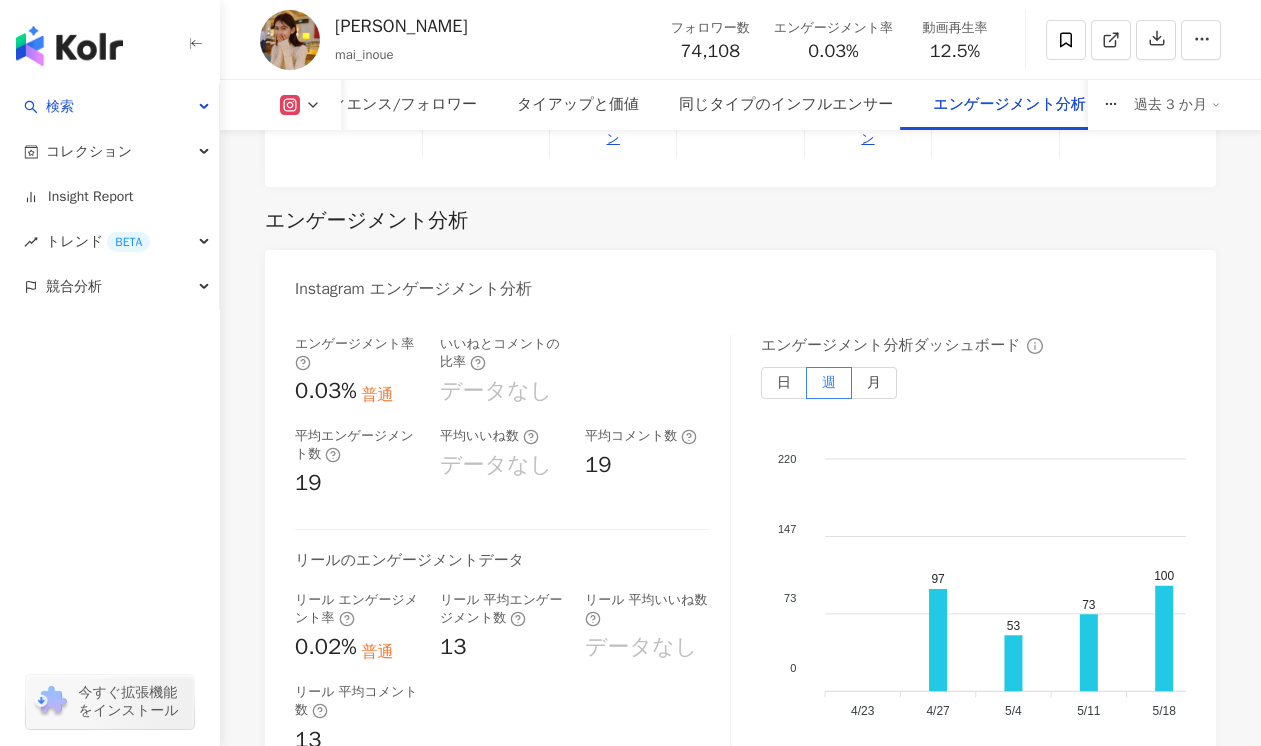 scroll, scrollTop: 4598, scrollLeft: 0, axis: vertical 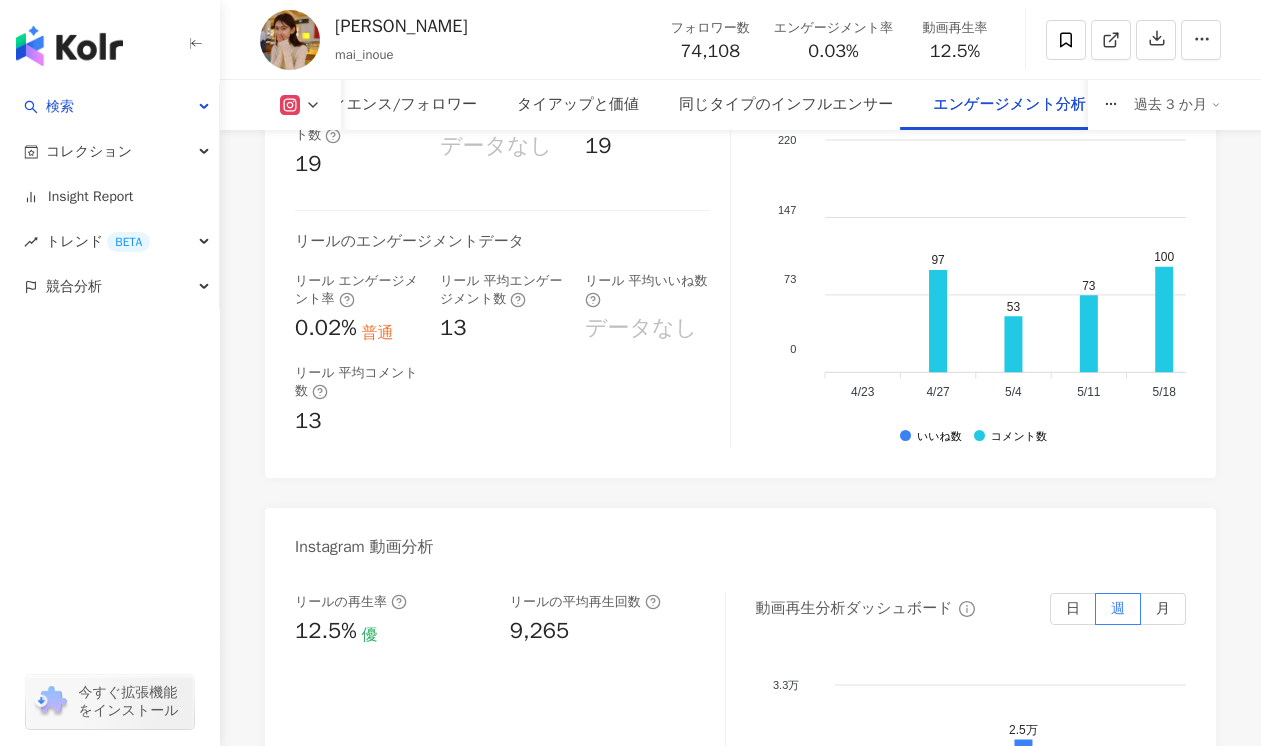 click on "エンゲージメント率   0.03% 普通 いいねとコメントの比率   データなし 平均エンゲージメント数   19 平均いいね数   データなし 平均コメント数   19 リールのエンゲージメントデータ リール エンゲージメント率   0.02% 普通 リール 平均エンゲージメント数   13 リール 平均いいね数   データなし リール 平均コメント数   13 エンゲージメント分析ダッシュボード 日 週 月 220 220 147 147 73 73 0 0 97 53 73 100 62 120 132 43 25 43 52 43 4/23 4/23 97 53 73 100 62 120 132 43 25 43 52 43 4/23 4/23 4/27 4/27 5/4 5/4 5/11 5/11 5/18 5/18 5/25 5/25 6/1 6/1 6/8 6/8 6/15 6/15 6/22 6/22 6/29 6/29 7/6 7/6 7/13 7/13 7/20 7/20   いいね数     コメント数" at bounding box center (740, 237) 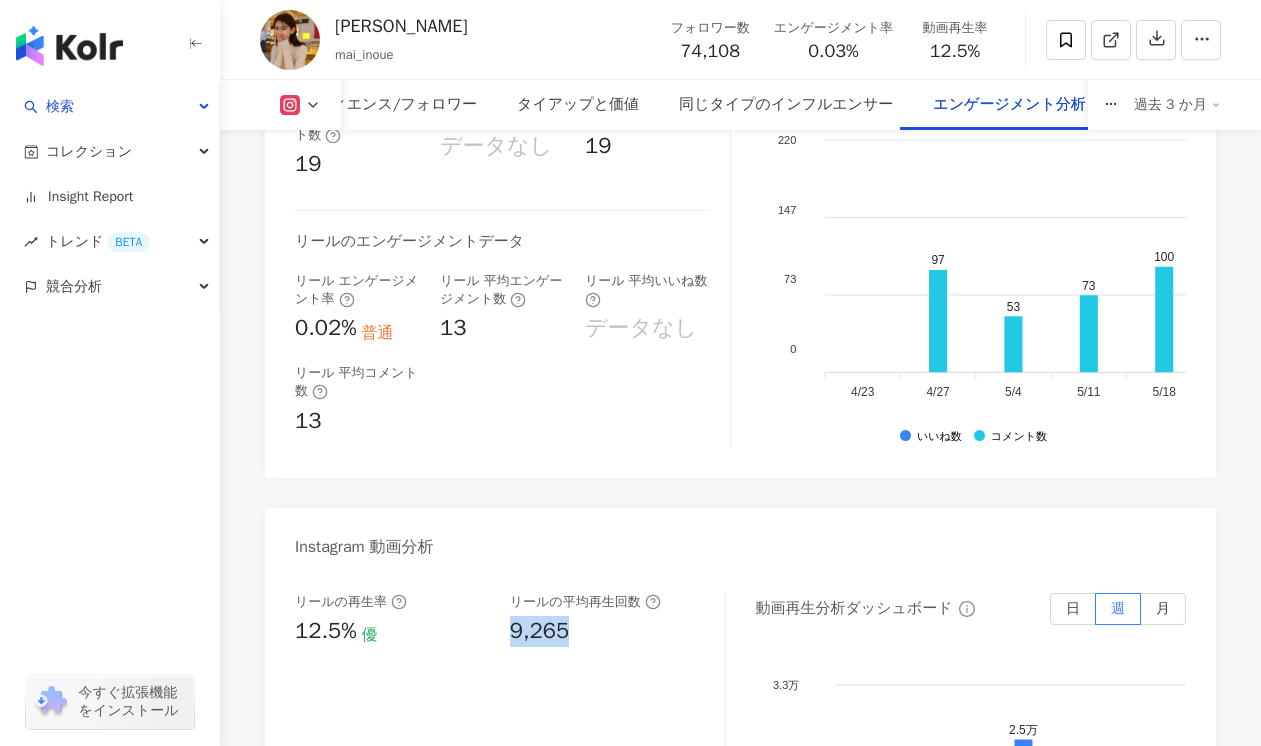 drag, startPoint x: 507, startPoint y: 562, endPoint x: 593, endPoint y: 561, distance: 86.00581 